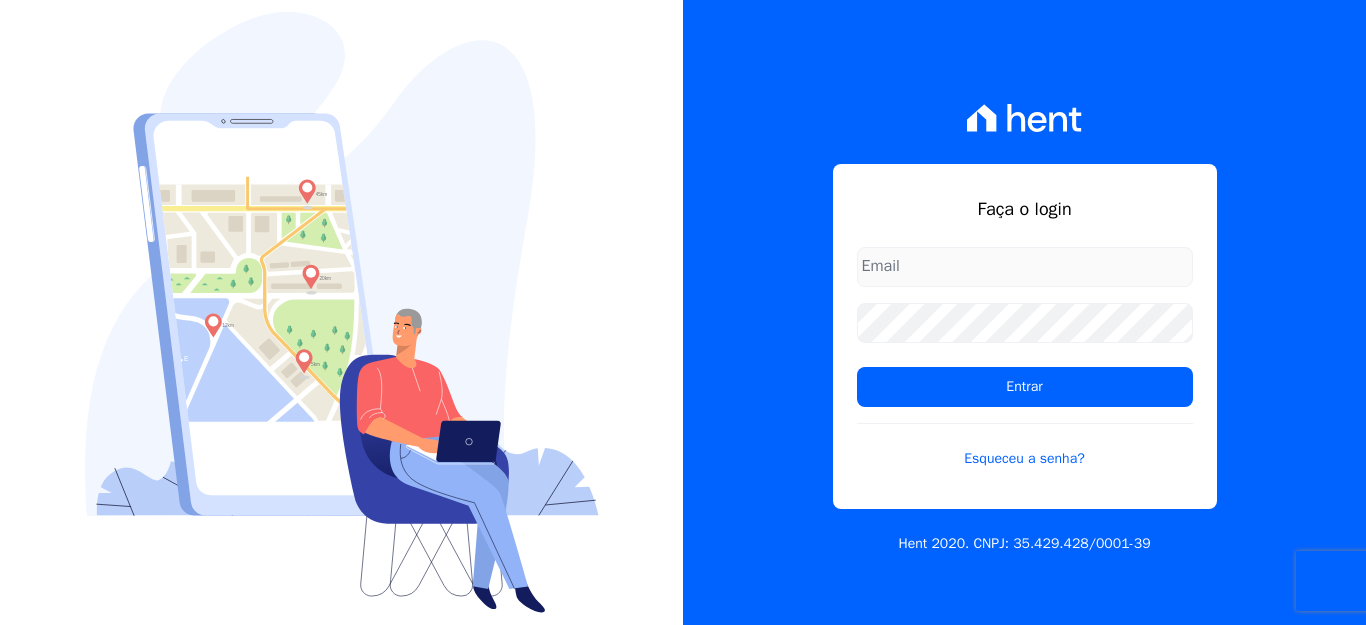 scroll, scrollTop: 0, scrollLeft: 0, axis: both 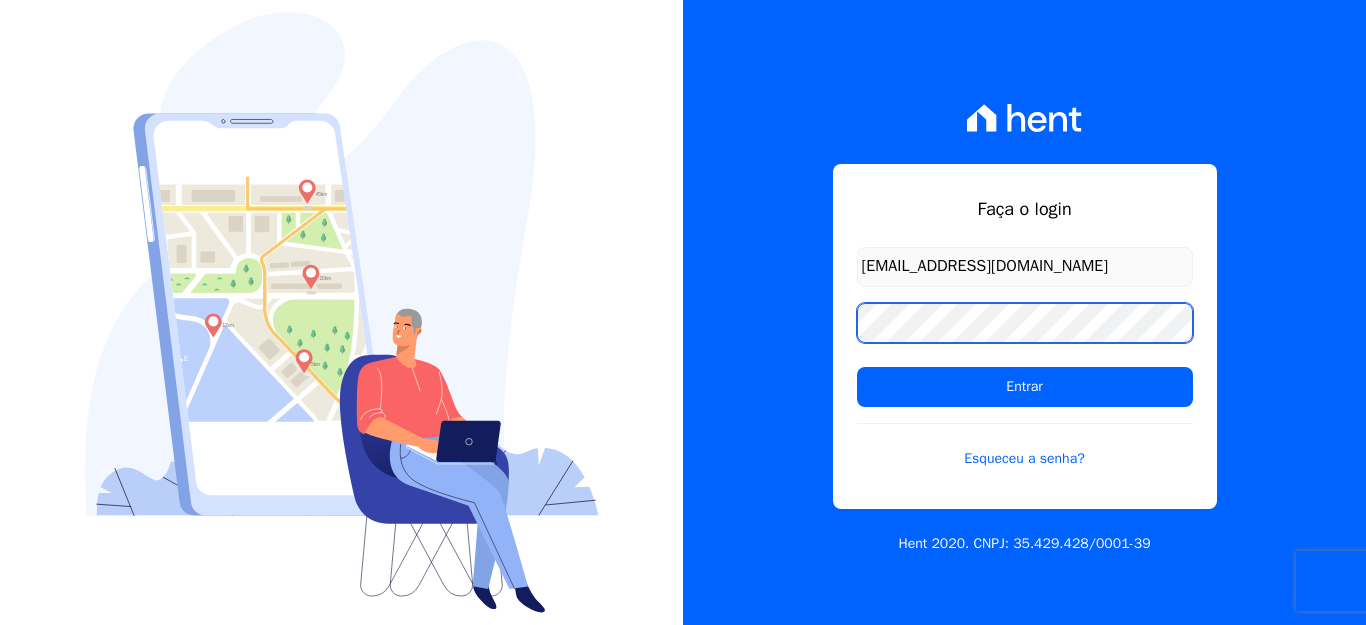 click on "Entrar" at bounding box center [1025, 387] 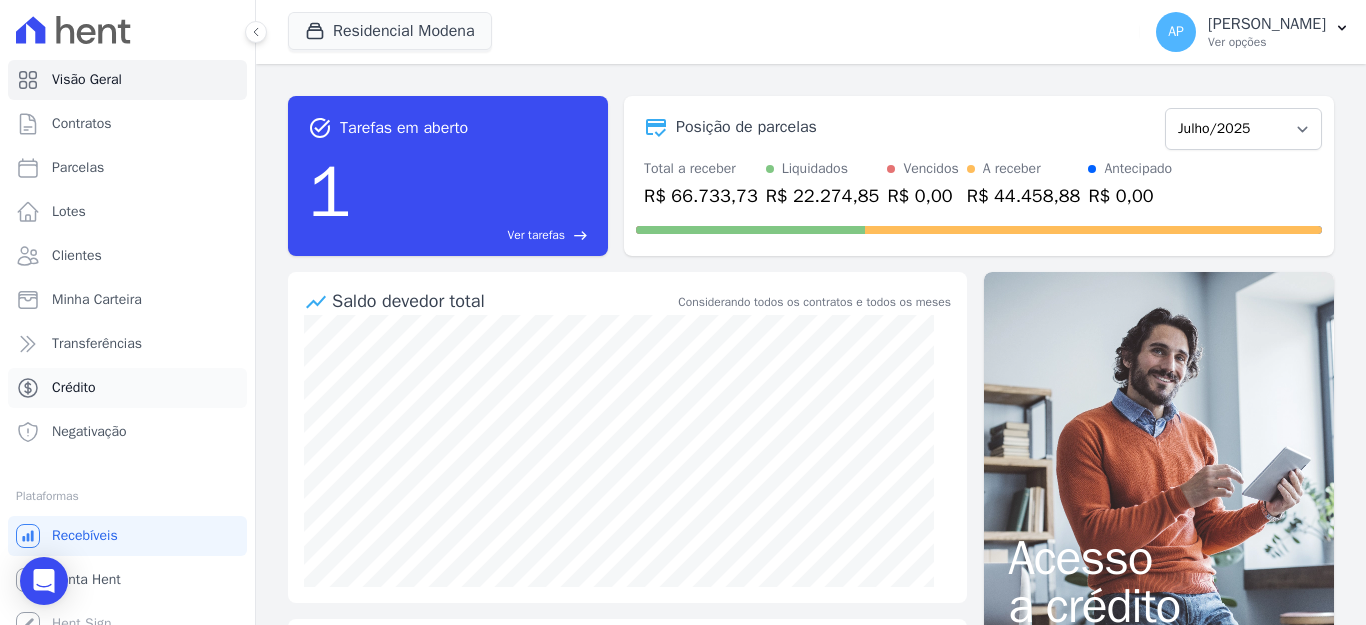 scroll, scrollTop: 0, scrollLeft: 0, axis: both 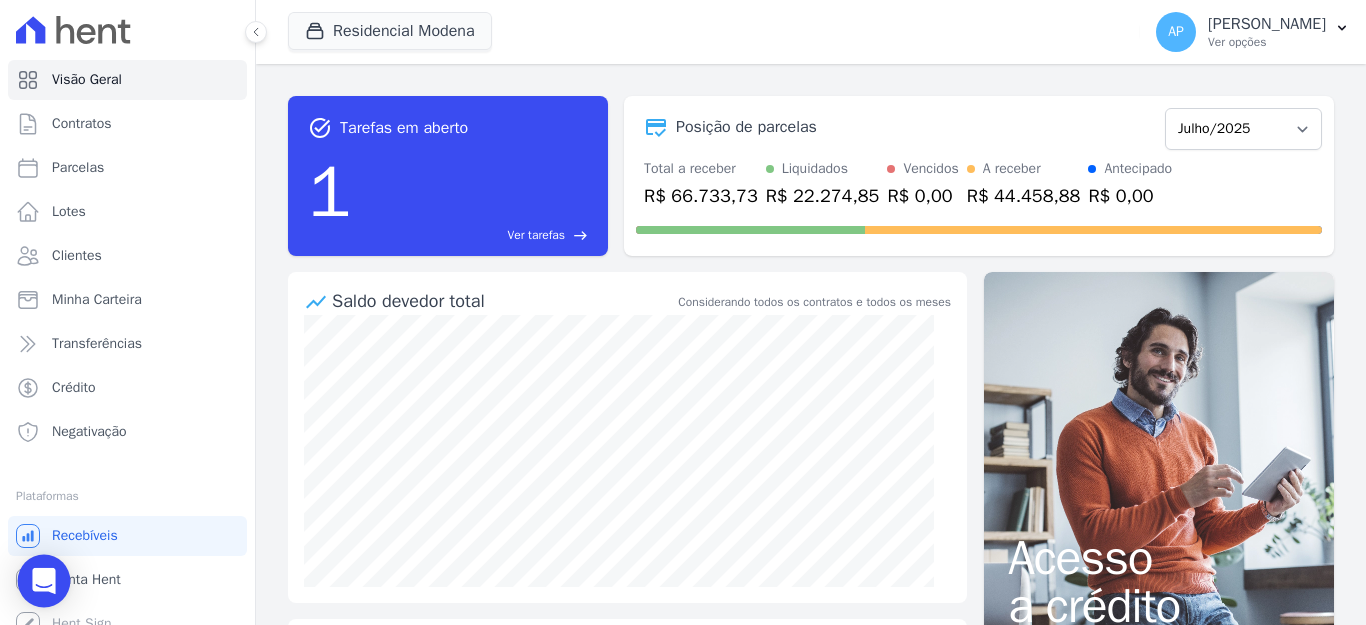 click 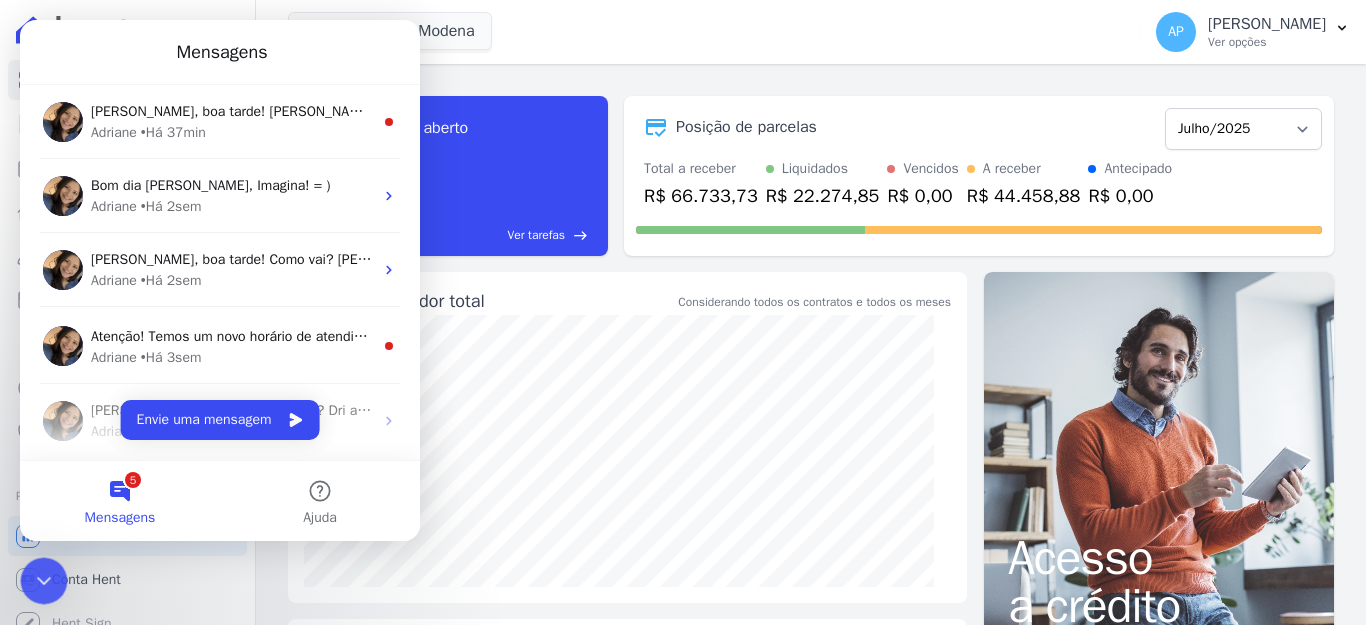 scroll, scrollTop: 0, scrollLeft: 0, axis: both 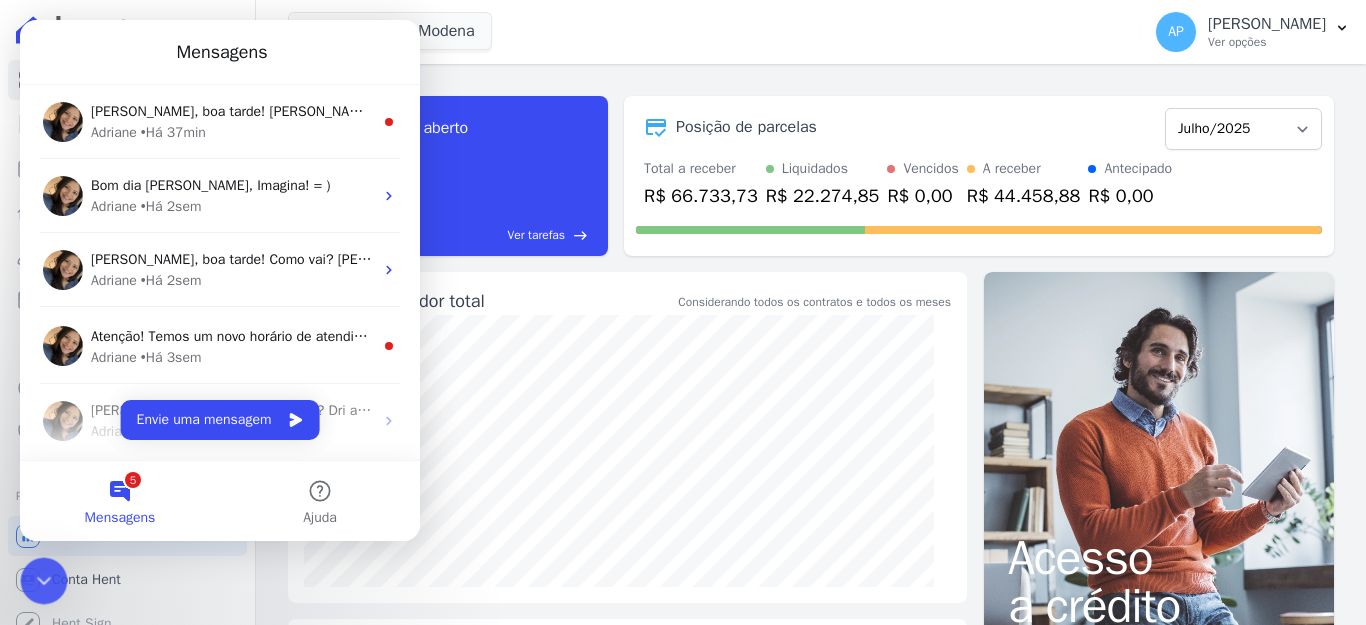 click on "5 Mensagens" at bounding box center [120, 501] 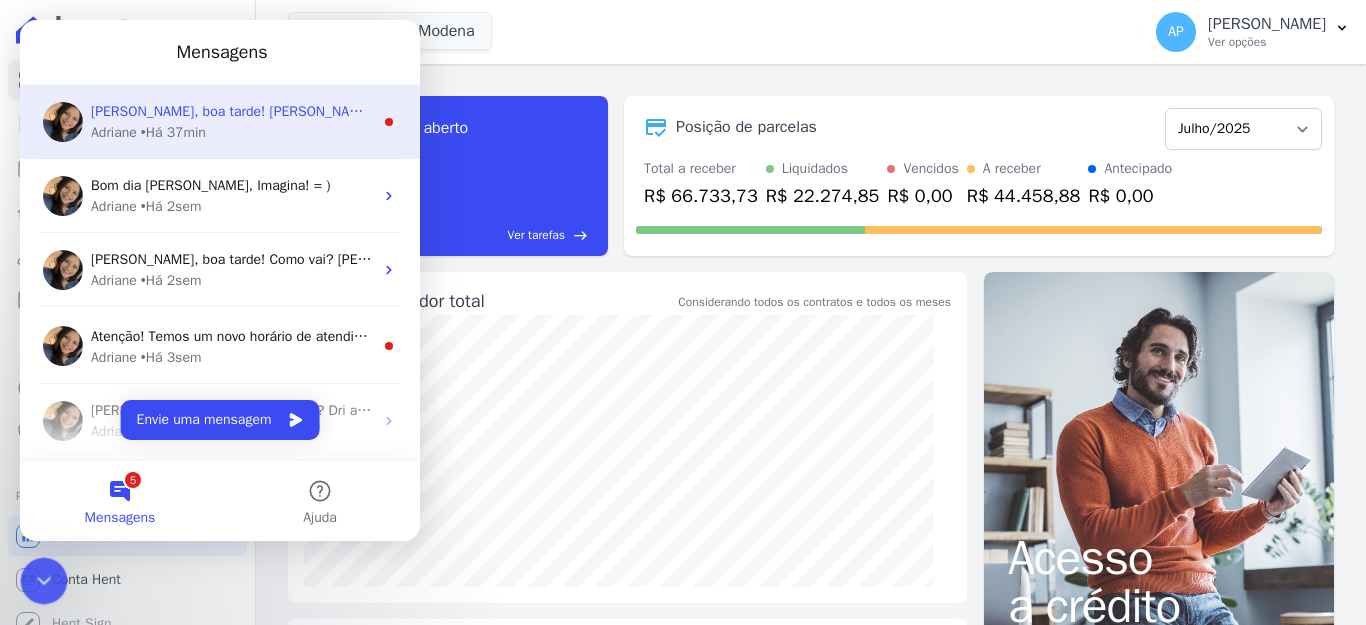 click on "Adriane •  Há 37min" at bounding box center (232, 132) 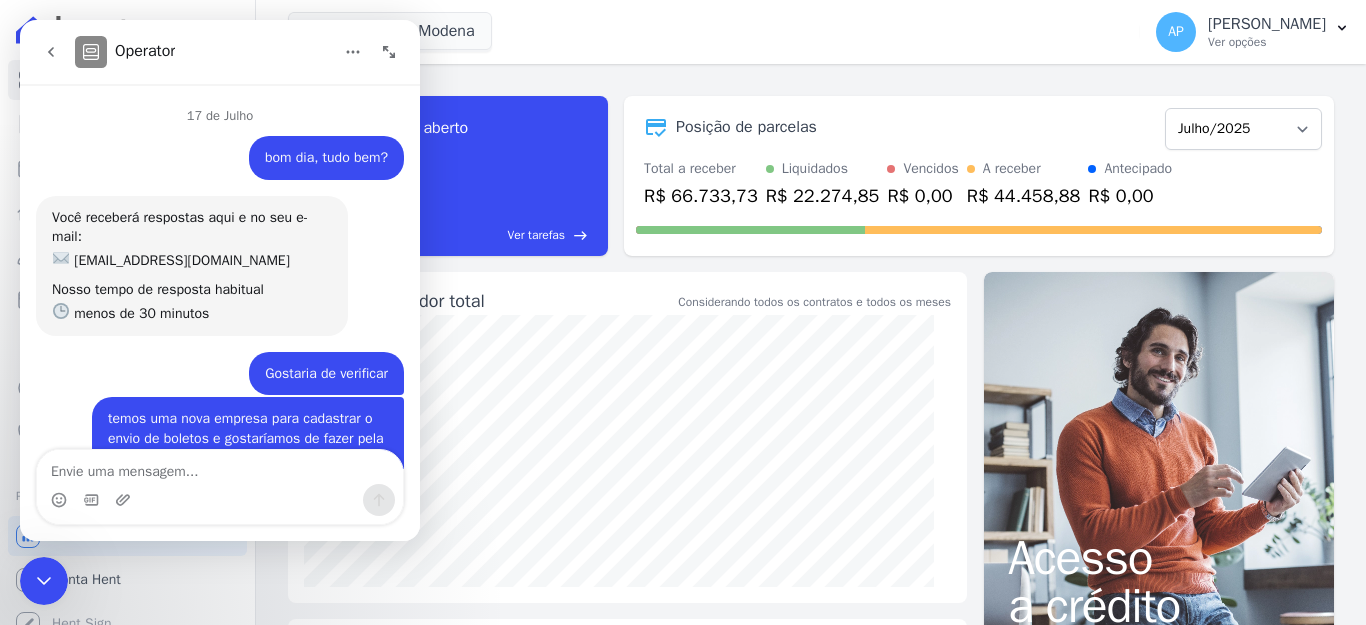 scroll, scrollTop: 50, scrollLeft: 0, axis: vertical 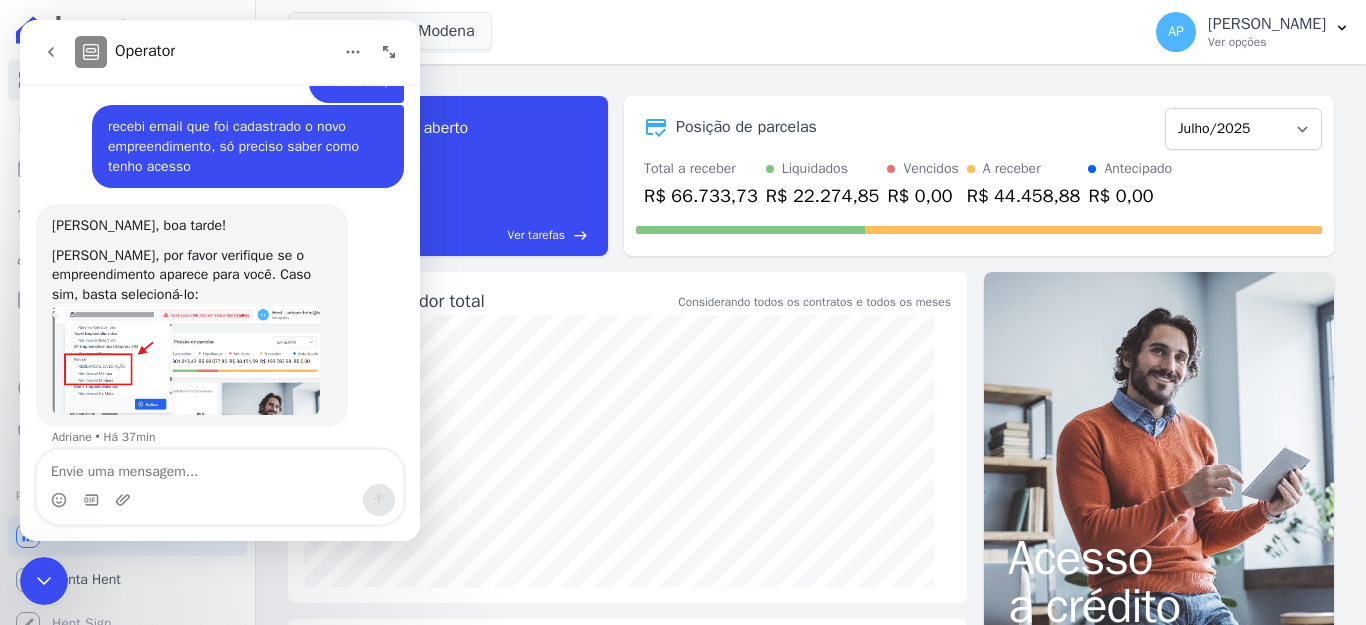 click at bounding box center (186, 359) 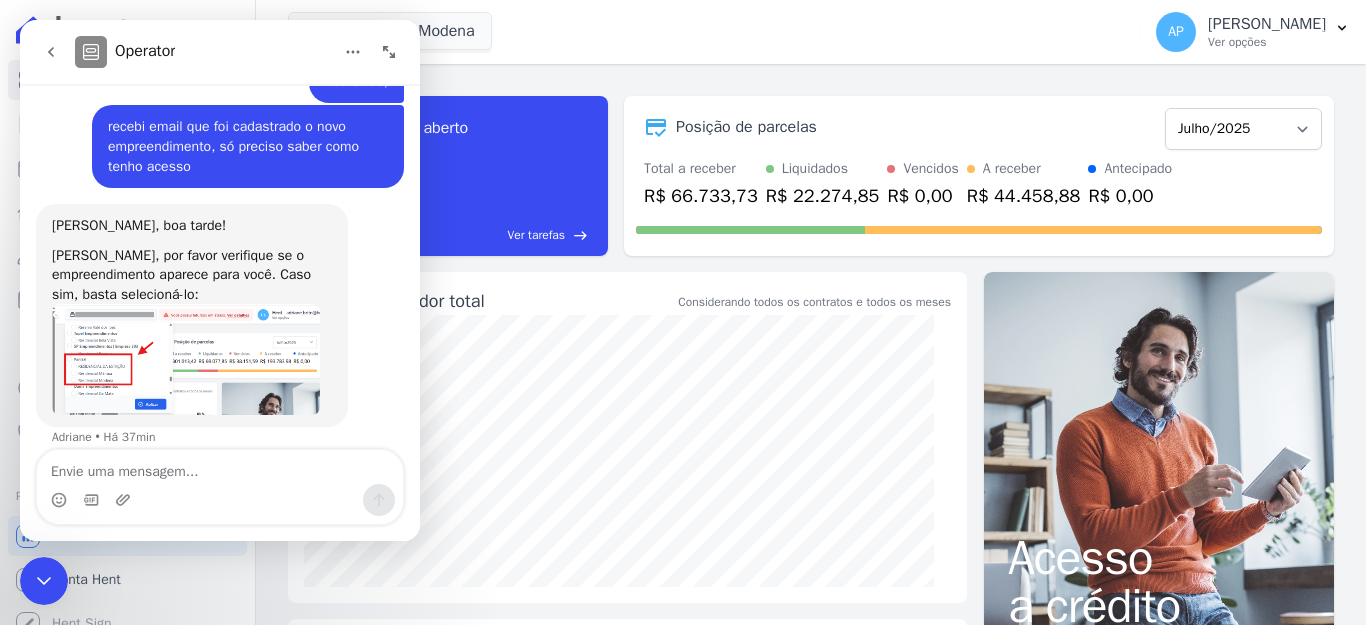 scroll, scrollTop: 0, scrollLeft: 0, axis: both 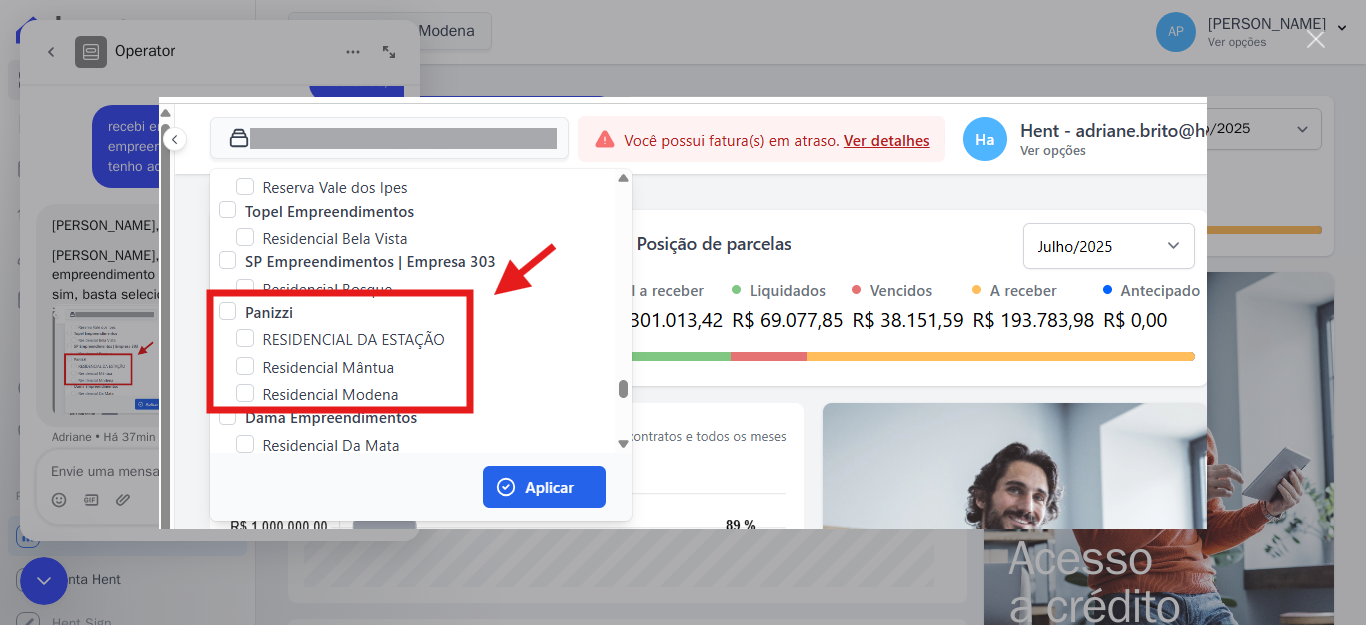 click at bounding box center (1316, 39) 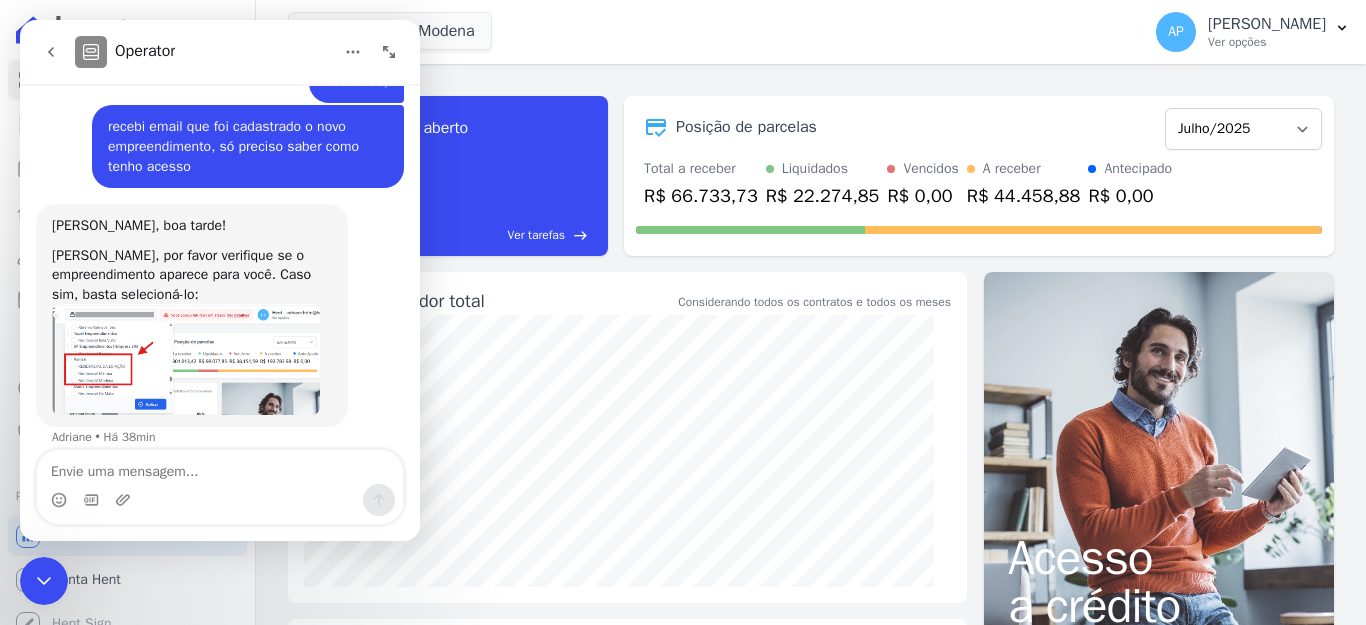 scroll, scrollTop: 1243, scrollLeft: 0, axis: vertical 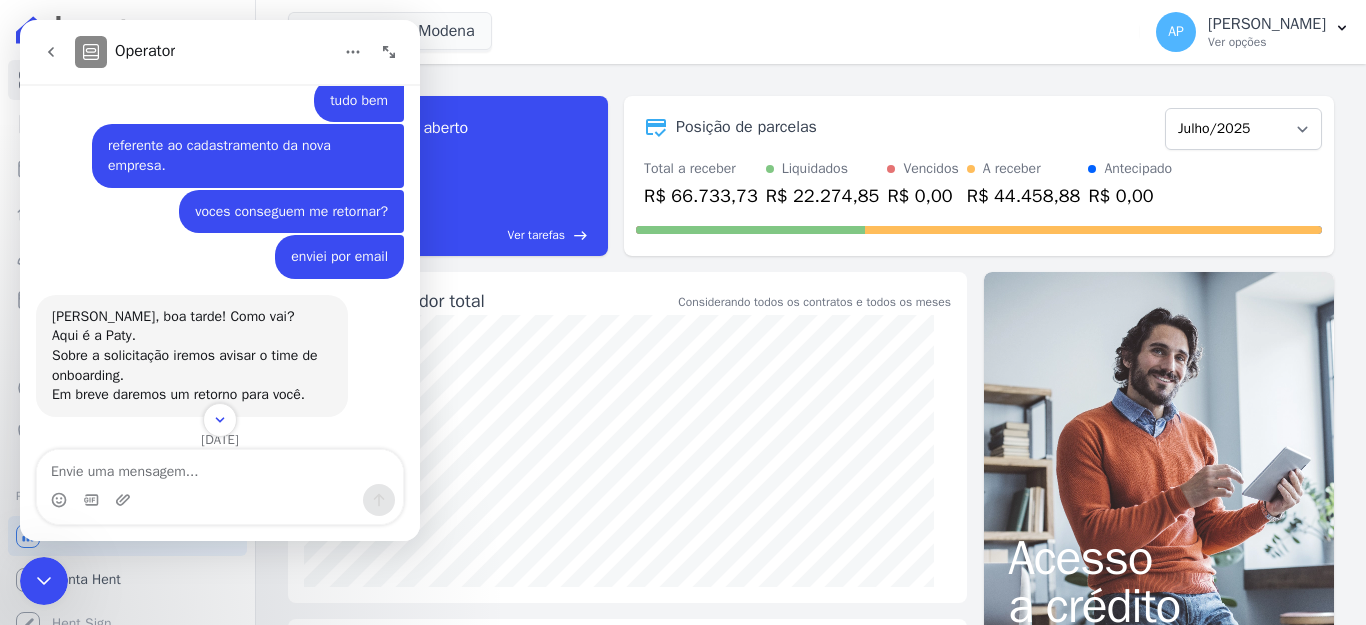 click 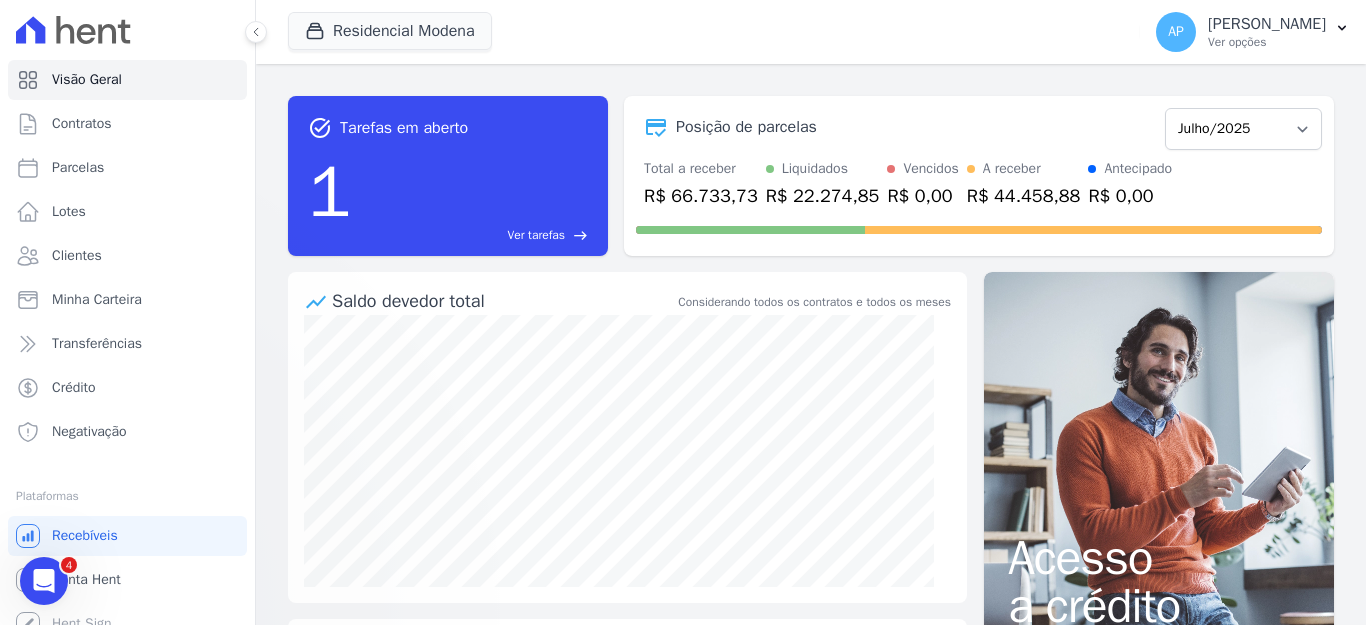 scroll, scrollTop: 0, scrollLeft: 0, axis: both 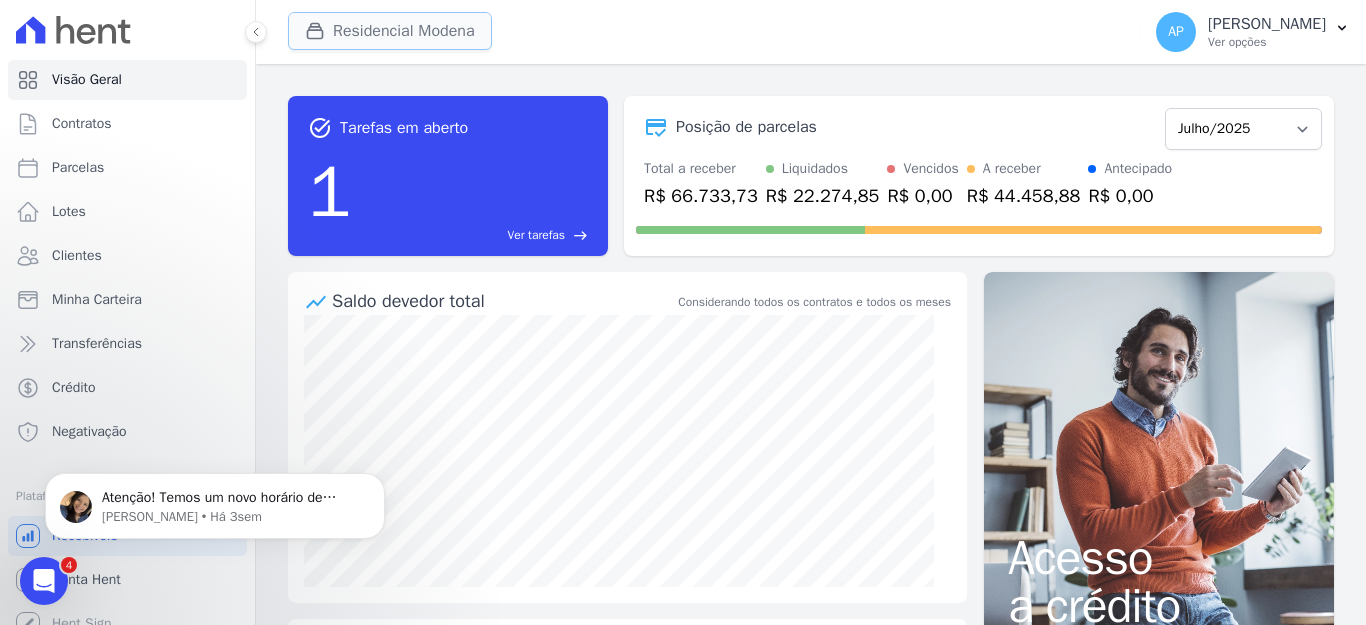 click on "Residencial Modena" at bounding box center (390, 31) 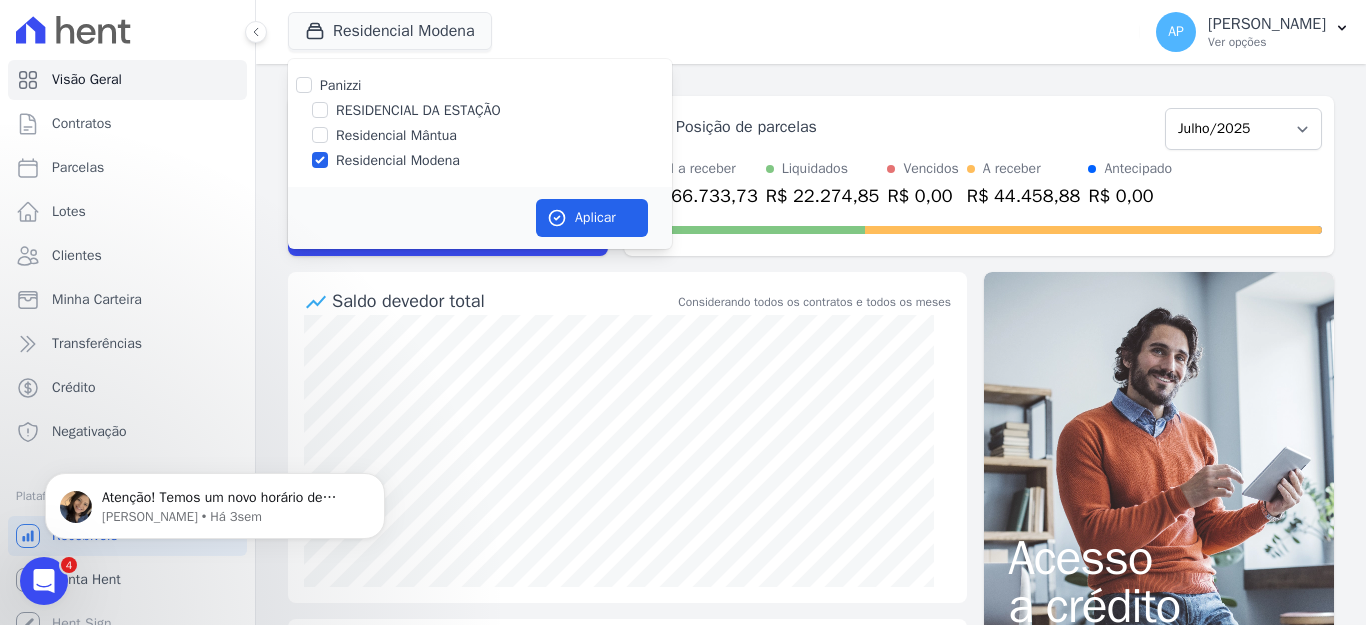 click at bounding box center (320, 110) 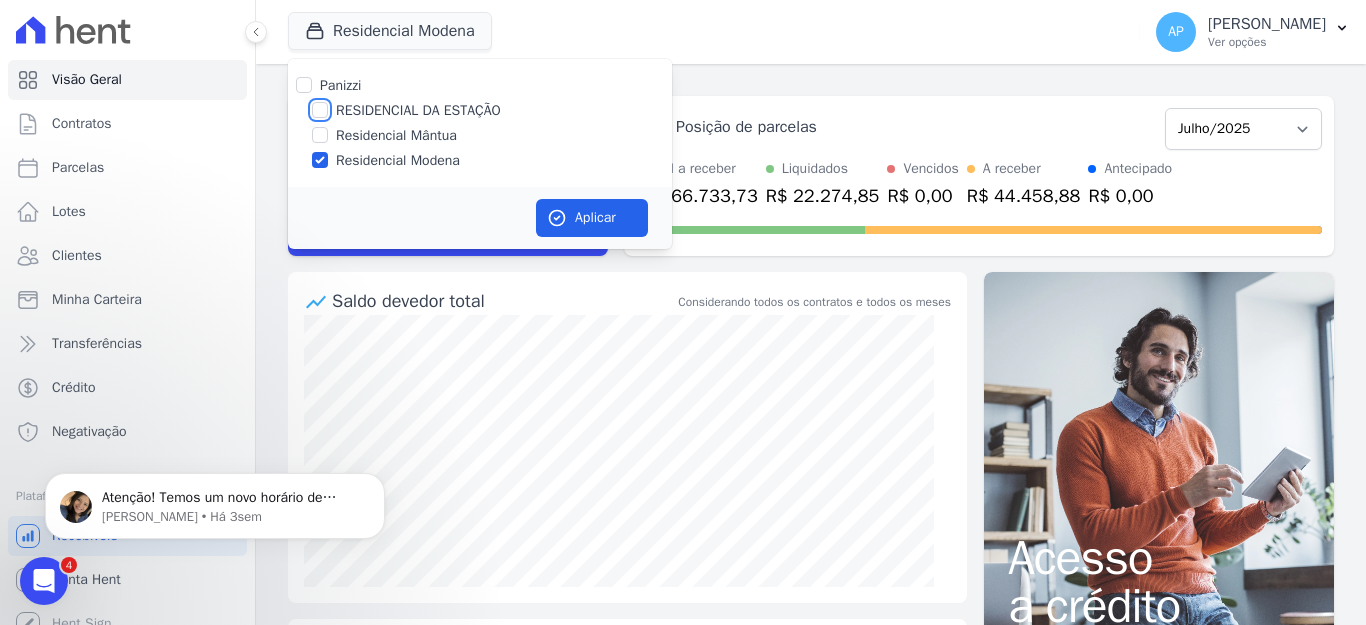 click on "RESIDENCIAL DA ESTAÇÃO" at bounding box center (320, 110) 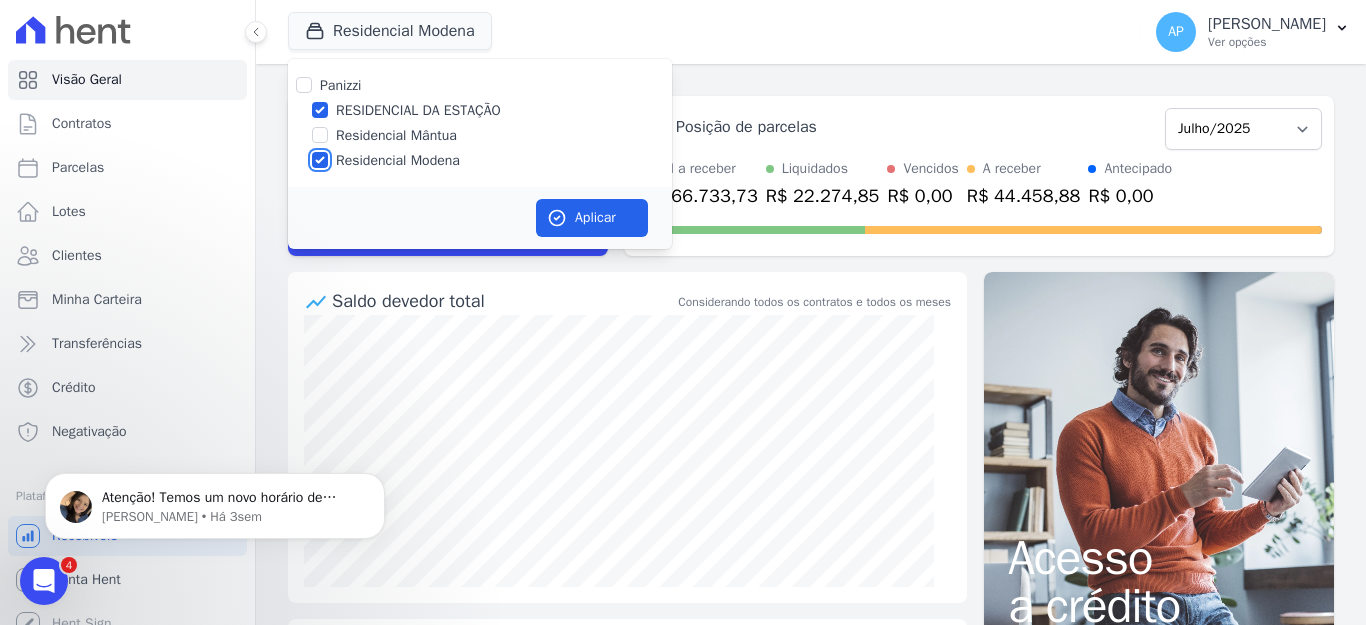 click on "Residencial Modena" at bounding box center (320, 160) 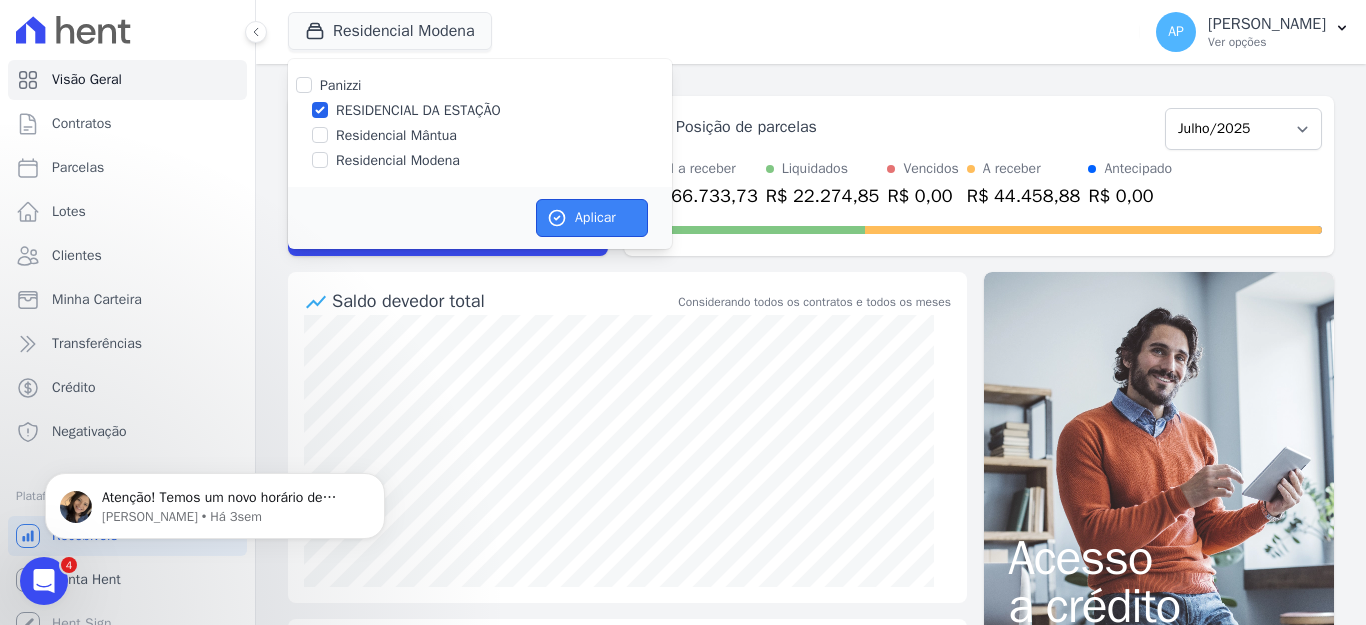 click on "Aplicar" at bounding box center [592, 218] 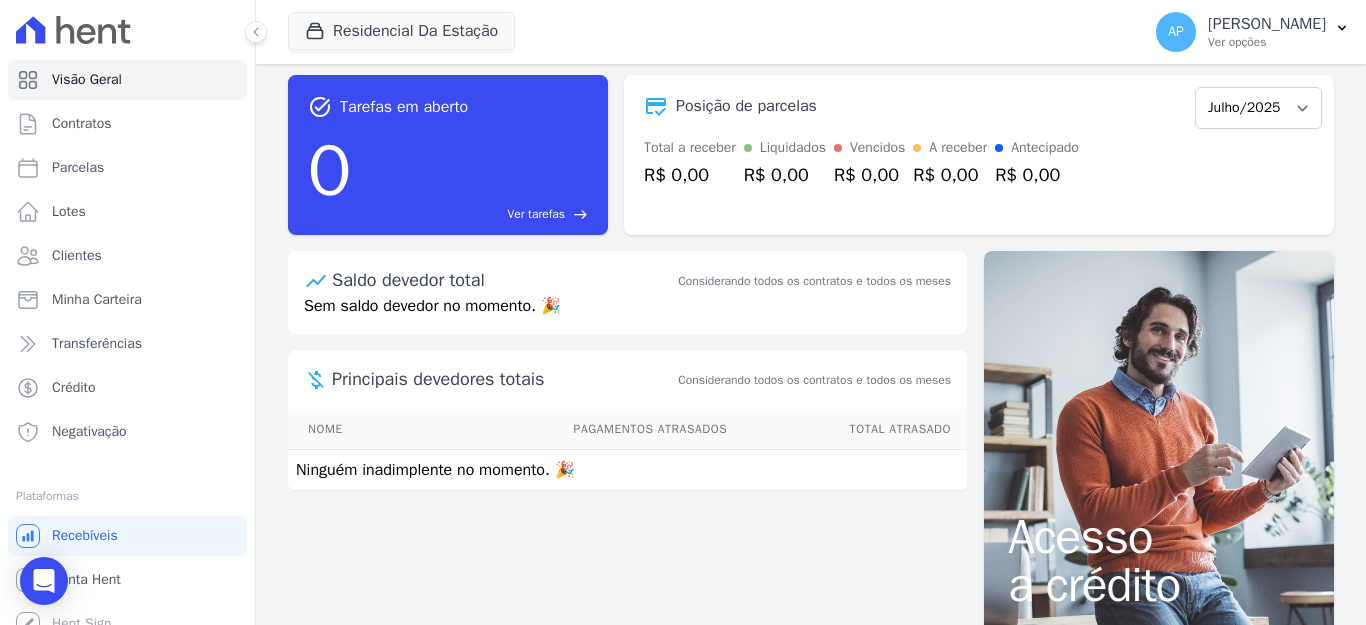 scroll, scrollTop: 0, scrollLeft: 0, axis: both 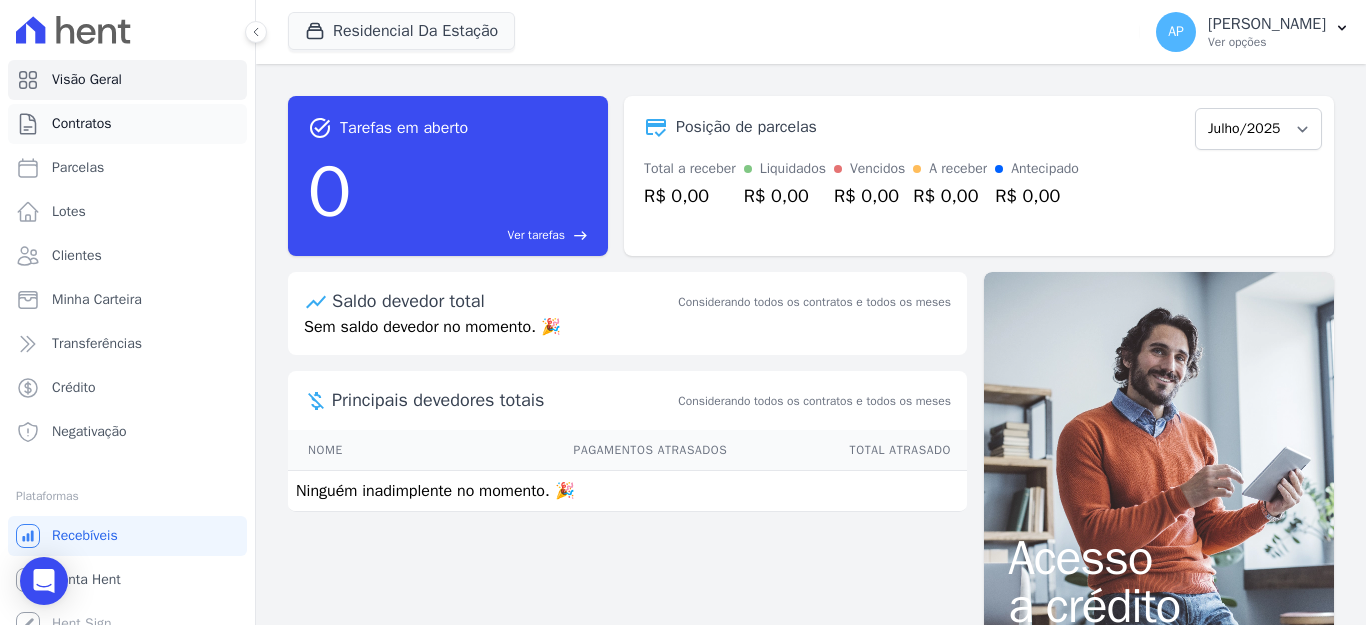 click on "Contratos" at bounding box center (127, 124) 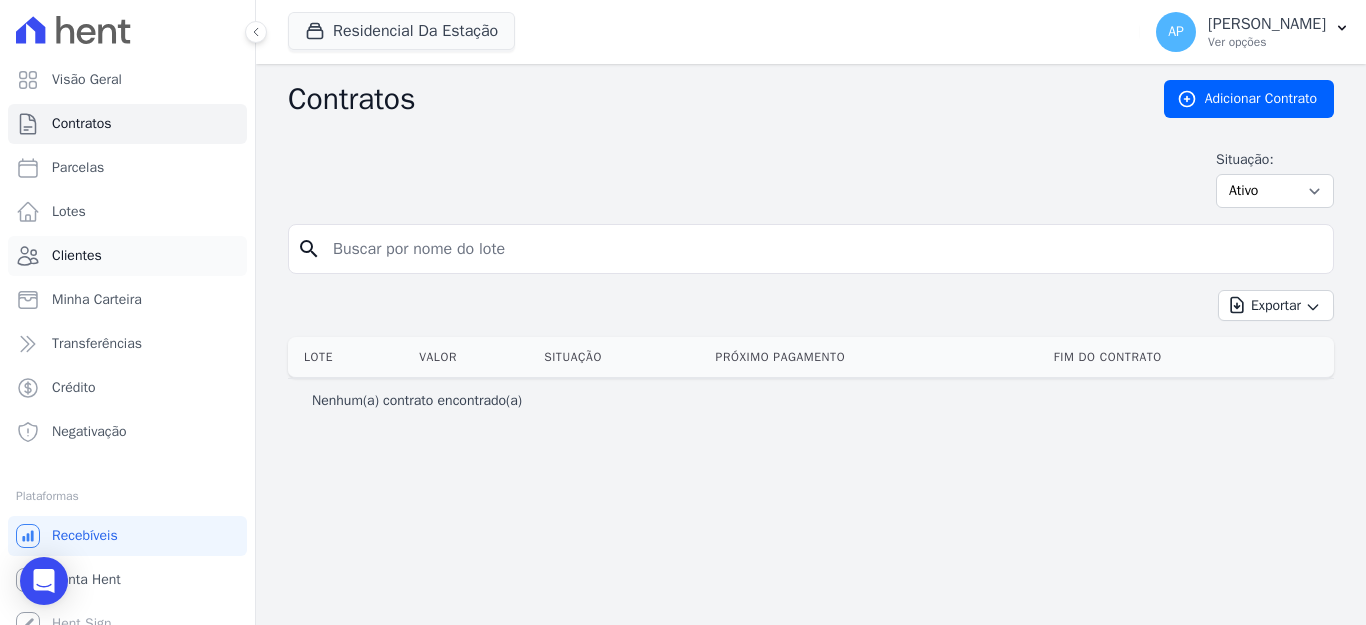 click on "Clientes" at bounding box center (77, 256) 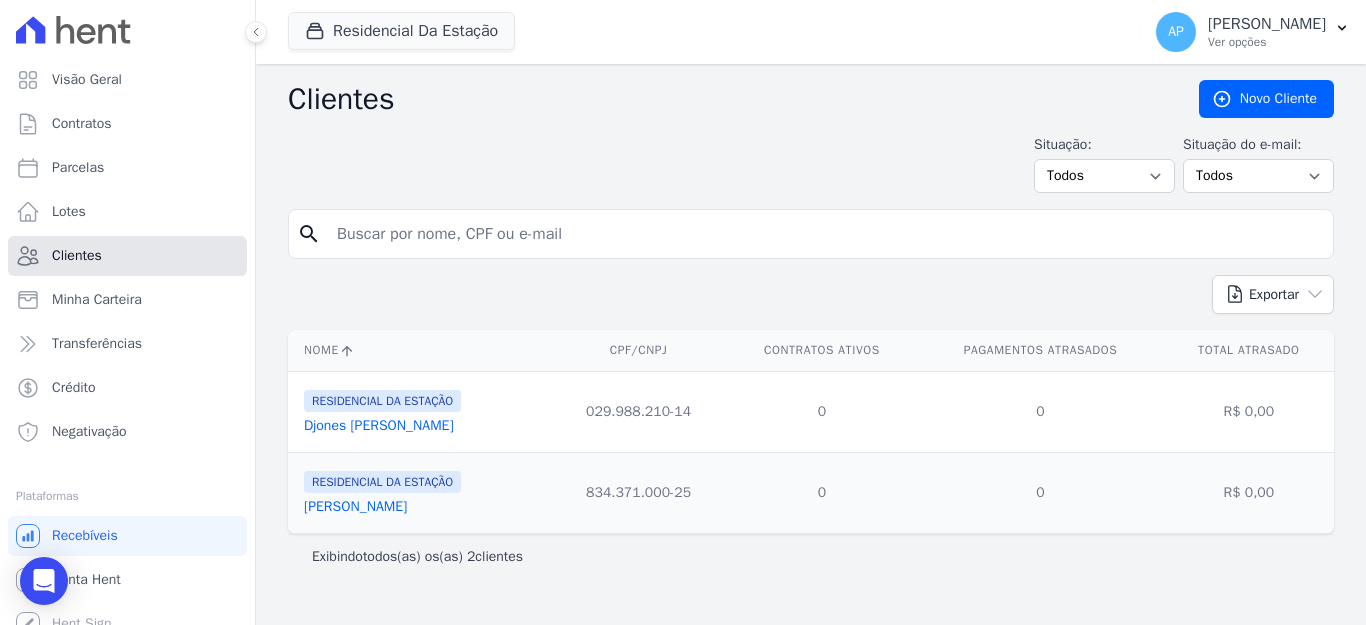 click on "Clientes" at bounding box center [127, 256] 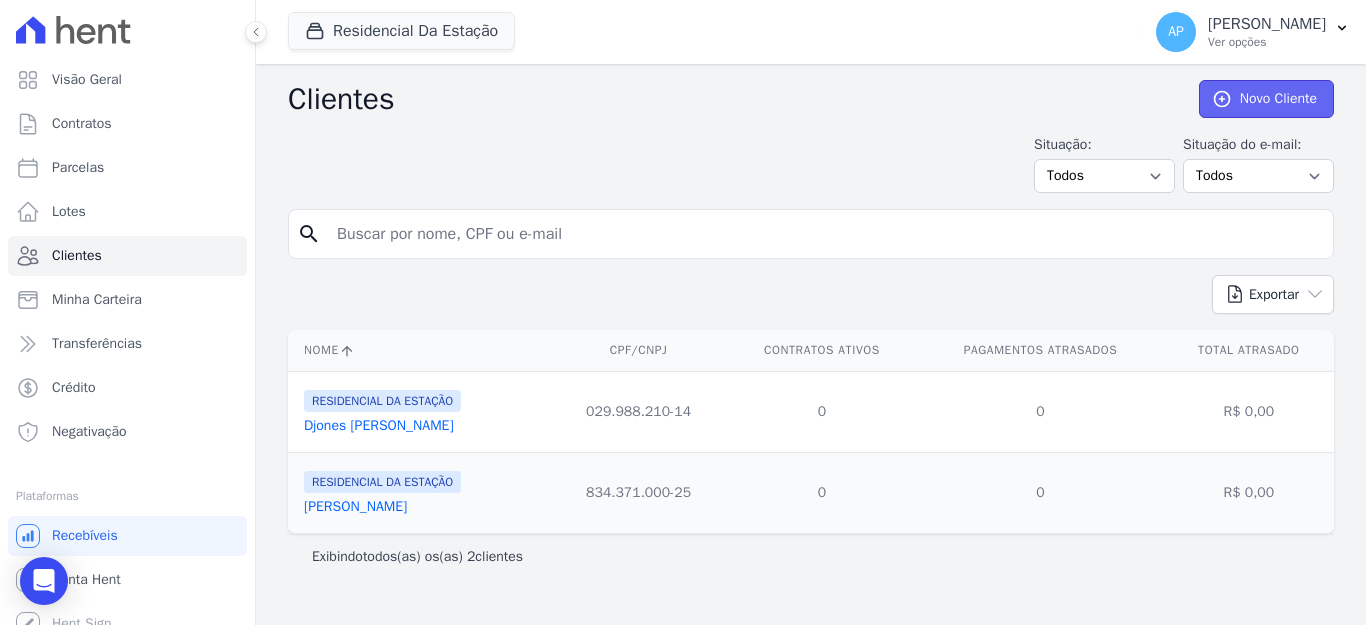 drag, startPoint x: 1293, startPoint y: 101, endPoint x: 1280, endPoint y: 94, distance: 14.764823 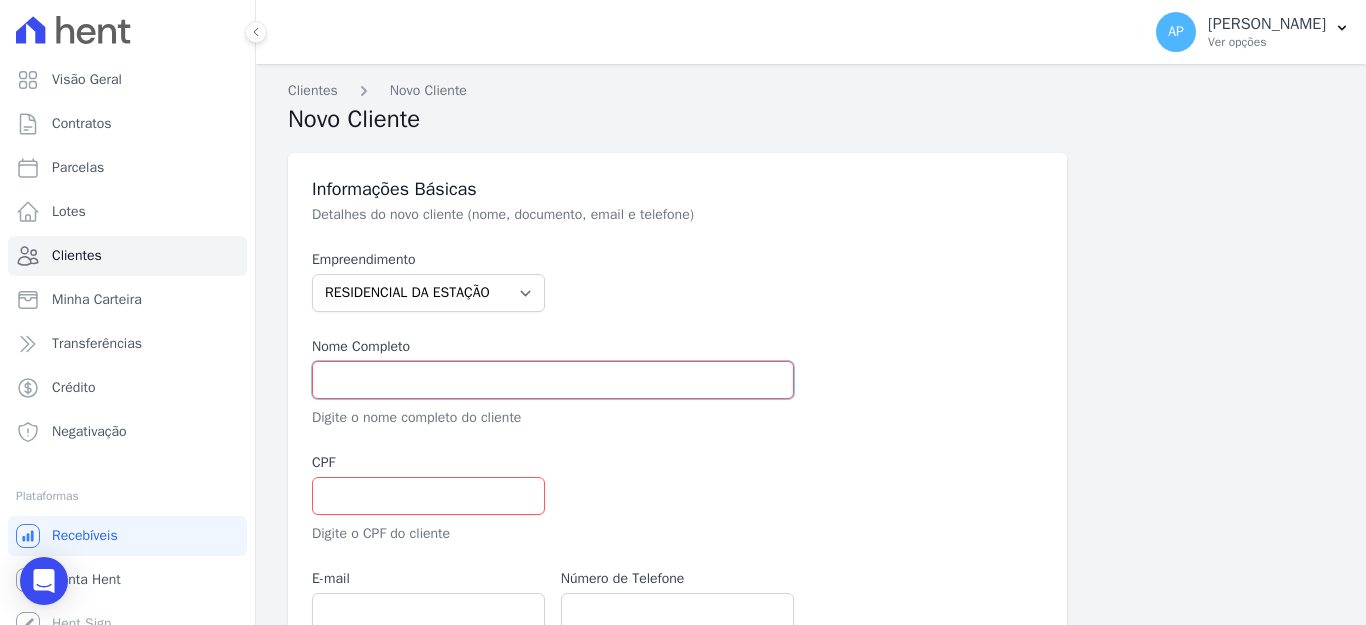click at bounding box center [553, 380] 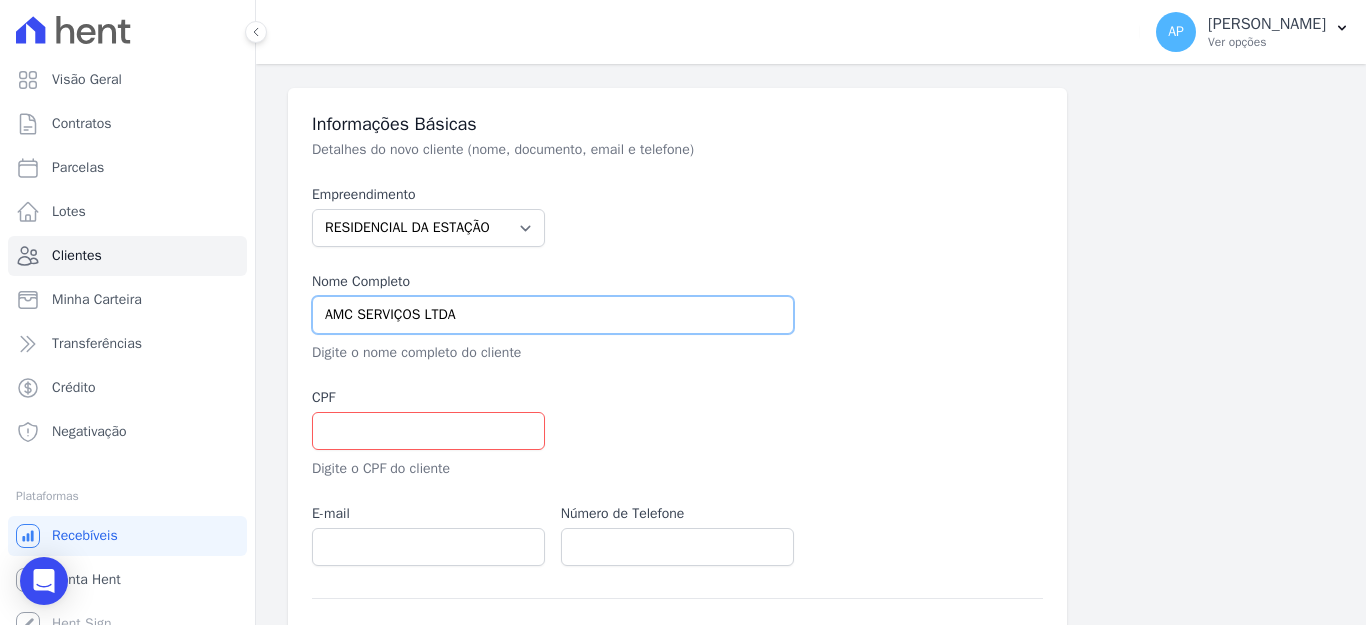 scroll, scrollTop: 100, scrollLeft: 0, axis: vertical 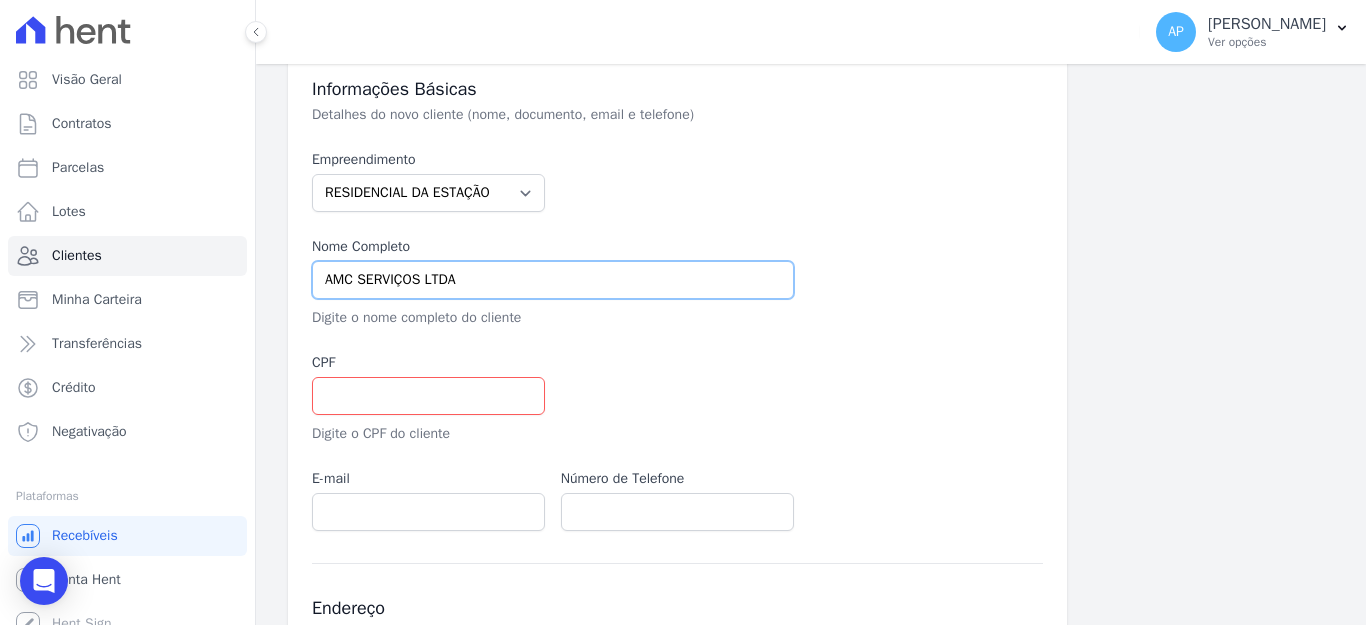 type on "AMC SERVIÇOS LTDA" 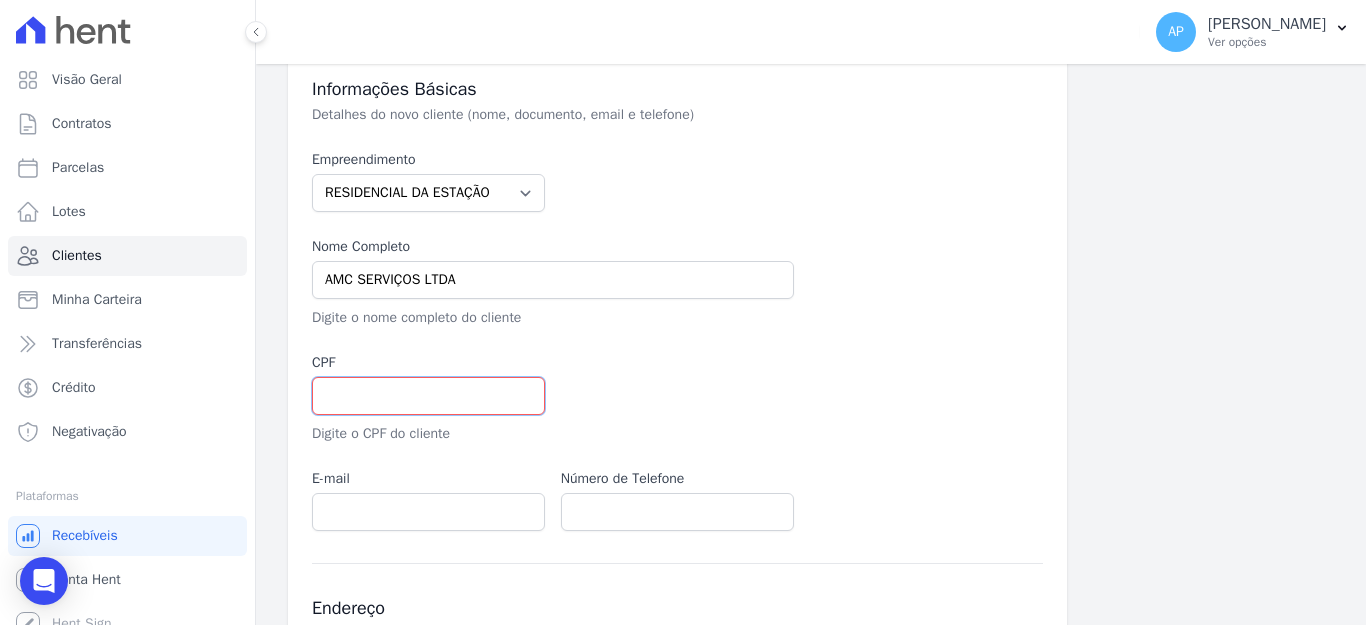 click at bounding box center [428, 396] 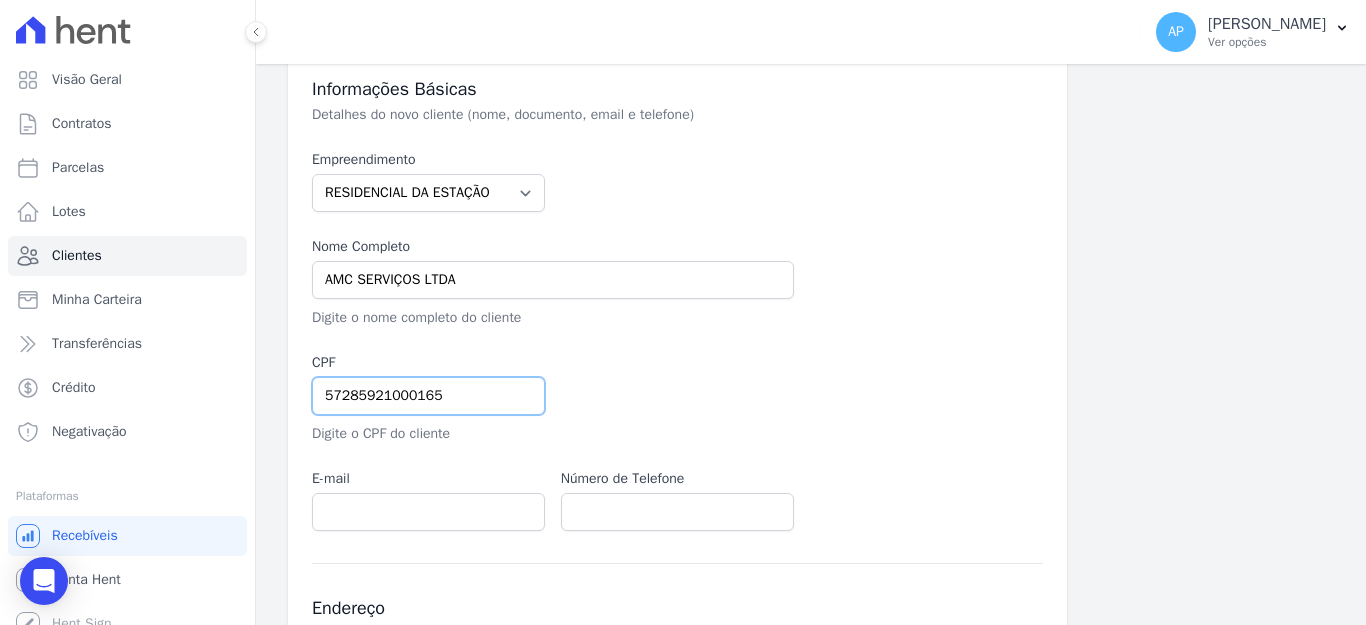 type on "57285921000165" 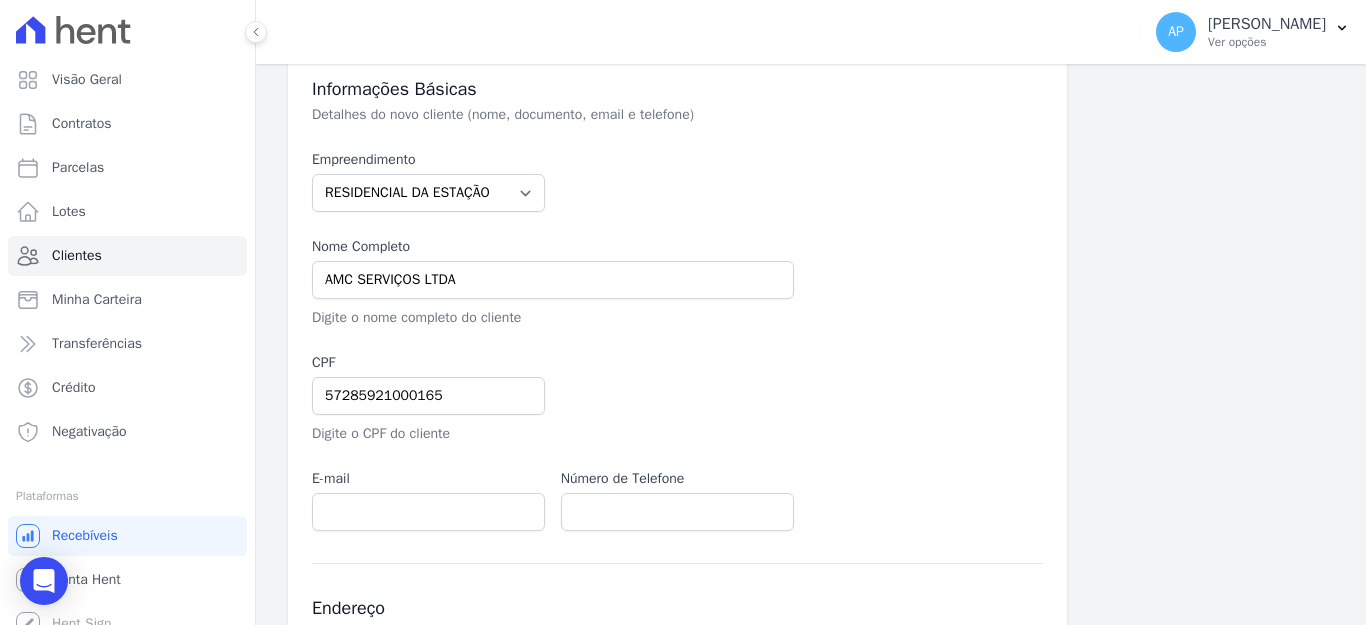 click on "E-mail" at bounding box center [428, 478] 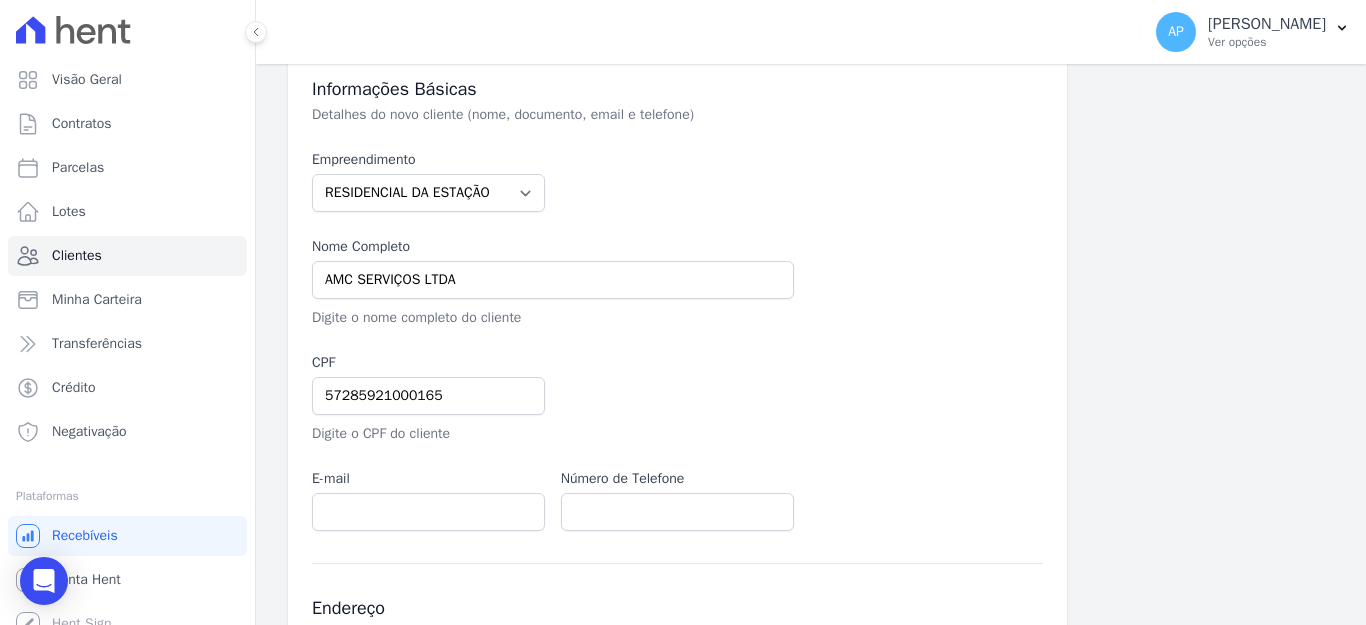 click on "Número de Telefone" at bounding box center [677, 499] 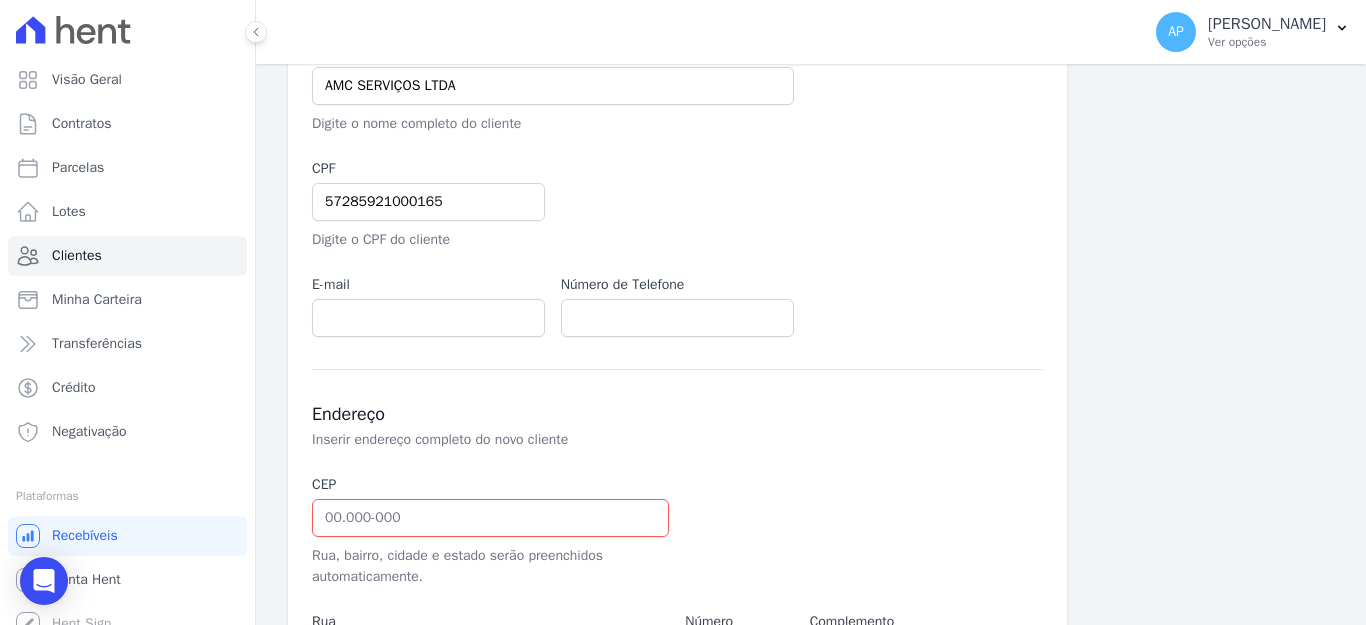 scroll, scrollTop: 300, scrollLeft: 0, axis: vertical 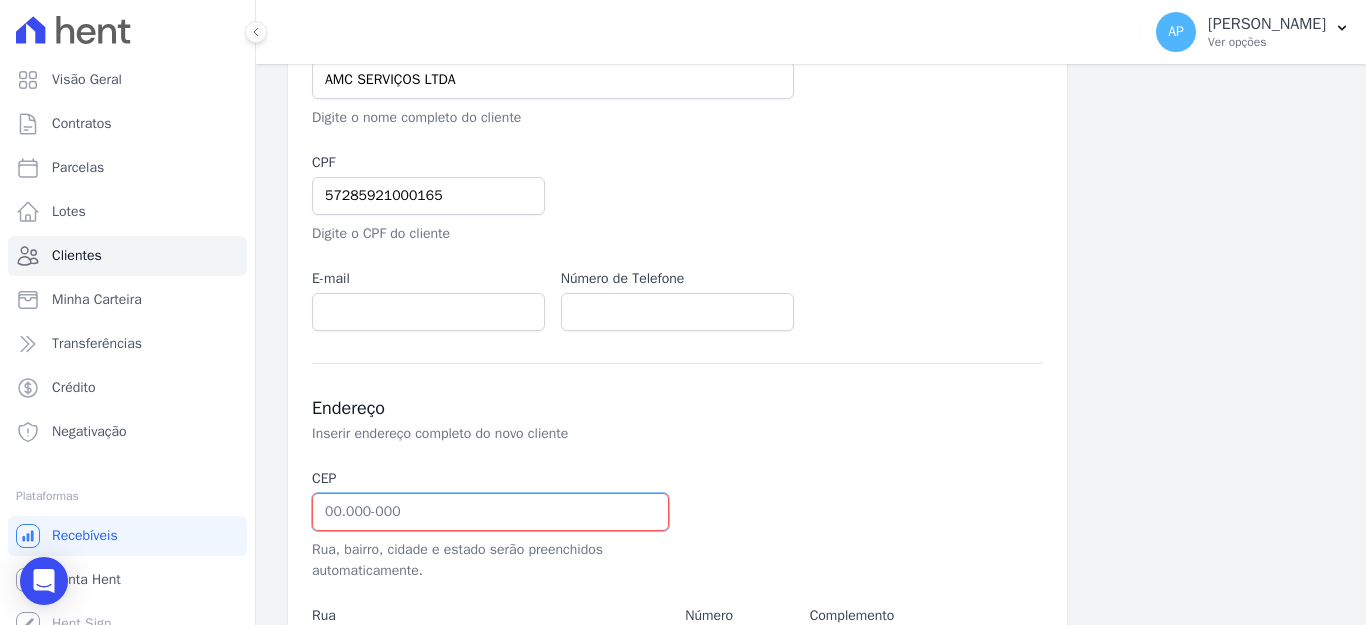 click at bounding box center (490, 512) 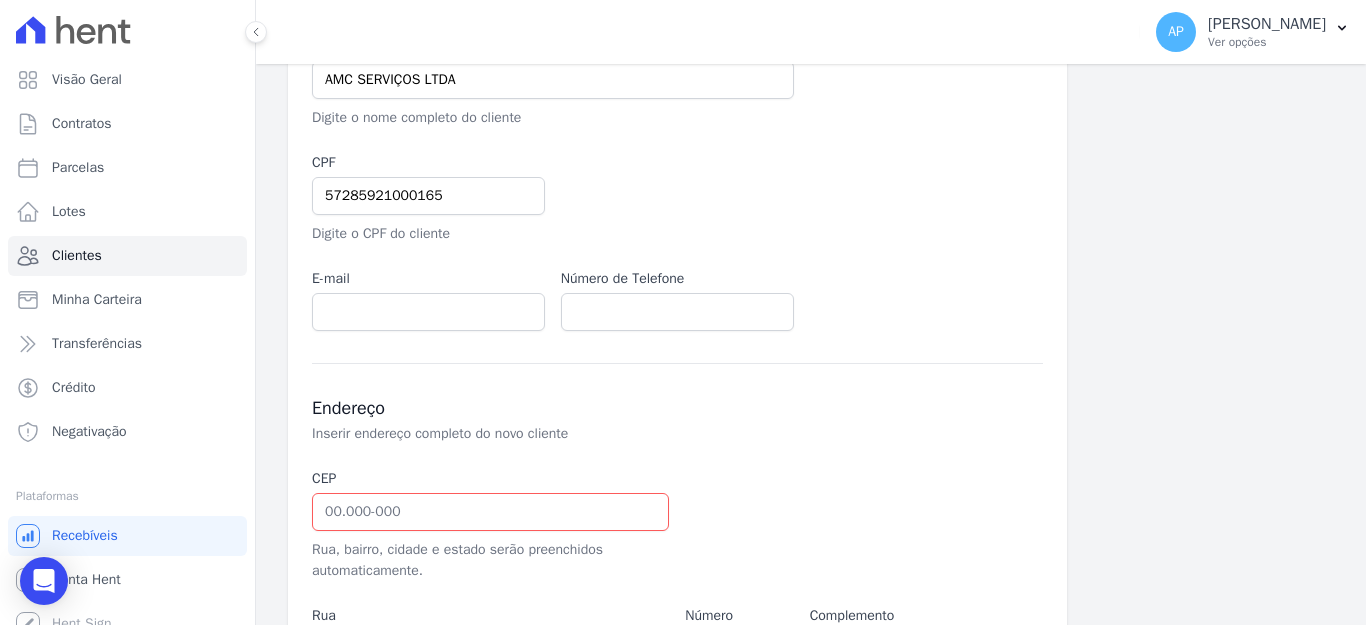 click on "Inserir endereço completo do novo cliente" at bounding box center (648, 434) 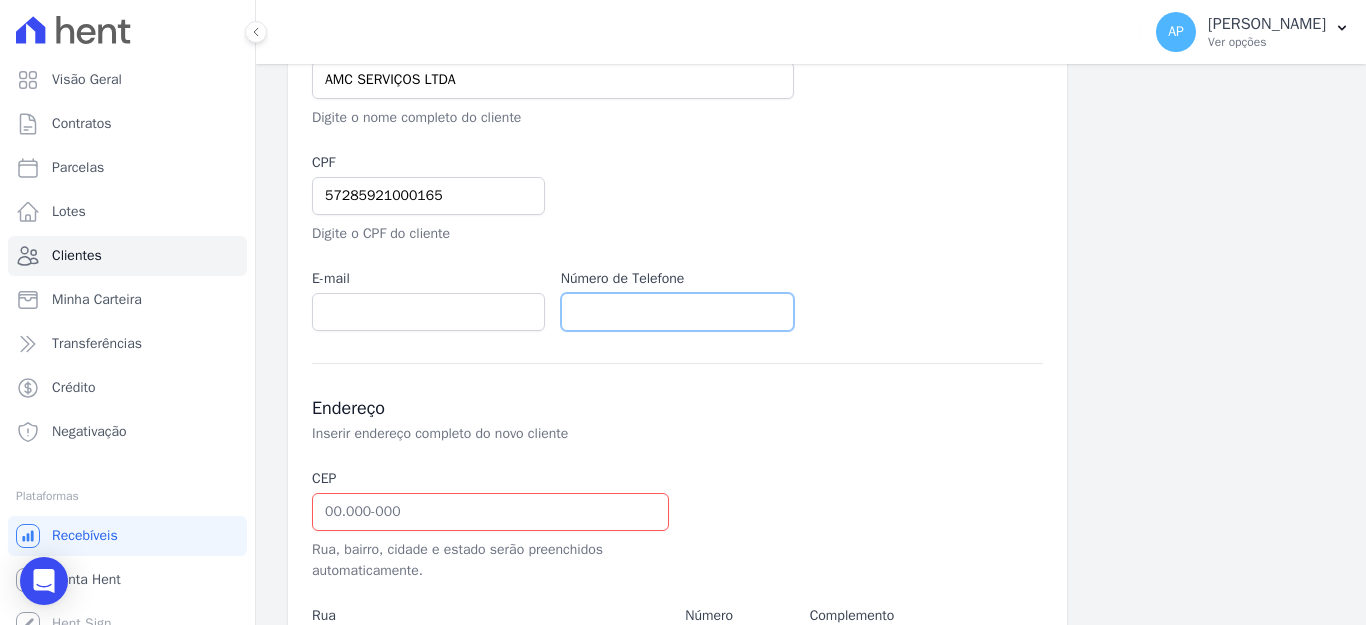 click at bounding box center [677, 312] 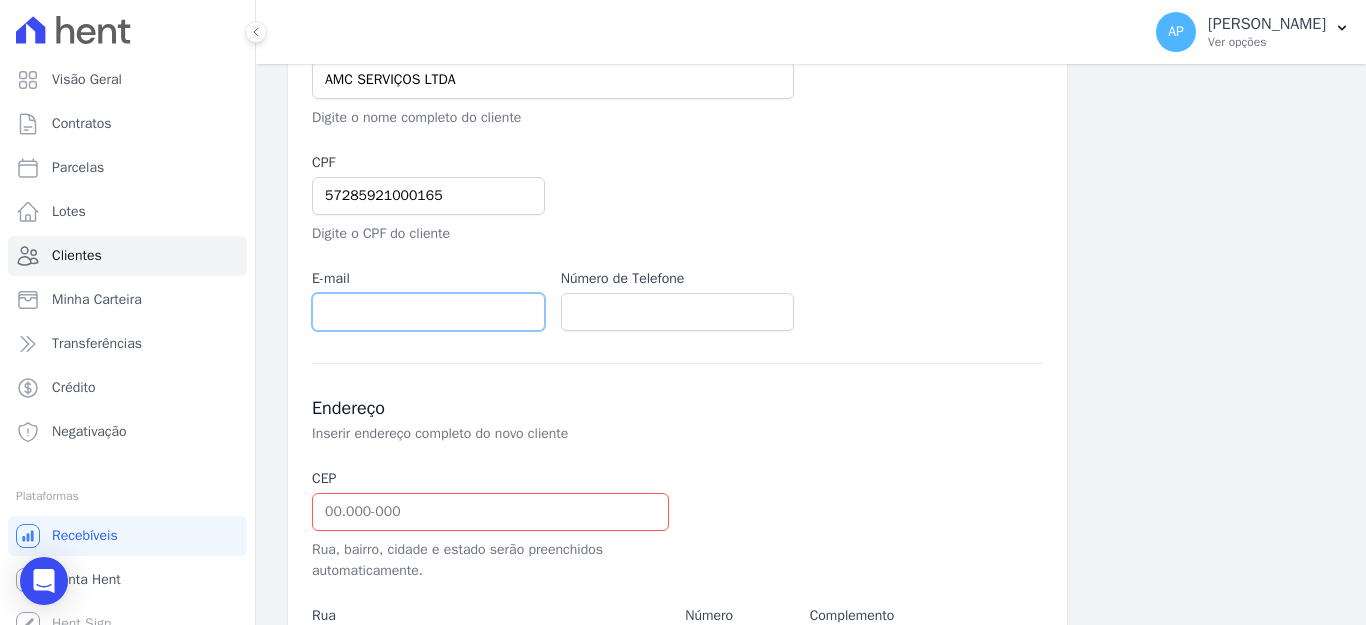 click at bounding box center [428, 312] 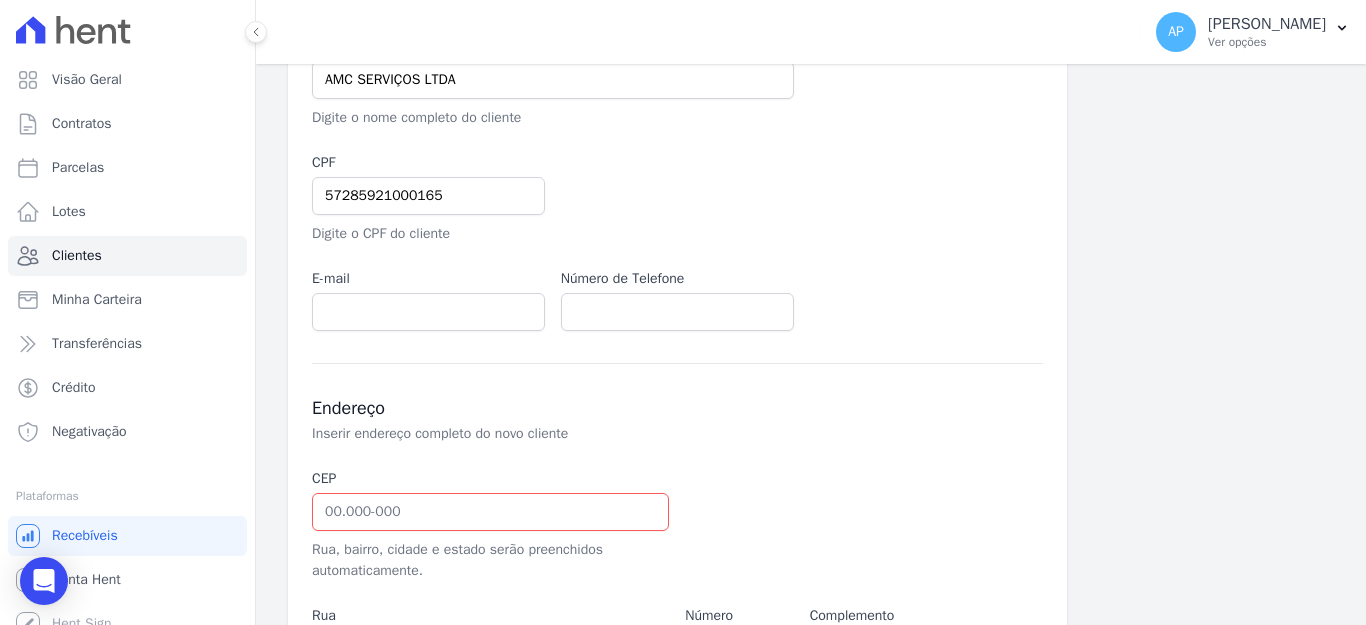 click on "Endereço
Inserir endereço completo do novo cliente
CEP
Rua, bairro, cidade e estado serão preenchidos automaticamente.
Rua
Digite o nome completo da rua
Número
Complemento
Ex.: Apt 201, Bloco A
Bairro
Digite o nome completo do bairro
Cidade
Estado
Selecione um
AC
AL
AP
AM
BA
CE
DF
ES
GO
MA
MG" at bounding box center [677, 588] 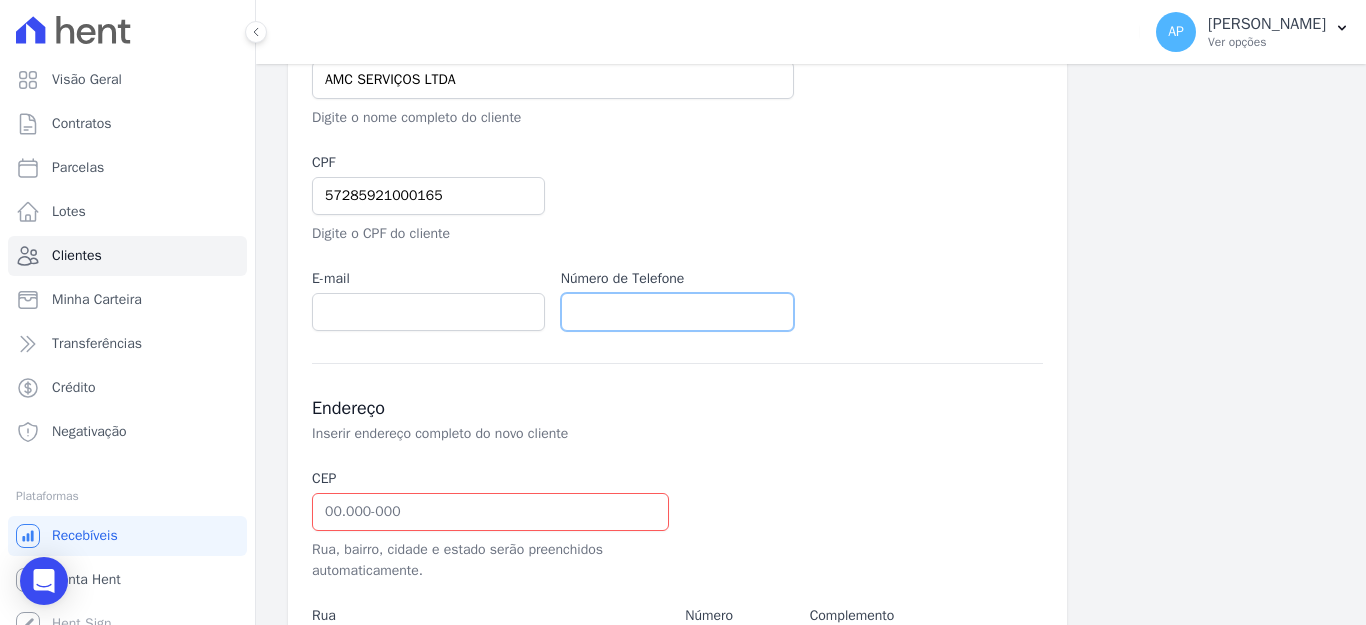 click at bounding box center (677, 312) 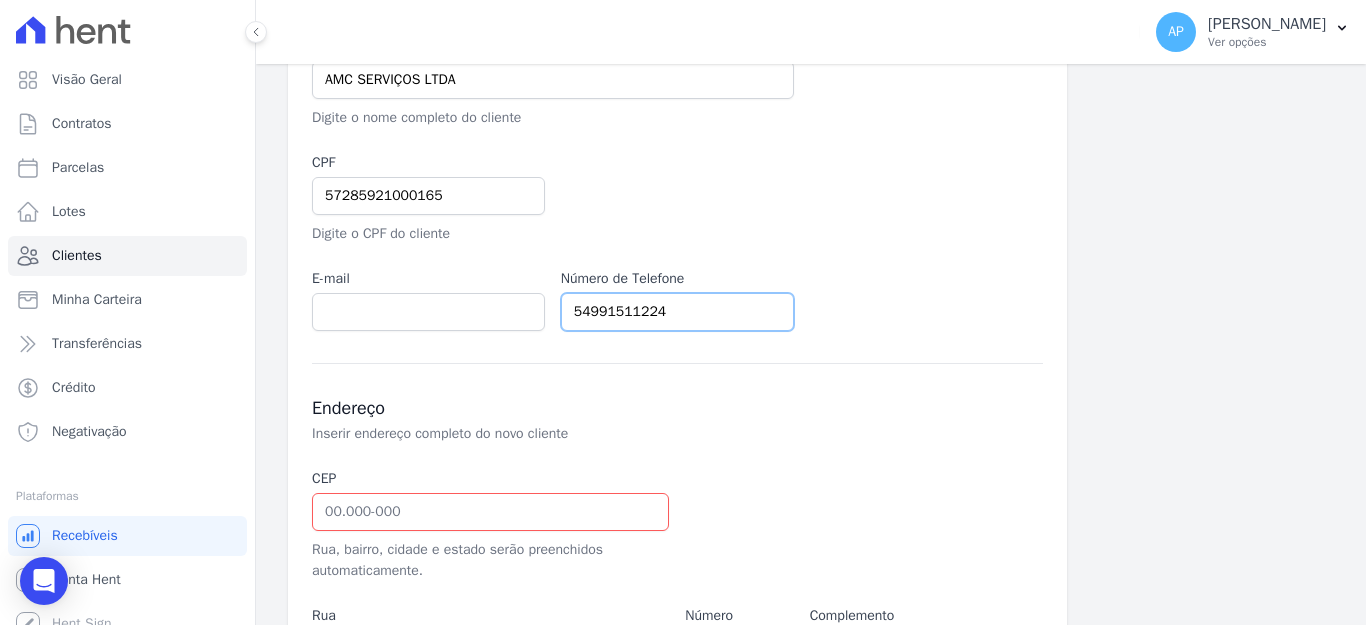 type on "54991511224" 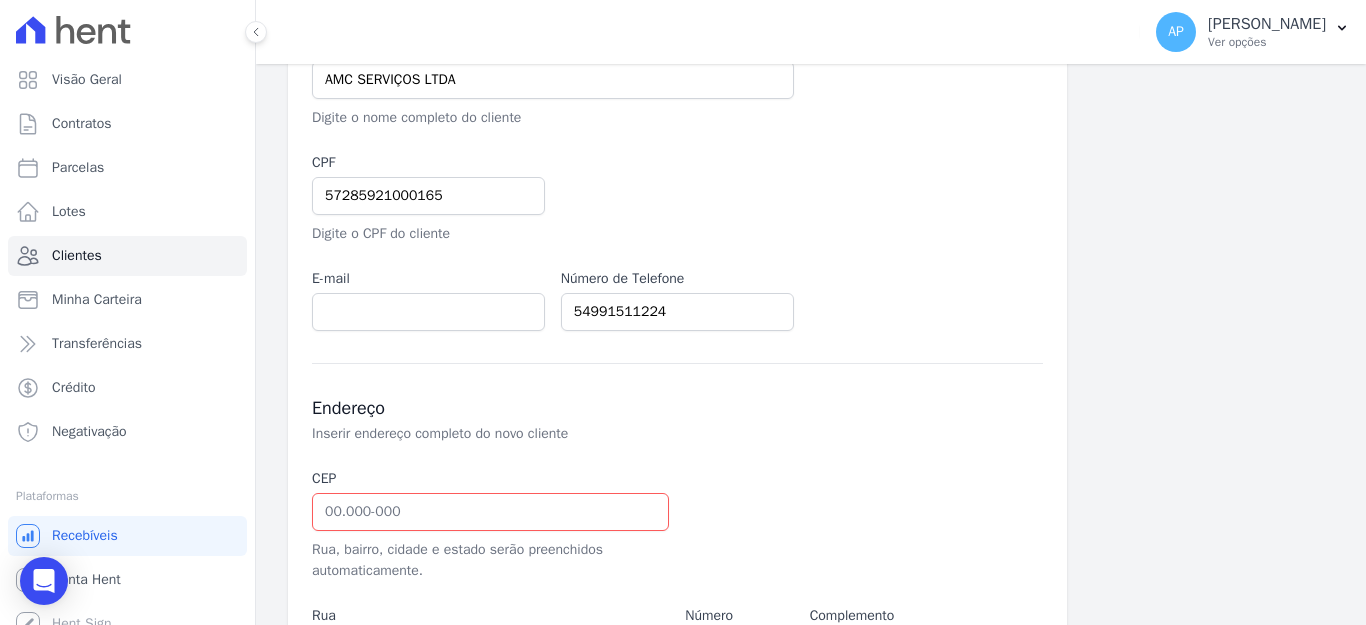 click on "Inserir endereço completo do novo cliente" at bounding box center [648, 434] 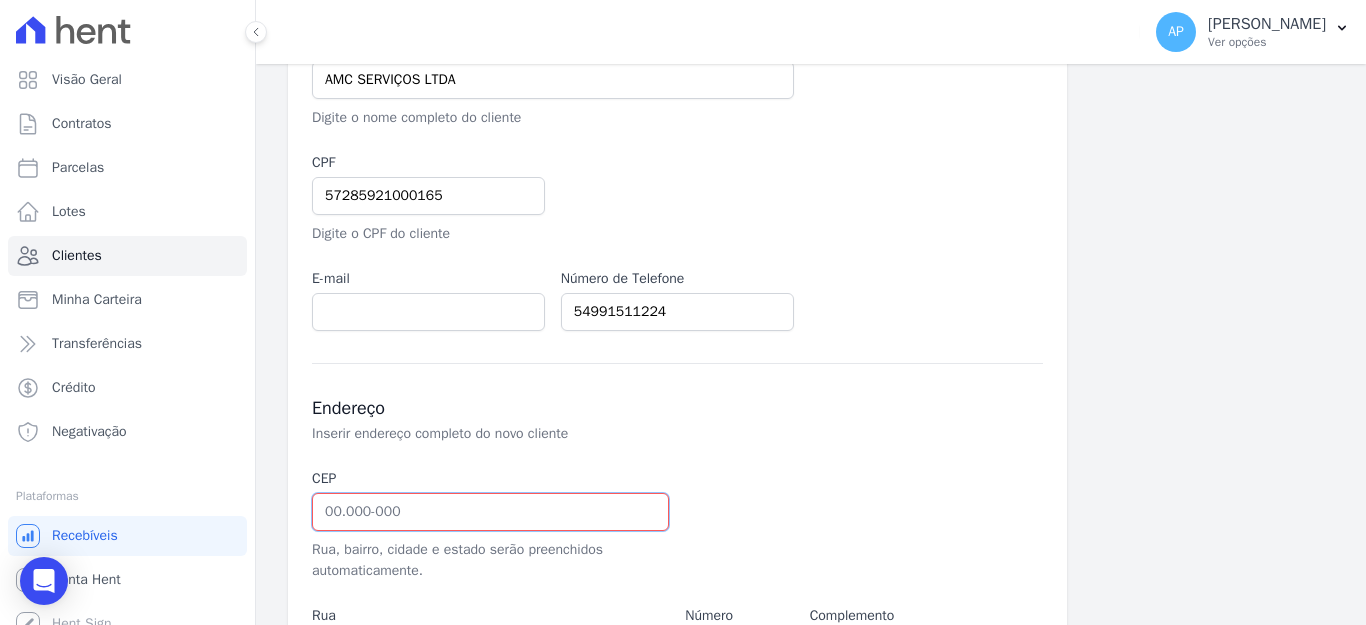 click at bounding box center [490, 512] 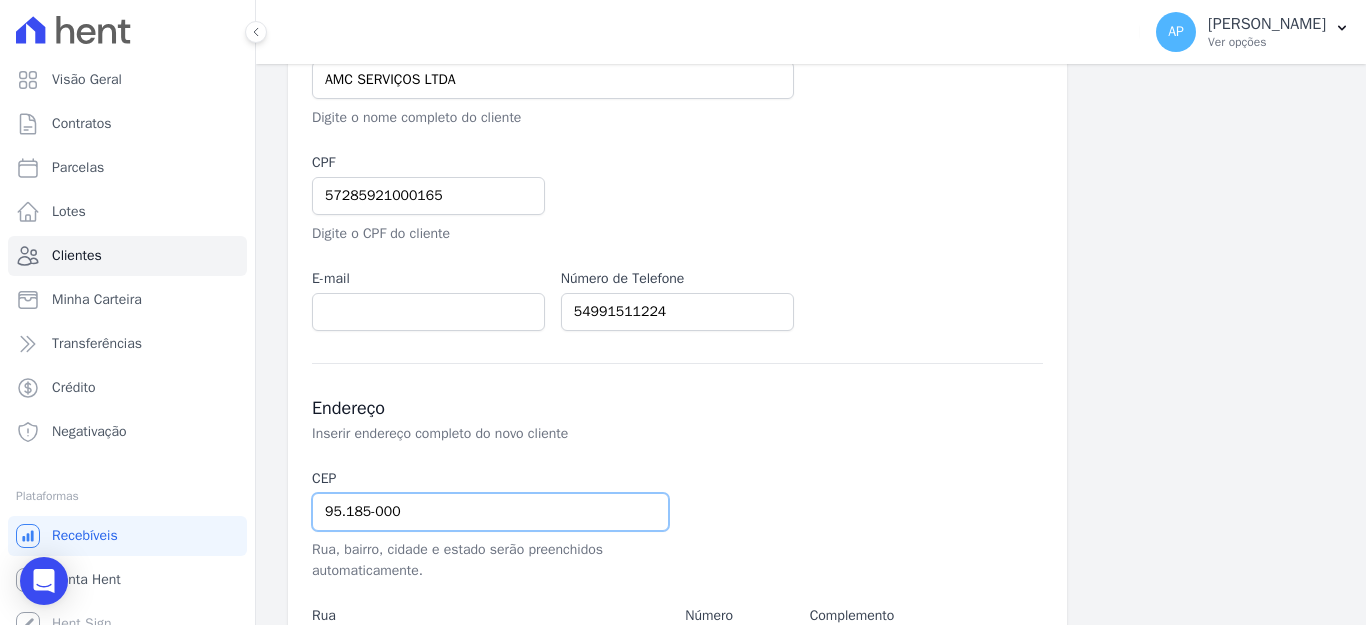 type on "95.185-000" 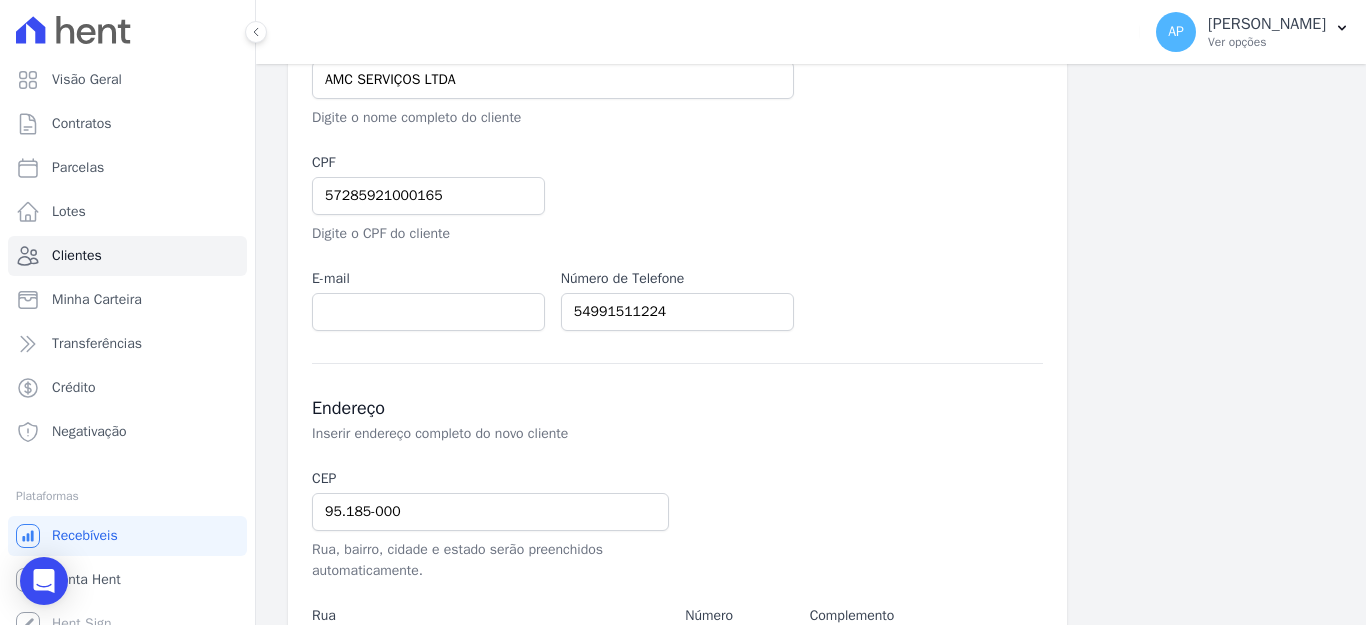 type 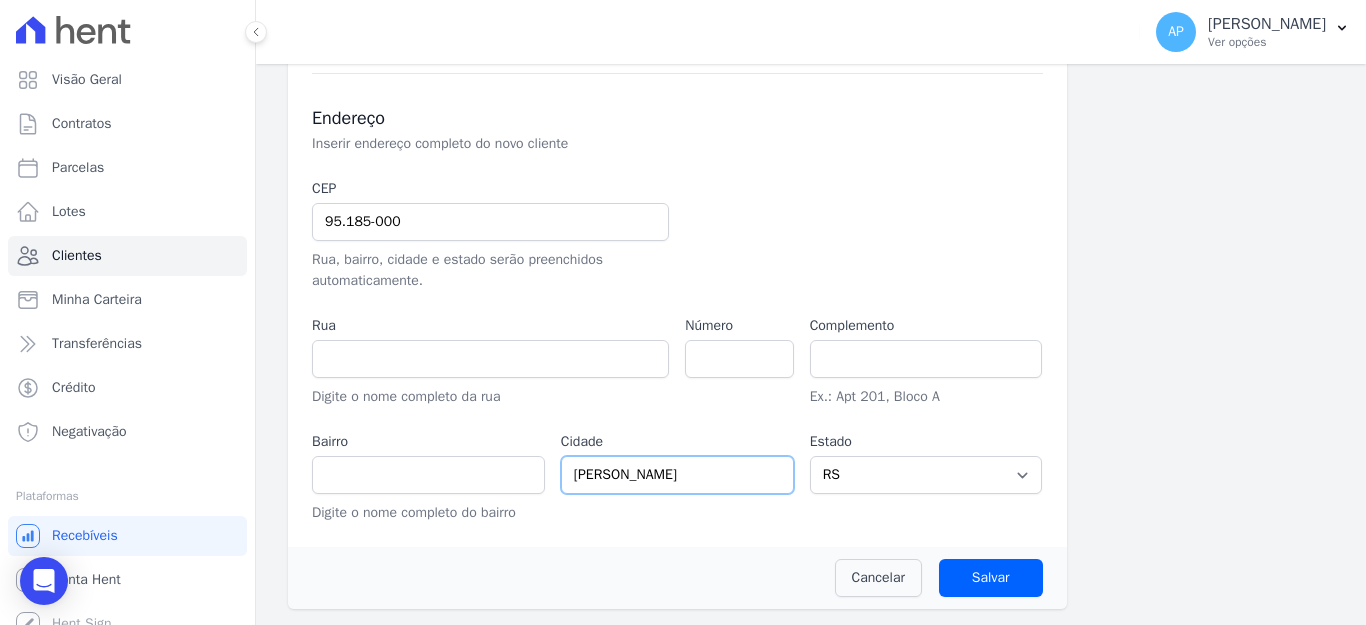 click on "[PERSON_NAME]" at bounding box center (677, 475) 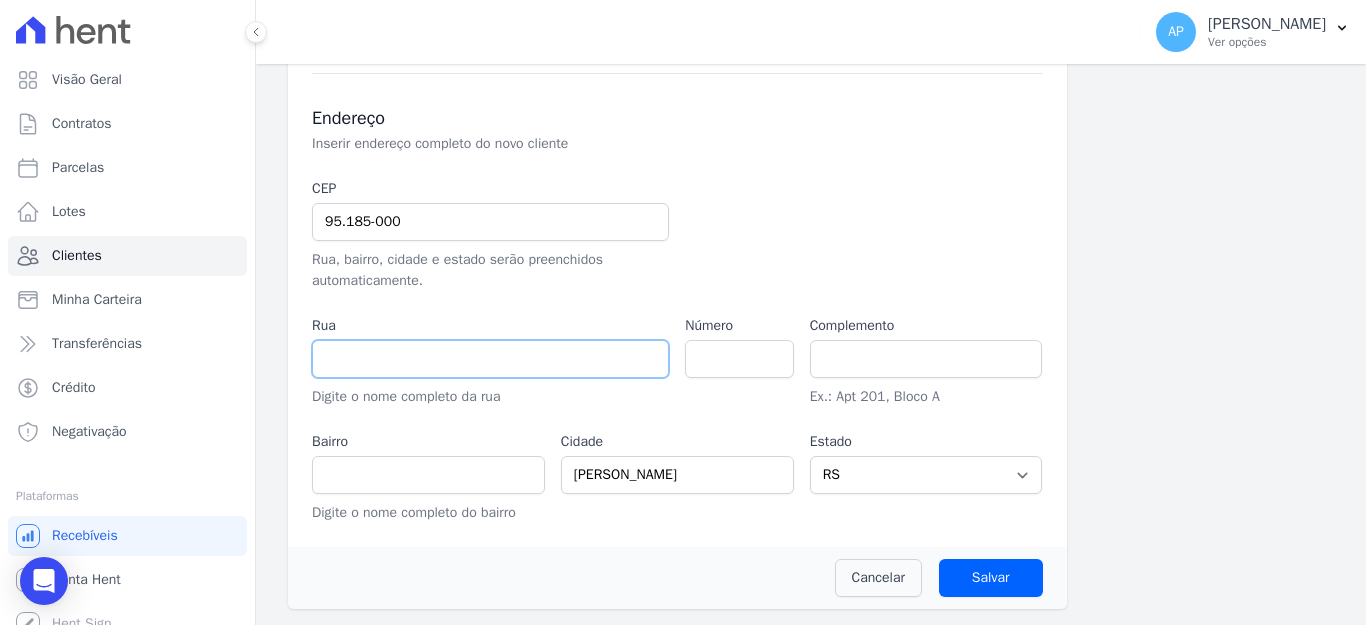 click at bounding box center (490, 359) 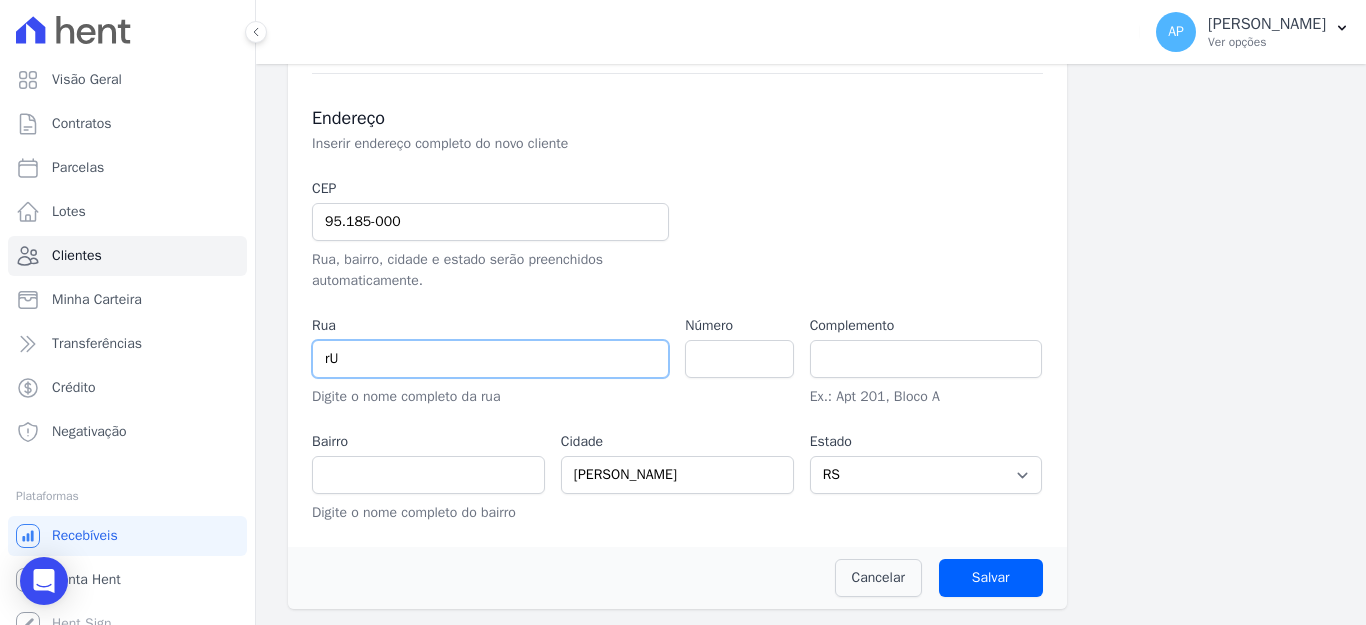 type on "r" 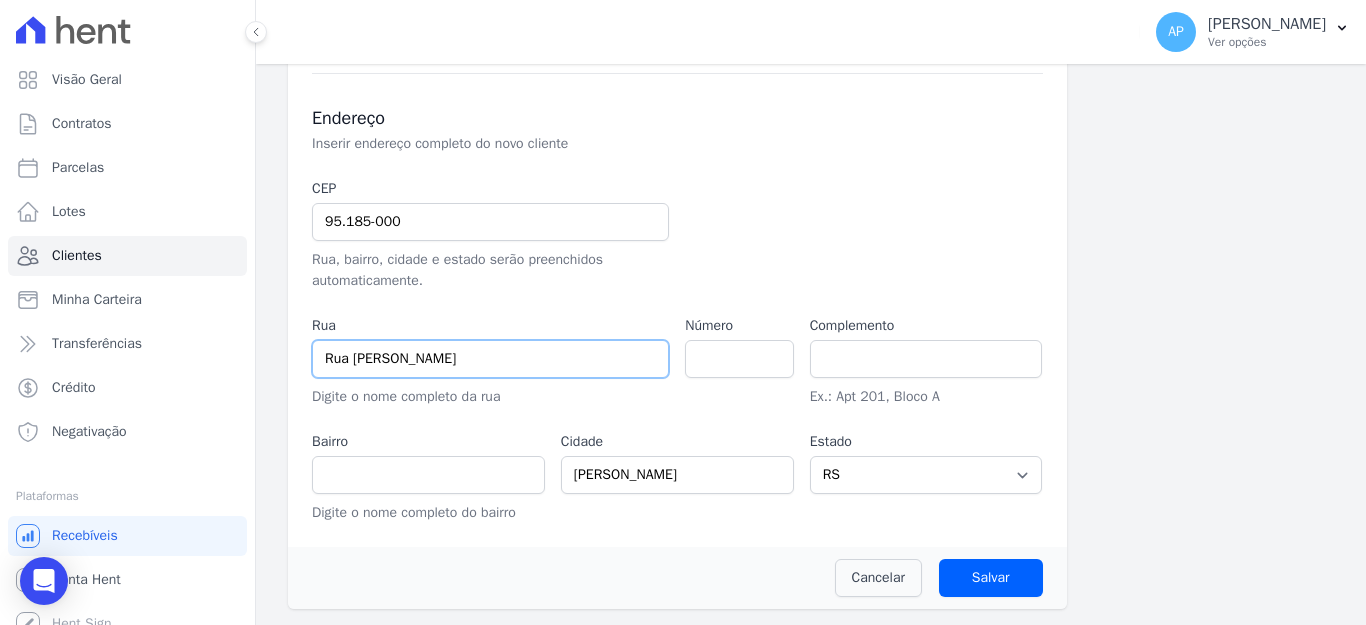 type on "Rua João Dentice" 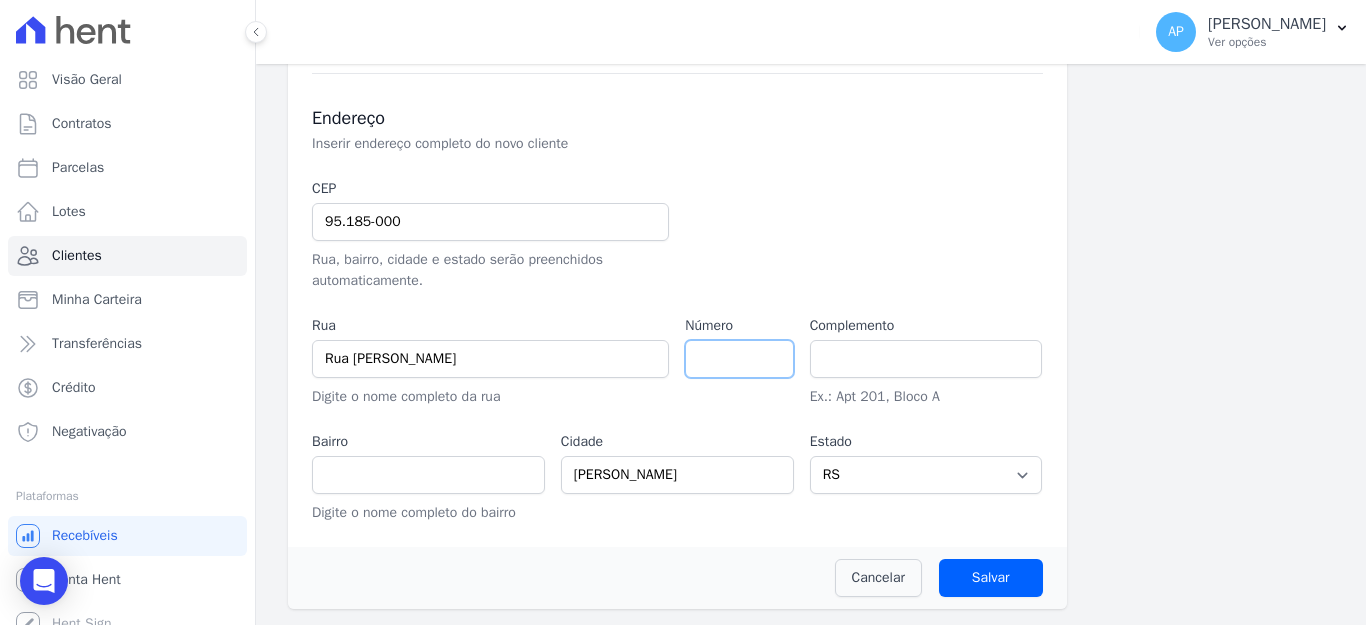click at bounding box center (739, 359) 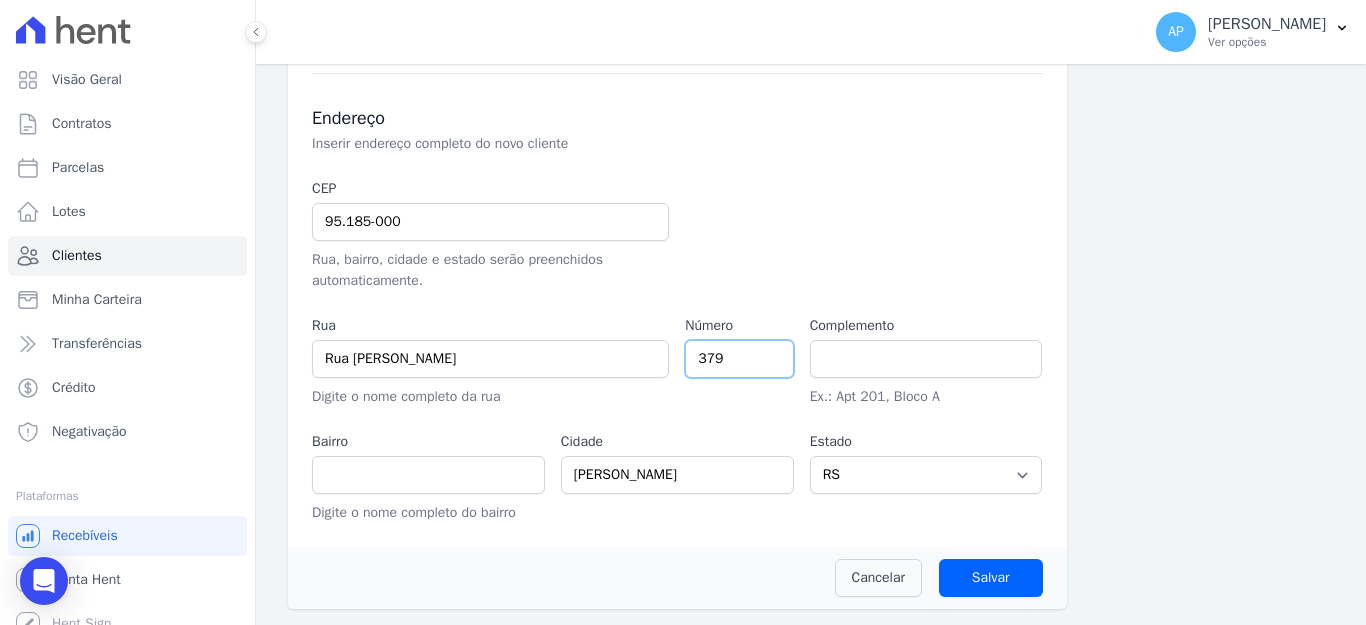type on "379" 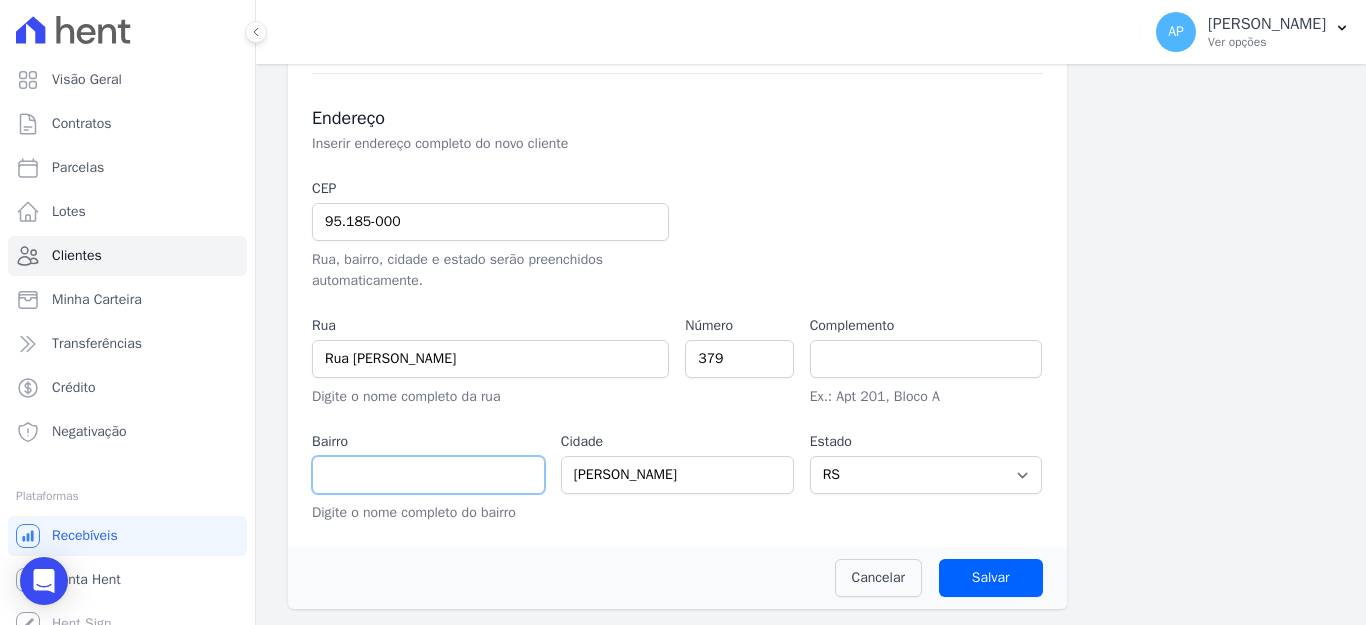 click at bounding box center [428, 475] 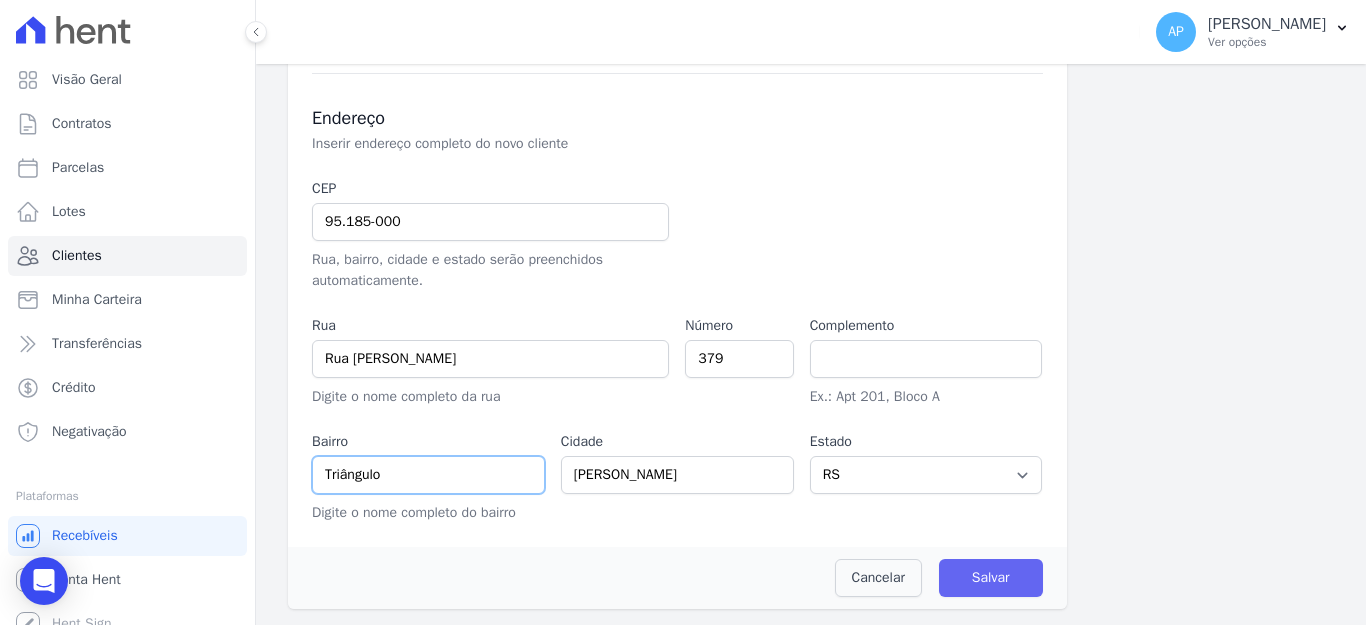 type on "Triângulo" 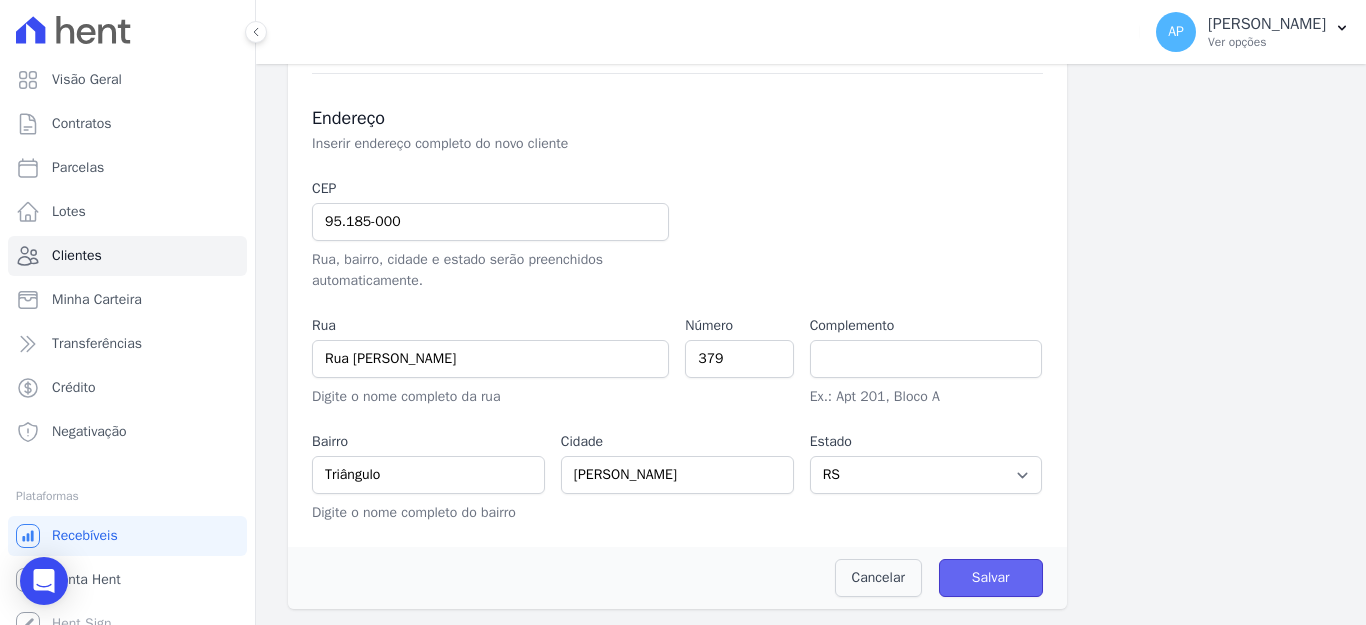 click on "Salvar" at bounding box center (991, 578) 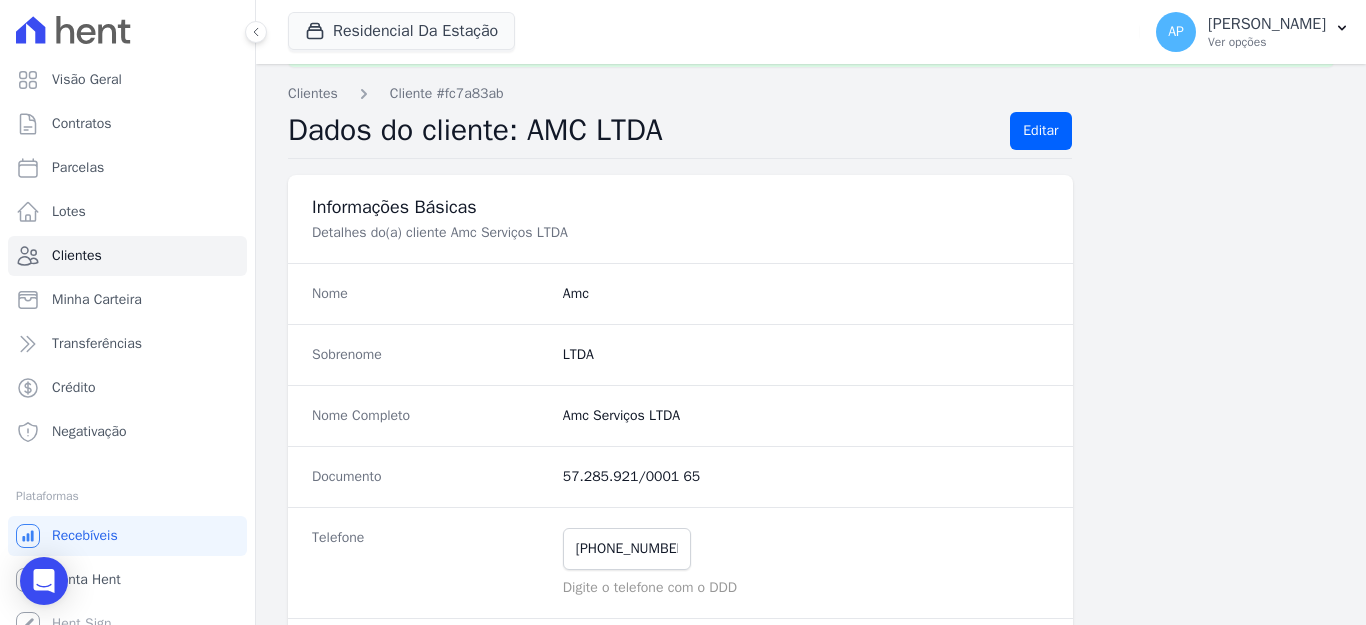 scroll, scrollTop: 100, scrollLeft: 0, axis: vertical 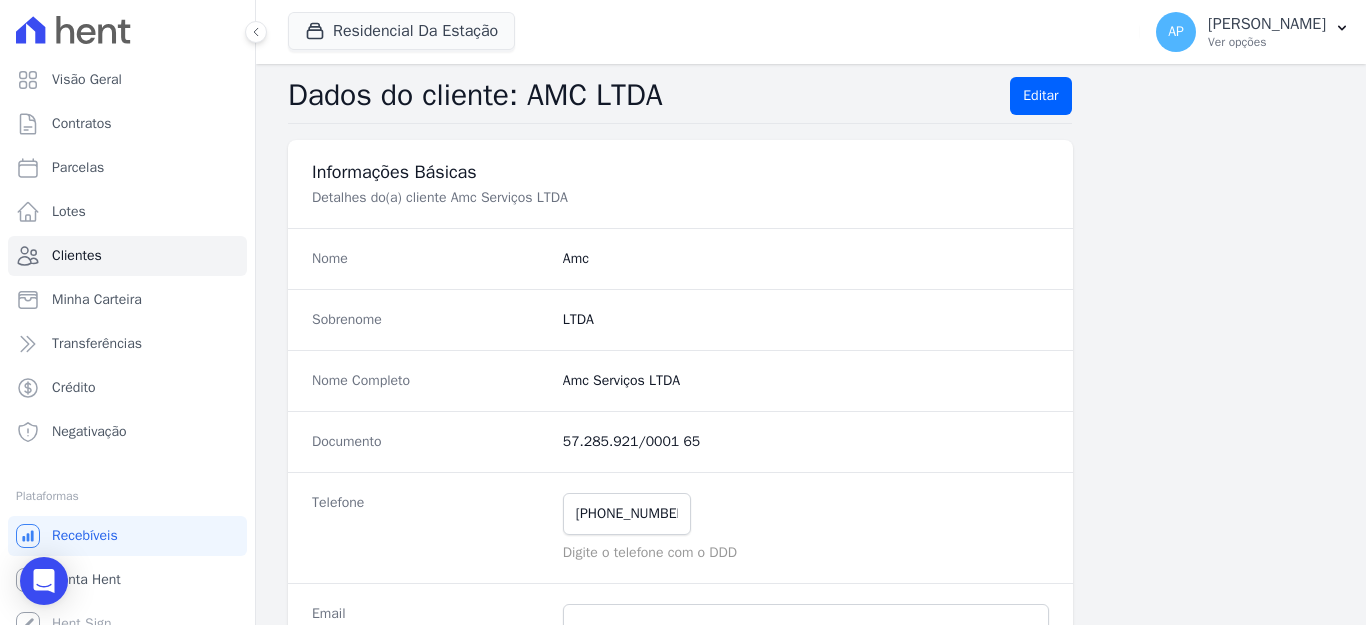 click on "LTDA" at bounding box center [806, 320] 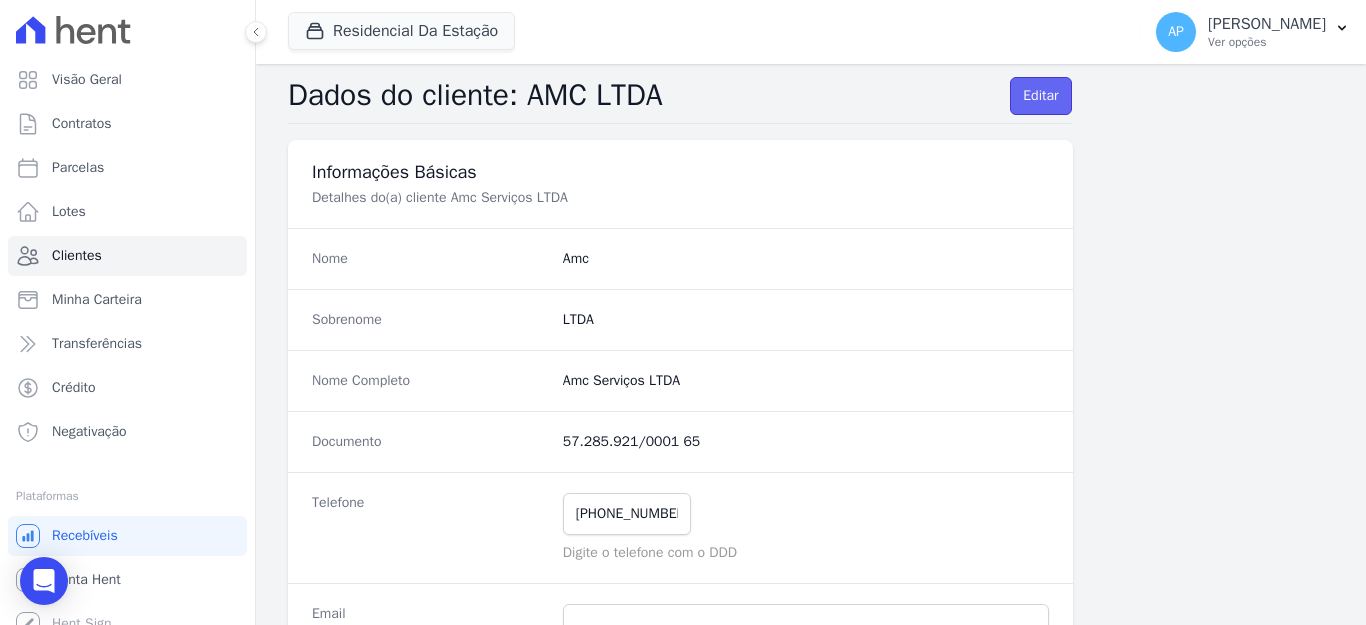 click on "Editar" at bounding box center [1040, 96] 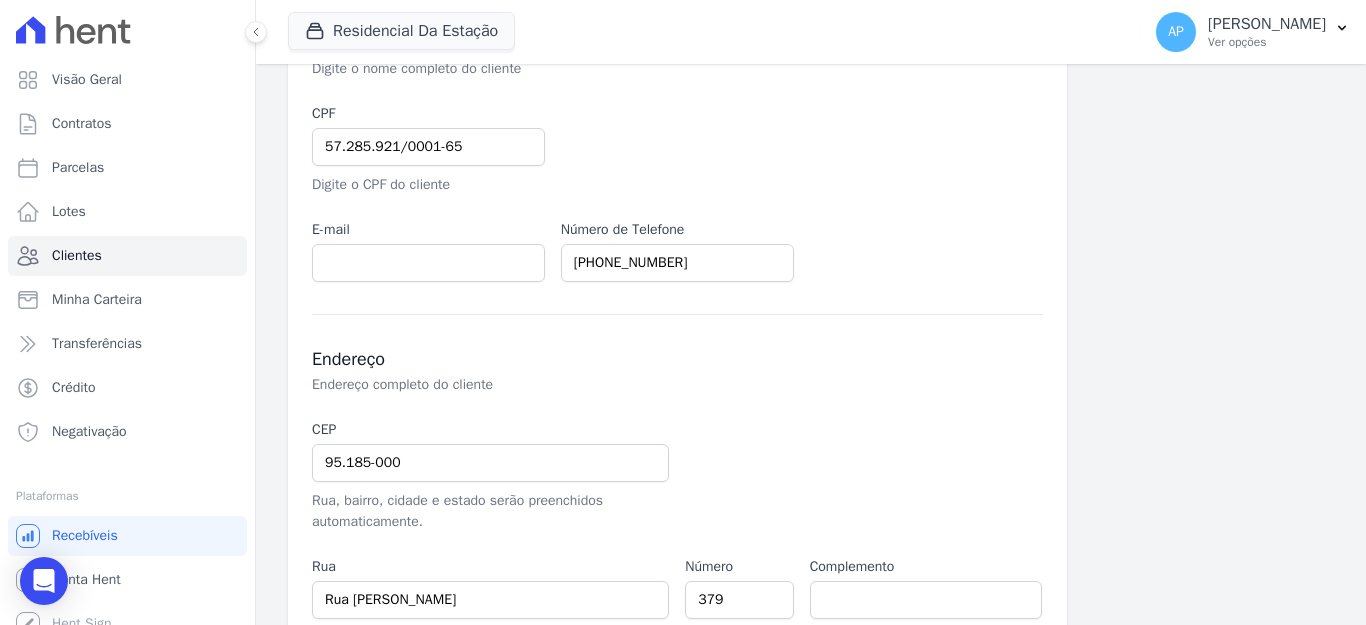 scroll, scrollTop: 400, scrollLeft: 0, axis: vertical 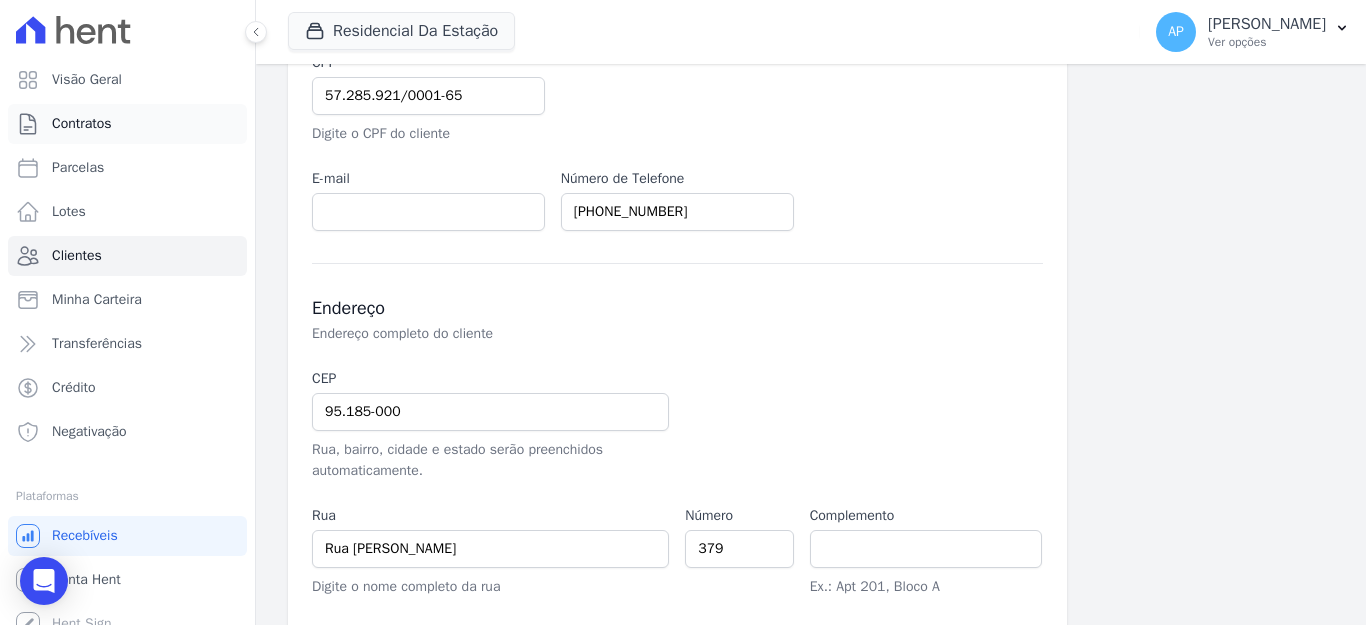 click on "Contratos" at bounding box center (82, 124) 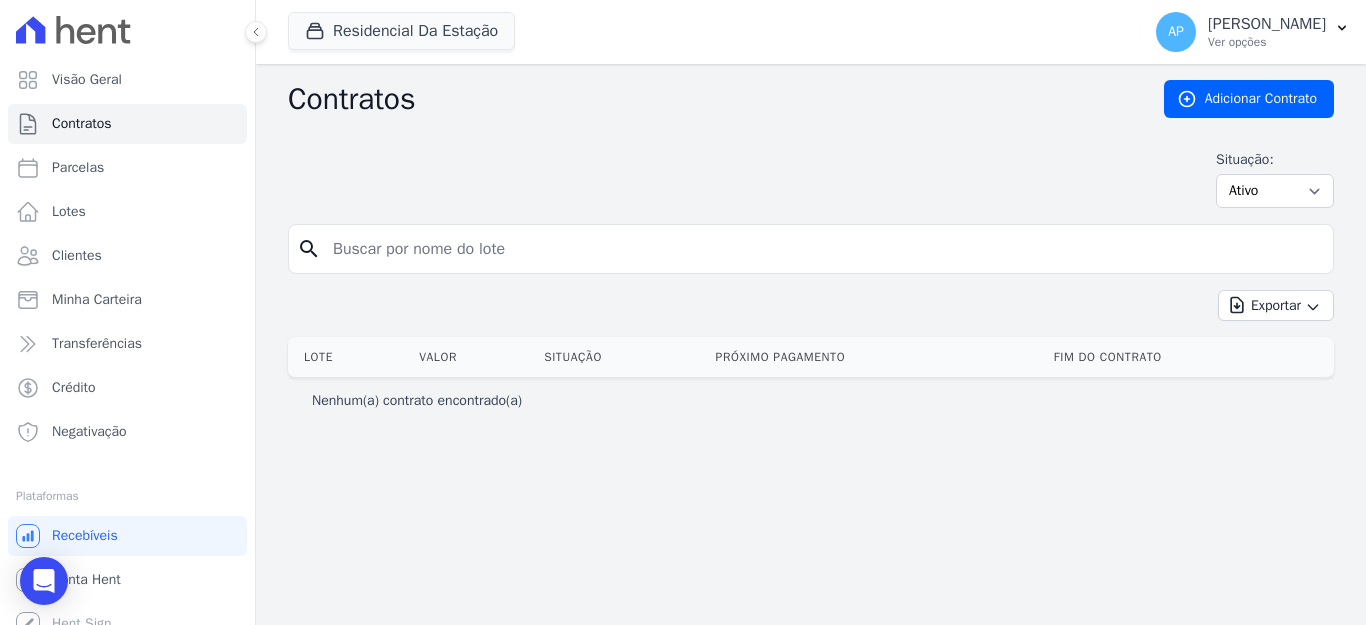 click at bounding box center (823, 249) 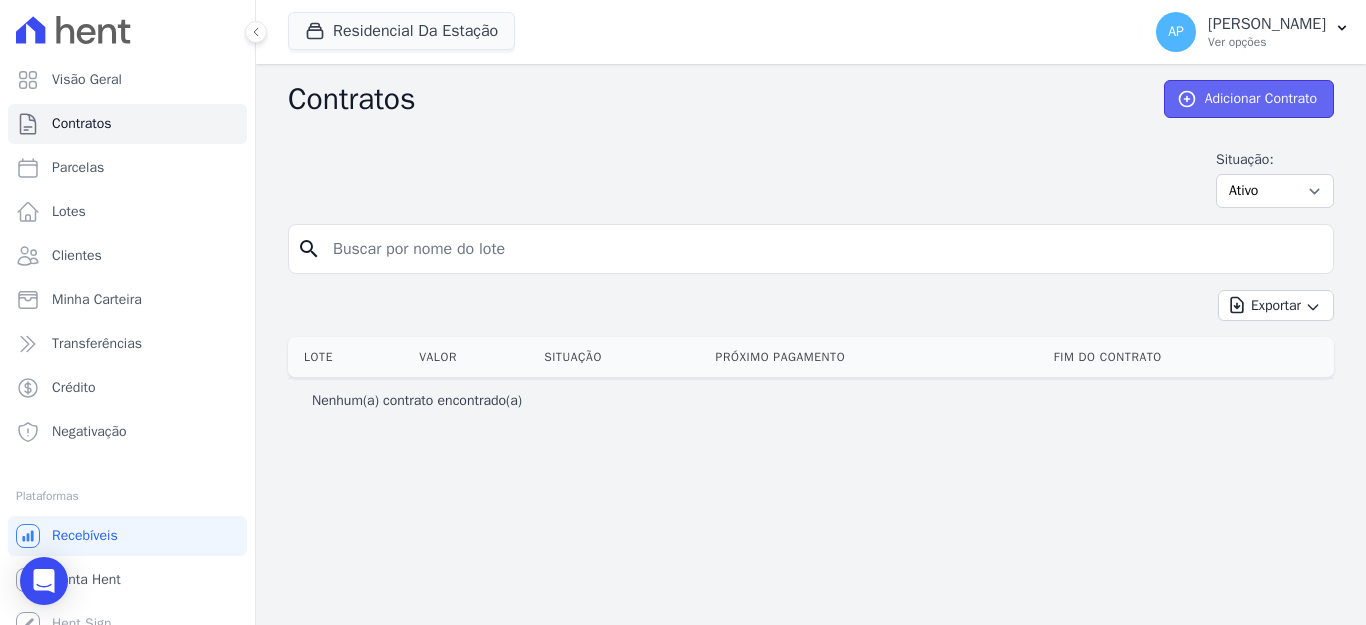 click on "Adicionar Contrato" at bounding box center [1249, 99] 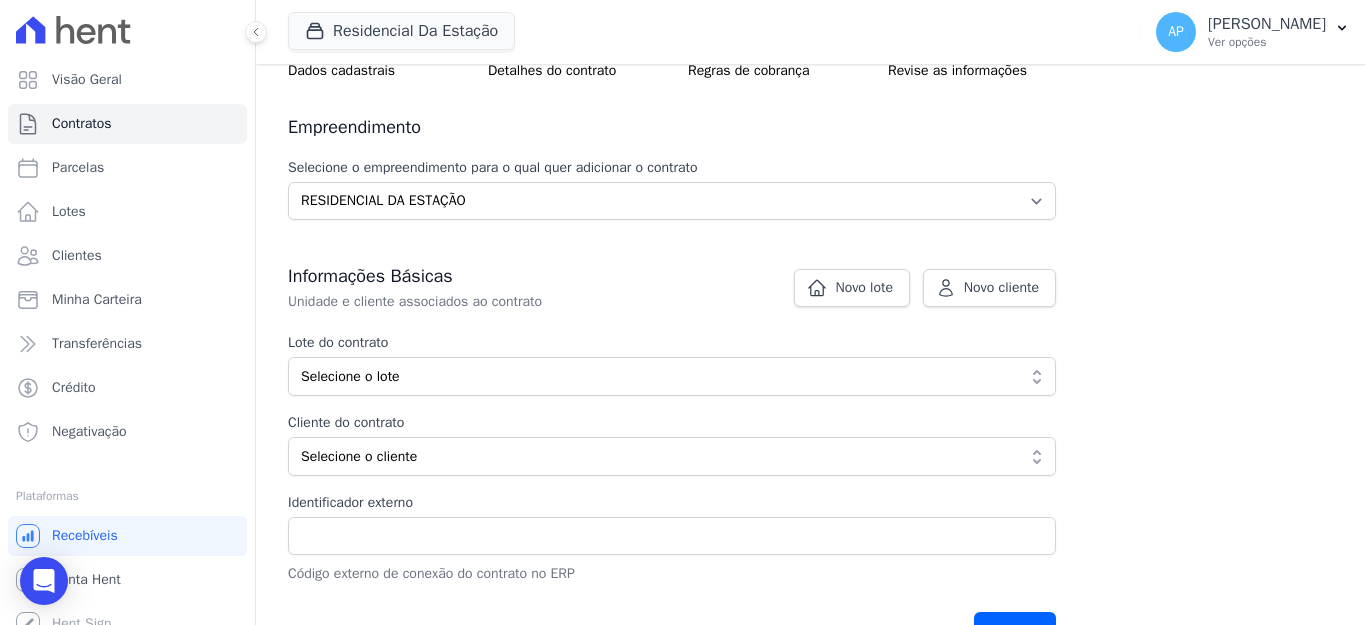 scroll, scrollTop: 200, scrollLeft: 0, axis: vertical 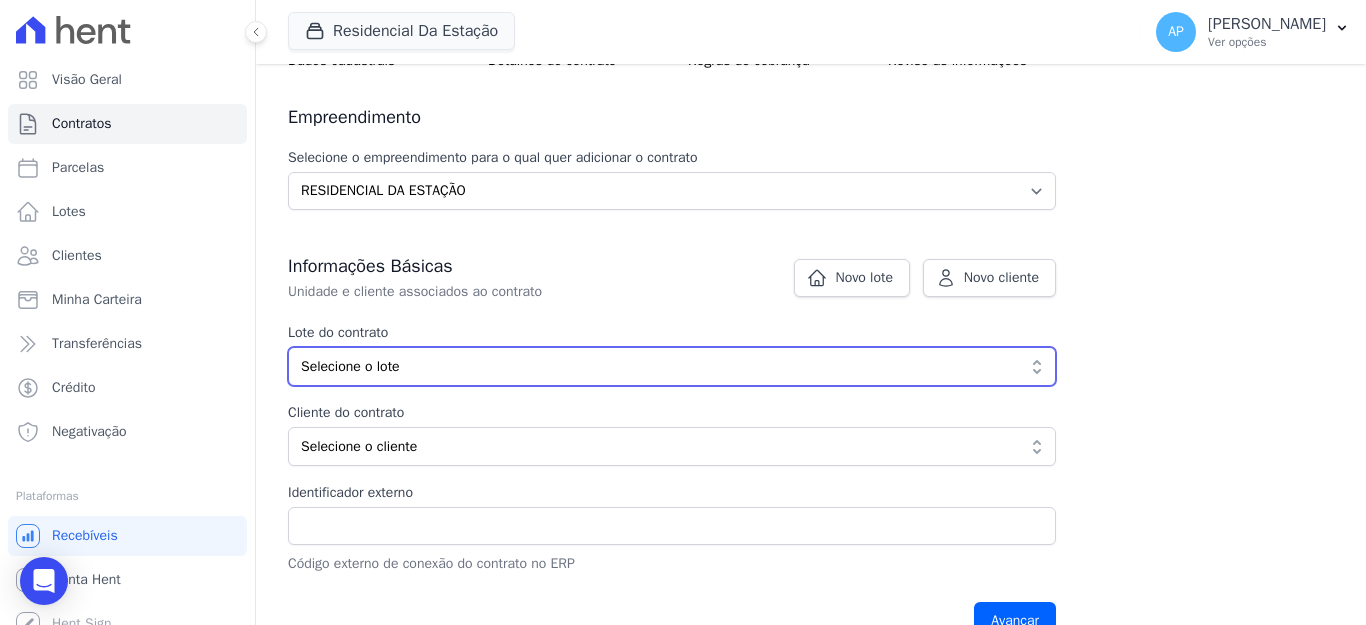 click on "Selecione o lote" at bounding box center (658, 366) 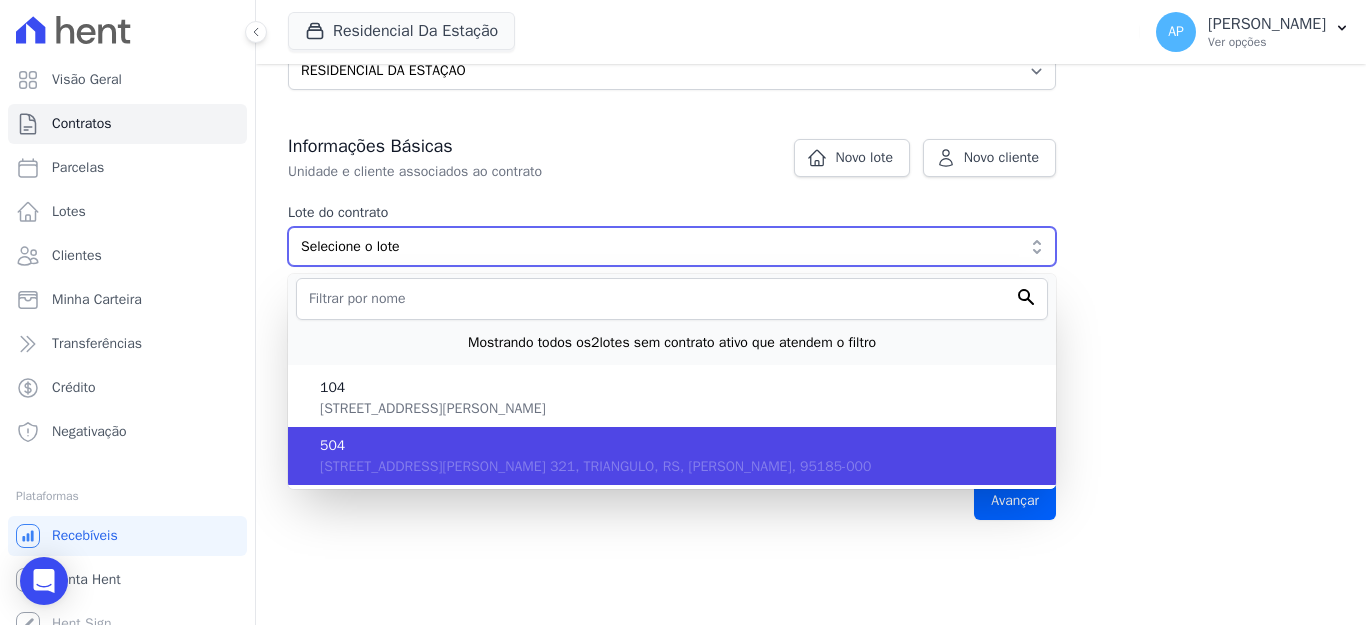scroll, scrollTop: 322, scrollLeft: 0, axis: vertical 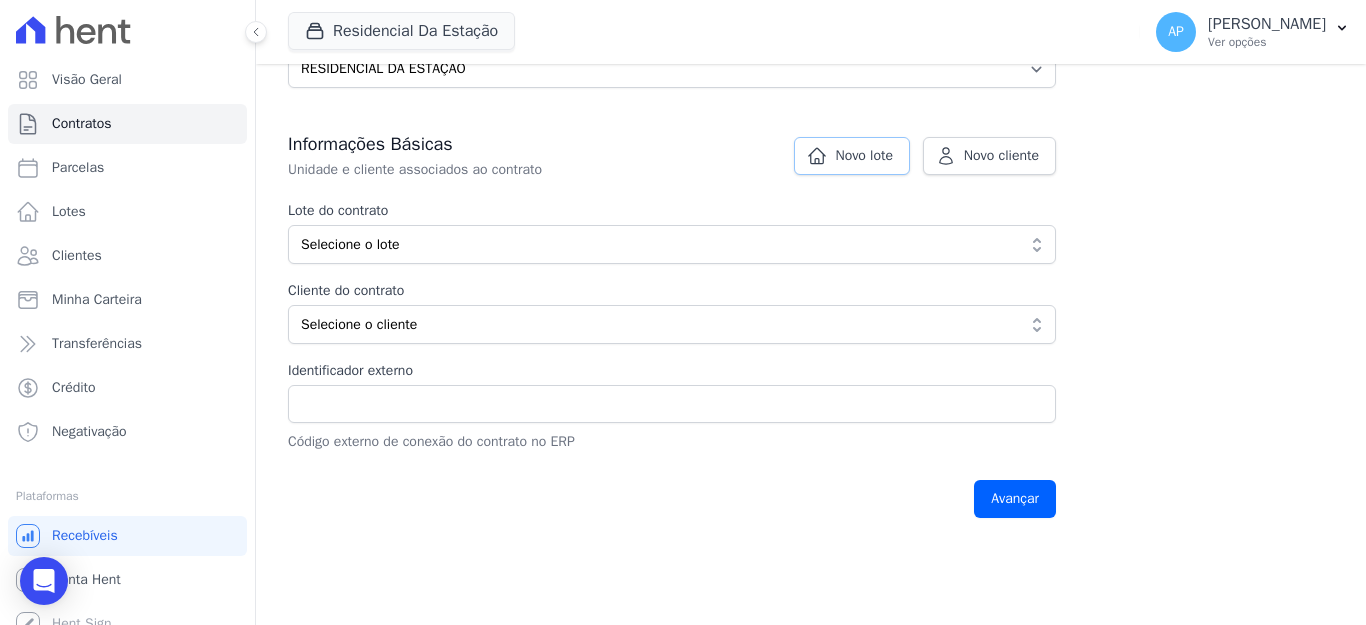 click on "Novo lote" at bounding box center [864, 156] 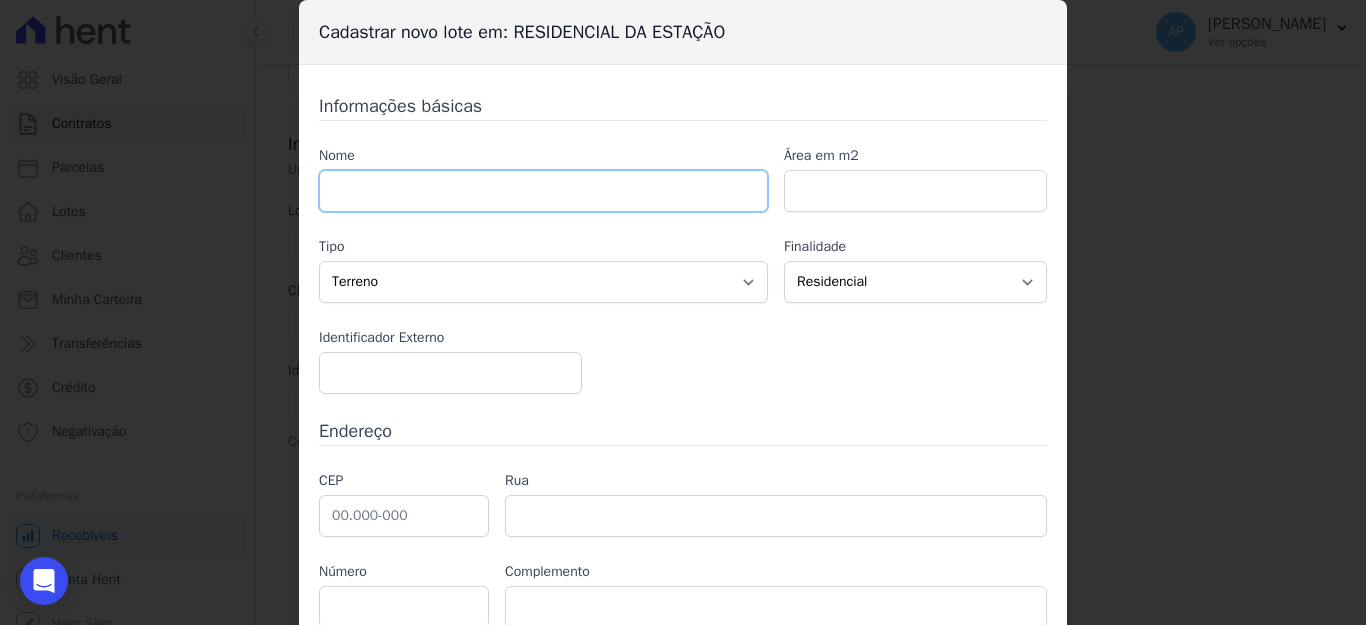click at bounding box center (543, 191) 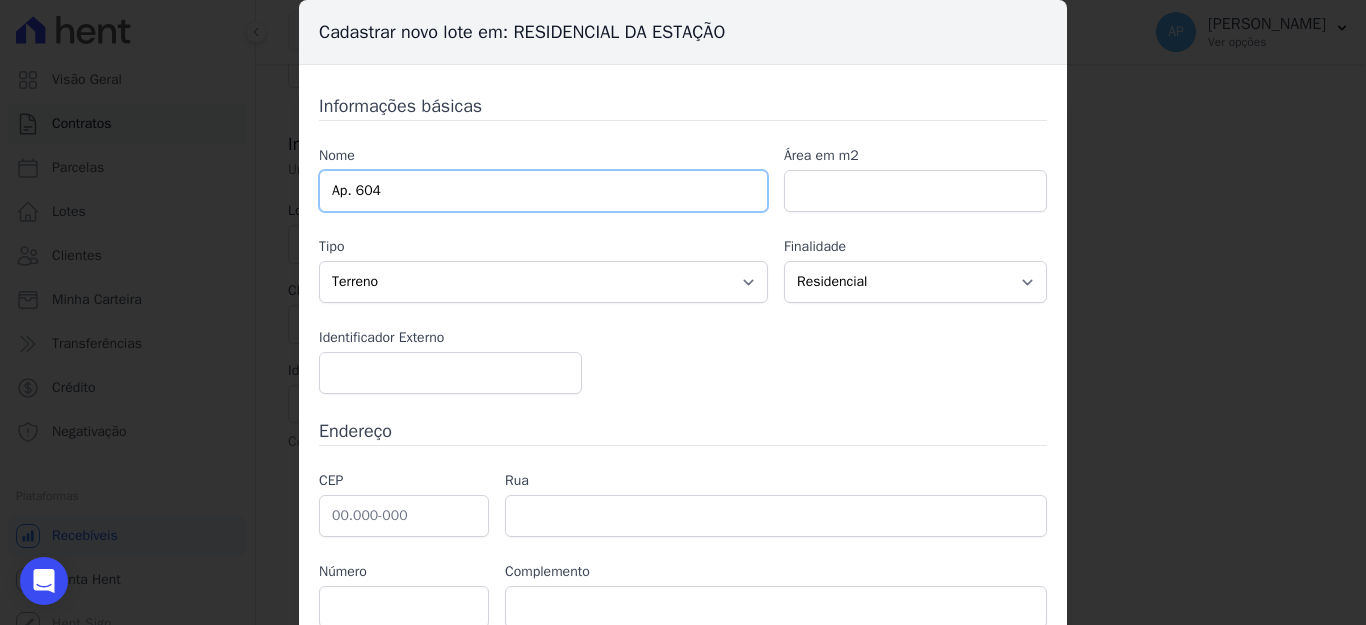 type on "Ap. 604" 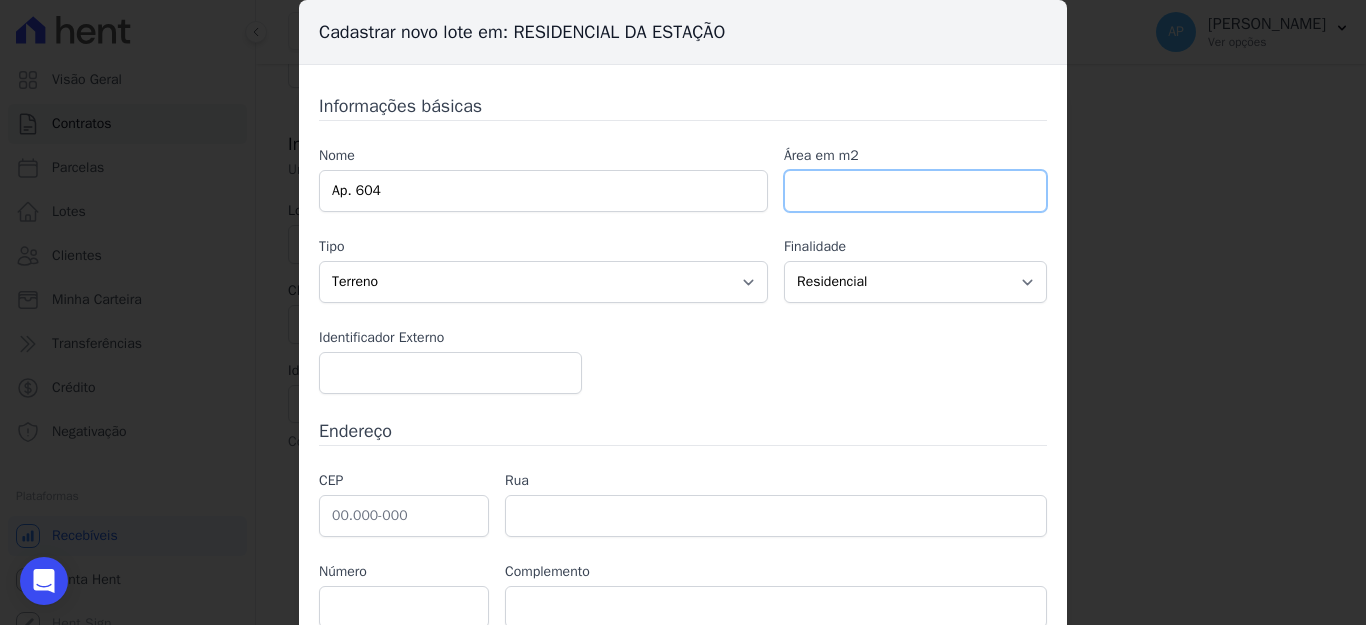 click at bounding box center [915, 191] 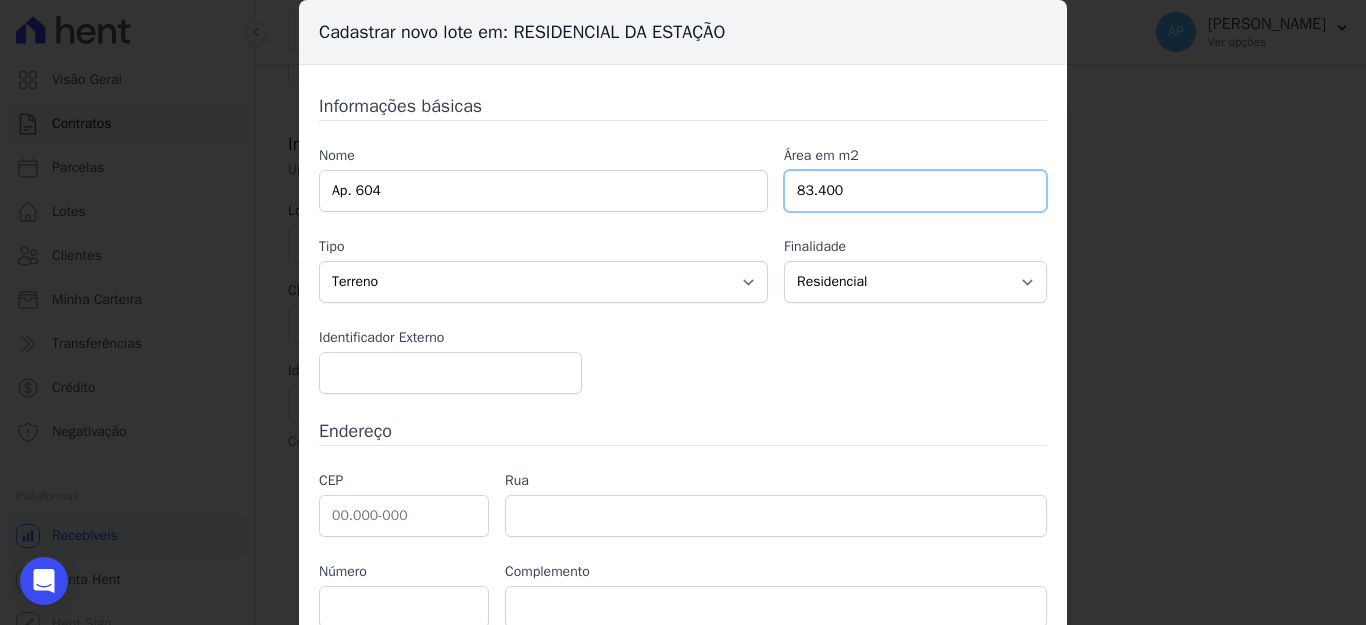 type on "83.400" 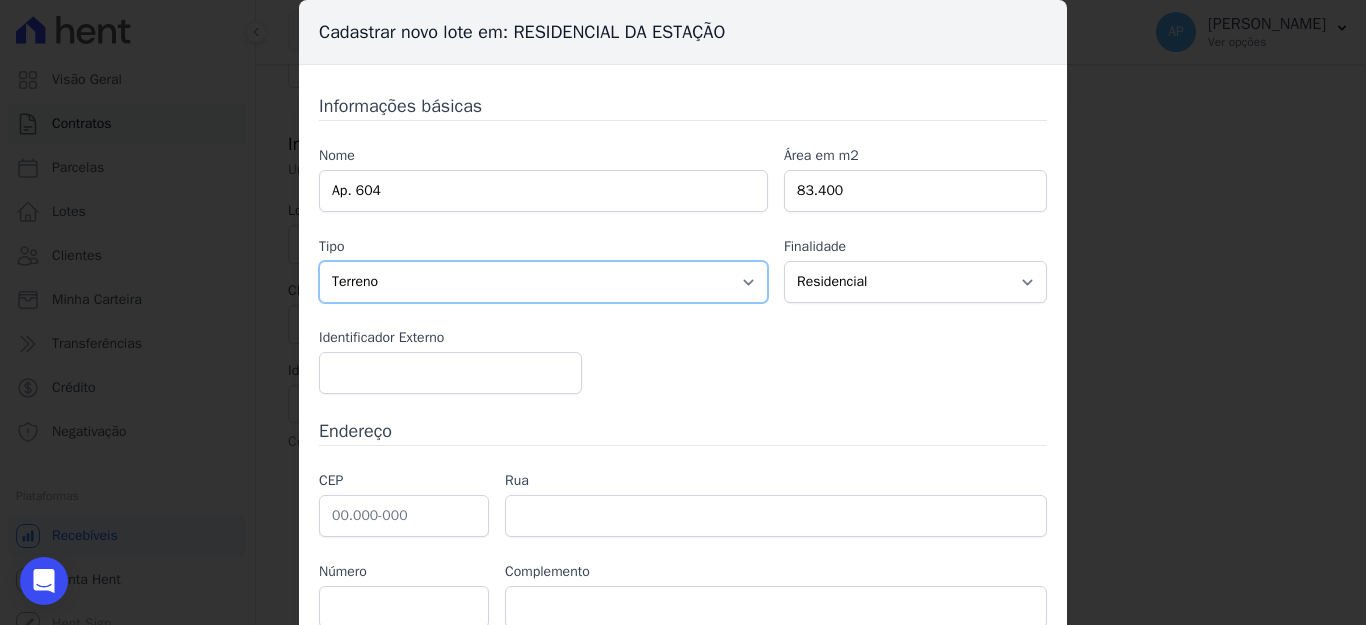 click on "Casa
Apartamento
Escritório
Flat
Loja
Espaço Comercial
Terreno
Outros" at bounding box center (543, 282) 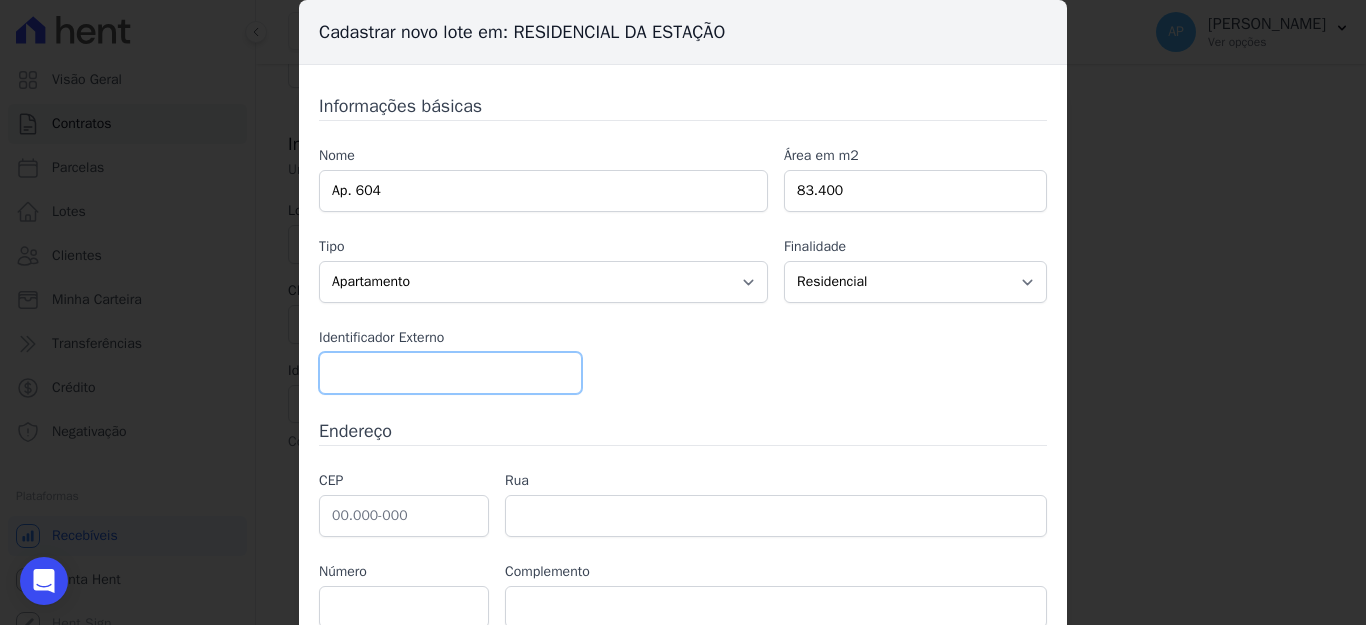 click at bounding box center [450, 373] 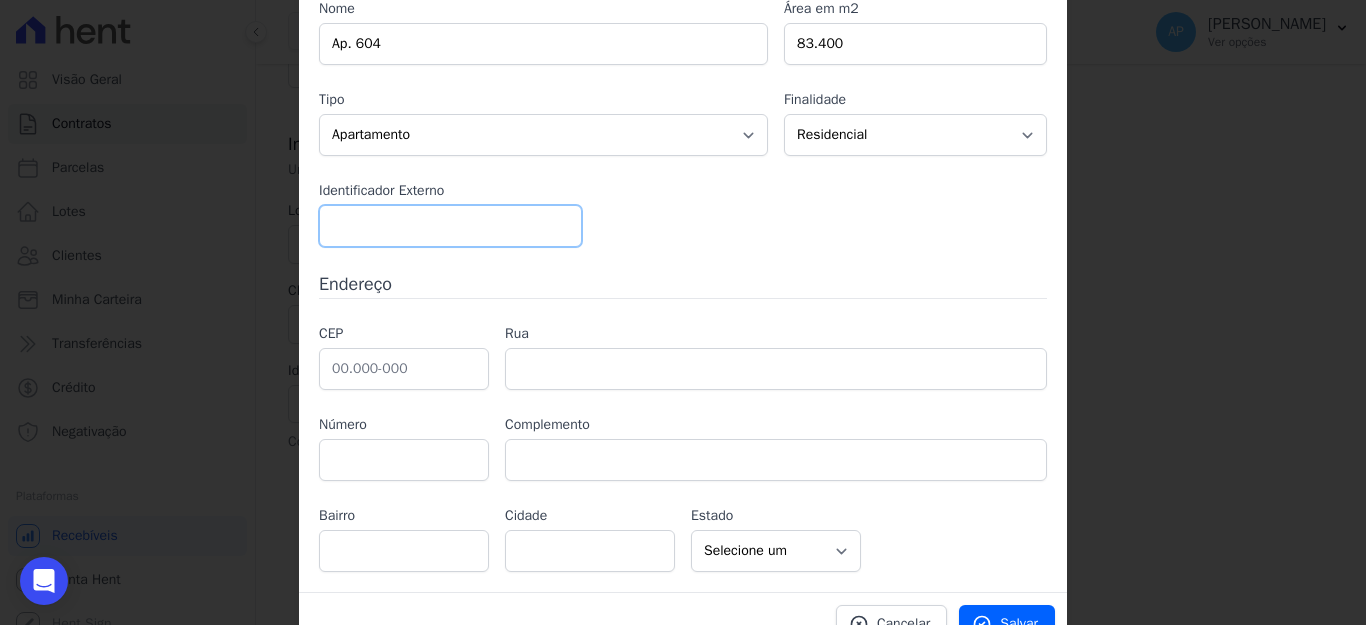 scroll, scrollTop: 177, scrollLeft: 0, axis: vertical 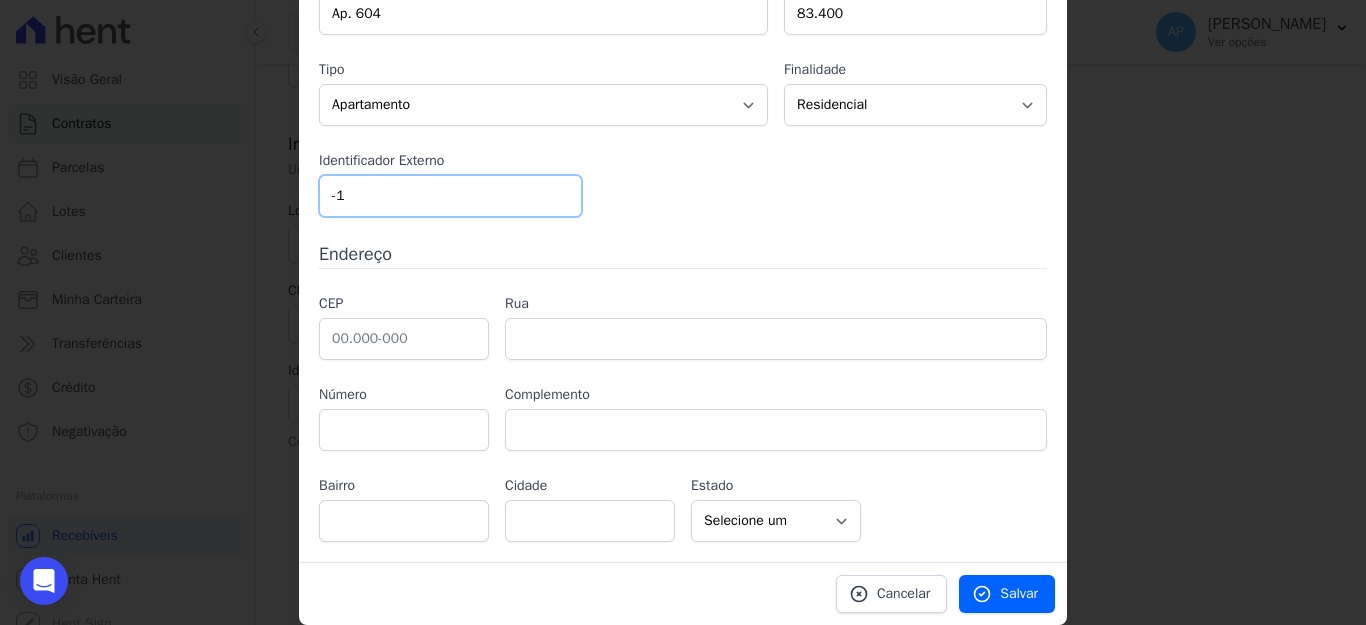 click on "-1" at bounding box center (450, 196) 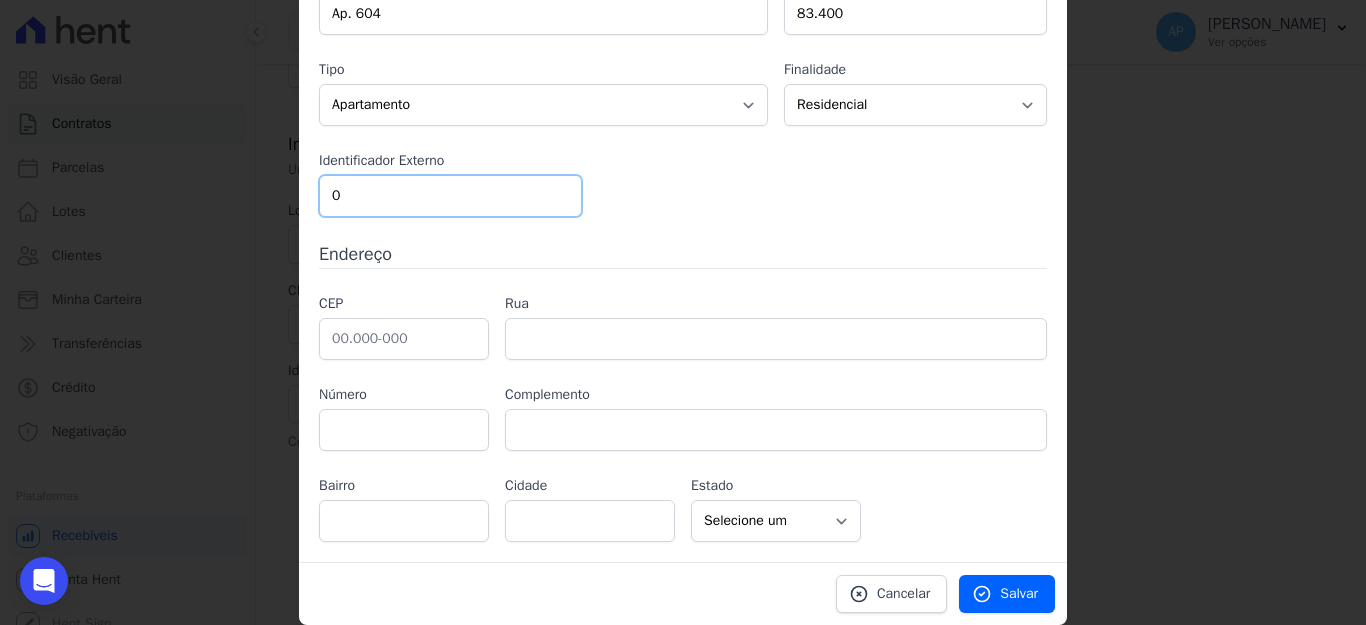 type on "0" 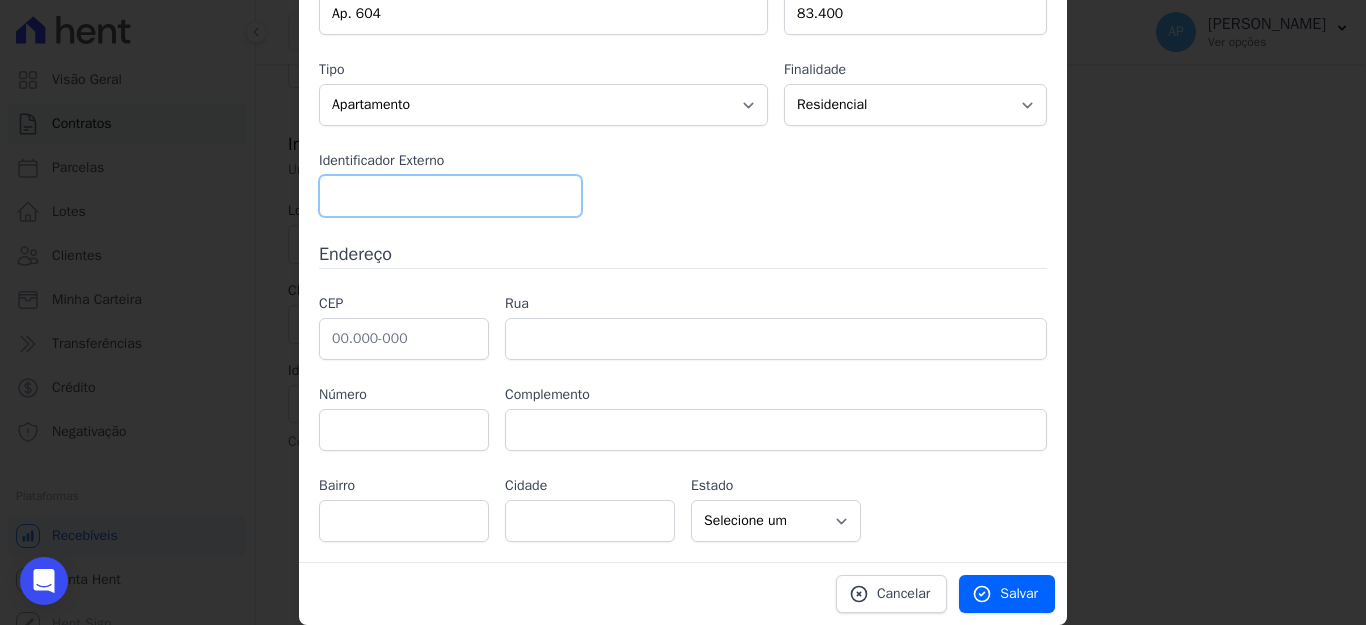 type 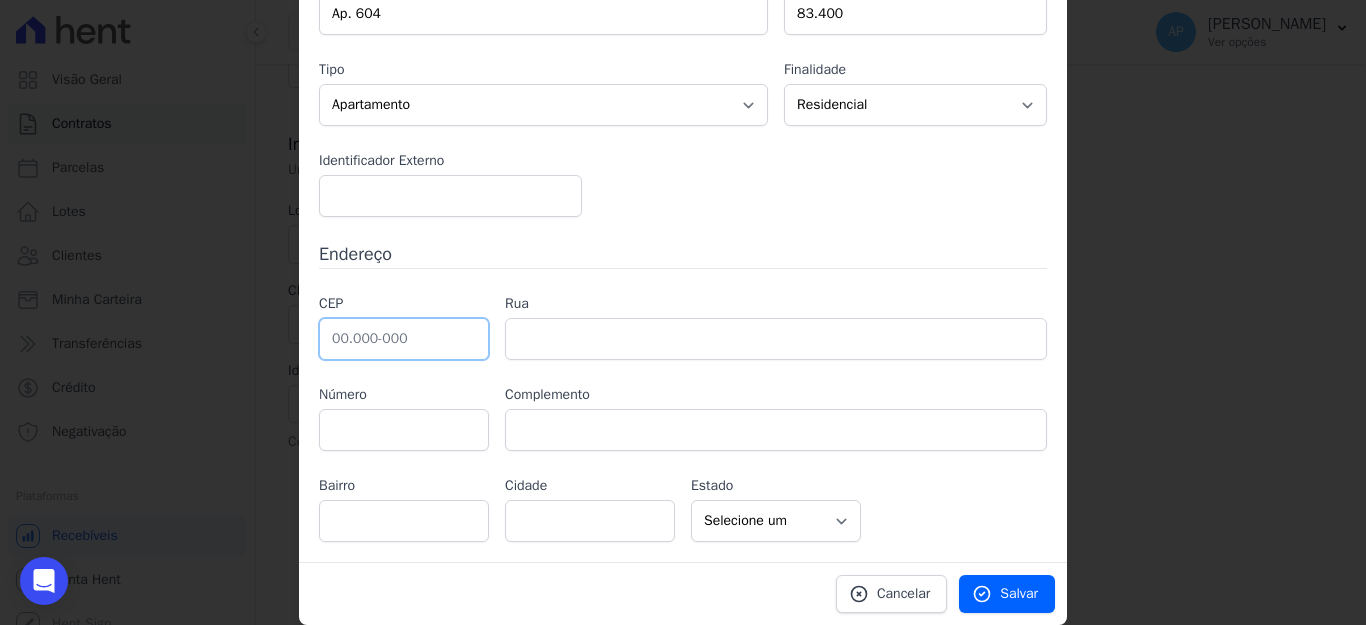 click at bounding box center (404, 339) 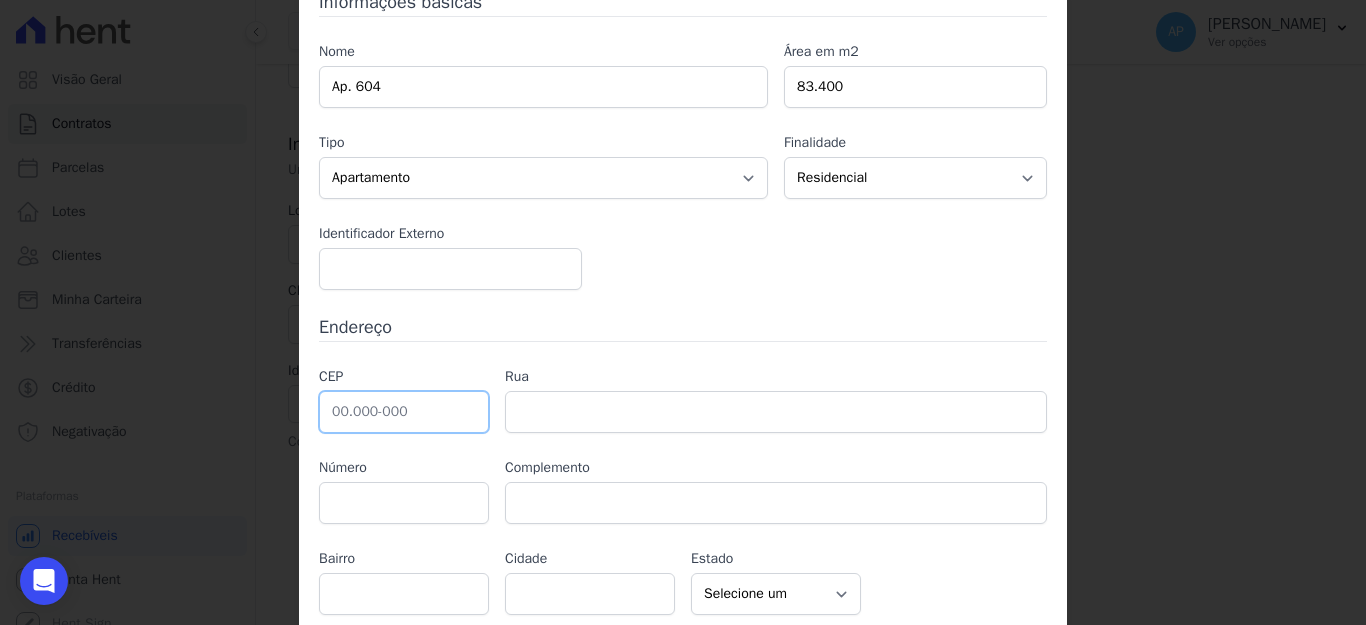 scroll, scrollTop: 177, scrollLeft: 0, axis: vertical 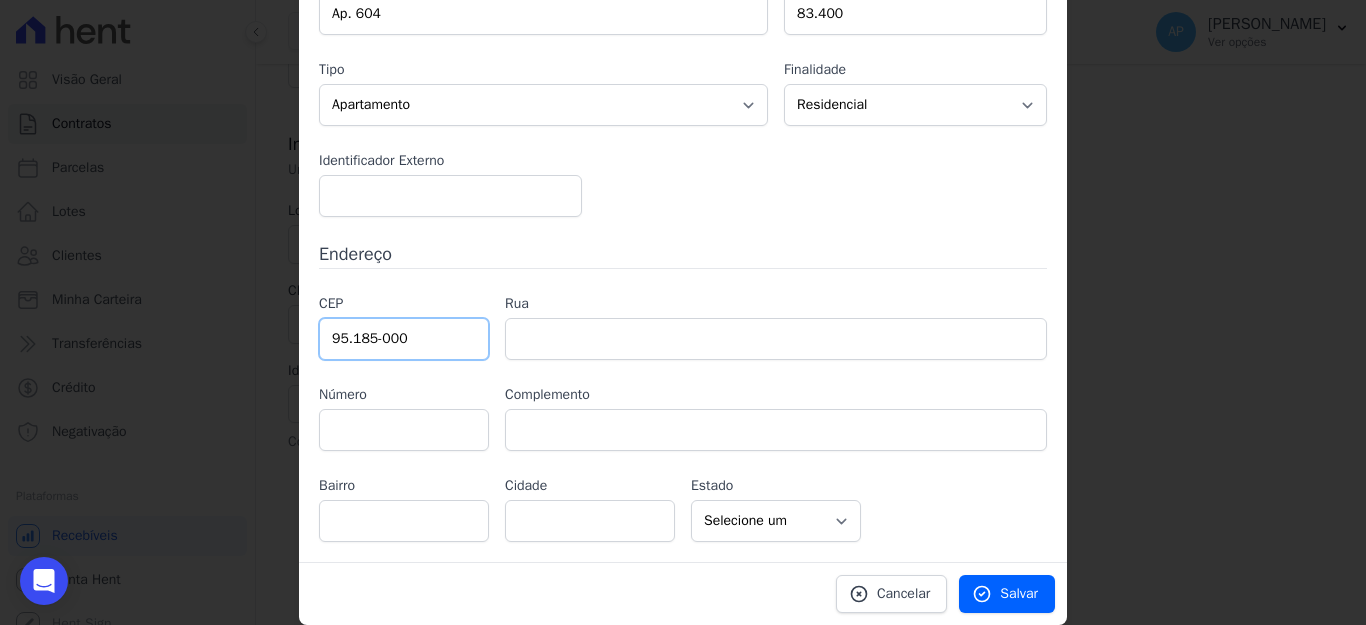 type on "95.185-000" 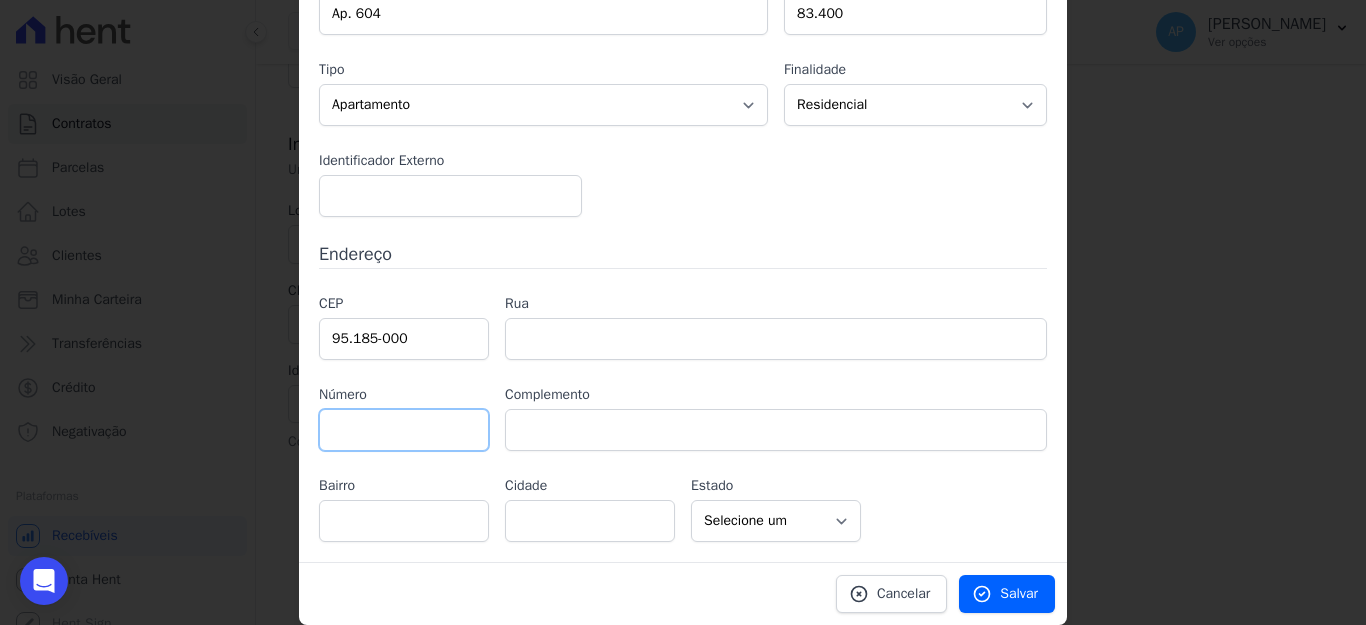 type 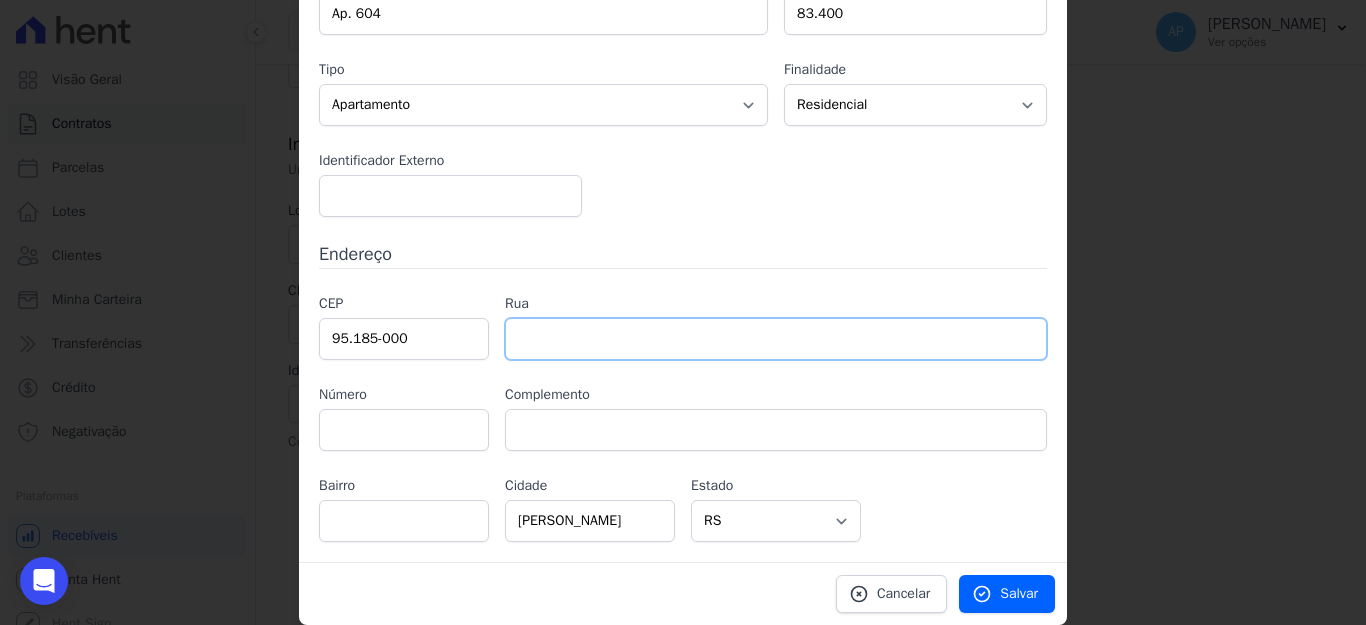 click at bounding box center [776, 339] 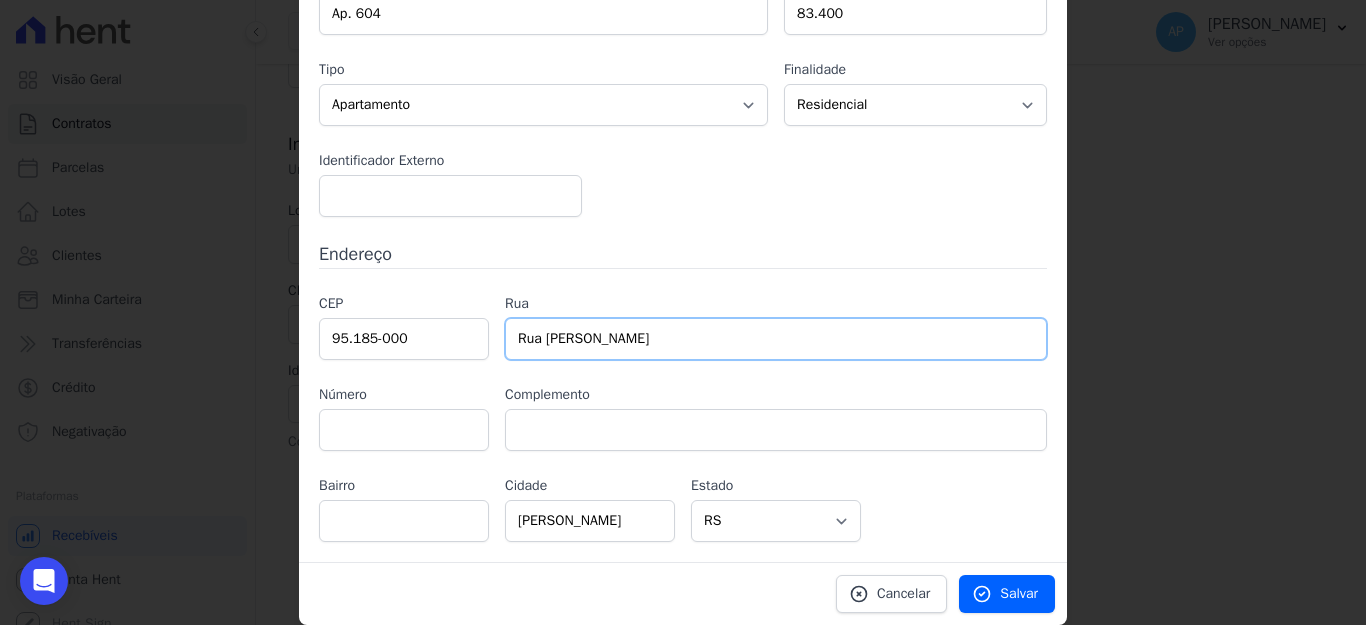 type on "Rua [PERSON_NAME]" 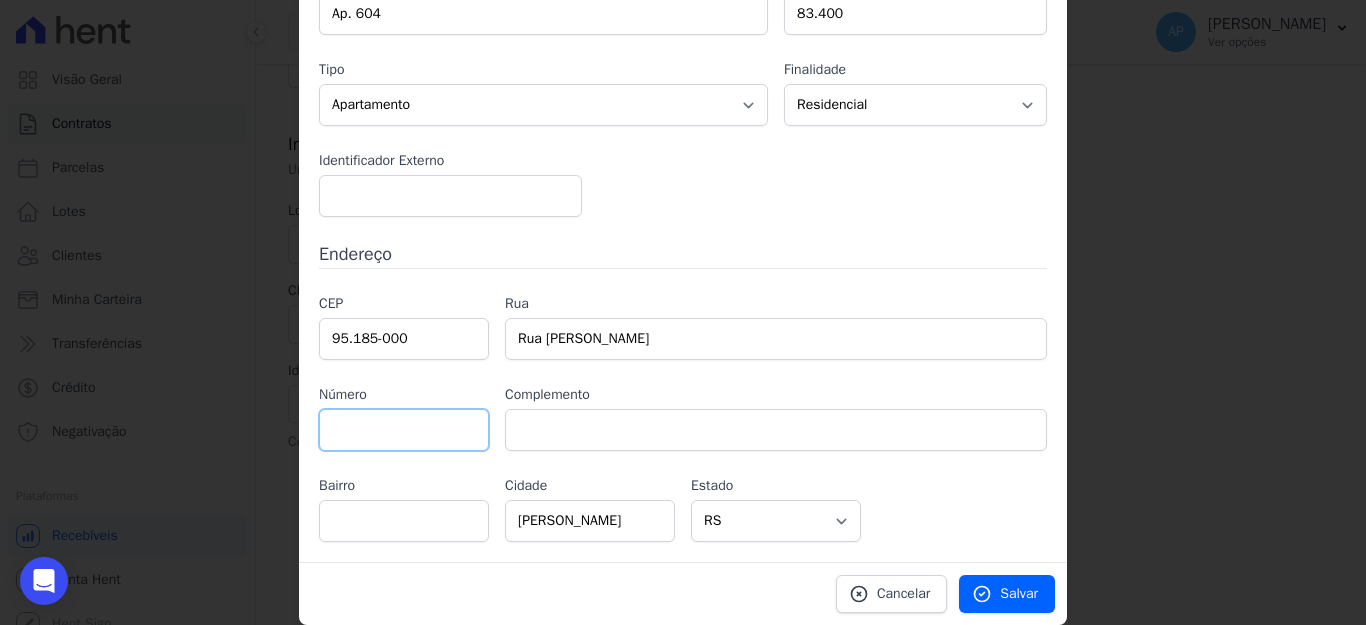 click at bounding box center (404, 430) 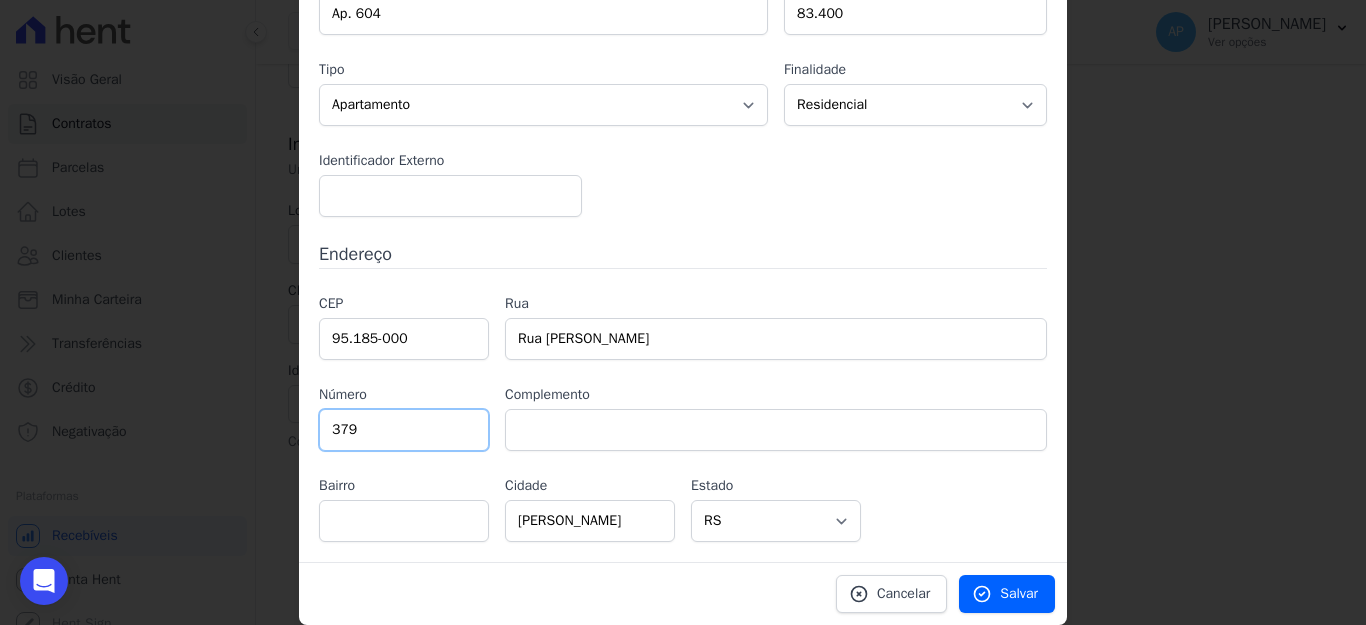 type on "379" 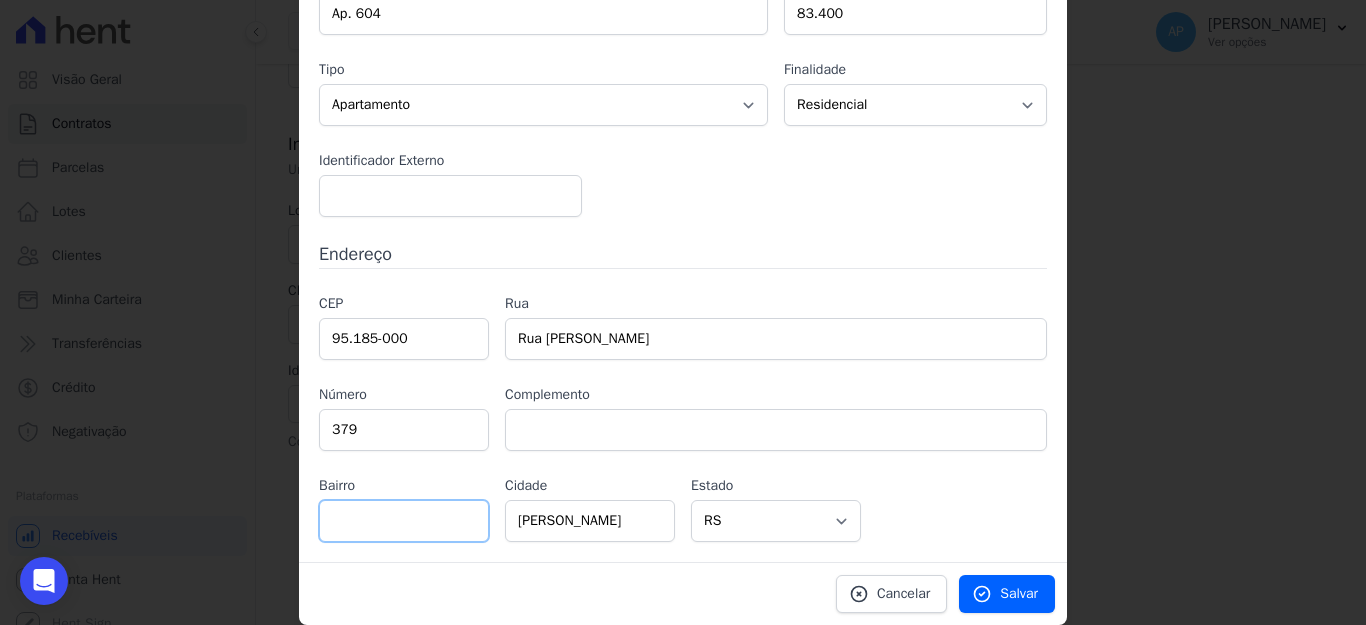 click at bounding box center [404, 521] 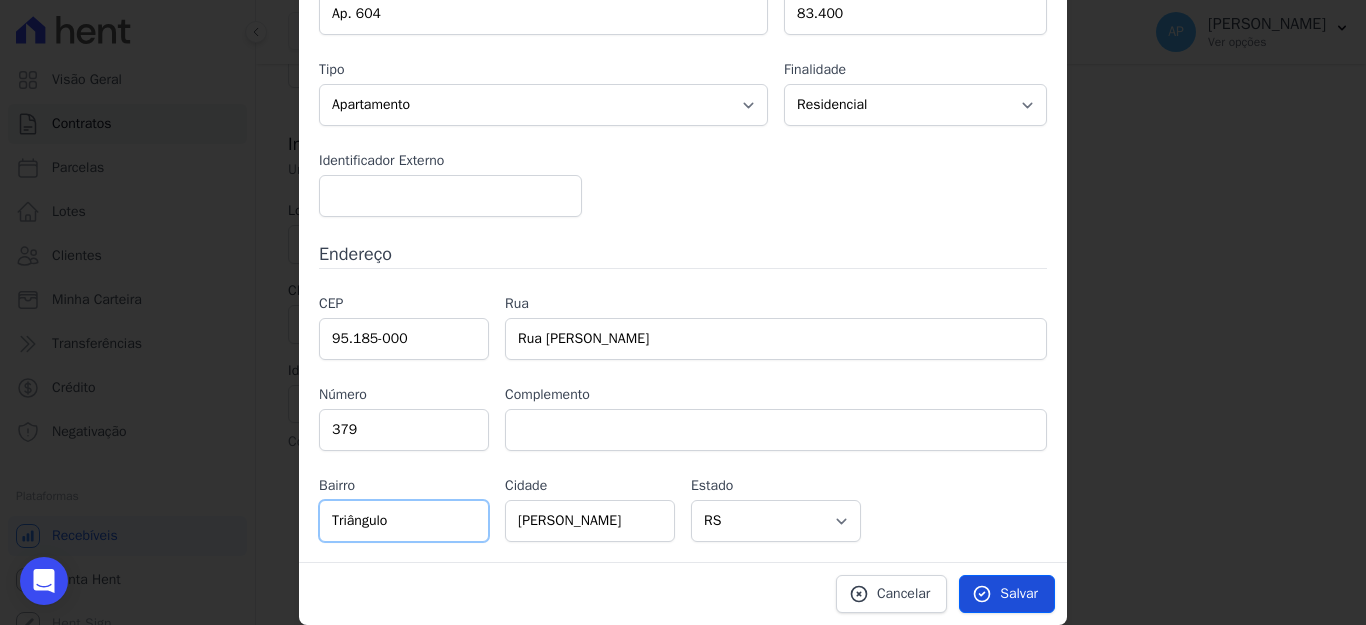type on "Triângulo" 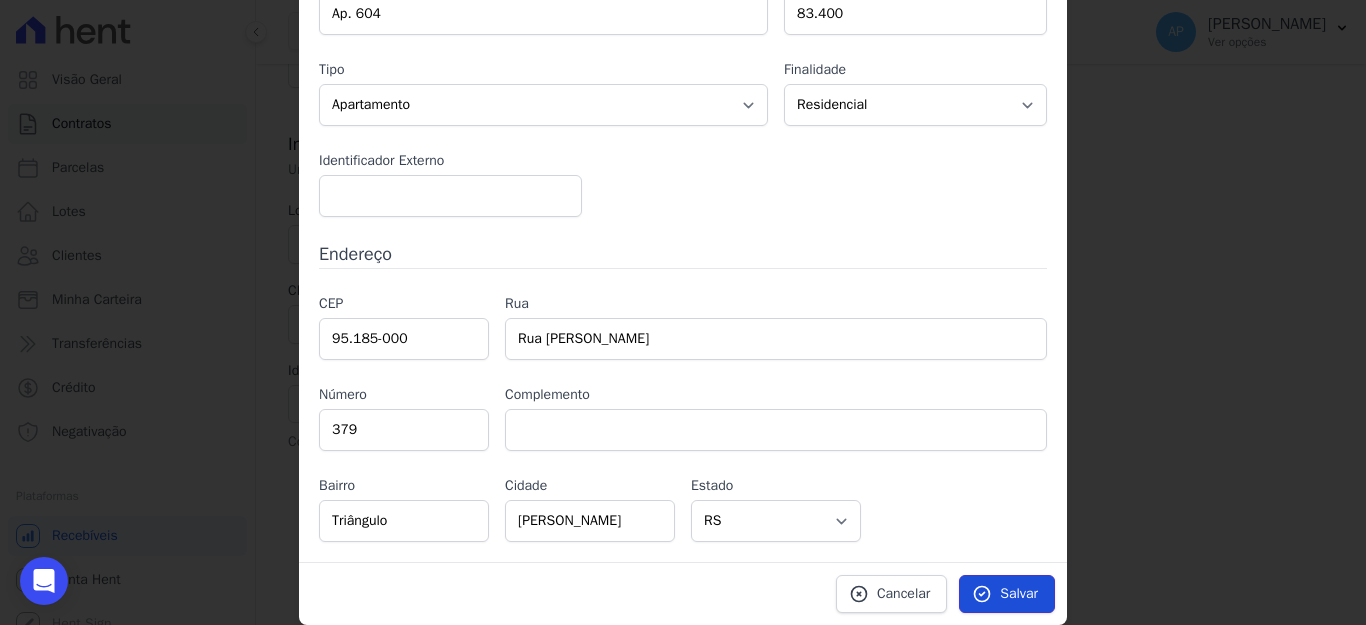 click on "Salvar" at bounding box center [1019, 594] 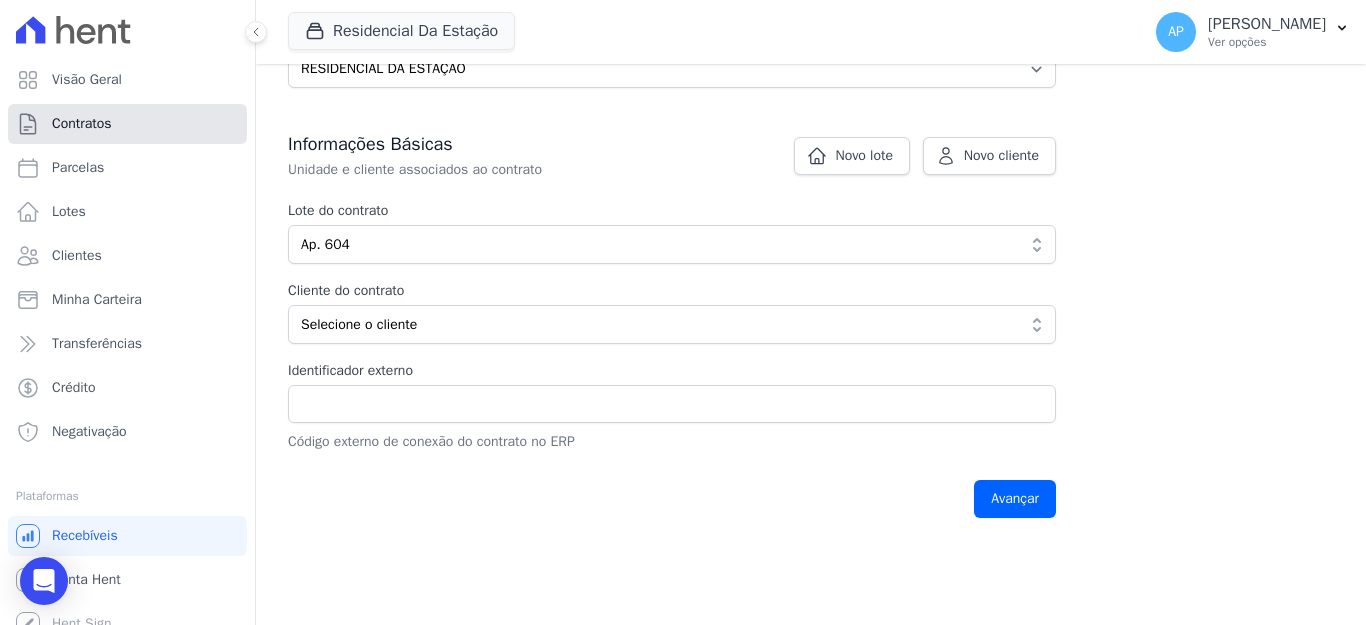 click on "Contratos" at bounding box center (82, 124) 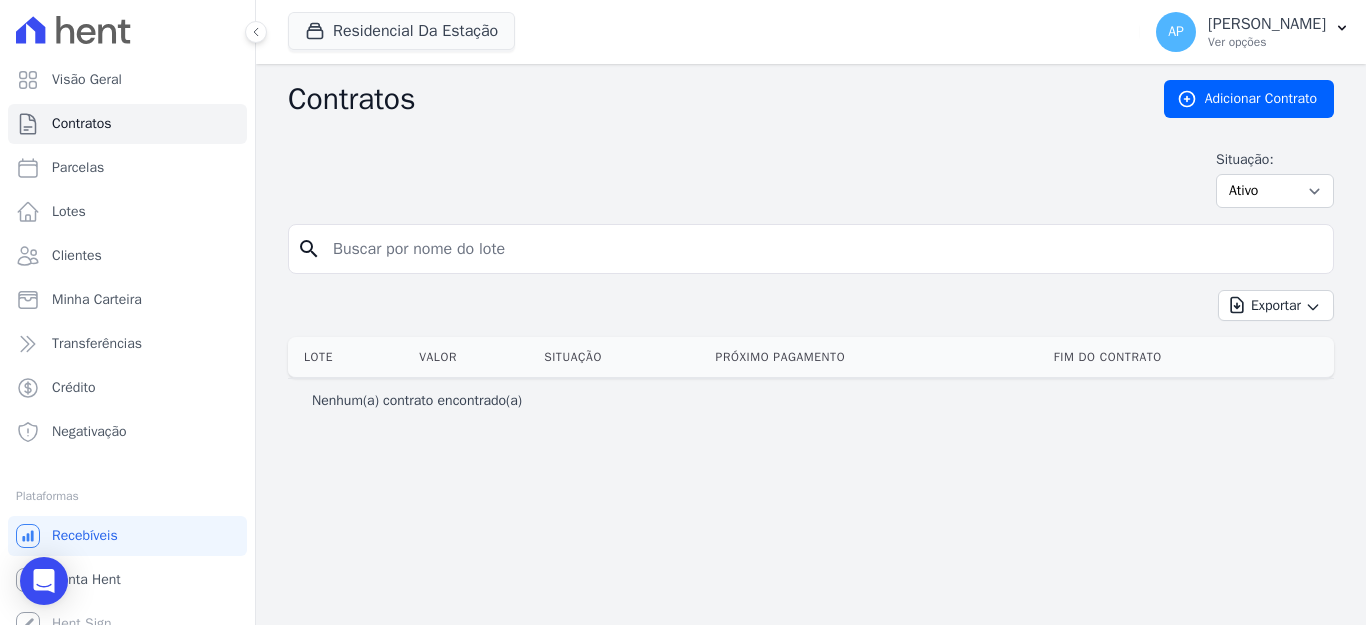 click at bounding box center (823, 249) 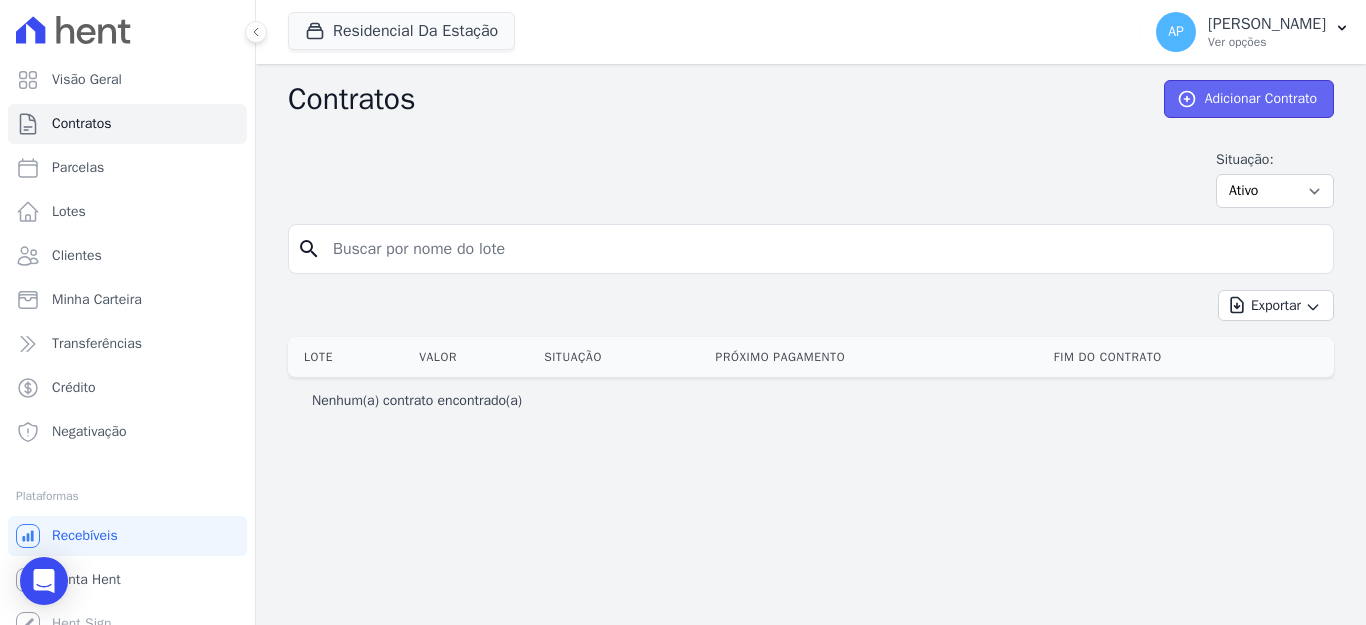 click on "Adicionar Contrato" at bounding box center [1249, 99] 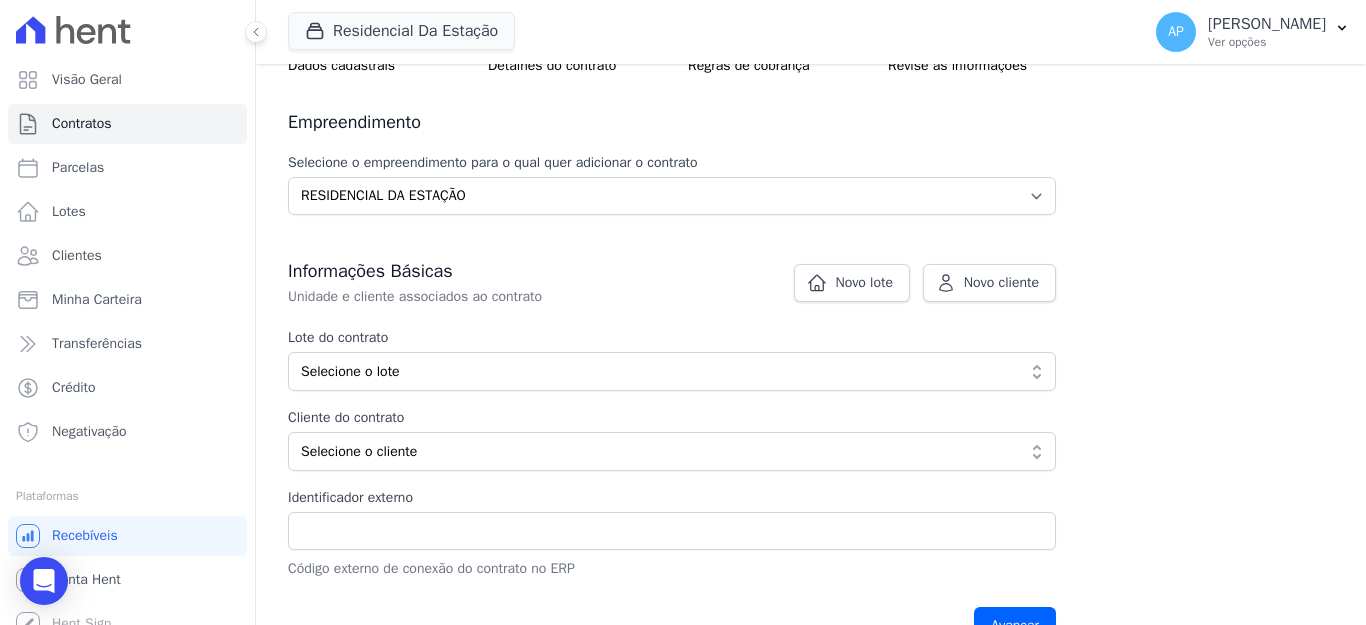 scroll, scrollTop: 300, scrollLeft: 0, axis: vertical 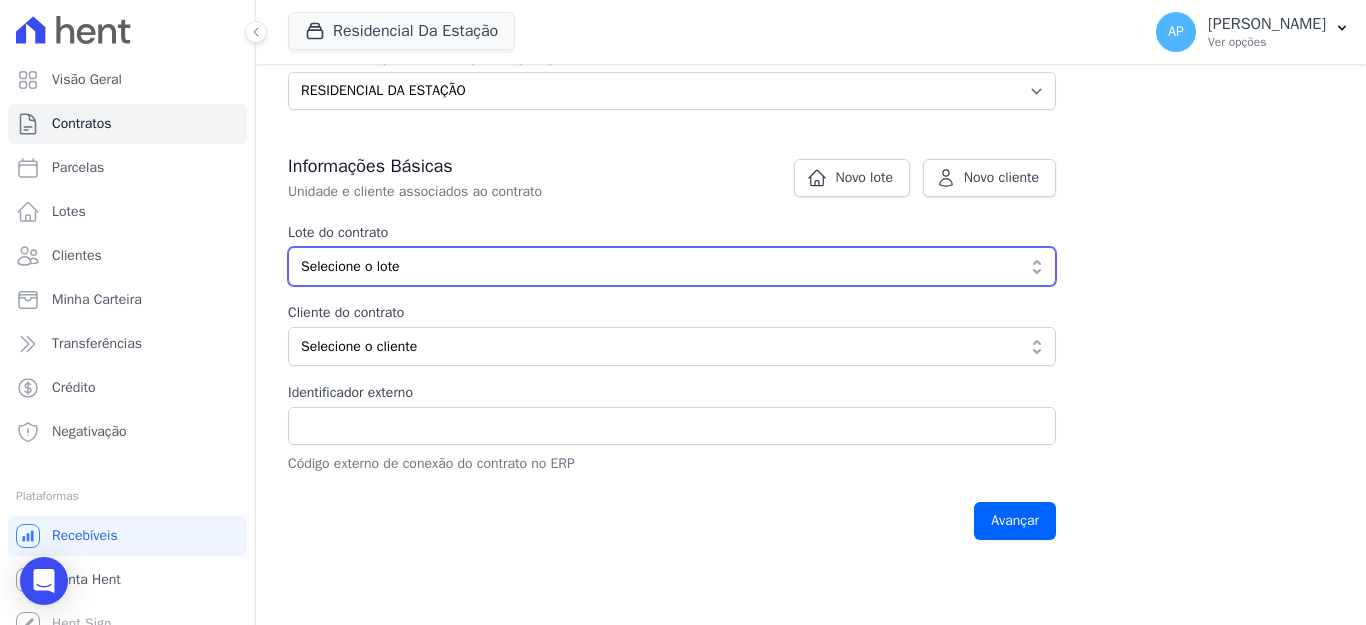 click on "Selecione o lote" at bounding box center (658, 266) 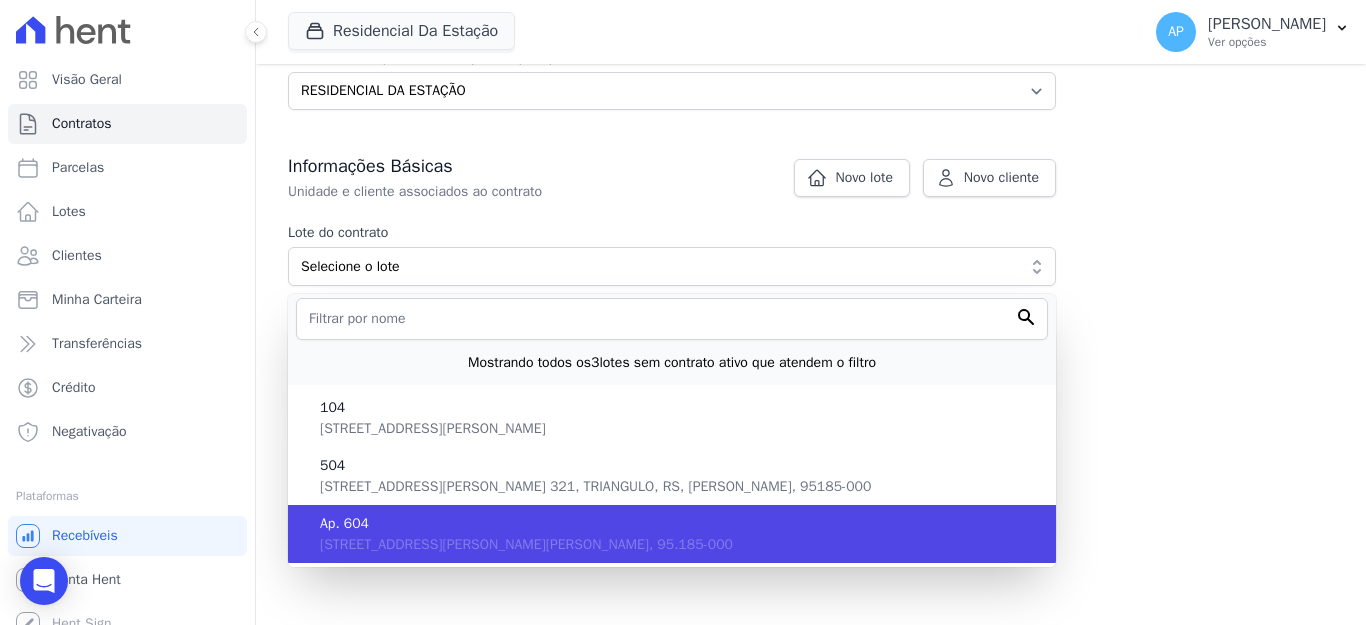 click on "Ap. 604" at bounding box center (680, 523) 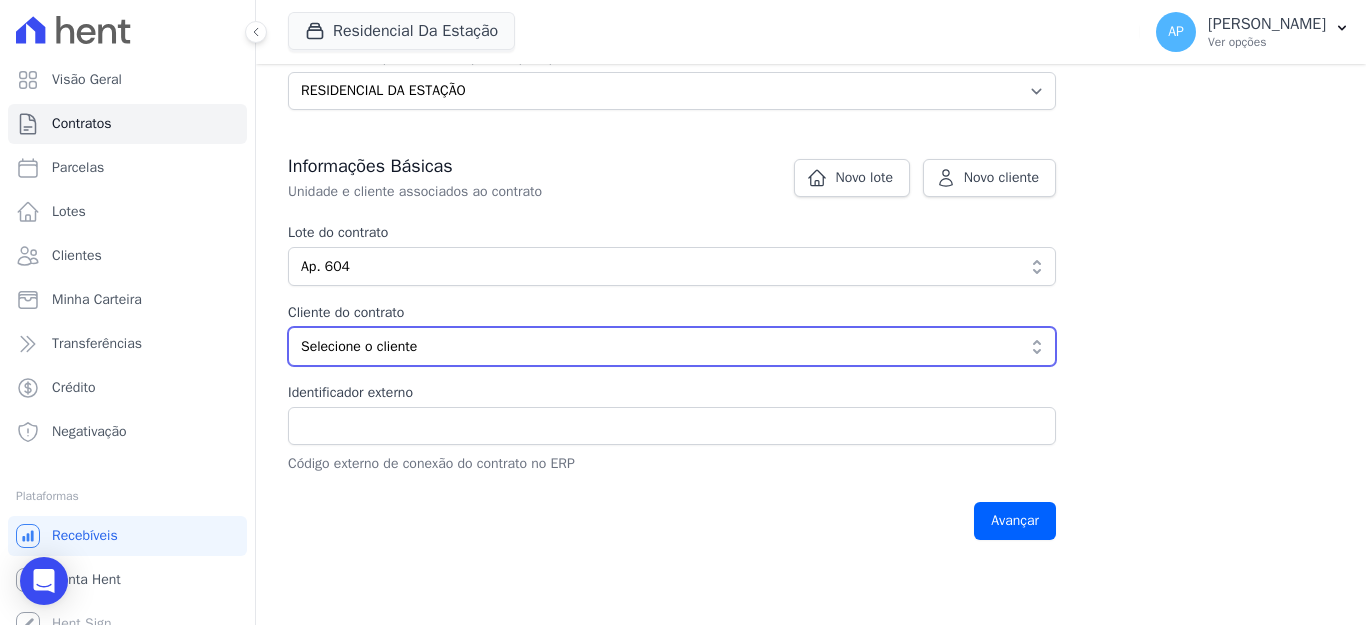click on "Selecione o cliente" at bounding box center [658, 346] 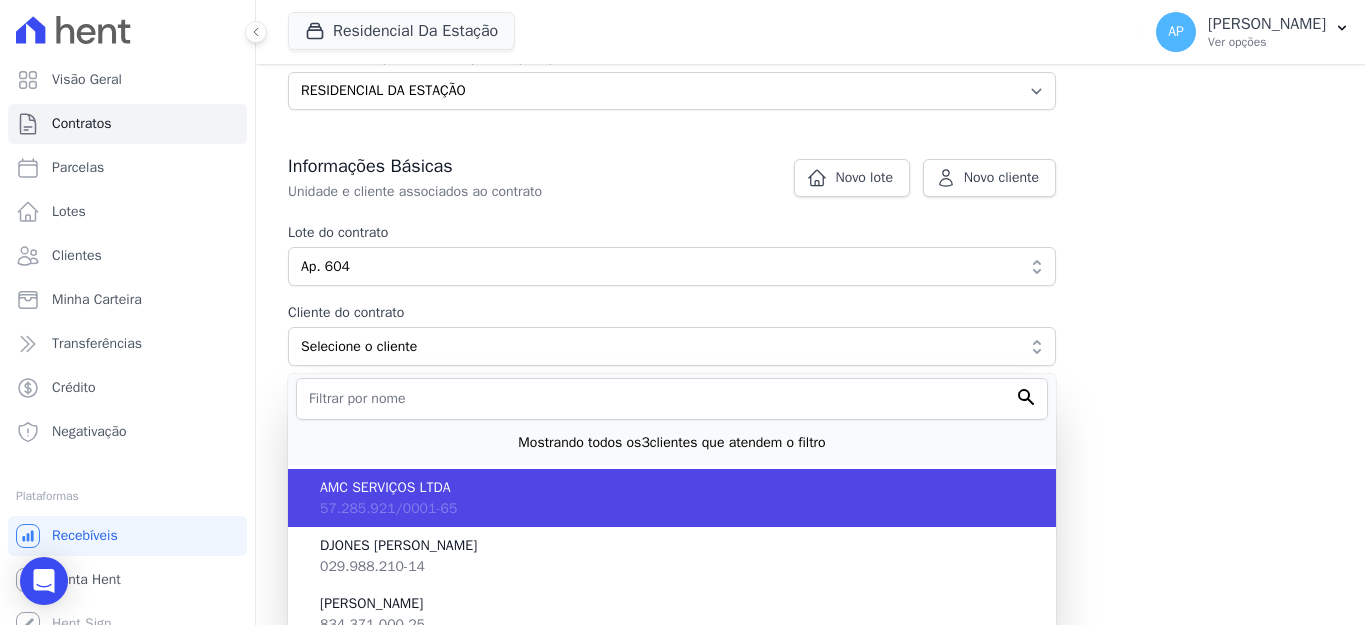 click on "AMC SERVIÇOS LTDA" at bounding box center [680, 487] 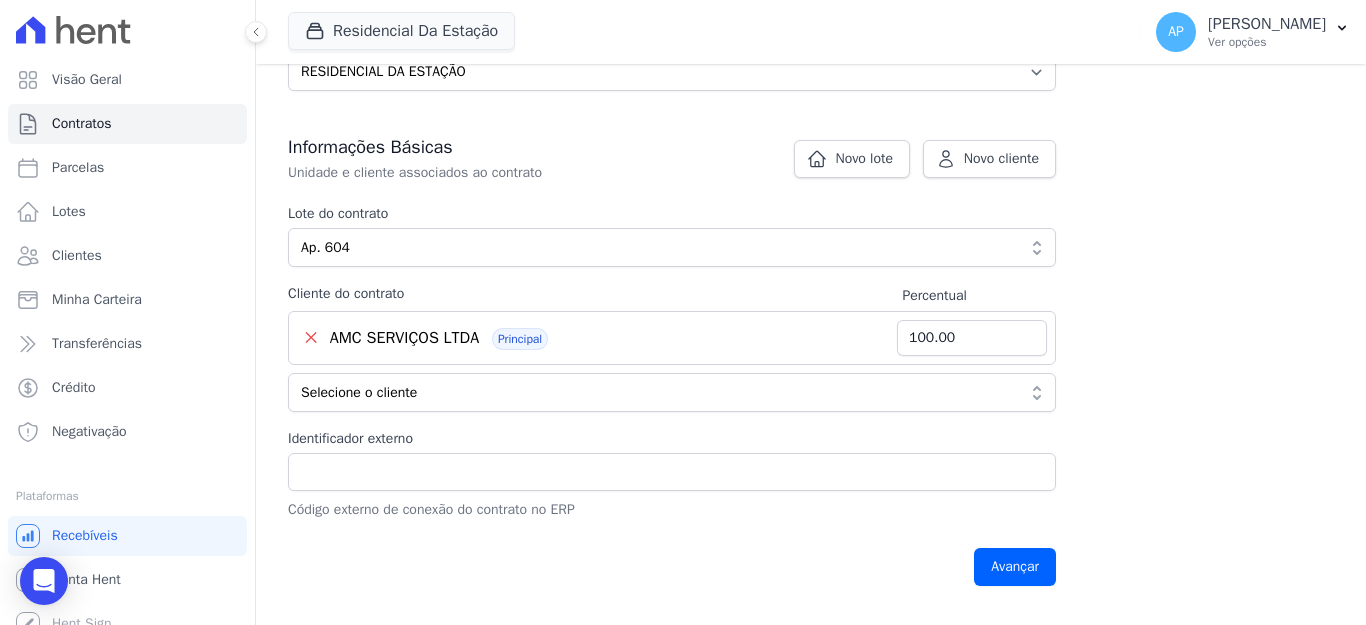 scroll, scrollTop: 329, scrollLeft: 0, axis: vertical 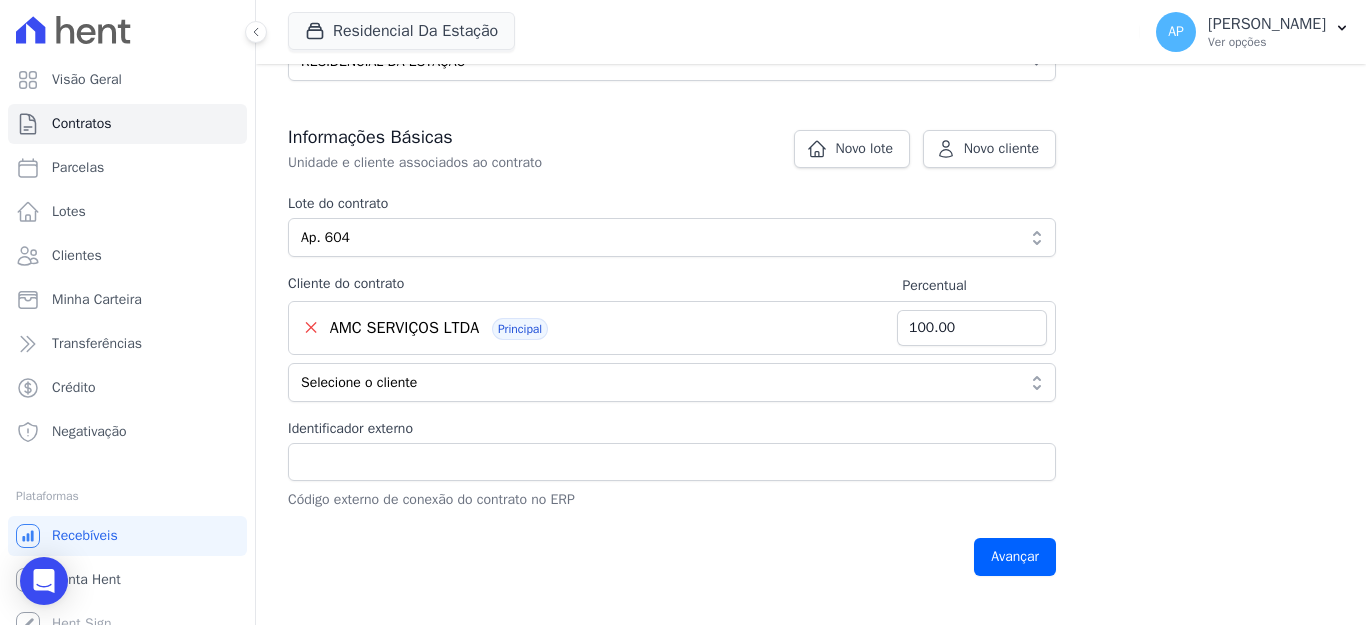 click on "Identificador externo" at bounding box center (672, 428) 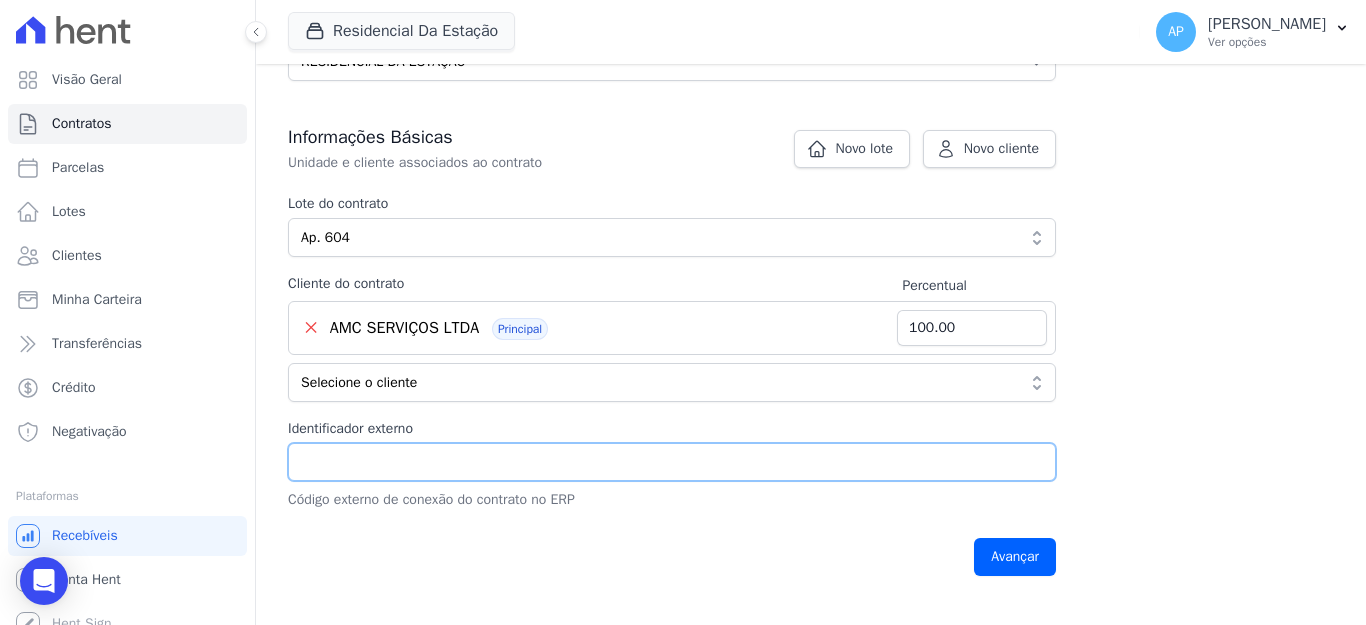 click on "Identificador externo" at bounding box center [672, 462] 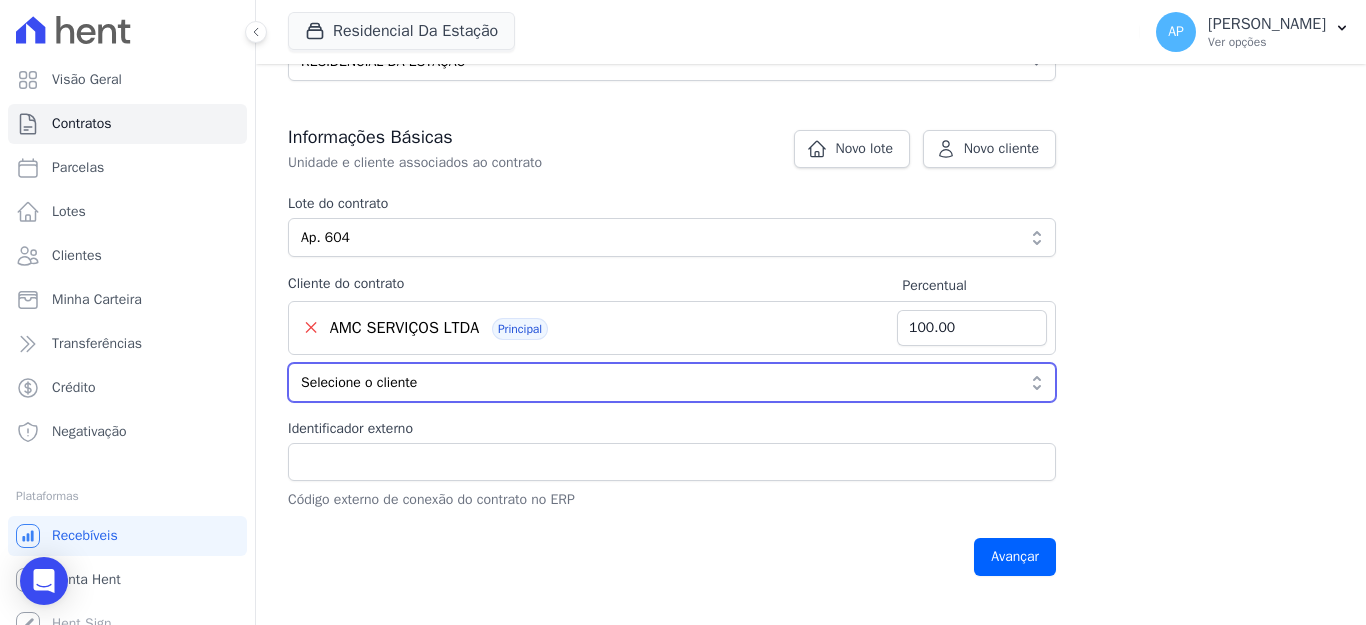 click on "Selecione o cliente" at bounding box center (658, 382) 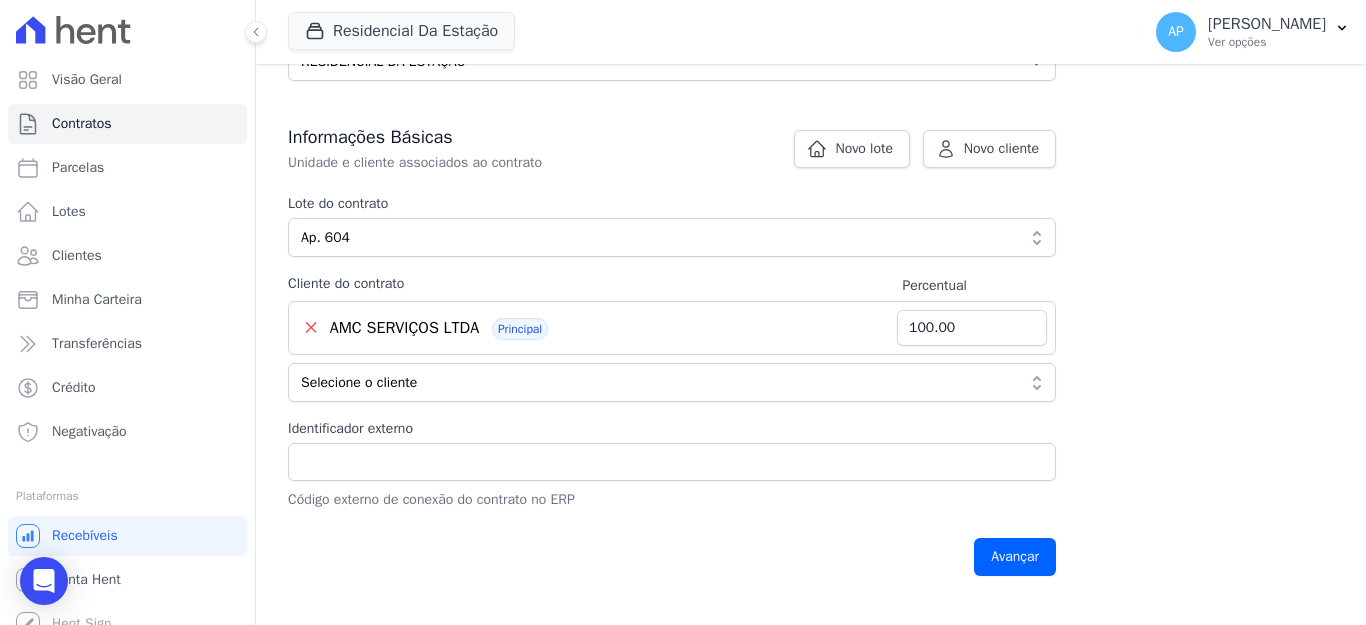 click on "✕
AMC SERVIÇOS LTDA
Principal
100.00" at bounding box center [672, 328] 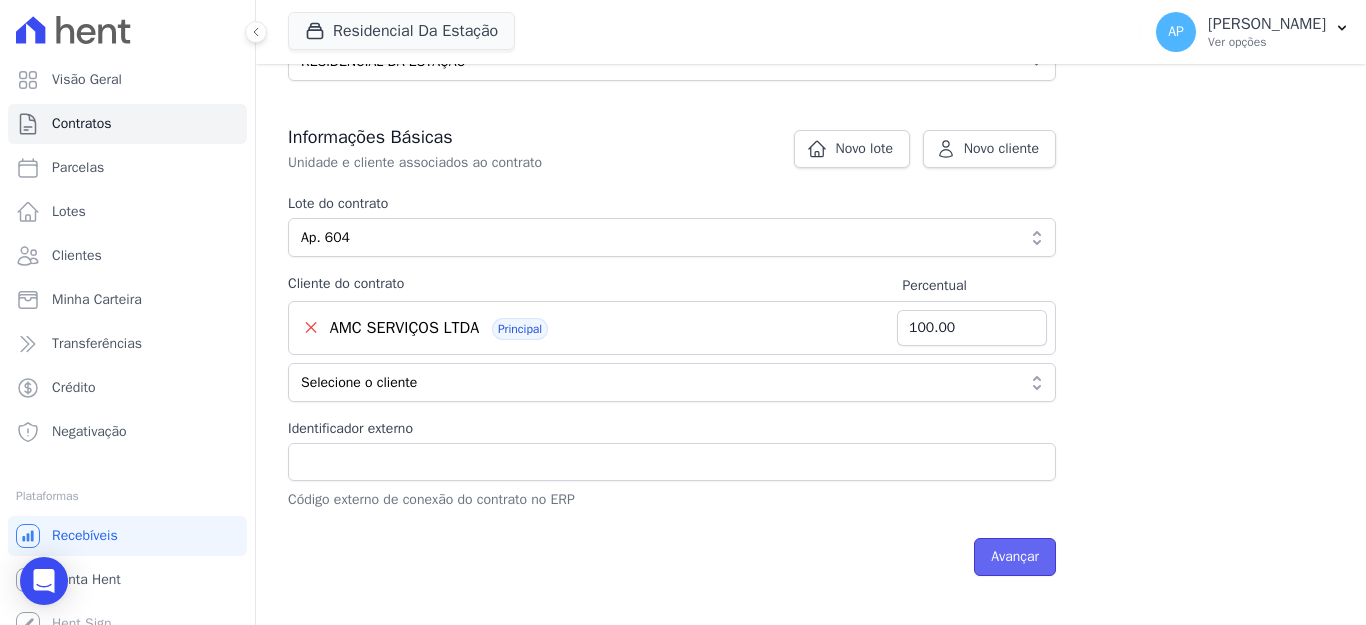 click on "Avançar" at bounding box center [1015, 557] 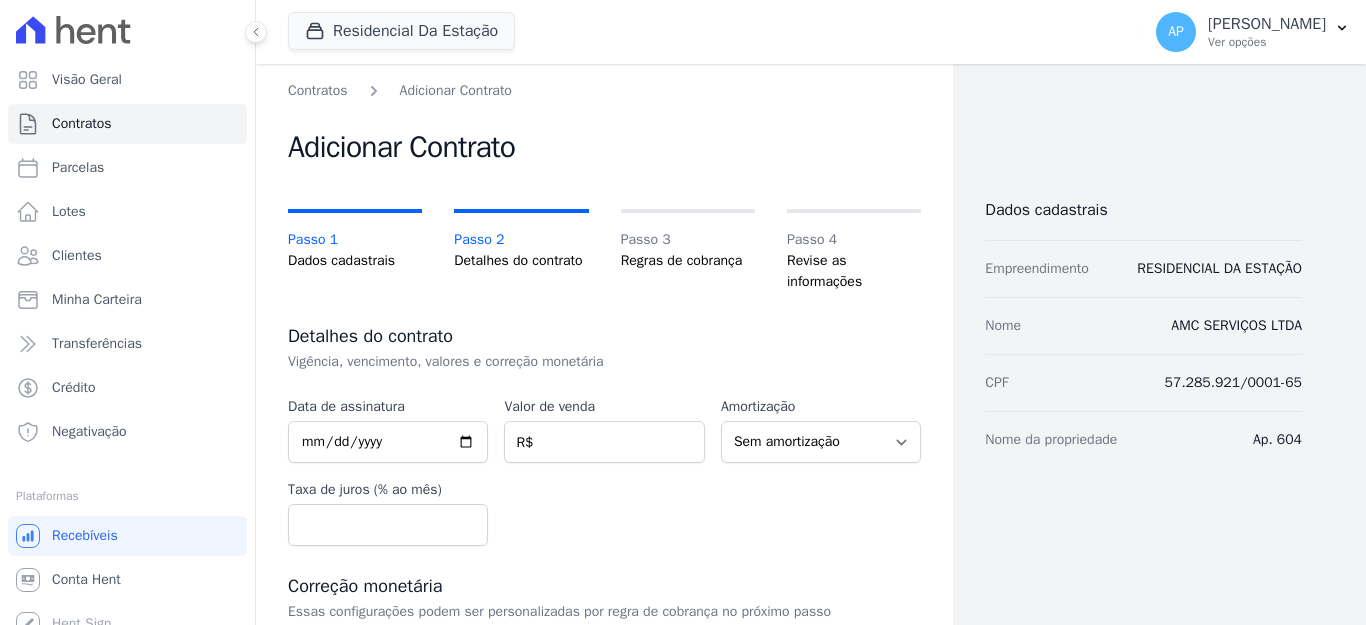 scroll, scrollTop: 0, scrollLeft: 0, axis: both 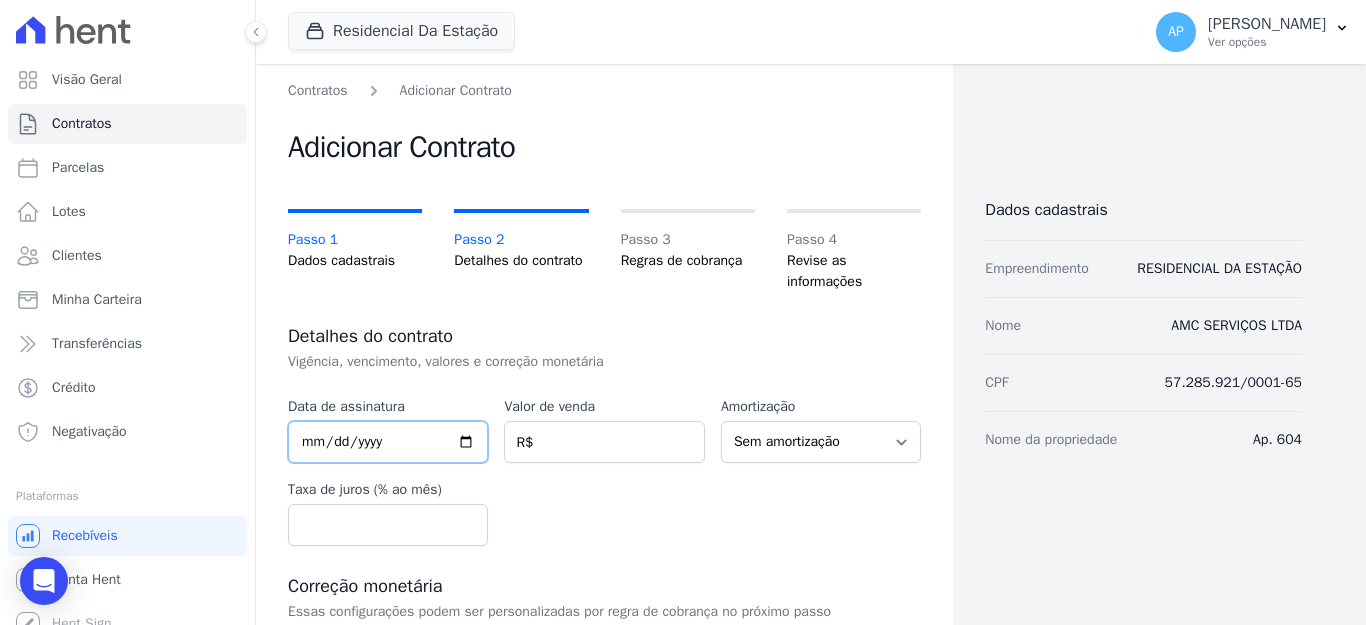 click at bounding box center [388, 442] 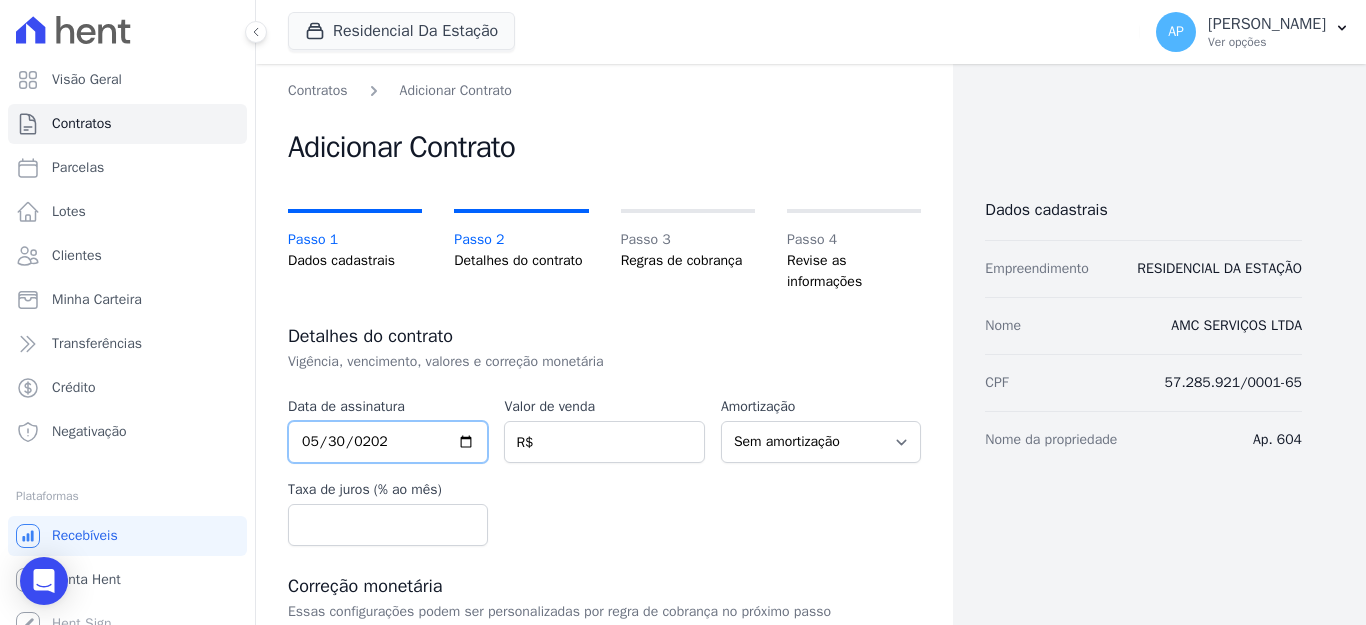 type on "2025-05-30" 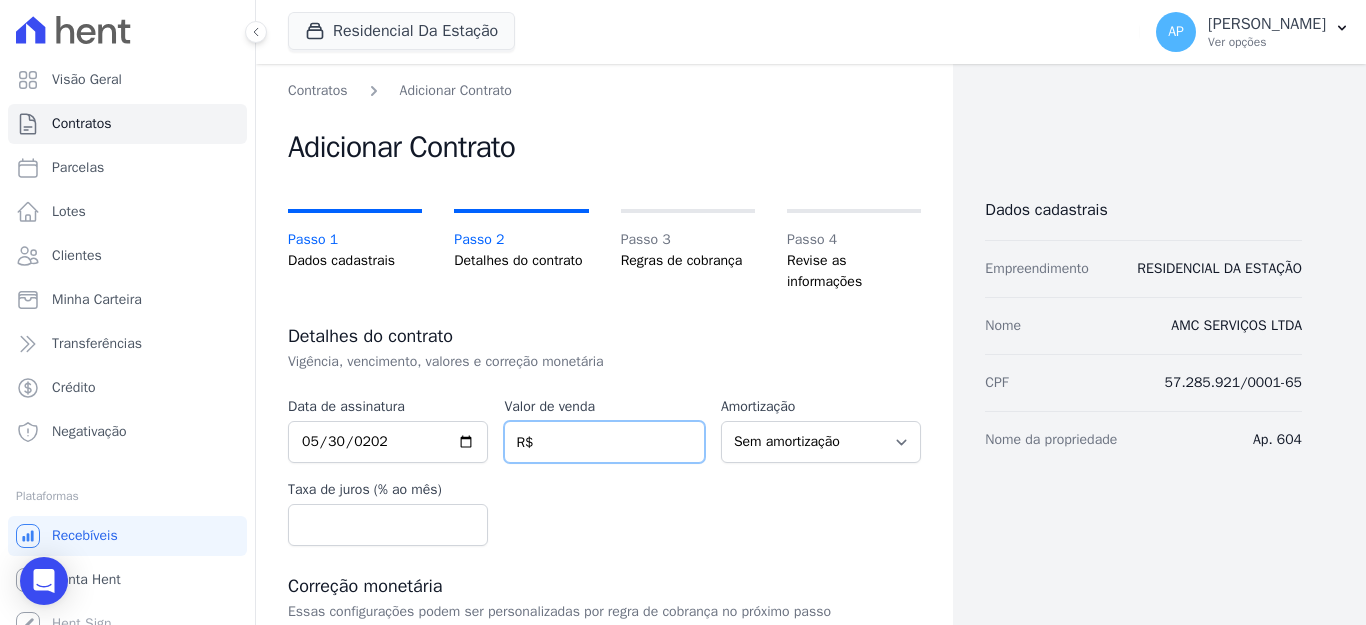 click at bounding box center [604, 442] 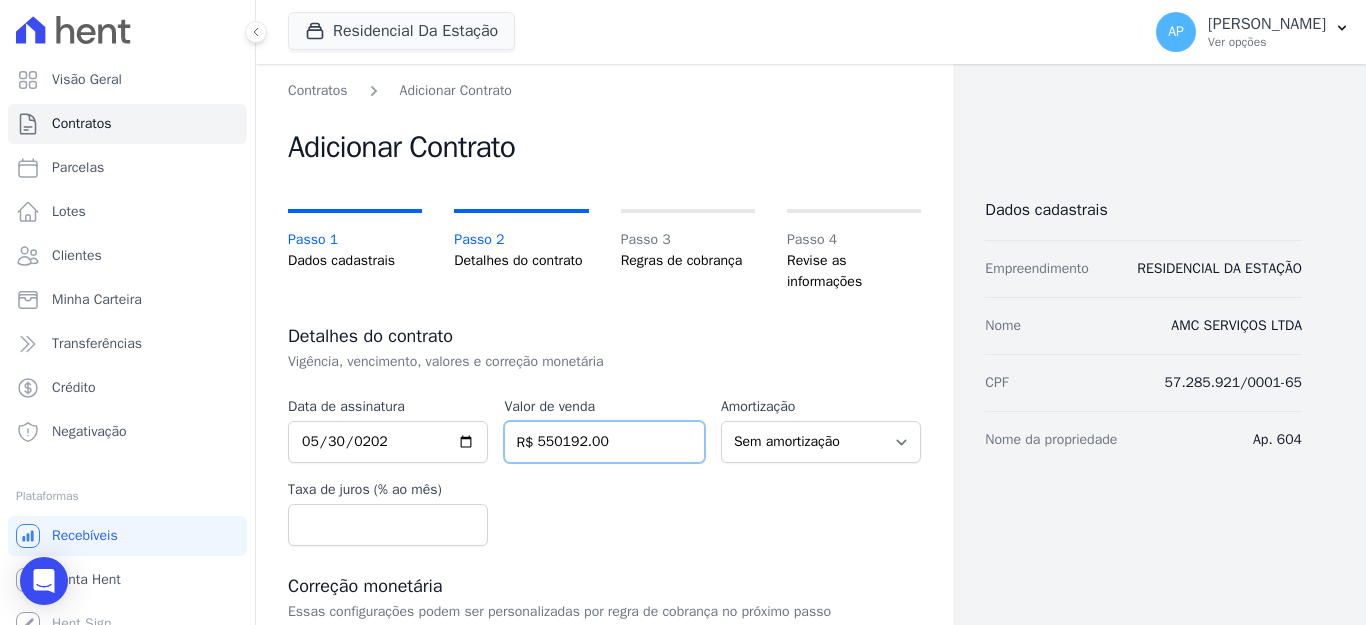 click on "550192.00" at bounding box center (604, 442) 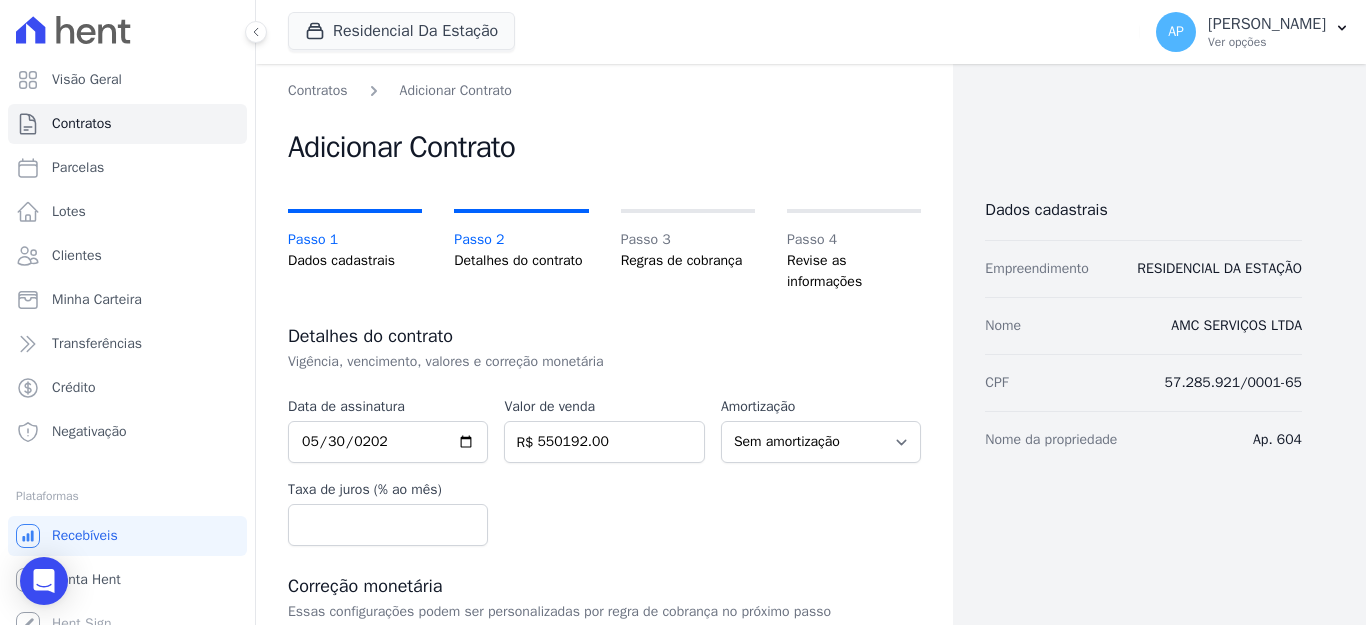 drag, startPoint x: 800, startPoint y: 511, endPoint x: 815, endPoint y: 508, distance: 15.297058 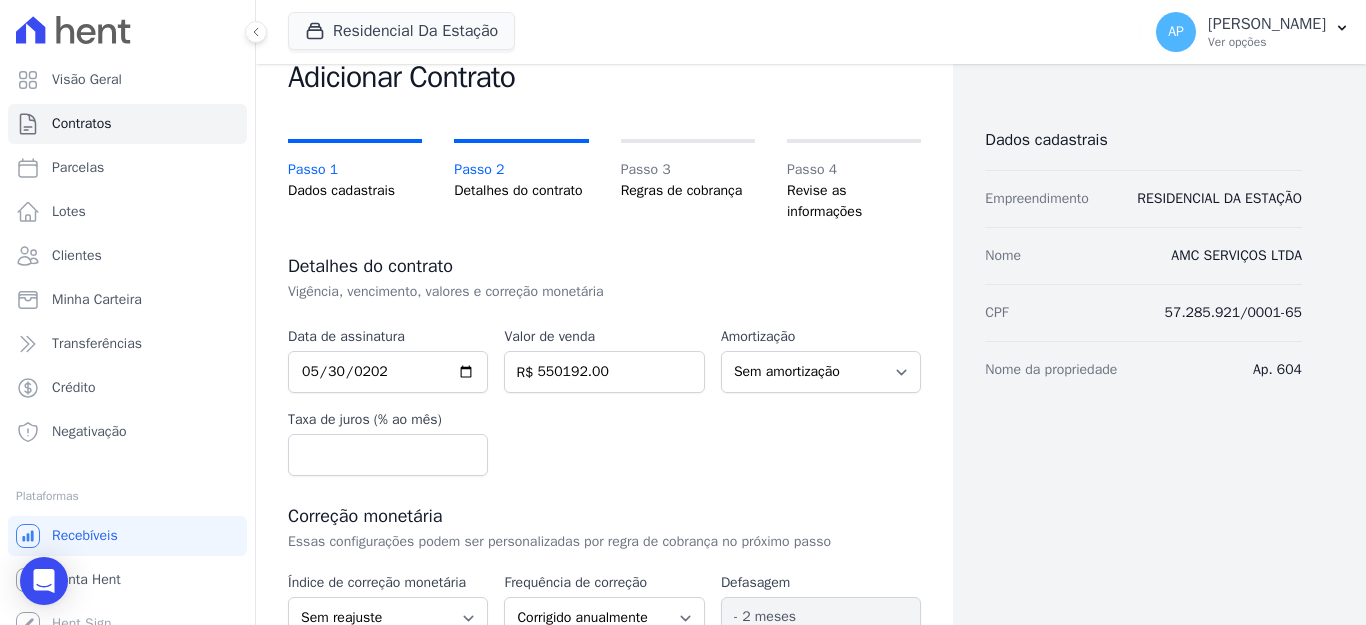 scroll, scrollTop: 200, scrollLeft: 0, axis: vertical 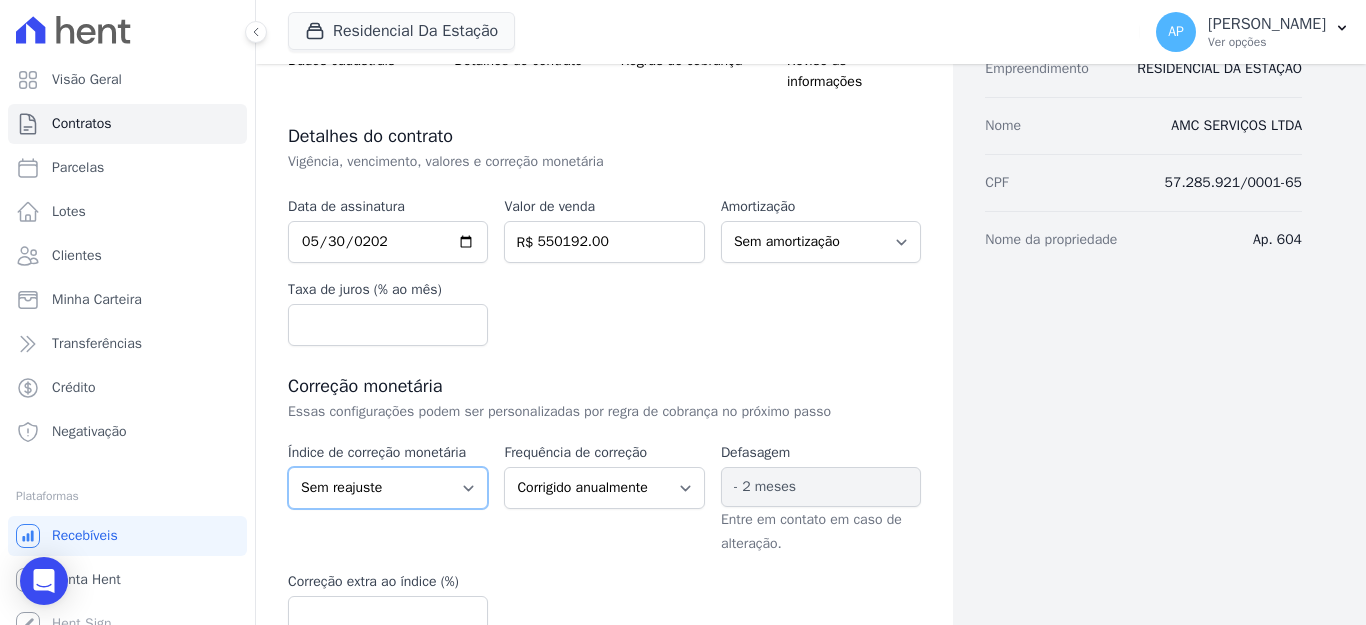click on "Sem reajuste
Média dos últimos 12 meses acumulado de INCCM
Média dos últimos 12 meses acumulado de IPCA
DI
Reajuste fixo
ICCRJ
IGPDI
IGPM
INCCDI
INCCM
INPC
IPCA
TR" at bounding box center (388, 488) 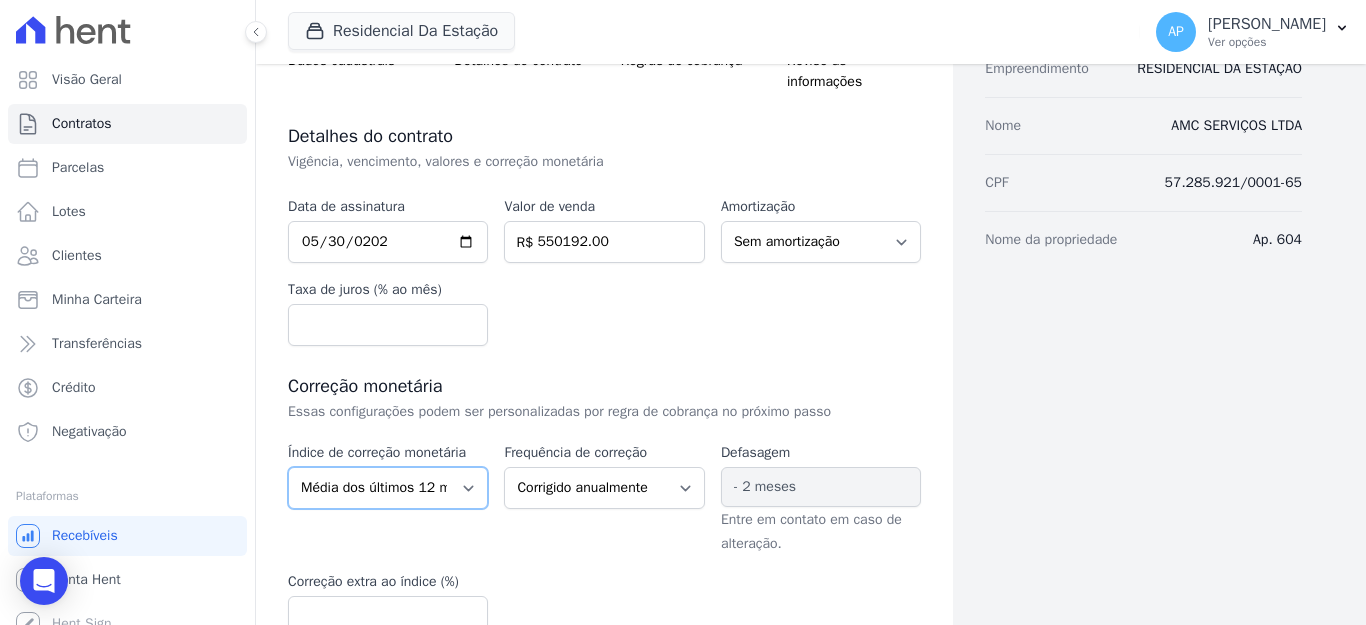 click on "Sem reajuste
Média dos últimos 12 meses acumulado de INCCM
Média dos últimos 12 meses acumulado de IPCA
DI
Reajuste fixo
ICCRJ
IGPDI
IGPM
INCCDI
INCCM
INPC
IPCA
TR" at bounding box center [388, 488] 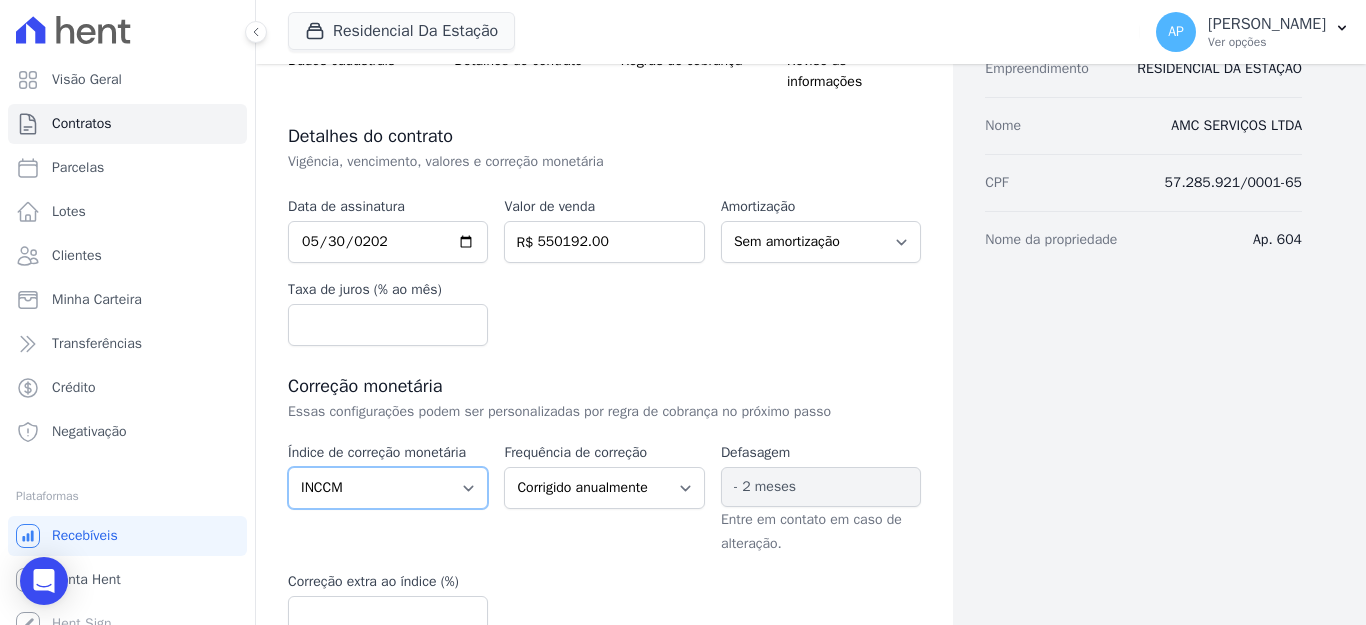 click on "Sem reajuste
Média dos últimos 12 meses acumulado de INCCM
Média dos últimos 12 meses acumulado de IPCA
DI
Reajuste fixo
ICCRJ
IGPDI
IGPM
INCCDI
INCCM
INPC
IPCA
TR" at bounding box center (388, 488) 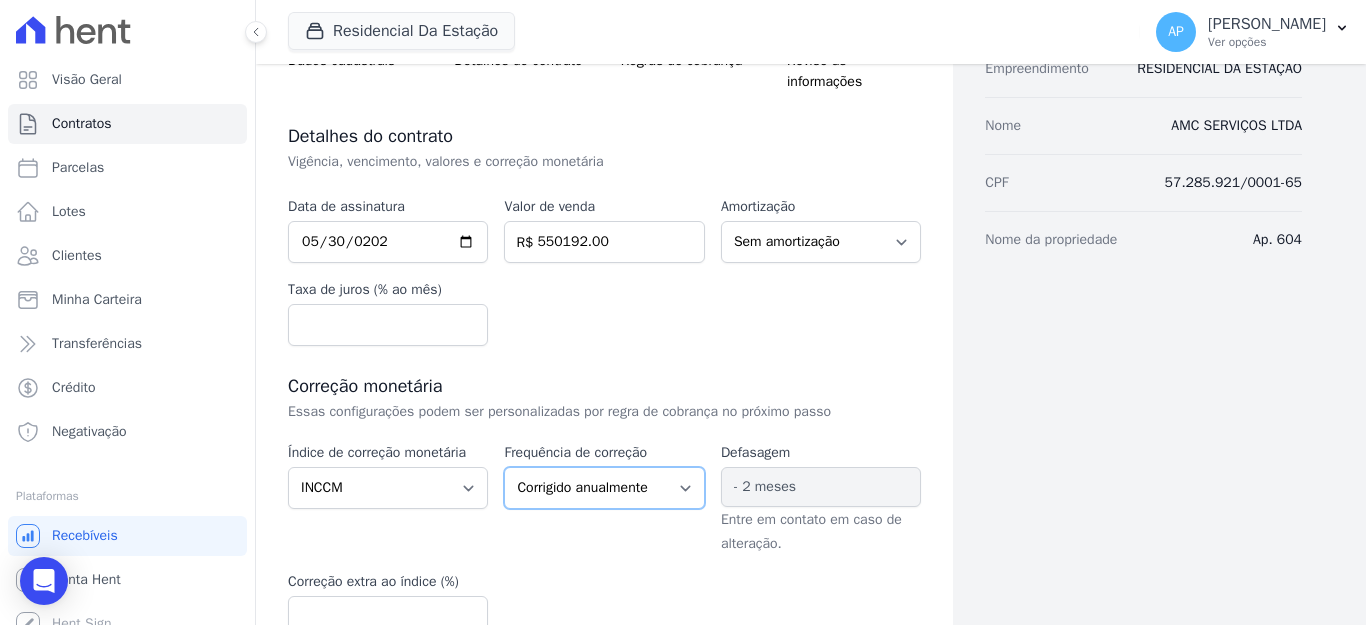 click on "Corrigido semestralmente
Corrigido mensalmente
Corrigido anualmente" at bounding box center [604, 488] 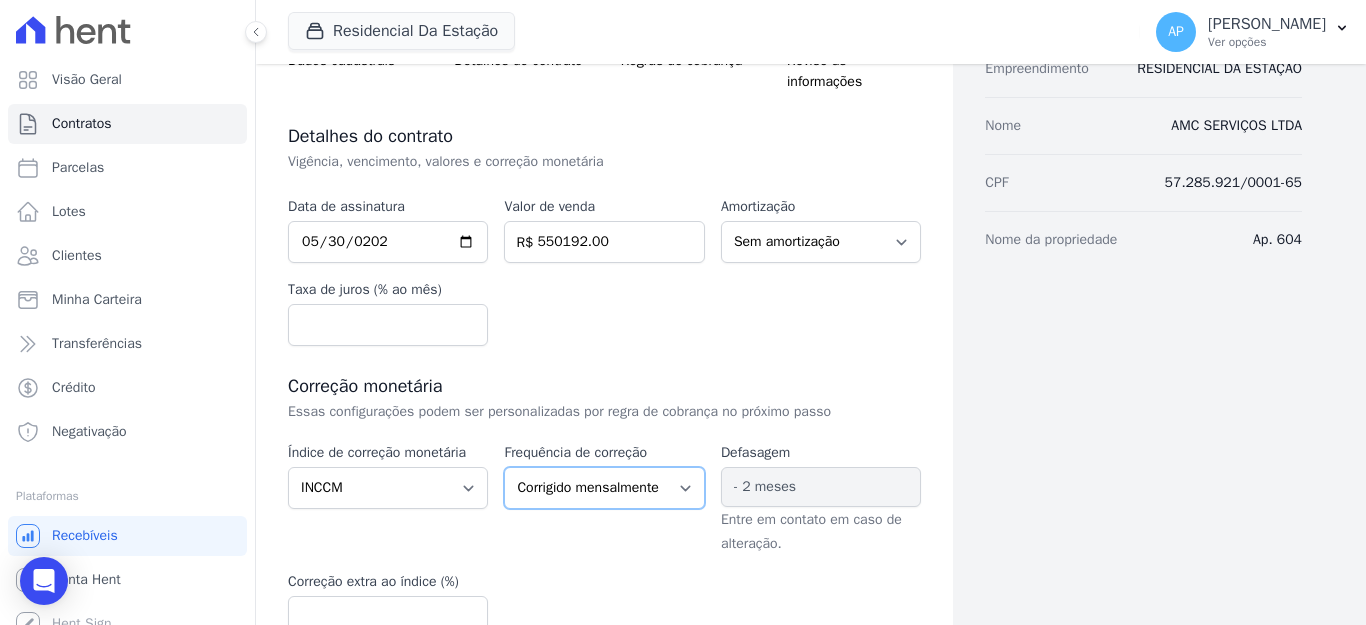 click on "Corrigido semestralmente
Corrigido mensalmente
Corrigido anualmente" at bounding box center [604, 488] 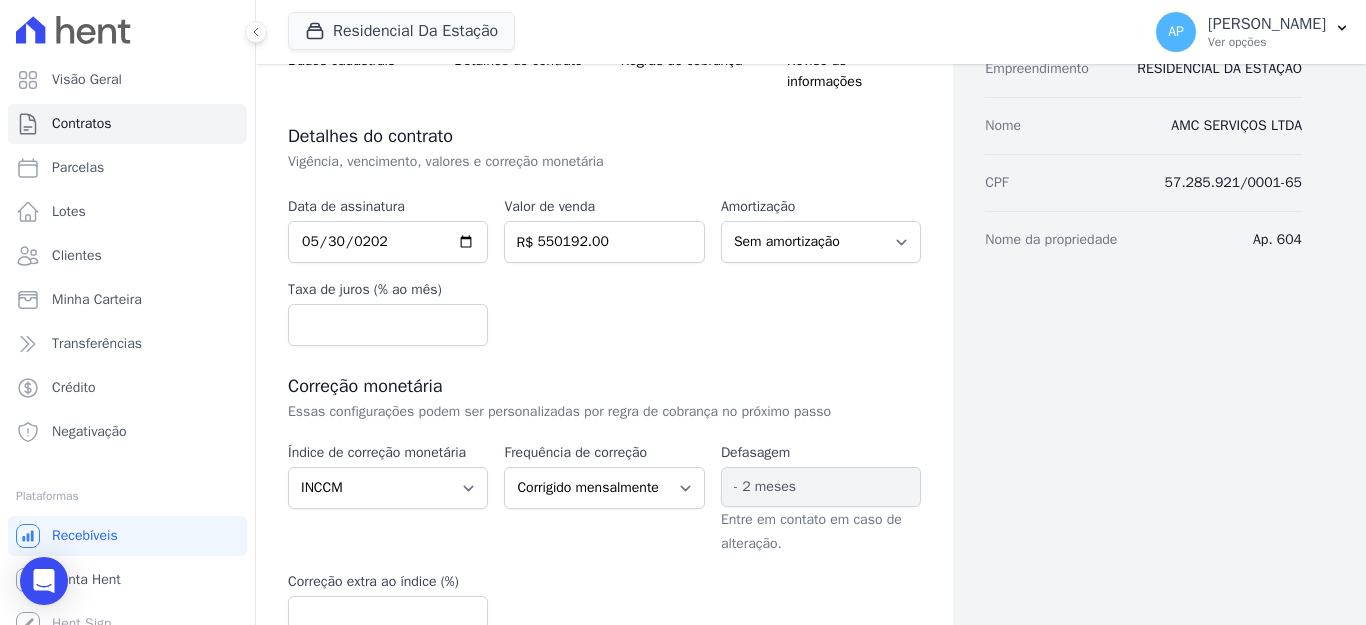 click on "- 2 meses" at bounding box center (821, 487) 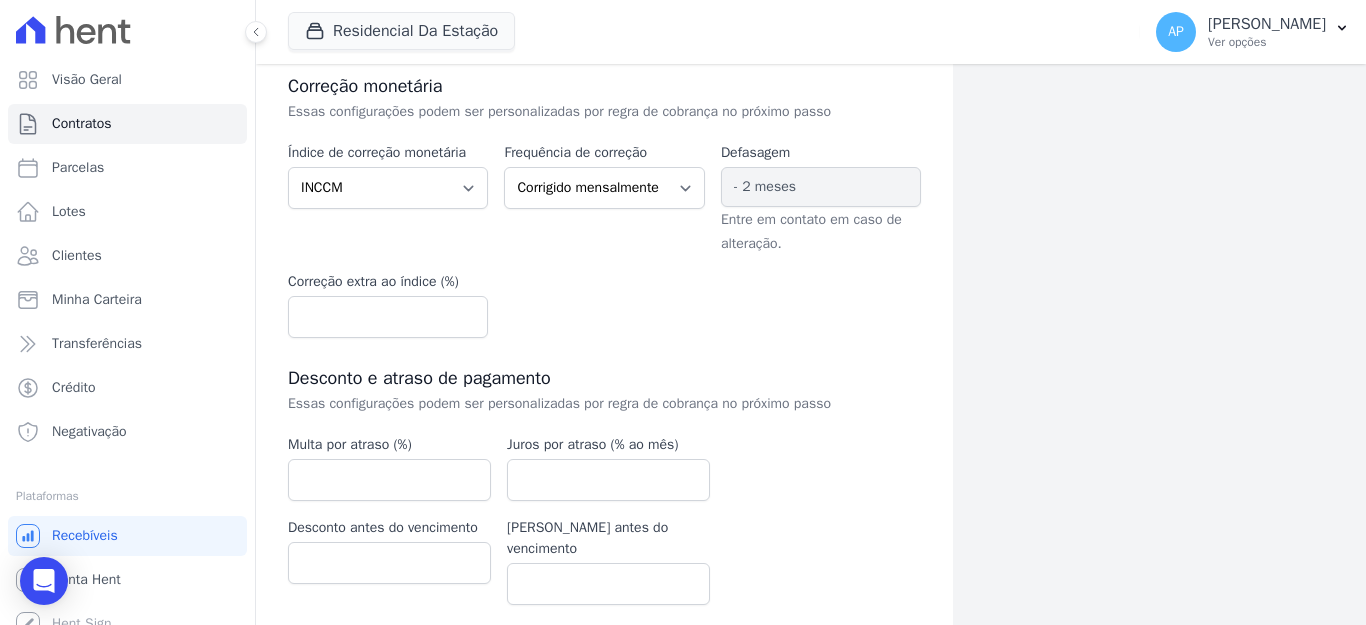 scroll, scrollTop: 553, scrollLeft: 0, axis: vertical 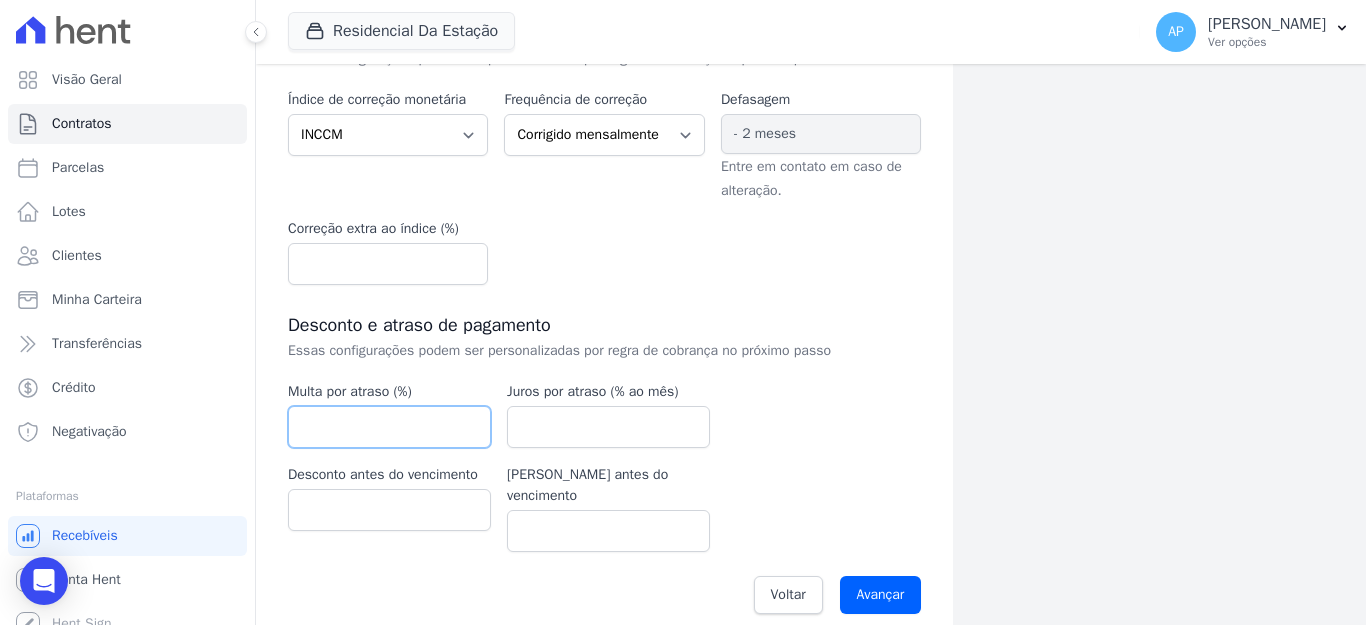 click at bounding box center [389, 427] 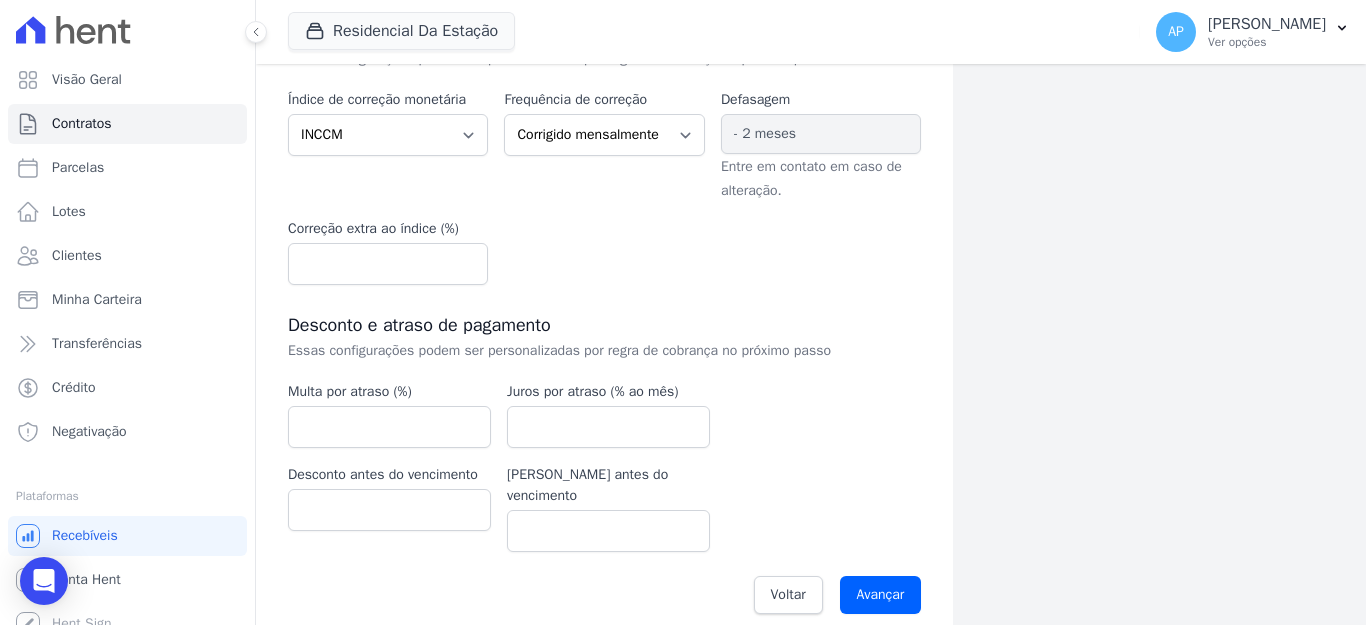 click on "Data de assinatura
2025-05-30
Valor de venda
550192.00
R$
Amortização
Sem amortização
Price
Sac
Taxa de juros (% ao mês)
Correção monetária
Sem reajuste" at bounding box center [604, 234] 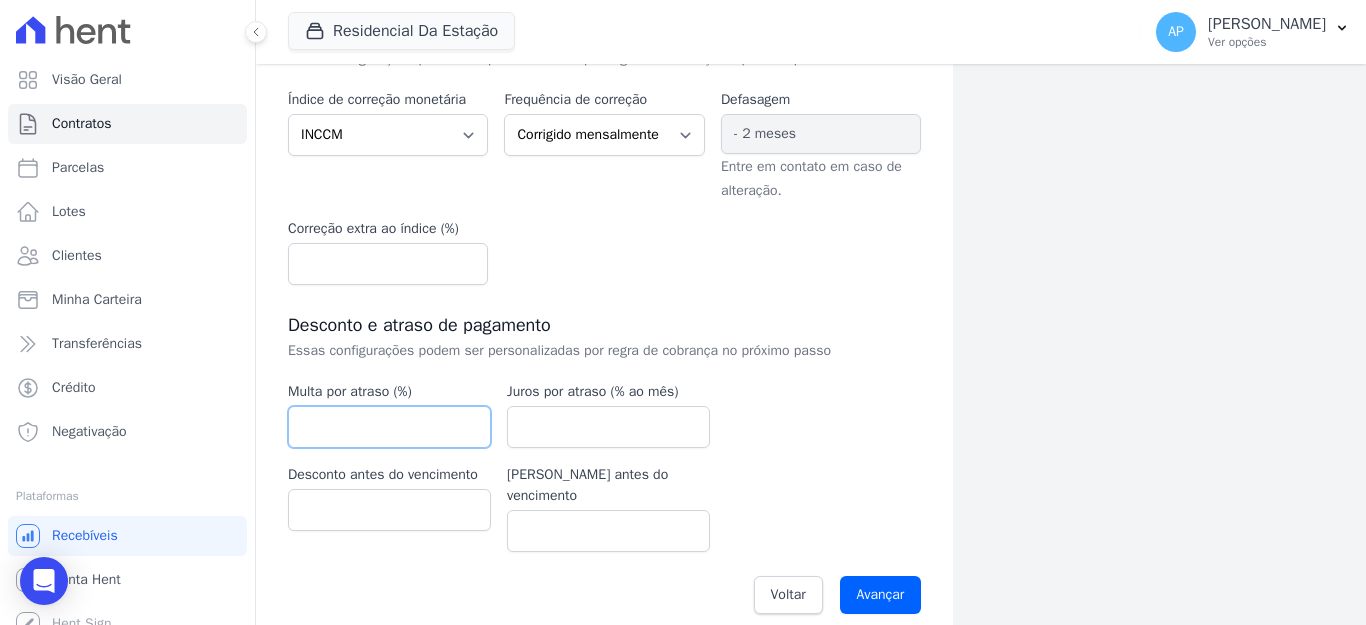 click at bounding box center (389, 427) 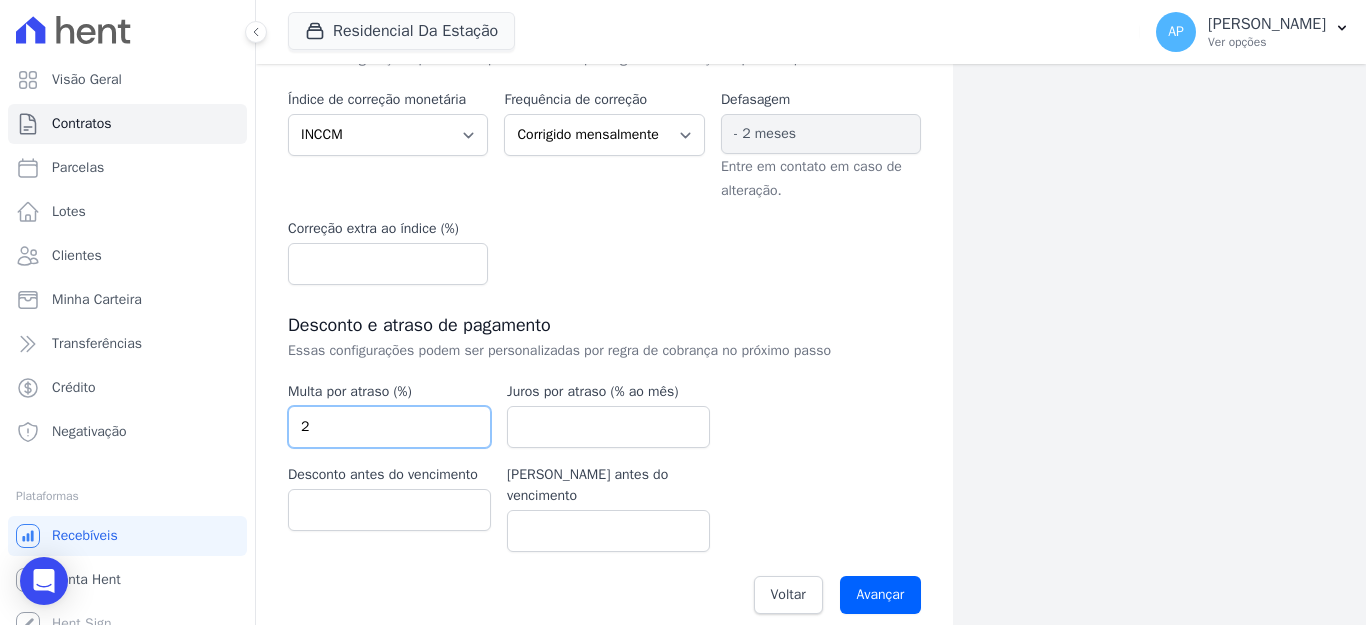type on "2" 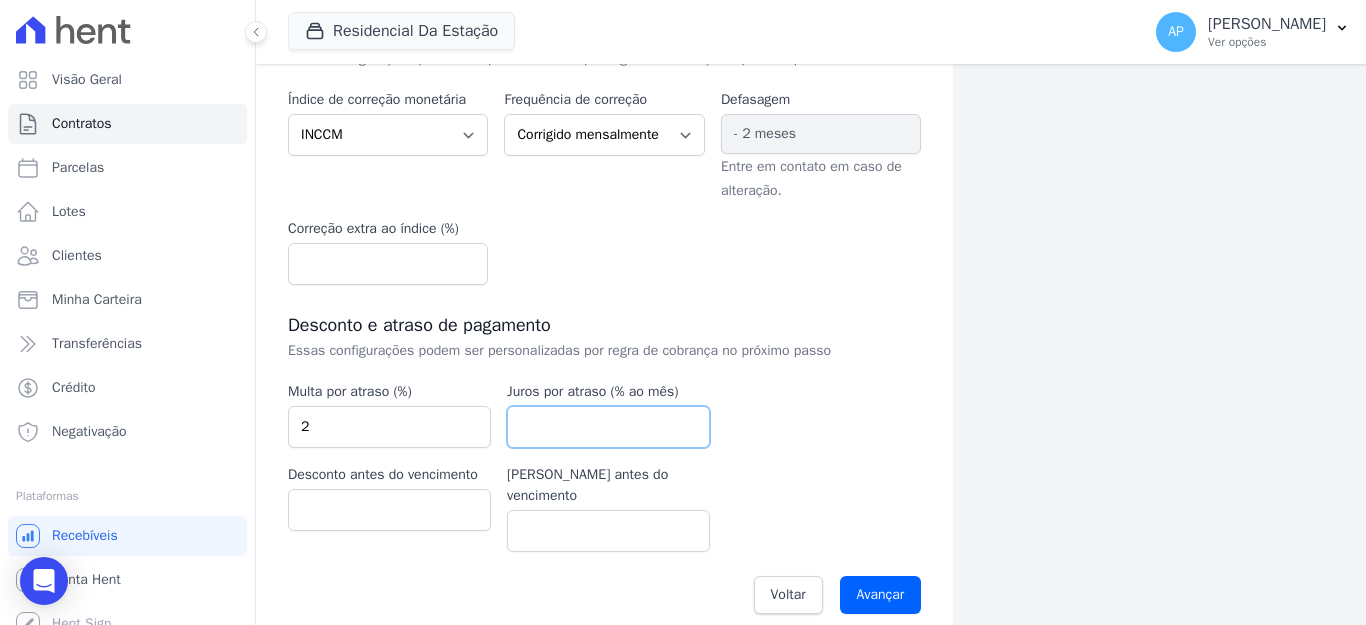 click at bounding box center [608, 427] 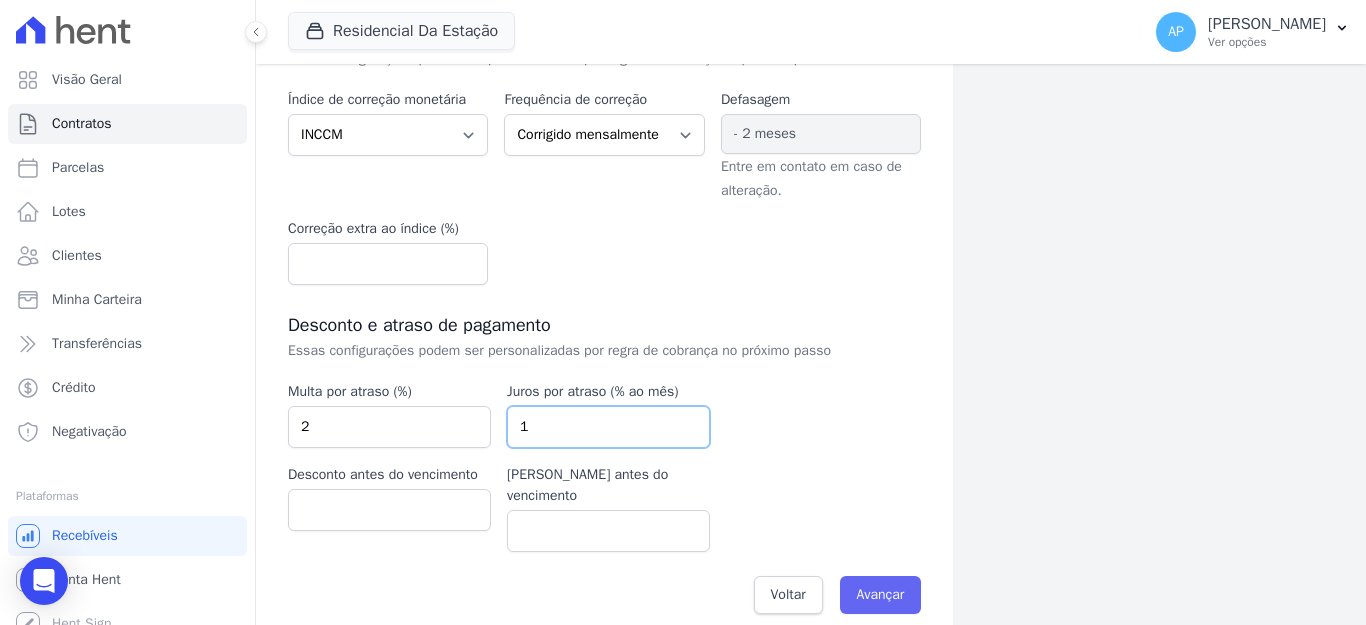 type on "1" 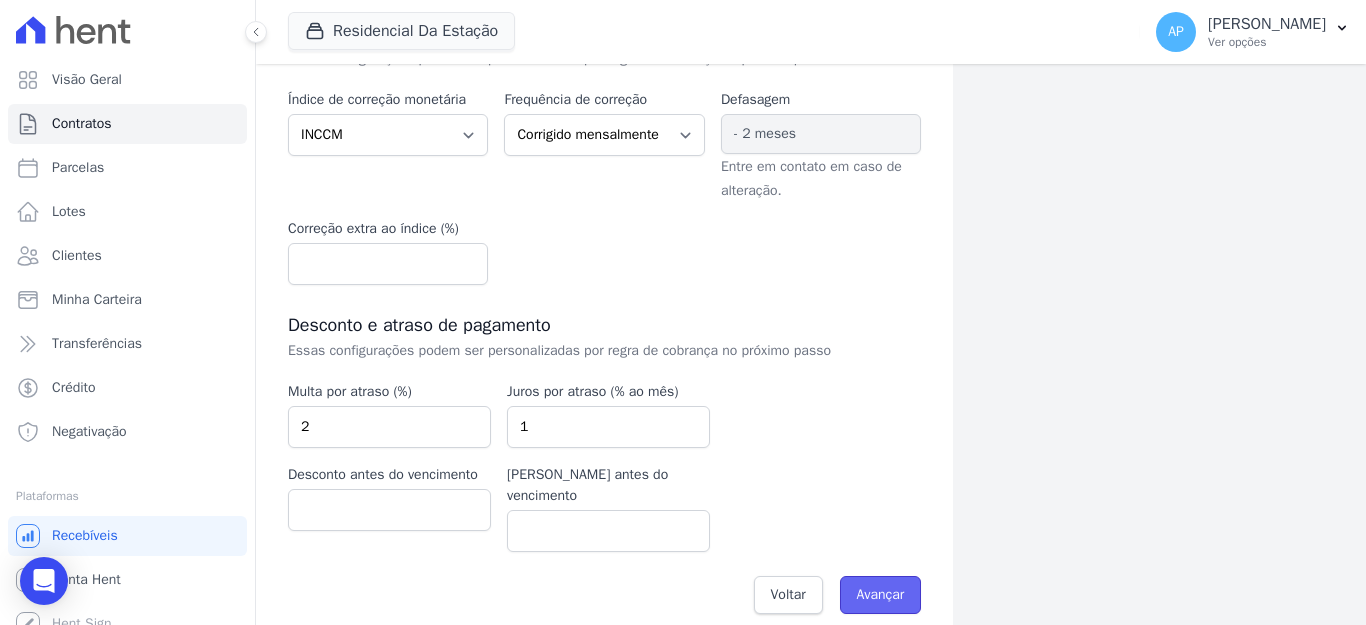 click on "Avançar" at bounding box center (881, 595) 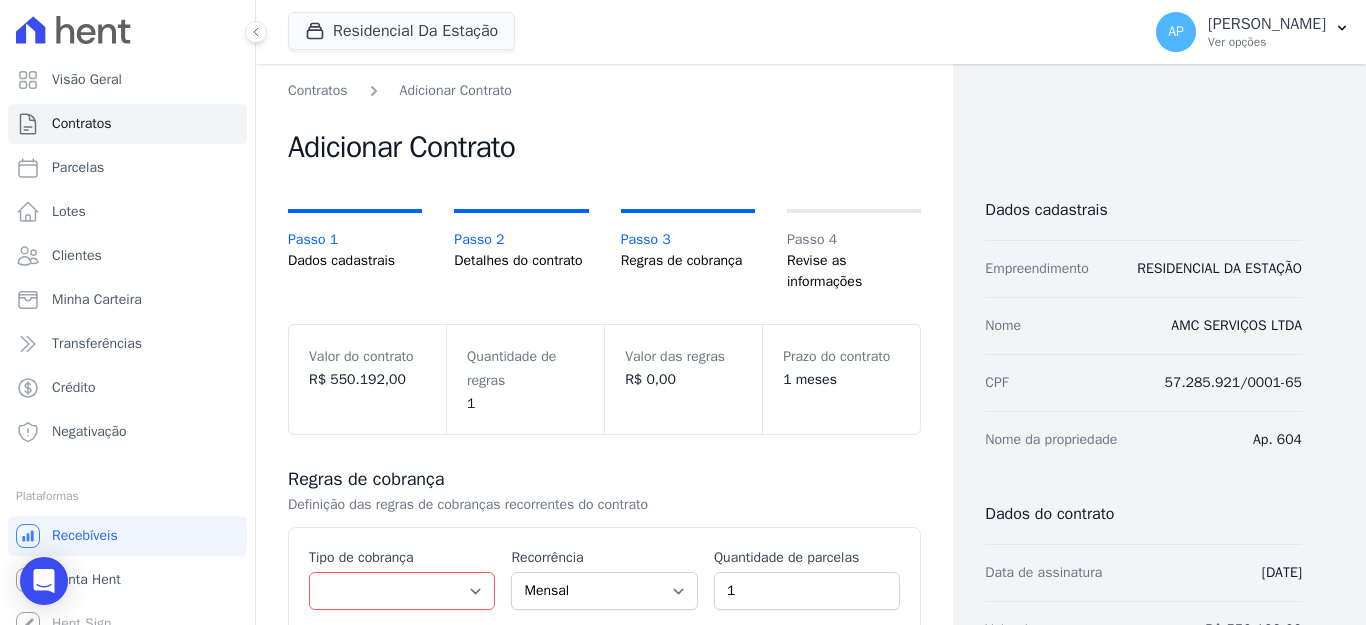 scroll, scrollTop: 0, scrollLeft: 0, axis: both 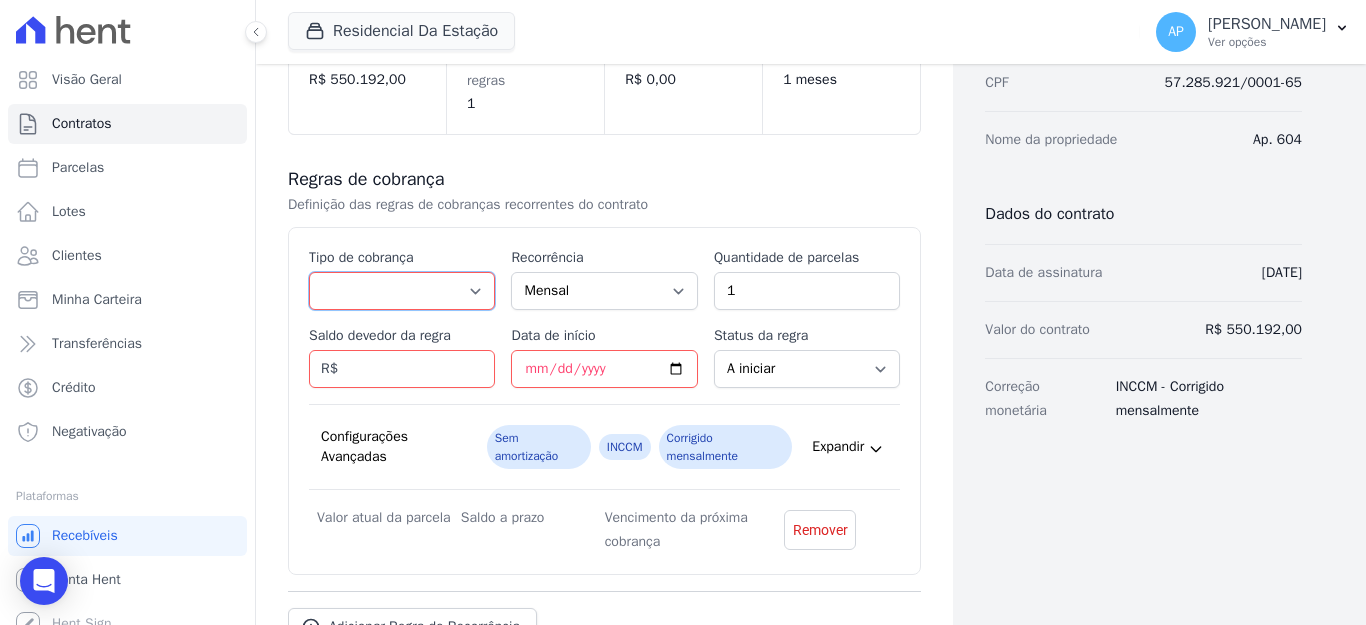 click on "Parcela Normal
Entrada
Sinal
Intercalada
Chaves
Pré-chaves
Pós-chaves
Impostos
Quitação
Outro
Financiamento Bancário" at bounding box center (402, 291) 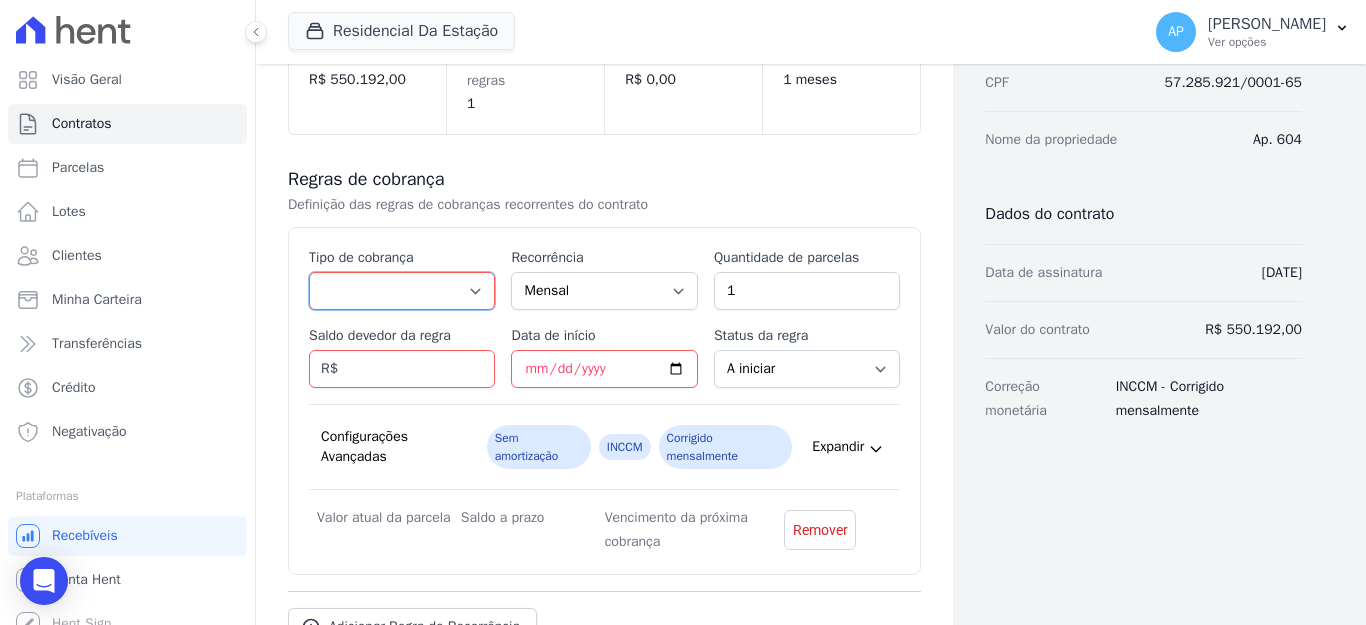 select on "down_payment" 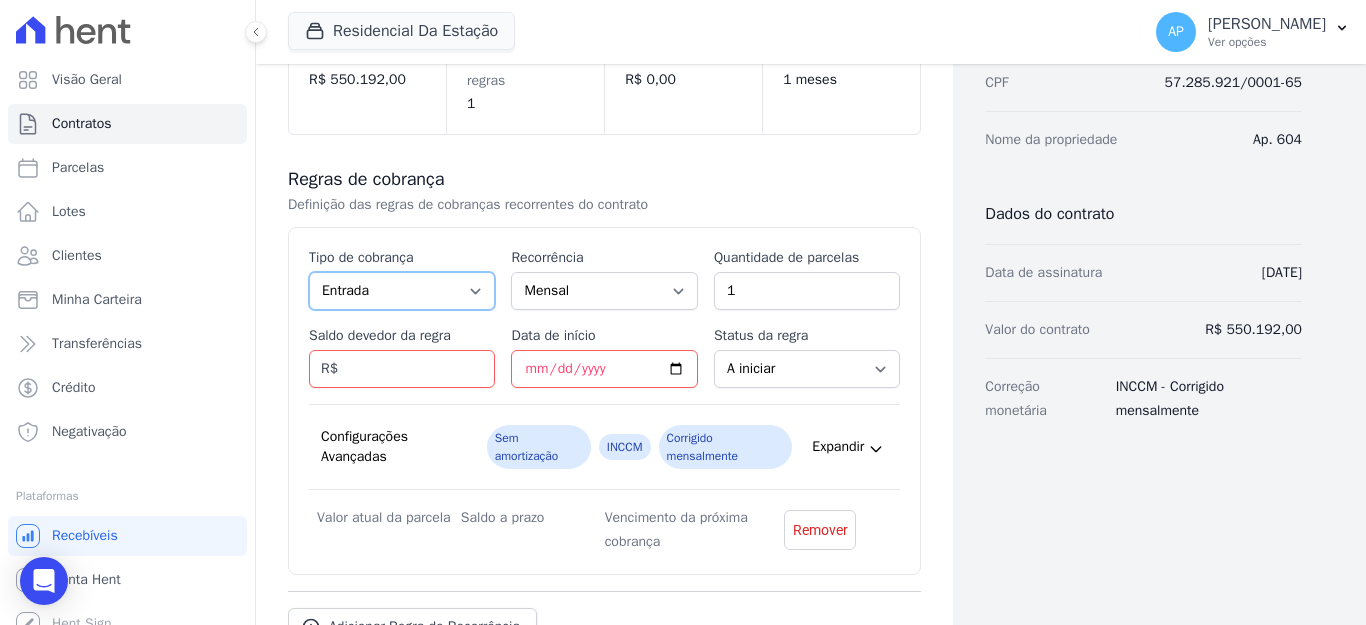 click on "Parcela Normal
Entrada
Sinal
Intercalada
Chaves
Pré-chaves
Pós-chaves
Impostos
Quitação
Outro
Financiamento Bancário" at bounding box center (402, 291) 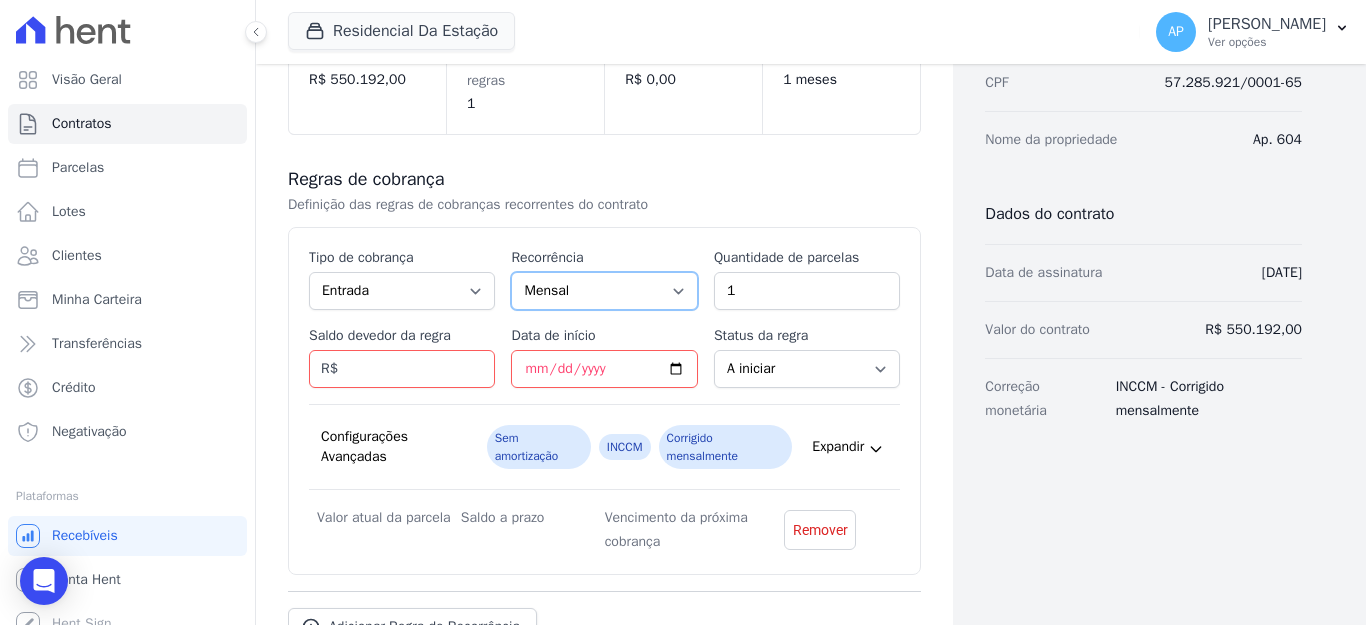 click on "Mensal
Bimestral
Trimestral
Semestral
Anual" at bounding box center (604, 291) 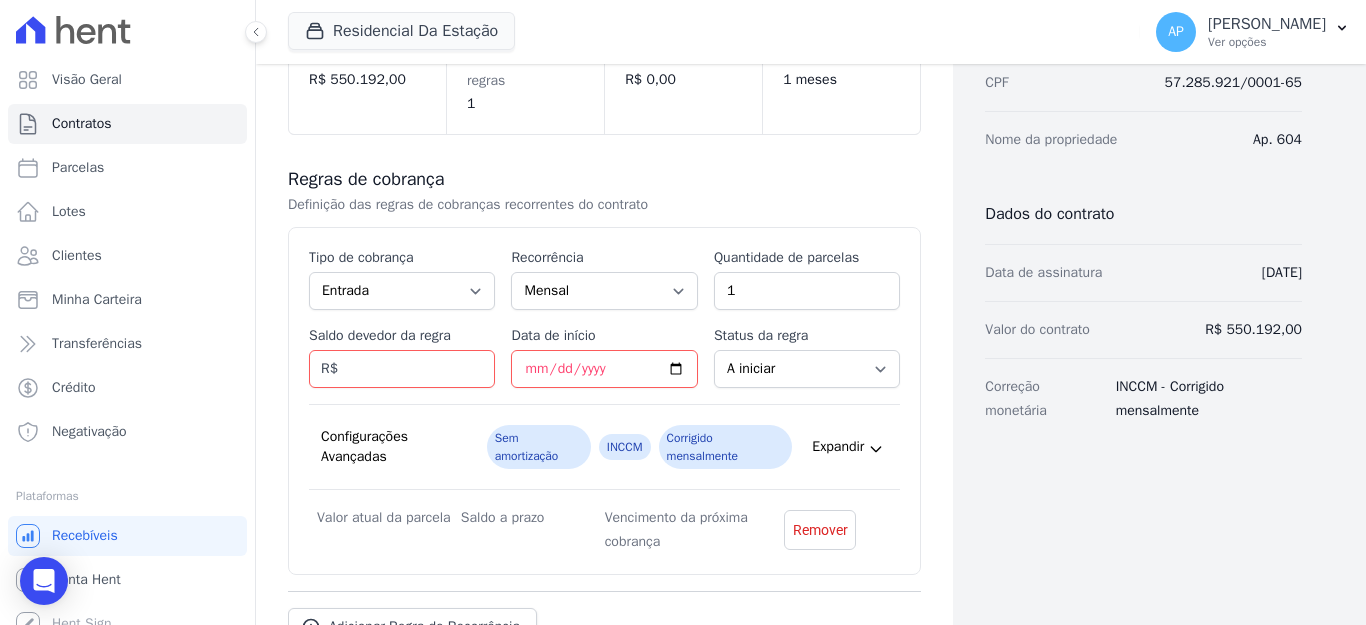 click on "Dados cadastrais
Empreendimento
RESIDENCIAL DA ESTAÇÃO
Nome
AMC SERVIÇOS LTDA
CPF
57.285.921/0001-65
Nome da propriedade
Ap. 604
Dados do contrato
Data de assinatura
30/05/2025
Valor do contrato
R$ 550.192,00
Correção monetária
INCCM - Corrigido mensalmente" at bounding box center (1127, 268) 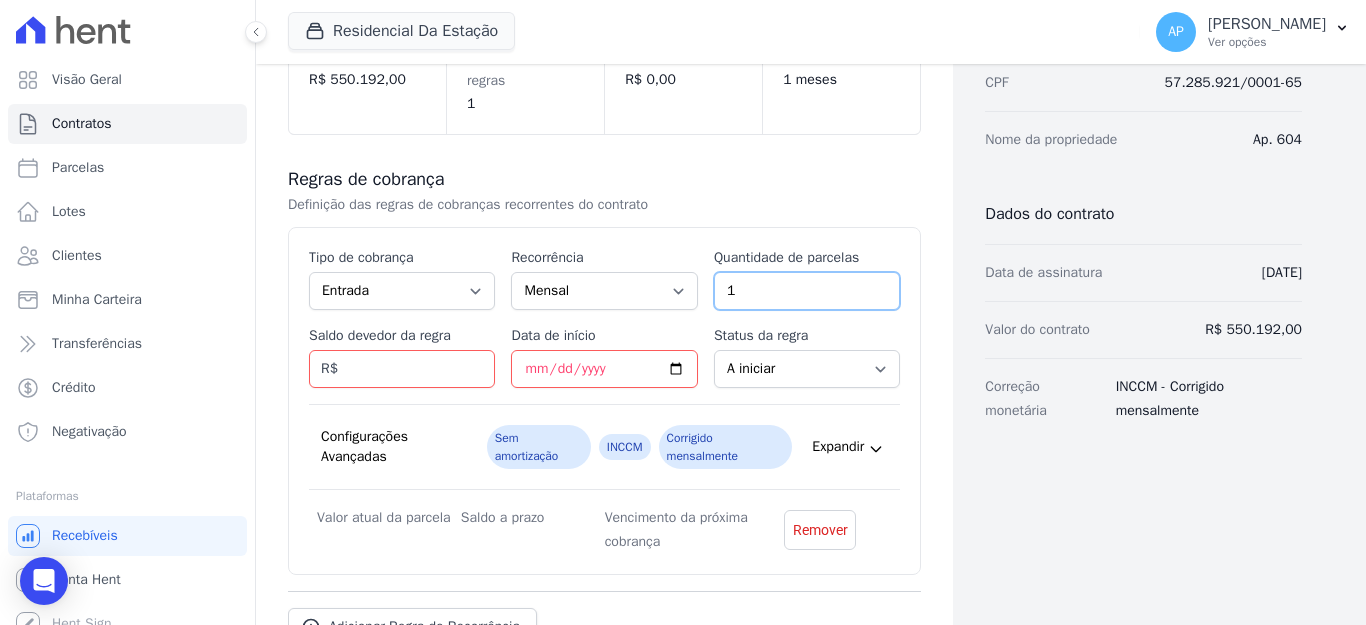 click on "1" at bounding box center (807, 291) 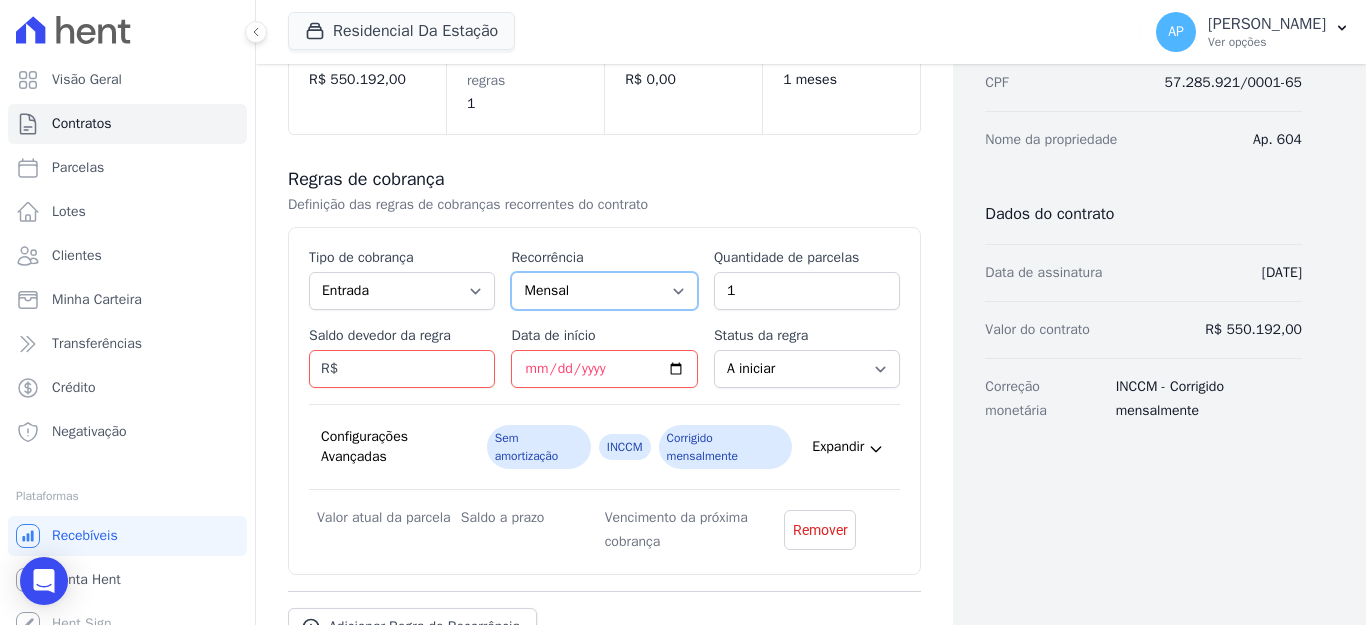 click on "Mensal
Bimestral
Trimestral
Semestral
Anual" at bounding box center [604, 291] 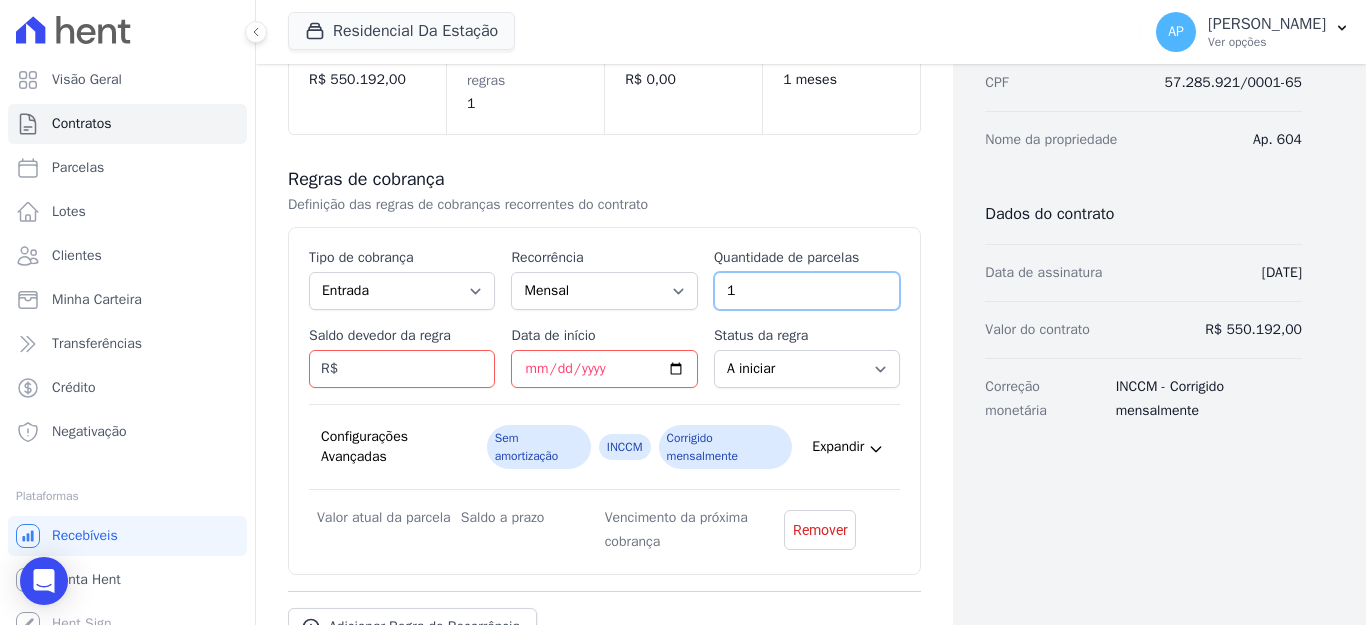 click on "1" at bounding box center [807, 291] 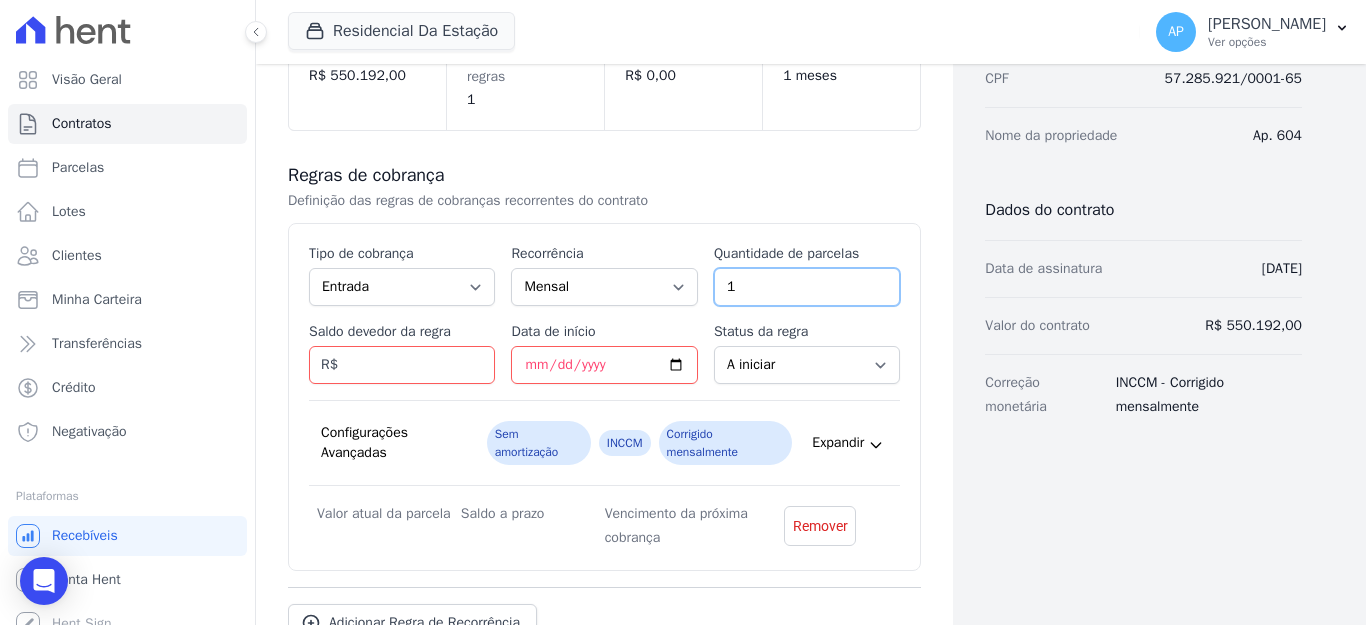 scroll, scrollTop: 247, scrollLeft: 0, axis: vertical 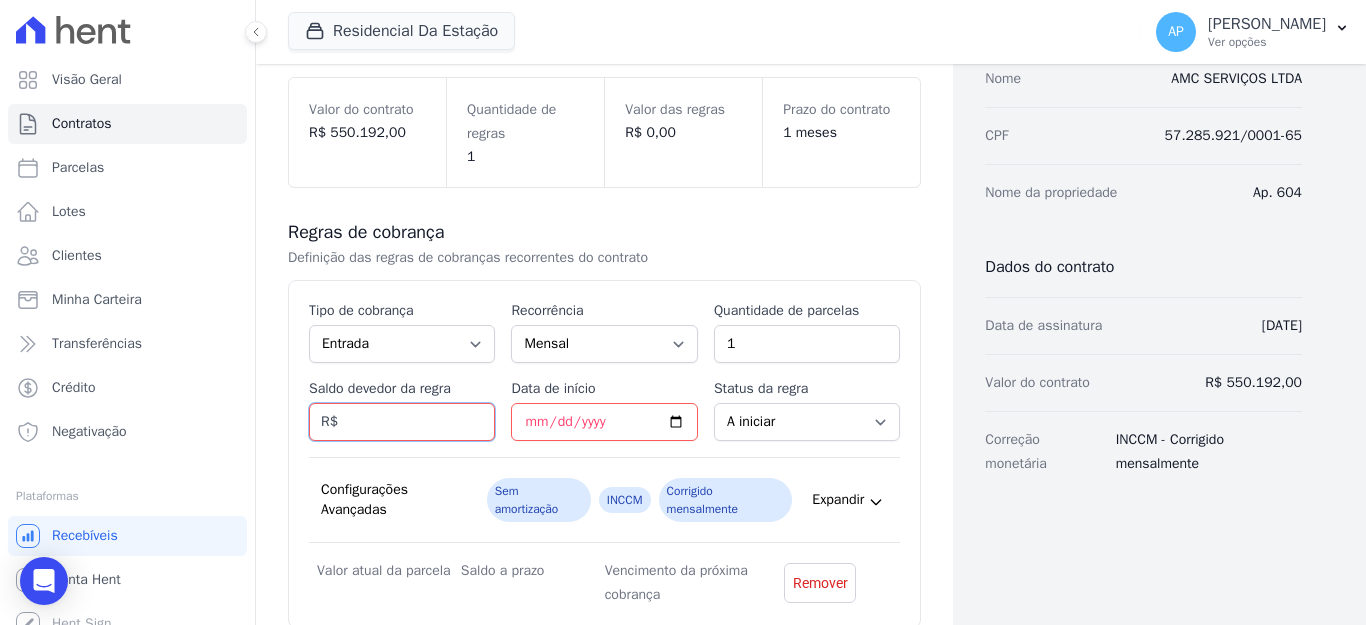 click on "Saldo devedor da regra" at bounding box center (402, 422) 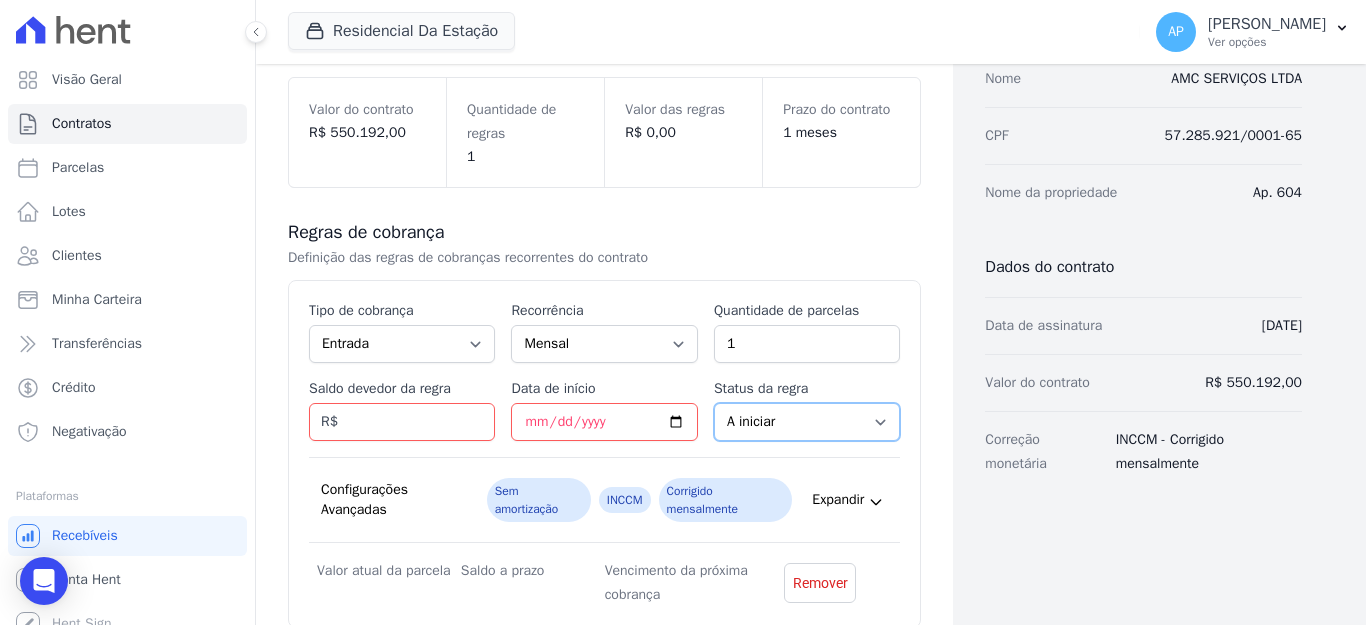 click on "A iniciar
Em aberto" at bounding box center [807, 422] 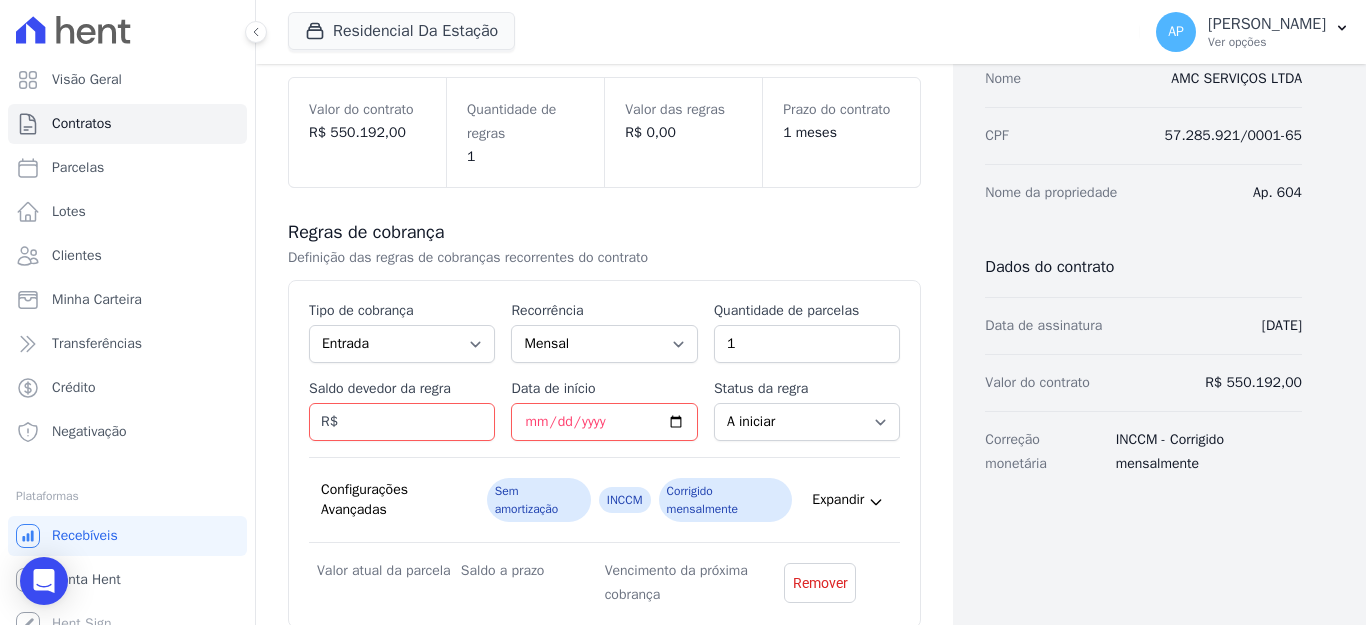 click on "Esse tipo de parcela não entra no saldo devedor do contrato.
Tipo de cobrança
Parcela Normal
Entrada
Sinal
Intercalada
Chaves
Pré-chaves
Pós-chaves
Impostos
Quitação
Outro
Financiamento Bancário
Recorrência
Mensal
Bimestral
Trimestral
Semestral
Anual
Quantidade de parcelas
1
Saldo devedor da regra
R$
Data de início
Status da regra
A iniciar
Em aberto
Quantidade de parcelas pagas
0
Valor atual da parcela
R$
Vencimento da próxima cobrança
INCCM" at bounding box center [604, 454] 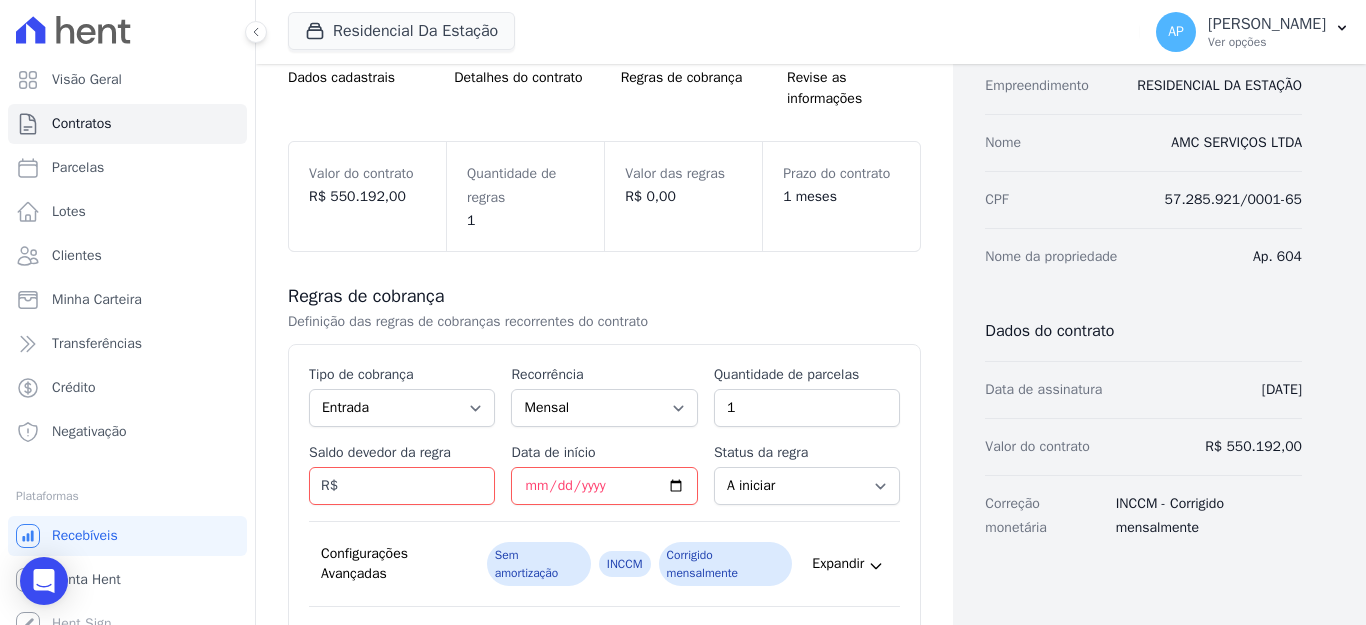scroll, scrollTop: 147, scrollLeft: 0, axis: vertical 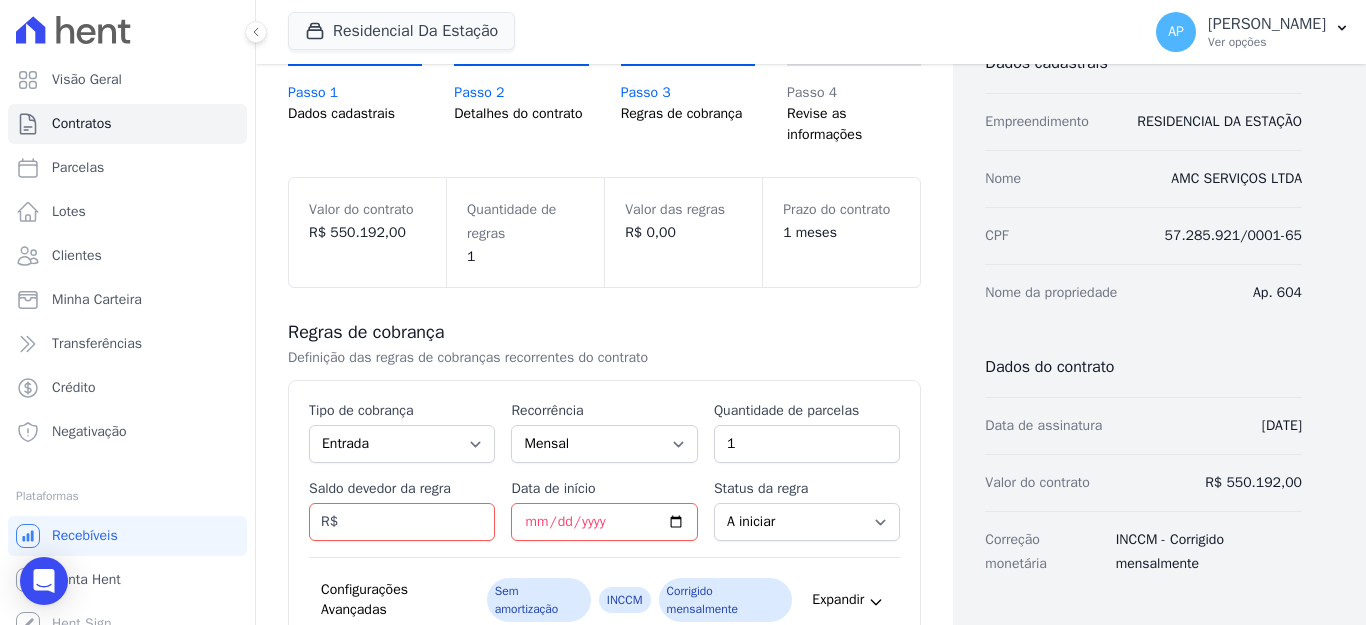 click on "1 meses" at bounding box center (841, 232) 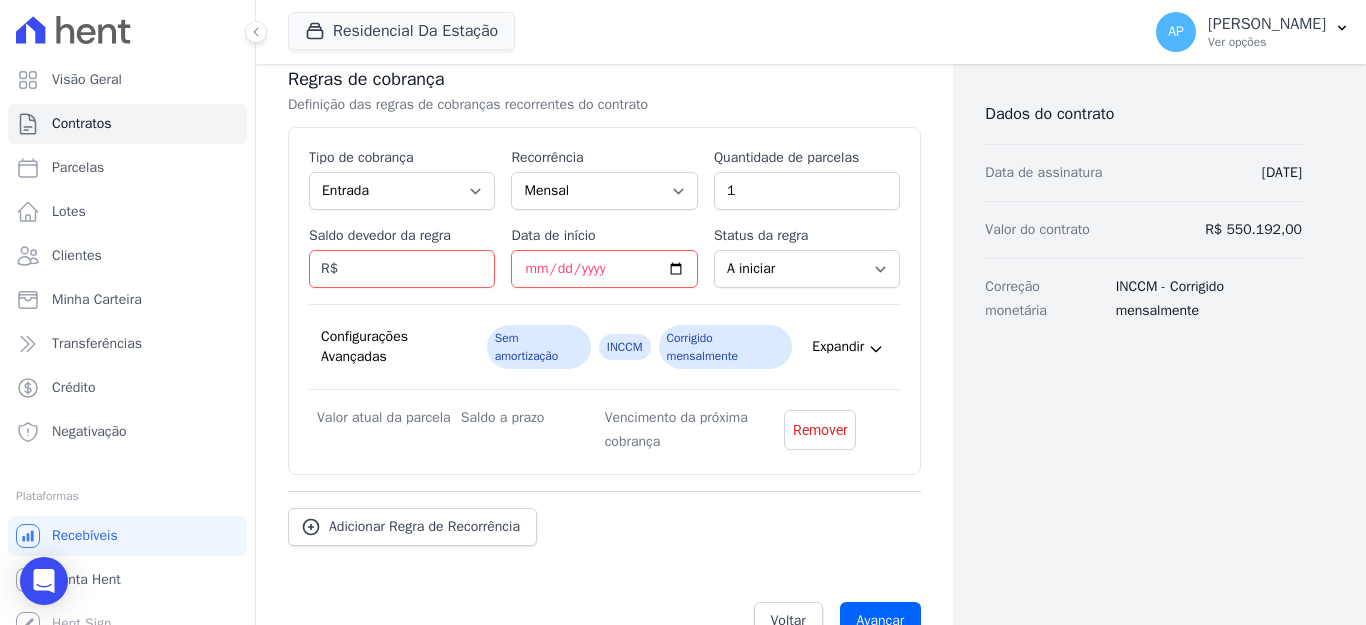 scroll, scrollTop: 447, scrollLeft: 0, axis: vertical 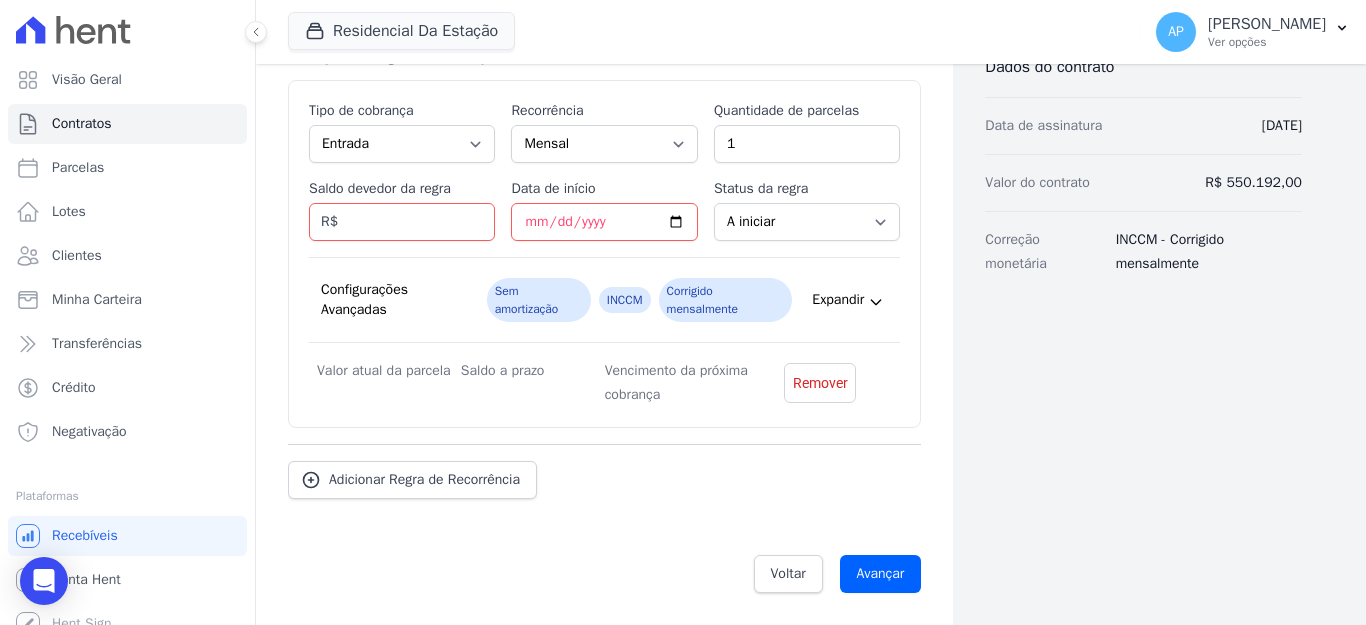 click on "Esse tipo de parcela não entra no saldo devedor do contrato.
Tipo de cobrança
Parcela Normal
Entrada
Sinal
Intercalada
Chaves
Pré-chaves
Pós-chaves
Impostos
Quitação
Outro
Financiamento Bancário
Recorrência
Mensal
Bimestral
Trimestral
Semestral
Anual
Quantidade de parcelas
1
Saldo devedor da regra
R$
Data de início
Status da regra
A iniciar
Em aberto
Quantidade de parcelas pagas
0
Valor atual da parcela
R$
Vencimento da próxima cobrança" at bounding box center [604, 254] 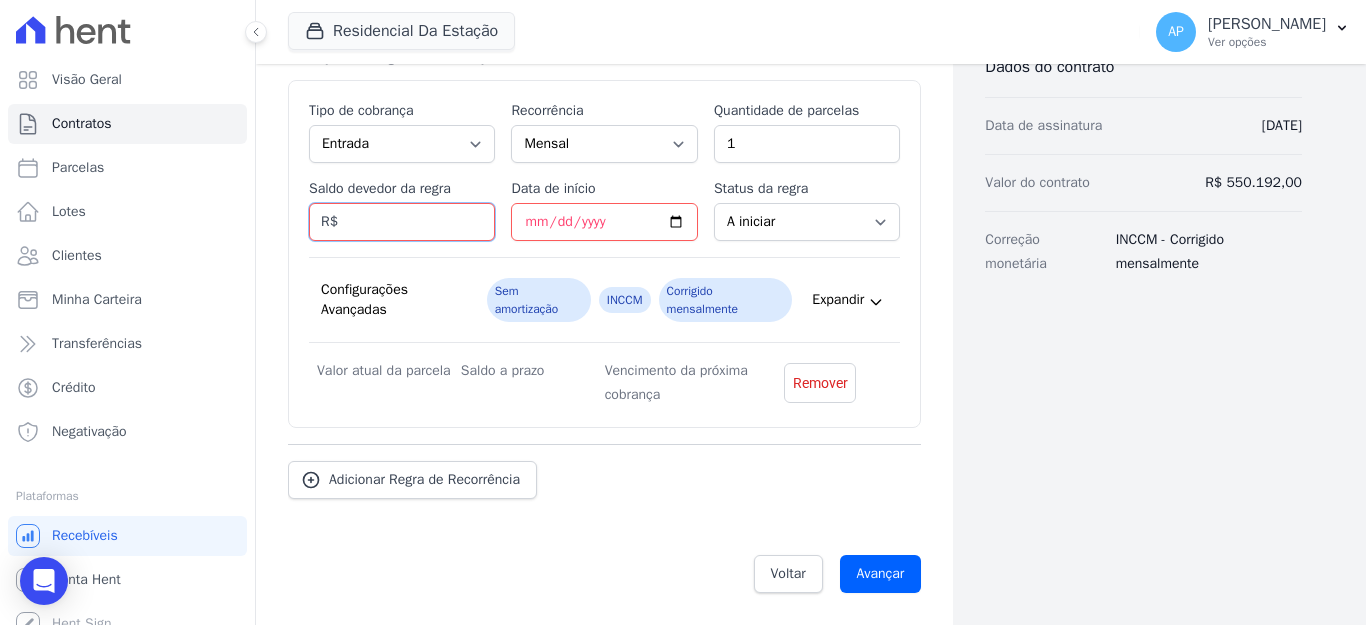 click on "Saldo devedor da regra" at bounding box center (402, 222) 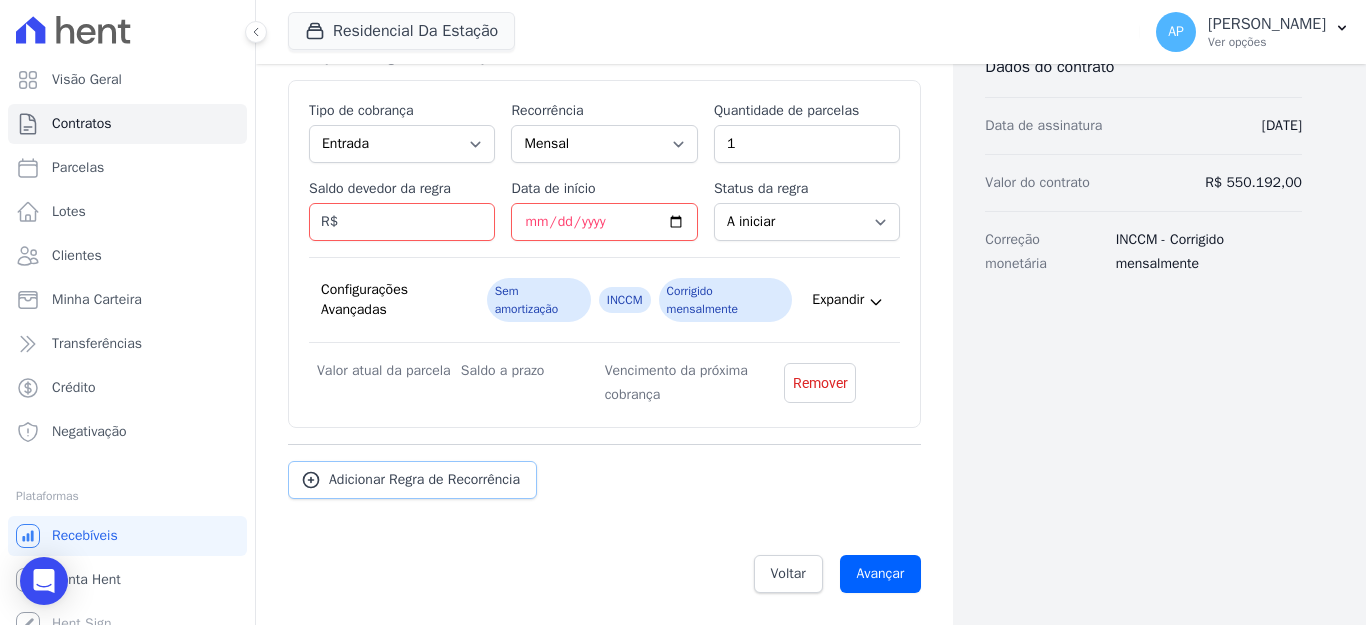 click on "Adicionar Regra de Recorrência" at bounding box center [424, 480] 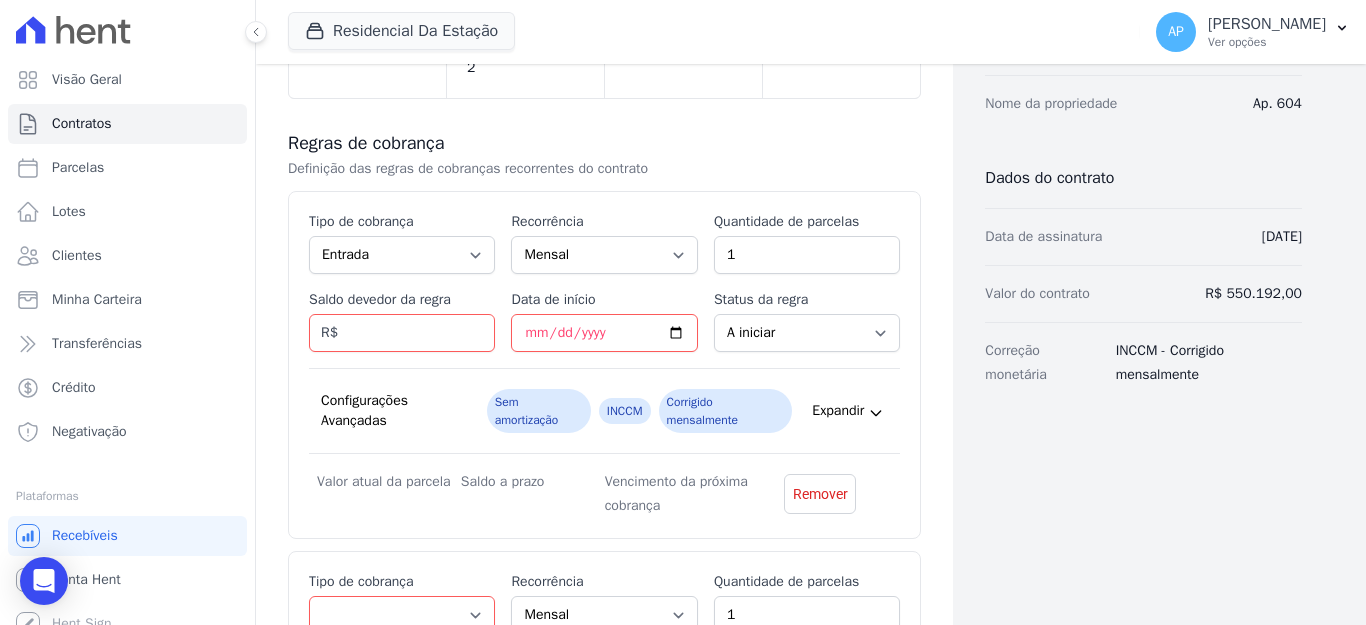 scroll, scrollTop: 247, scrollLeft: 0, axis: vertical 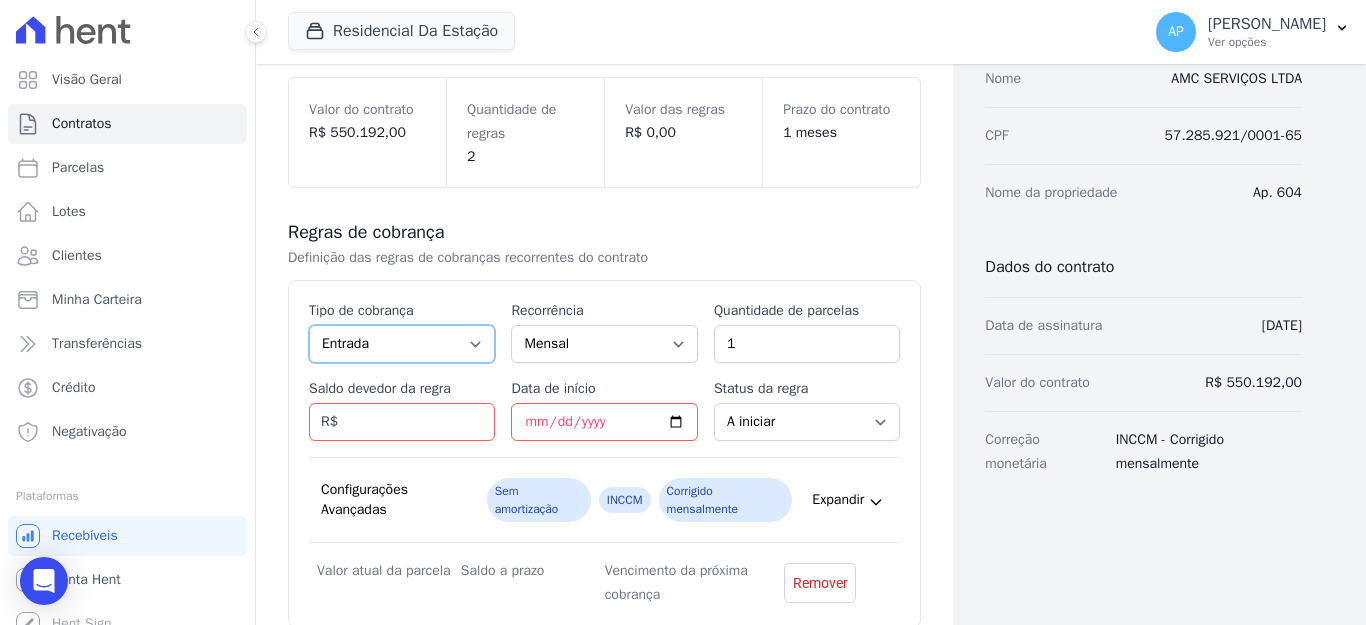 click on "Parcela Normal
Entrada
Sinal
Intercalada
Chaves
Pré-chaves
Pós-chaves
Impostos
Quitação
Outro
Financiamento Bancário" at bounding box center (402, 344) 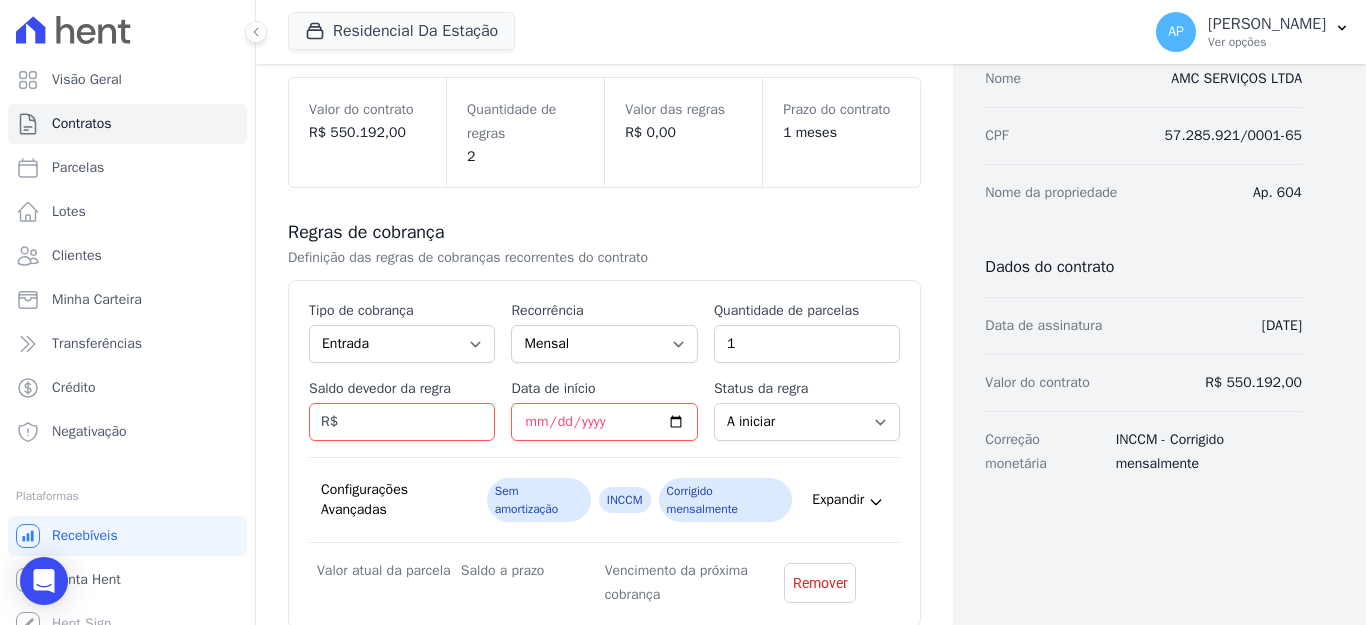 click on "Regras de cobrança" at bounding box center [604, 232] 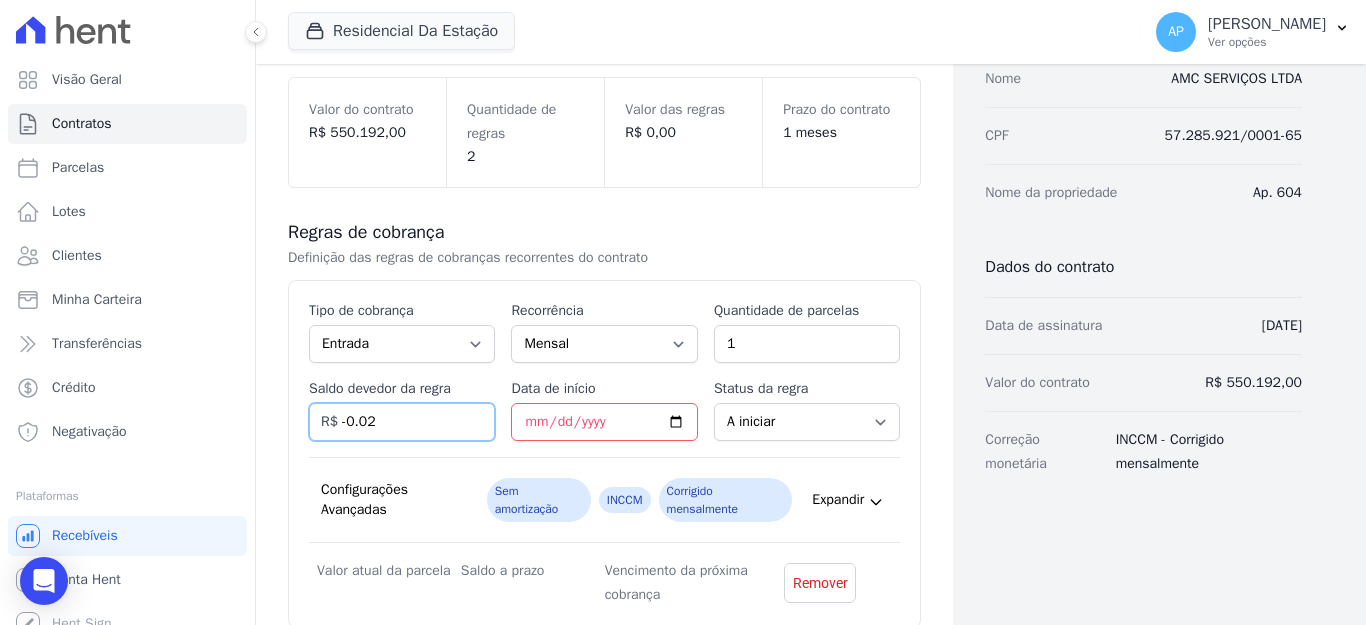 click on "-0.02" at bounding box center [402, 422] 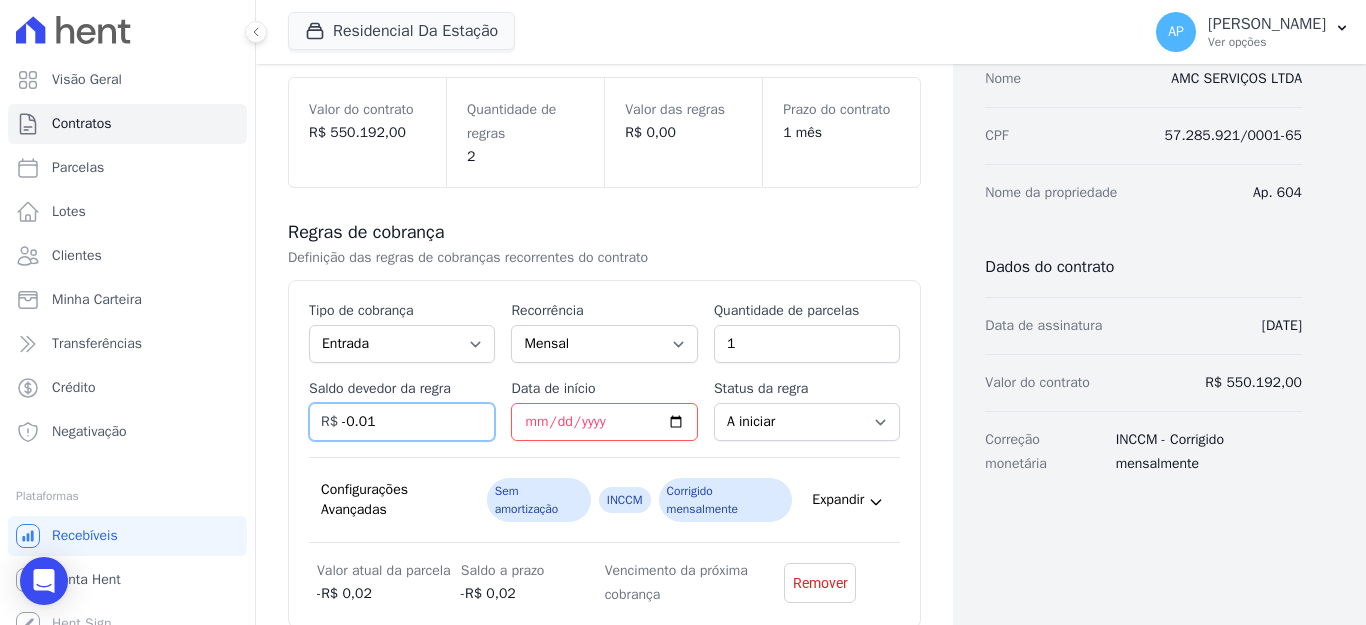 click on "-0.01" at bounding box center (402, 422) 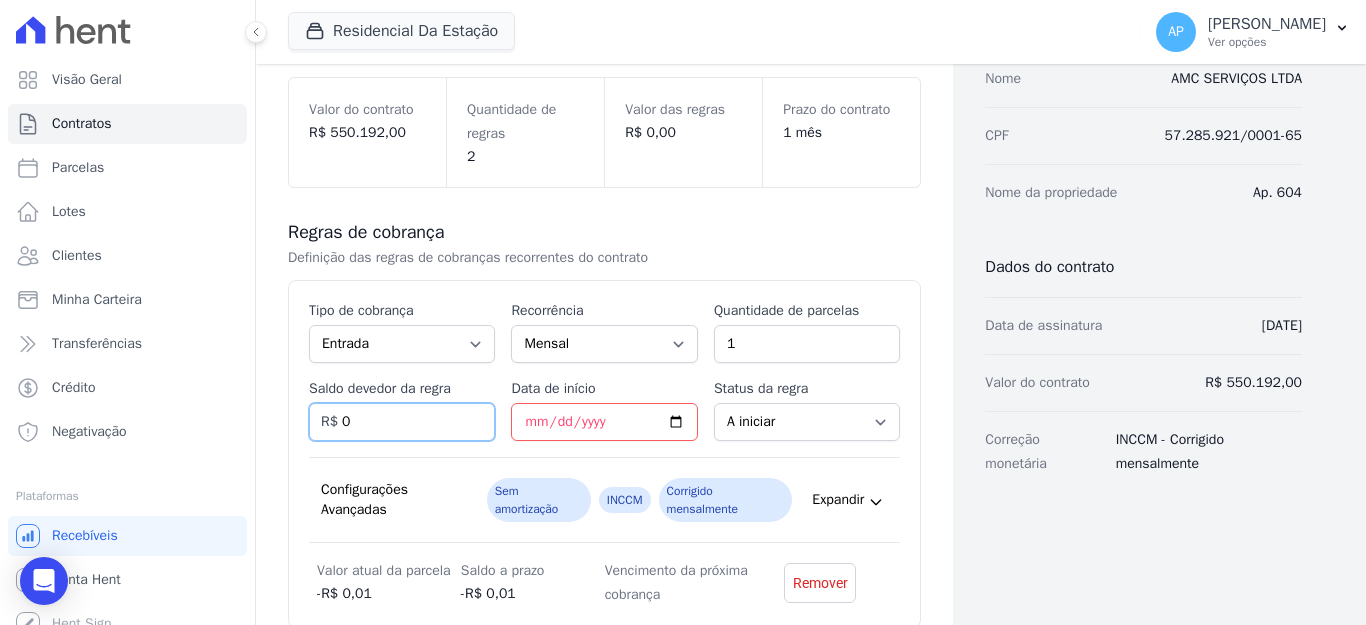 type on "0" 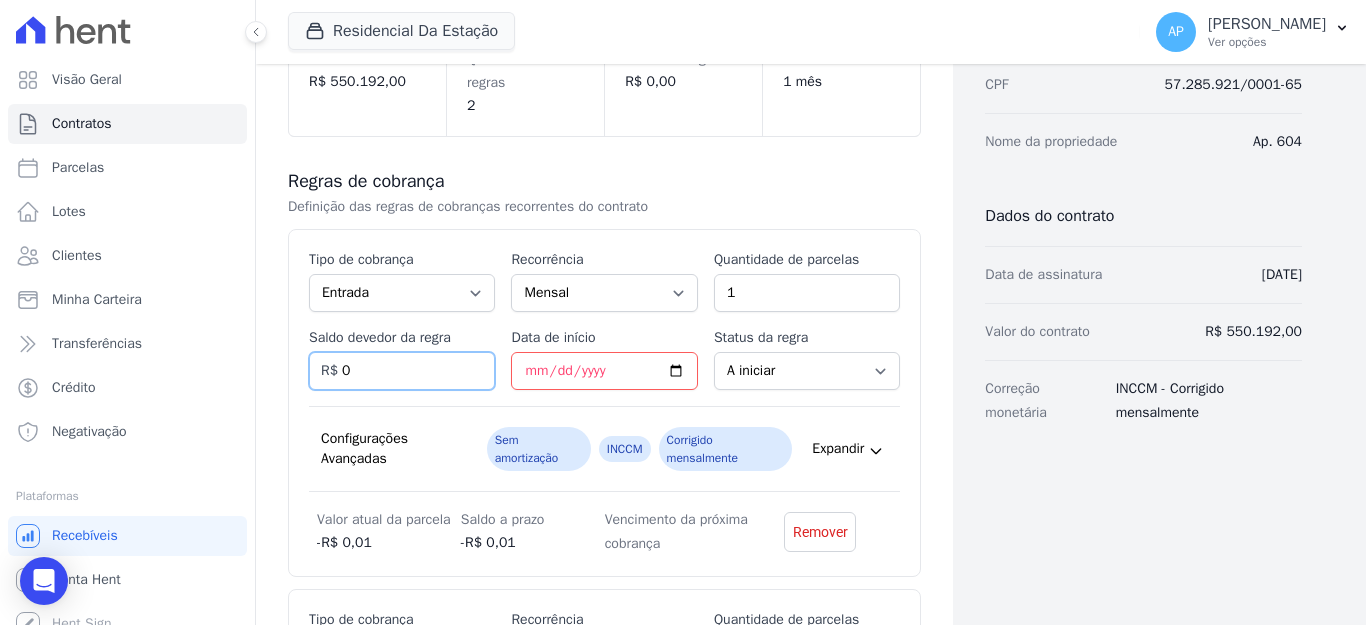 scroll, scrollTop: 347, scrollLeft: 0, axis: vertical 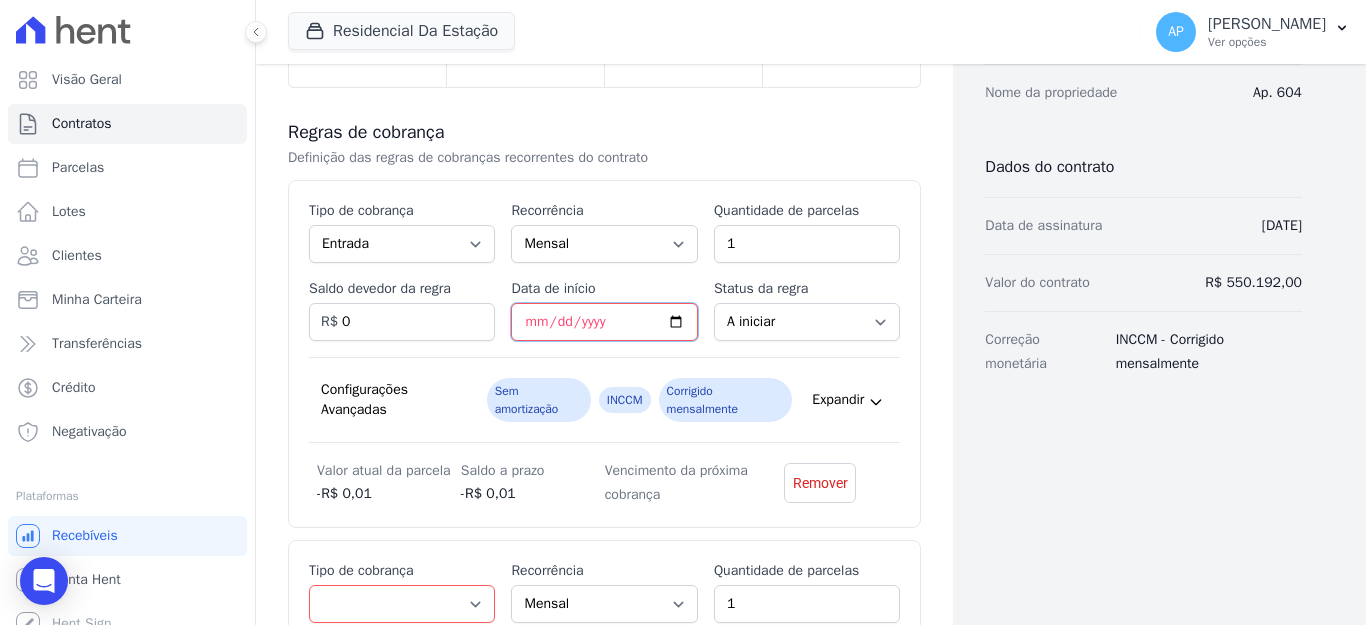 click on "Data de início" at bounding box center (604, 322) 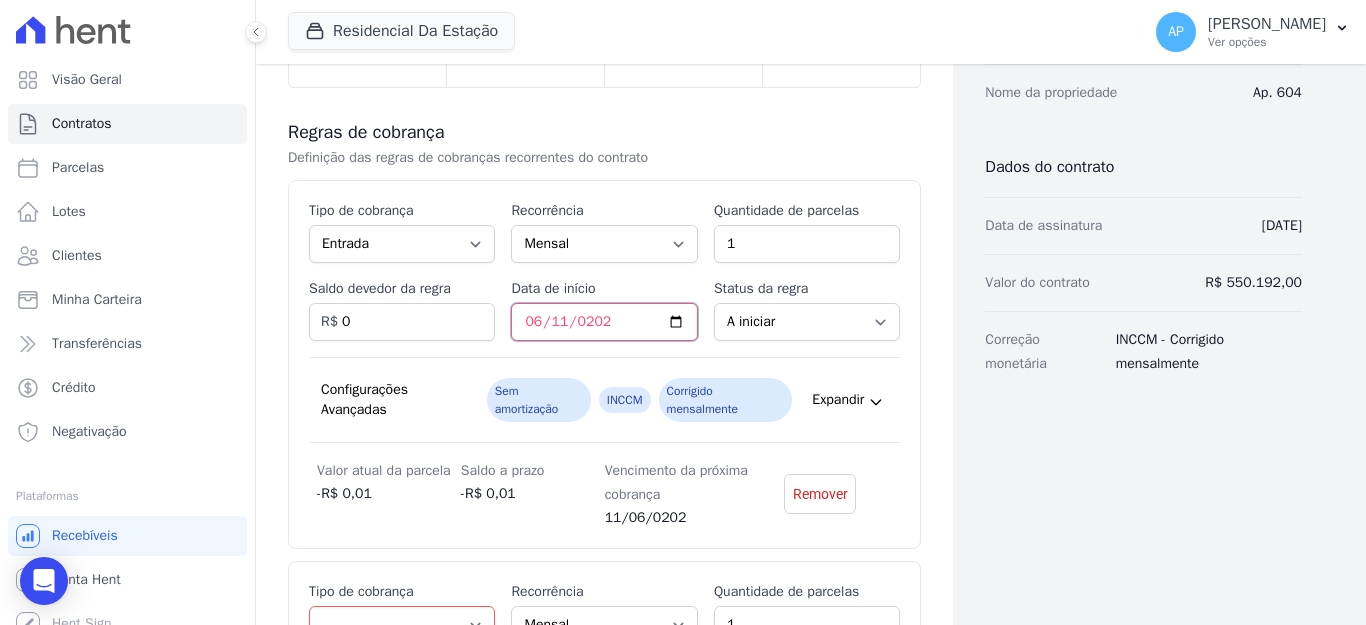 type on "2025-06-11" 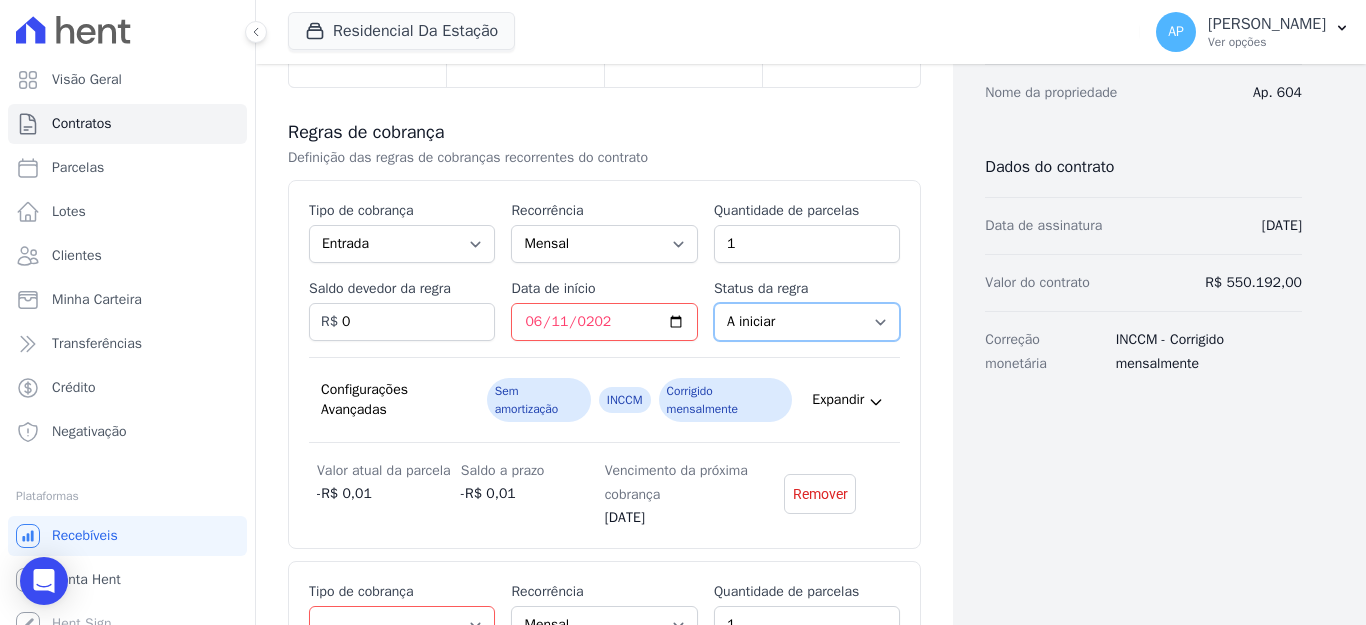 click on "A iniciar
Em aberto" at bounding box center [807, 322] 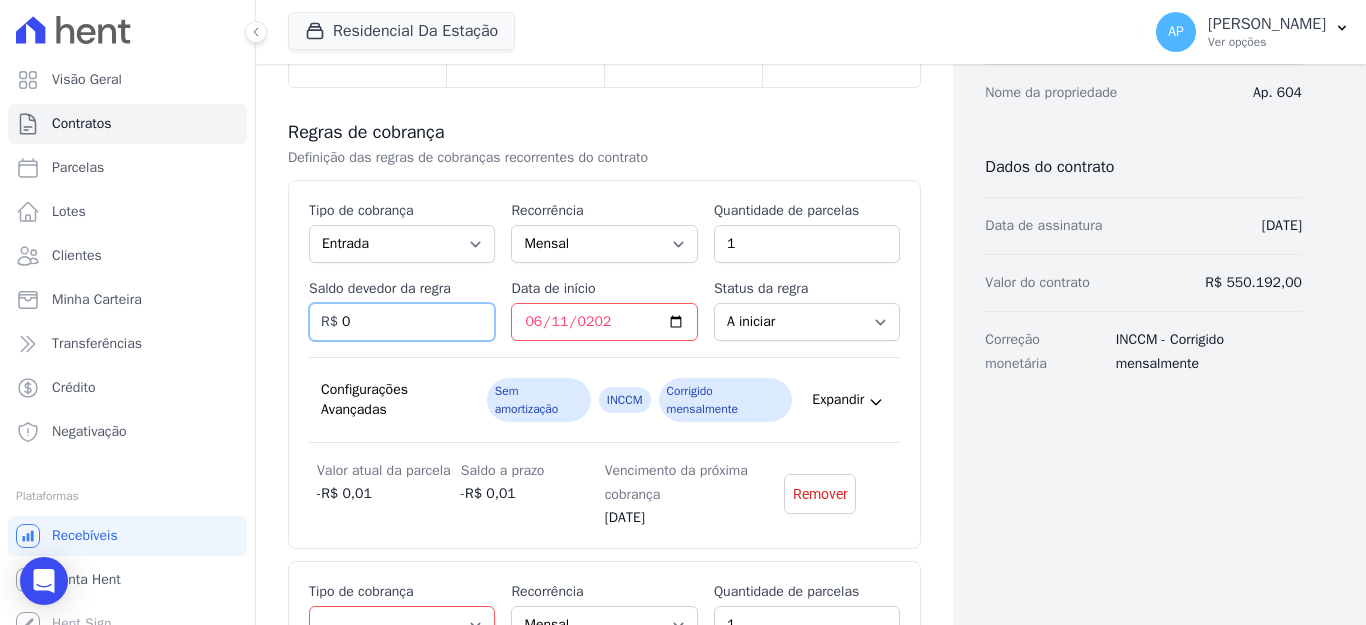 click on "0" at bounding box center (402, 322) 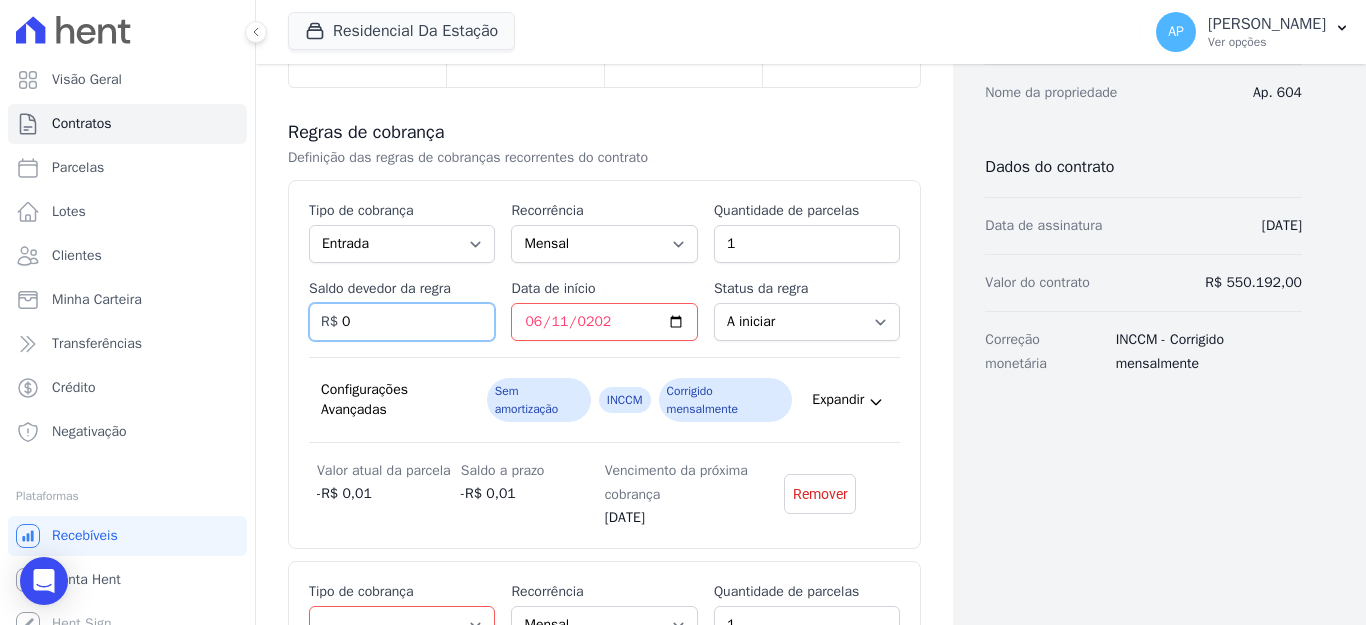 drag, startPoint x: 390, startPoint y: 316, endPoint x: 343, endPoint y: 321, distance: 47.26521 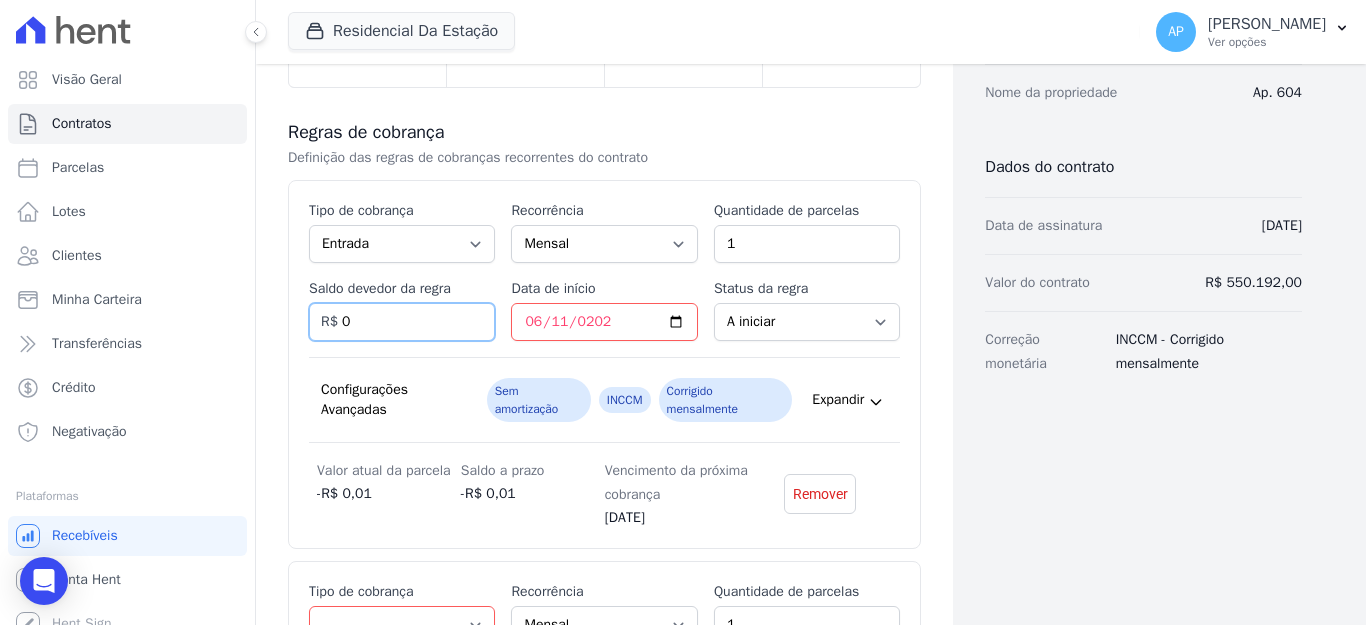 click on "0" at bounding box center [402, 322] 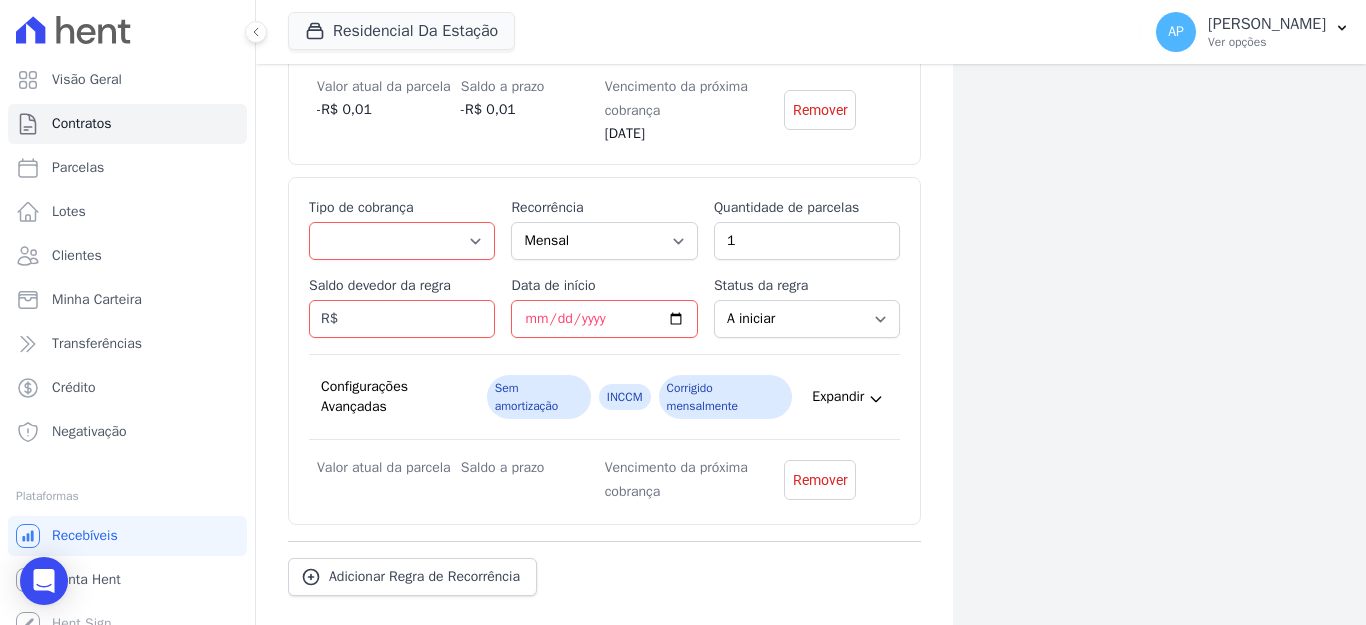 scroll, scrollTop: 747, scrollLeft: 0, axis: vertical 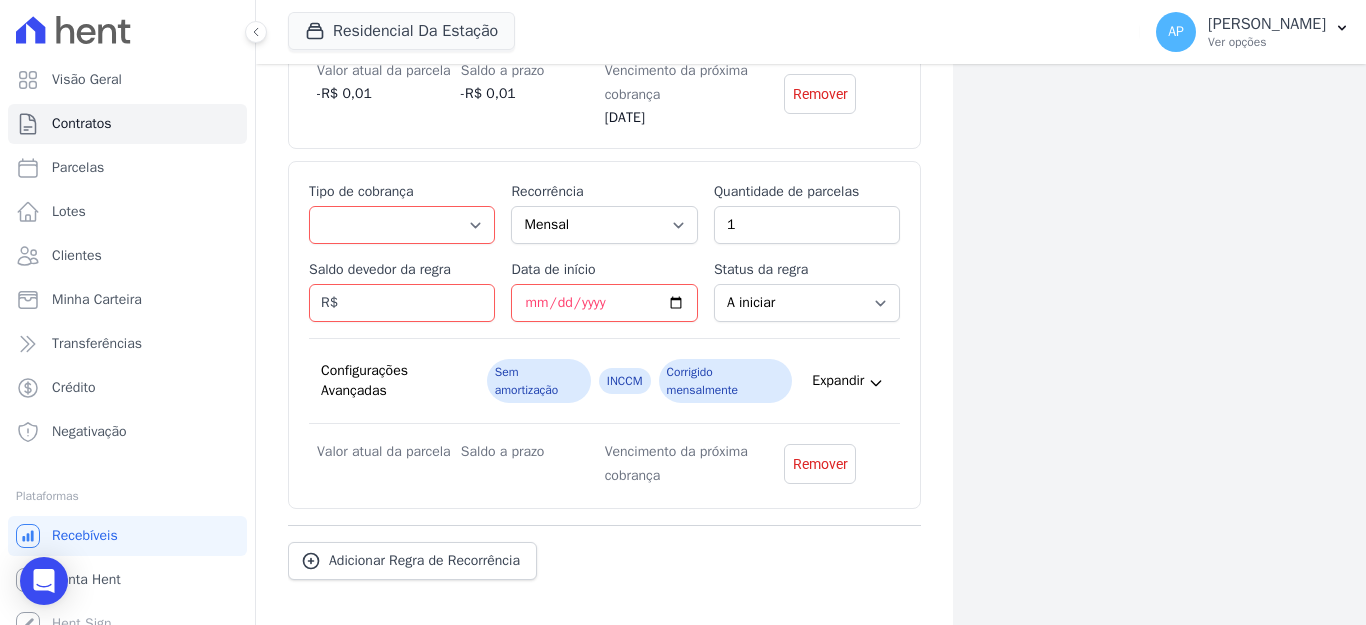 type 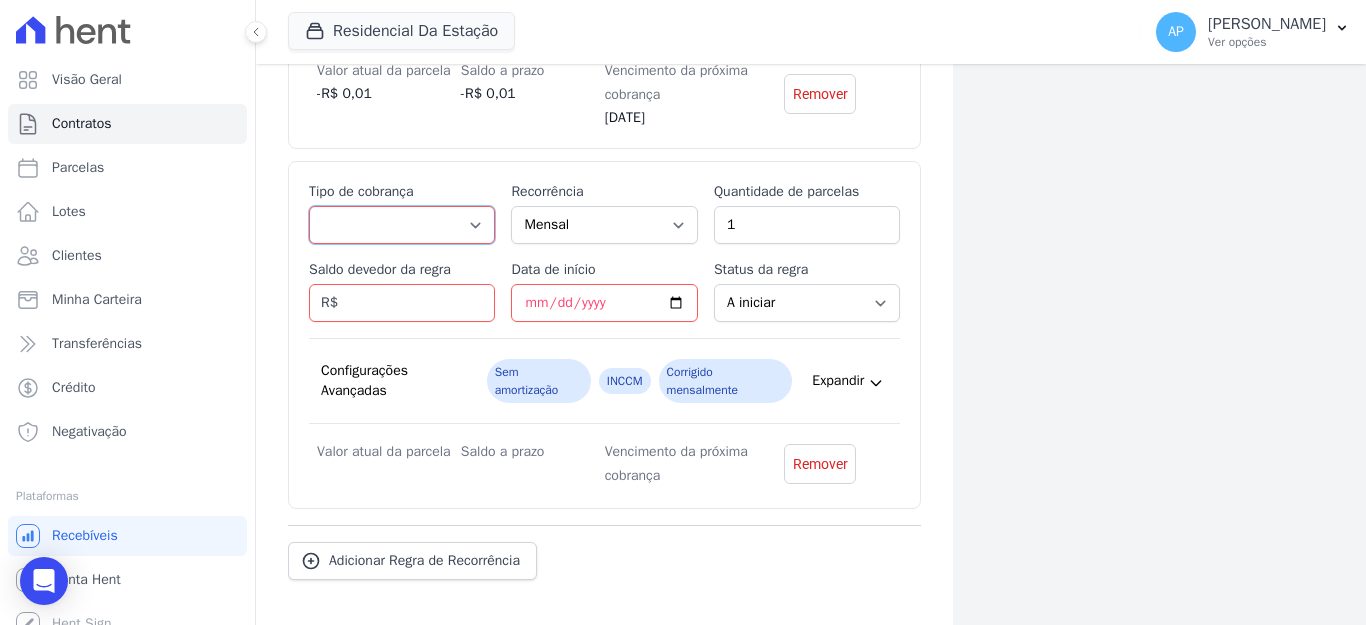 click on "Parcela Normal
Entrada
Sinal
Intercalada
Chaves
Pré-chaves
Pós-chaves
Impostos
Quitação
Outro
Financiamento Bancário" at bounding box center [402, 225] 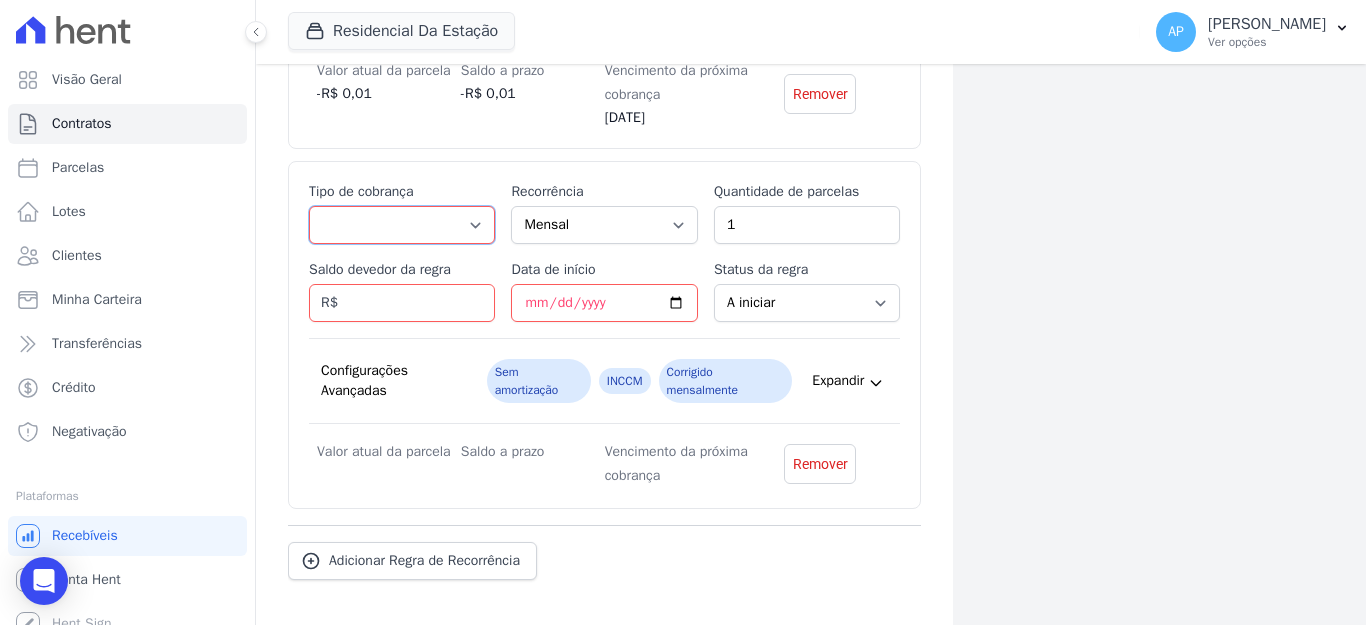 select on "standard" 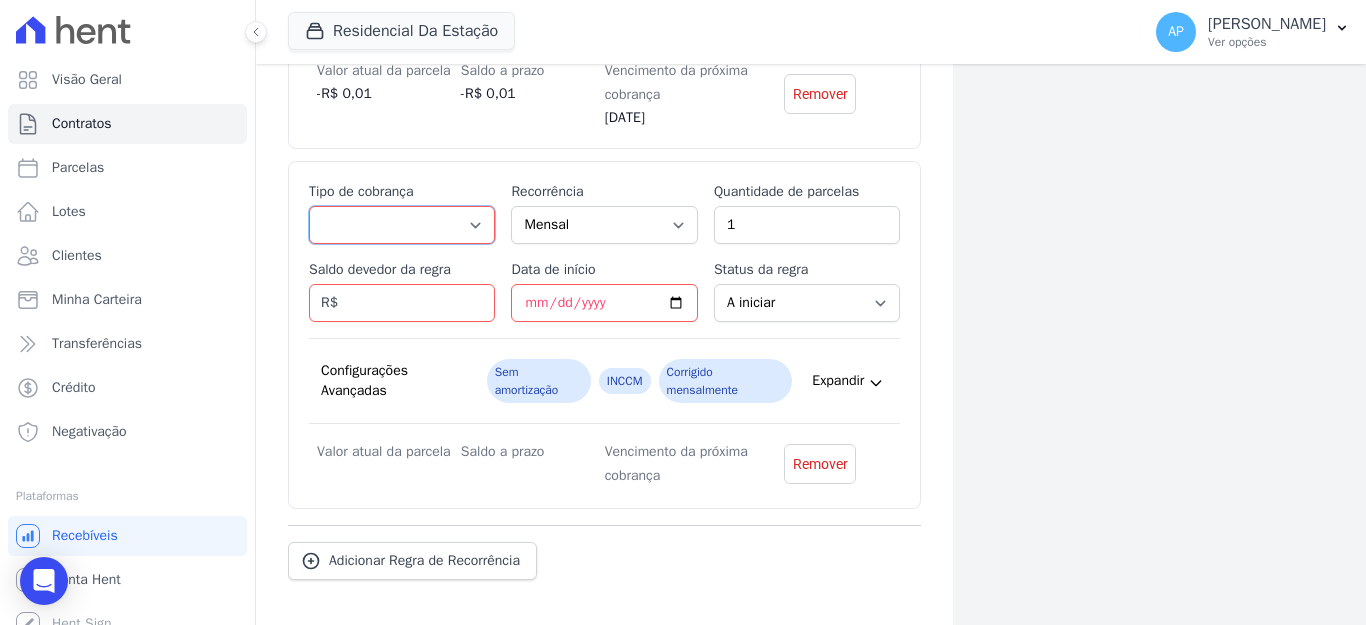 click on "Parcela Normal
Entrada
Sinal
Intercalada
Chaves
Pré-chaves
Pós-chaves
Impostos
Quitação
Outro
Financiamento Bancário" at bounding box center [402, 225] 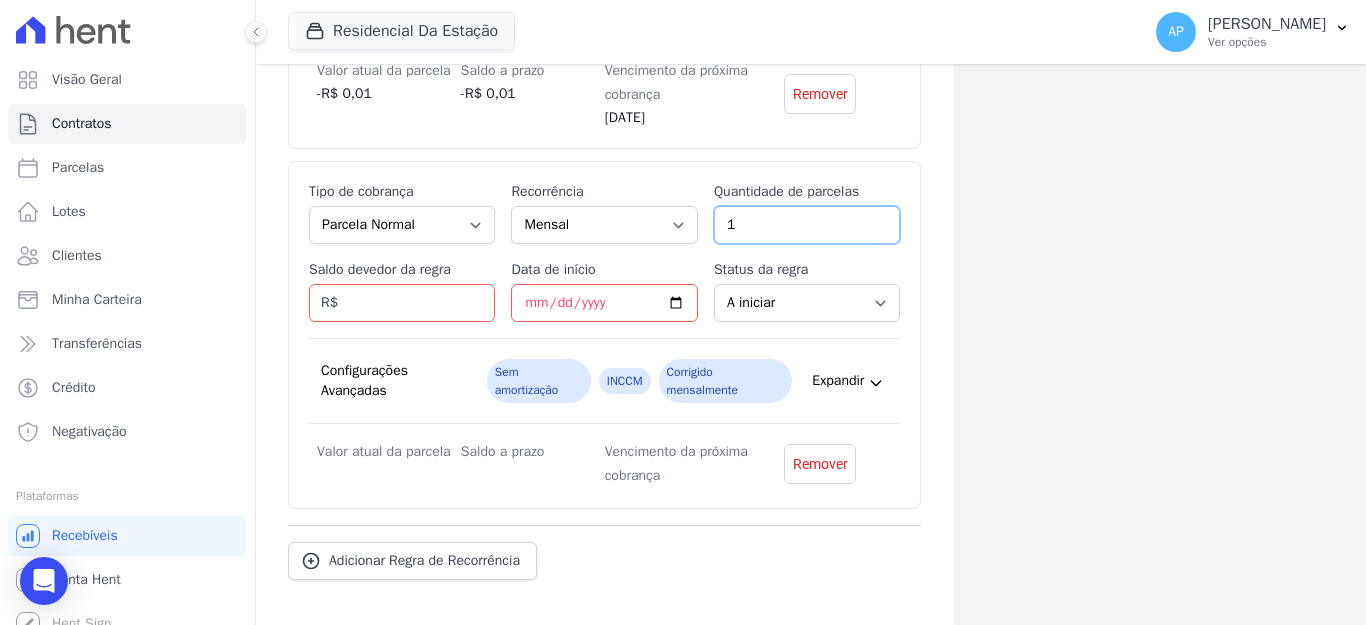 drag, startPoint x: 755, startPoint y: 226, endPoint x: 648, endPoint y: 224, distance: 107.01869 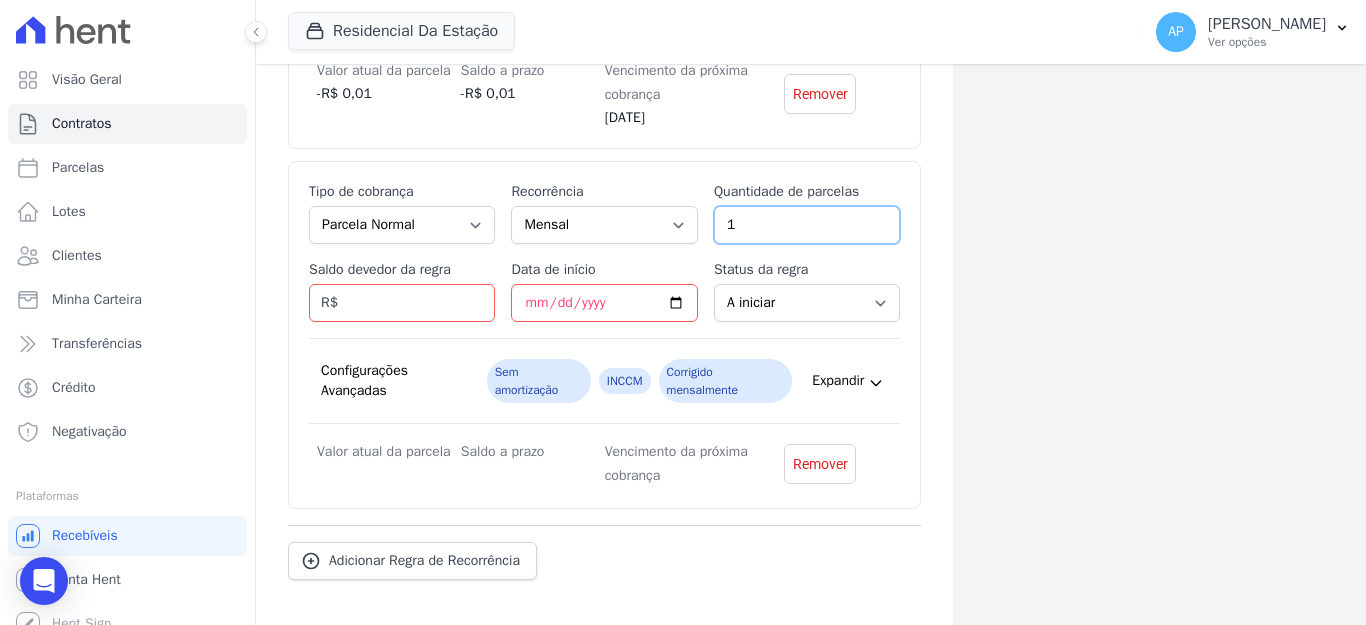 click on "Esse tipo de parcela não entra no saldo devedor do contrato.
Tipo de cobrança
Parcela Normal
Entrada
Sinal
Intercalada
Chaves
Pré-chaves
Pós-chaves
Impostos
Quitação
Outro
Financiamento Bancário
Recorrência
Mensal
Bimestral
Trimestral
Semestral
Anual
Quantidade de parcelas
1
Saldo devedor da regra
R$
Data de início
Status da regra
A iniciar
Em aberto
Quantidade de parcelas pagas
0
Valor atual da parcela
R$
Vencimento da próxima cobrança
INCCM" at bounding box center (604, 335) 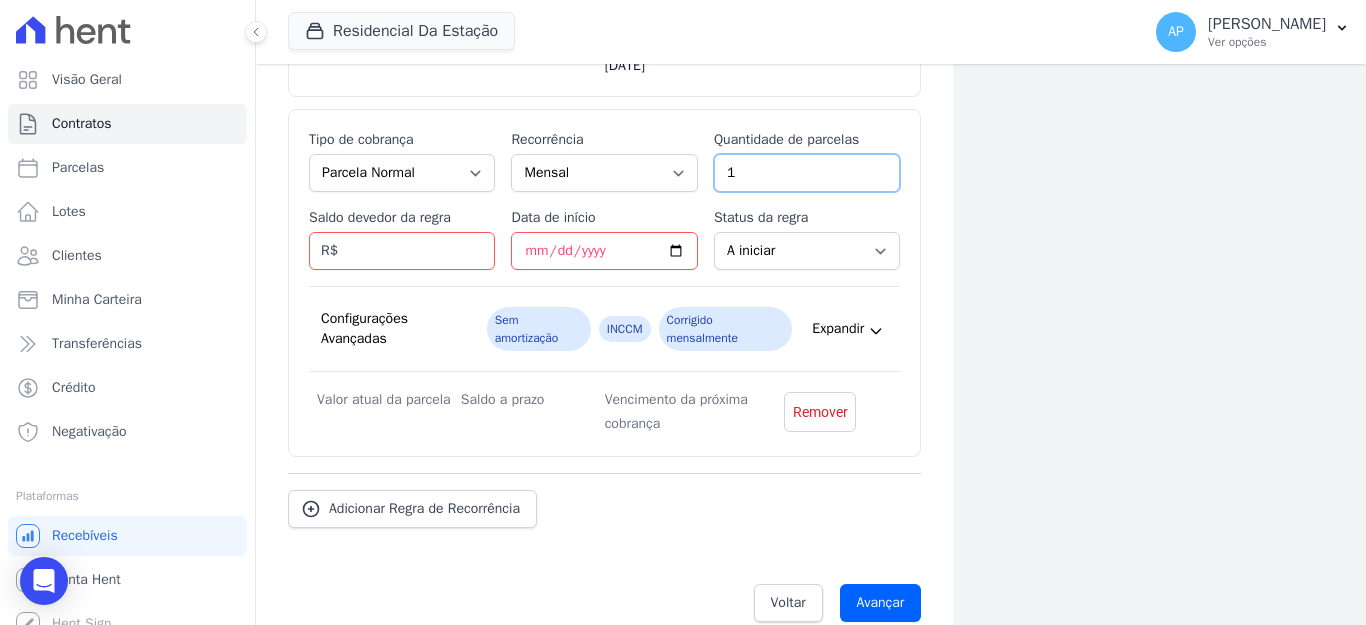 scroll, scrollTop: 828, scrollLeft: 0, axis: vertical 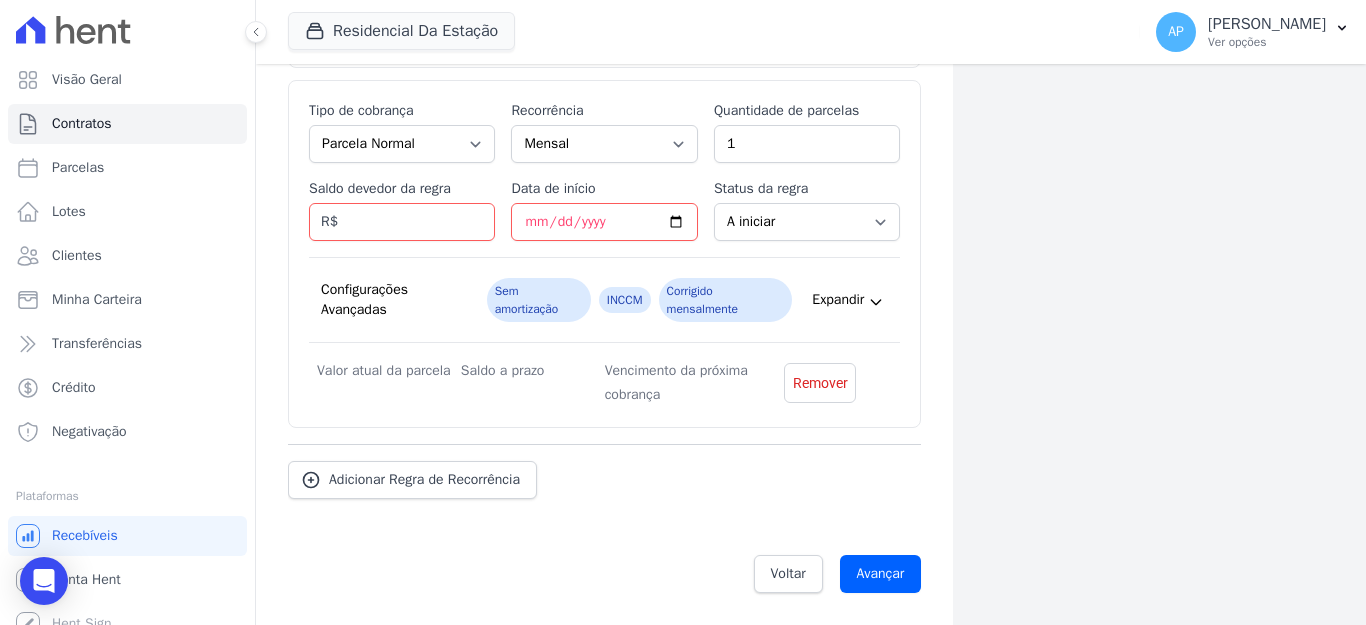 click on "Valor atual da parcela" at bounding box center (389, 371) 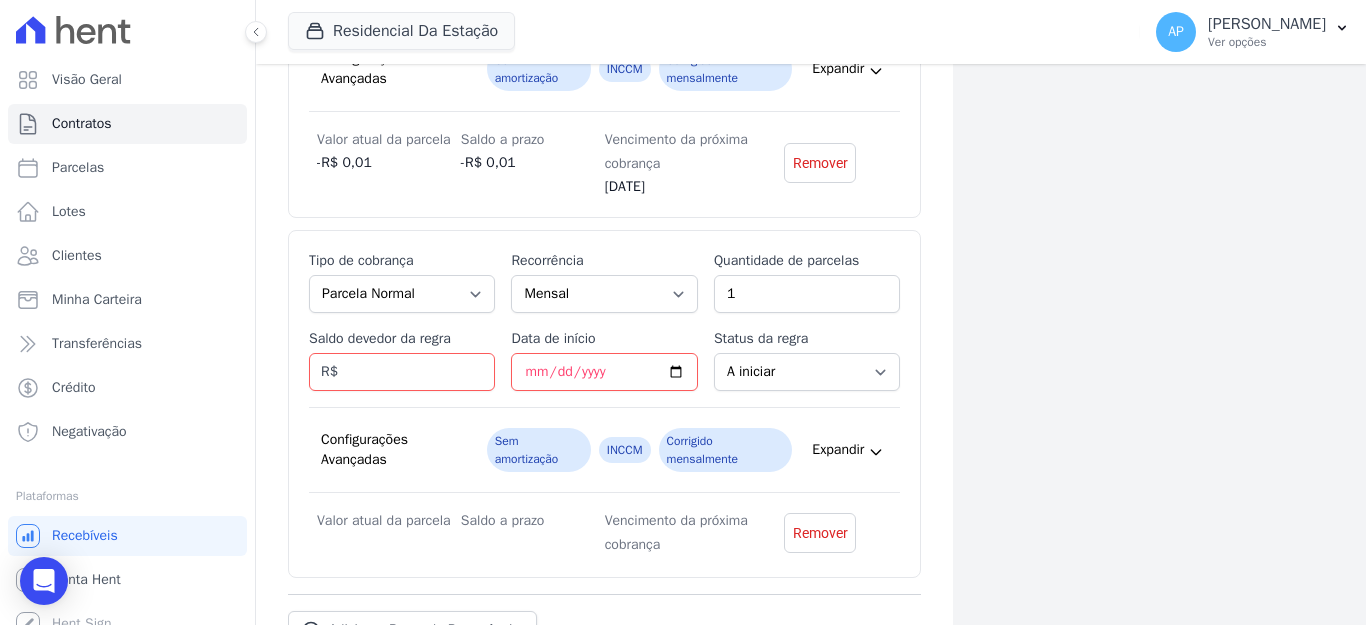 scroll, scrollTop: 628, scrollLeft: 0, axis: vertical 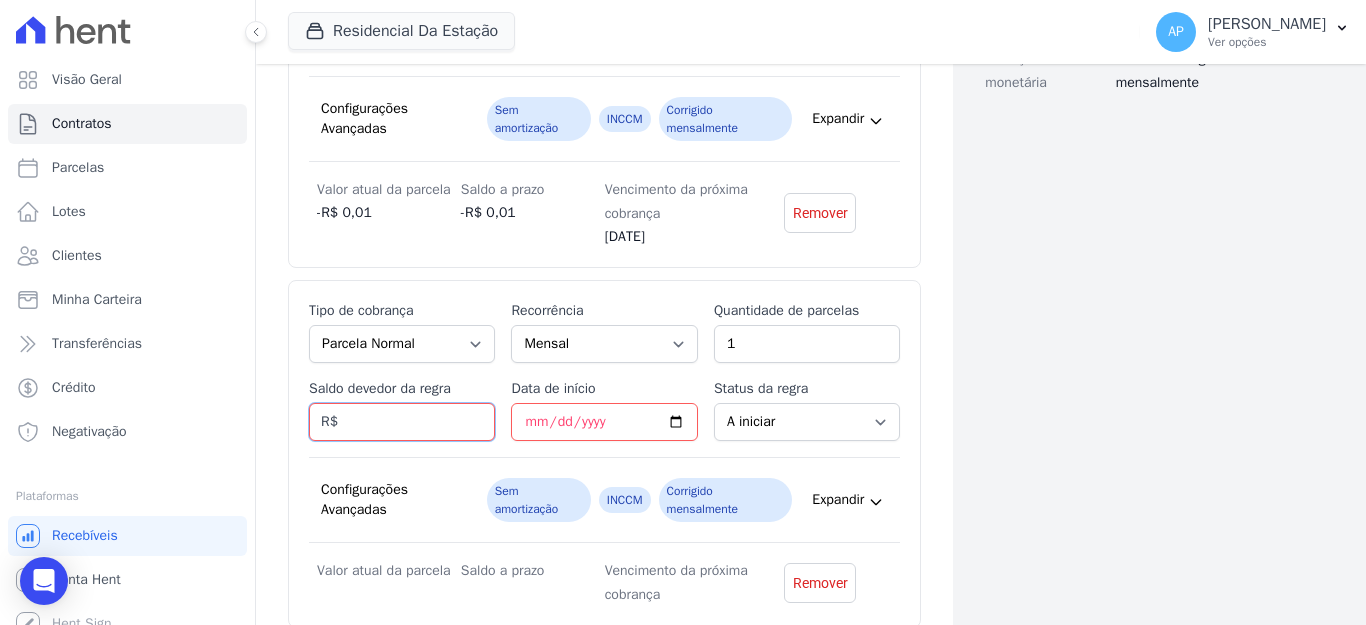 click on "Saldo devedor da regra" at bounding box center (402, 422) 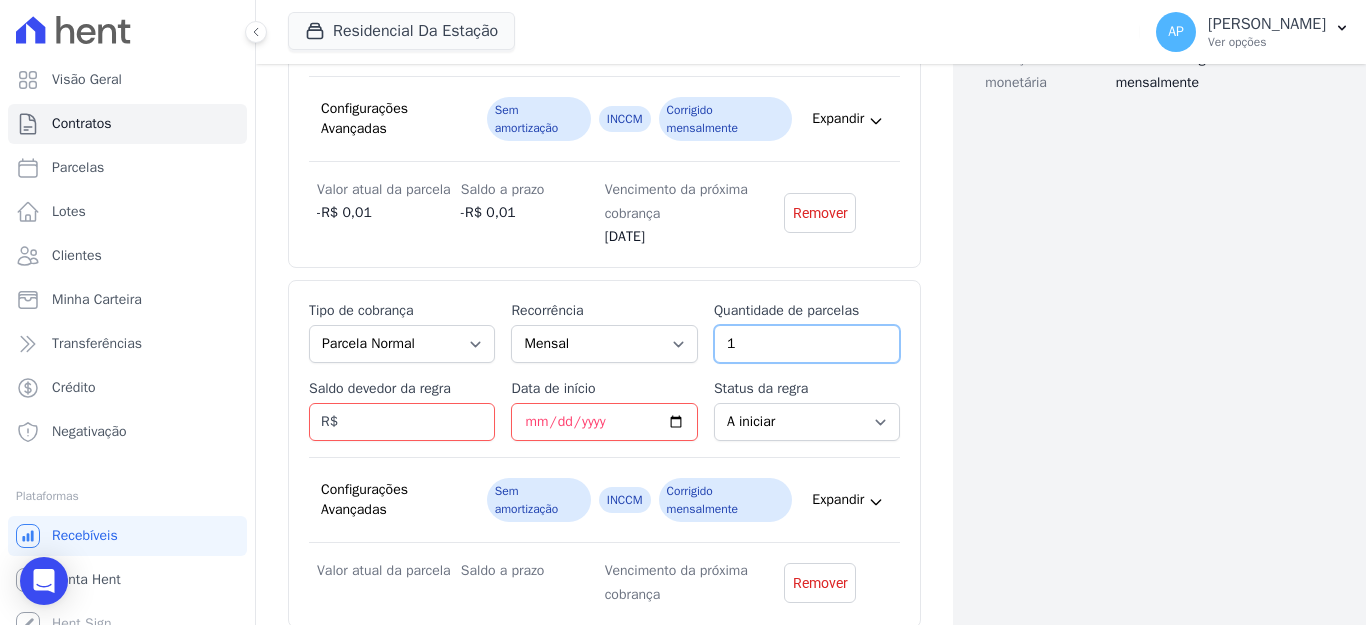 drag, startPoint x: 745, startPoint y: 338, endPoint x: 664, endPoint y: 341, distance: 81.055534 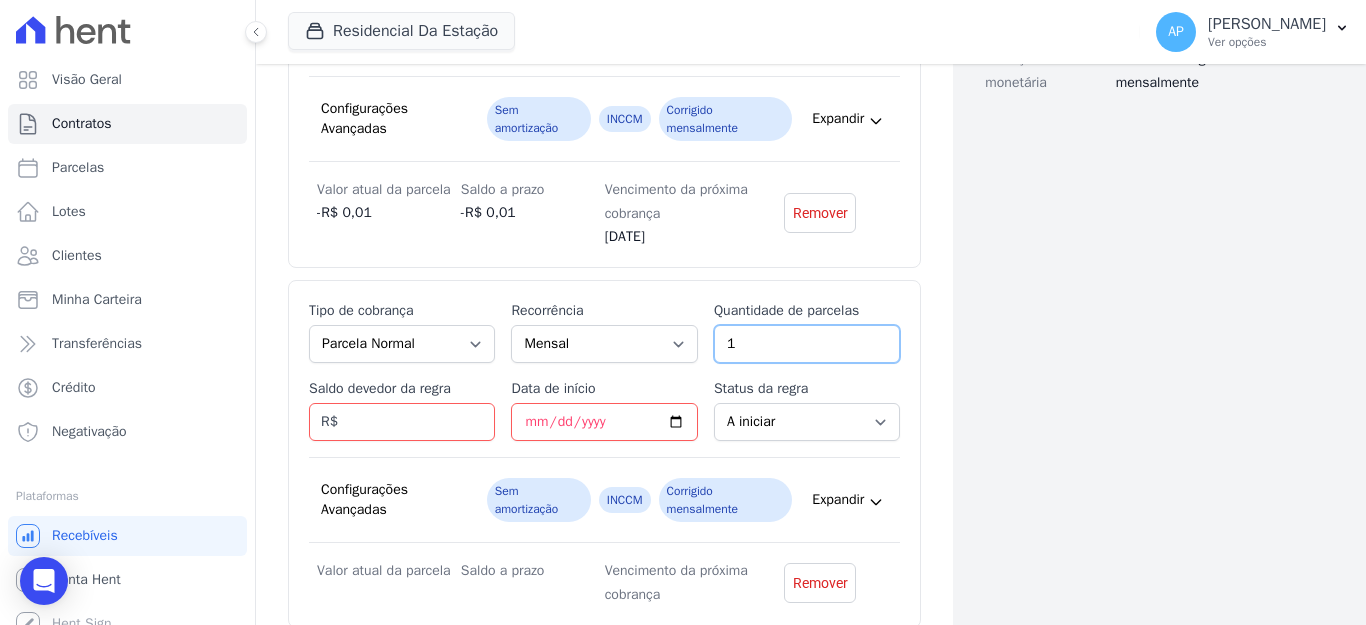 click on "Esse tipo de parcela não entra no saldo devedor do contrato.
Tipo de cobrança
Parcela Normal
Entrada
Sinal
Intercalada
Chaves
Pré-chaves
Pós-chaves
Impostos
Quitação
Outro
Financiamento Bancário
Recorrência
Mensal
Bimestral
Trimestral
Semestral
Anual
Quantidade de parcelas
1
Saldo devedor da regra
R$
Data de início
Status da regra
A iniciar
Em aberto
Quantidade de parcelas pagas
0
Valor atual da parcela
R$
Vencimento da próxima cobrança
INCCM" at bounding box center [604, 454] 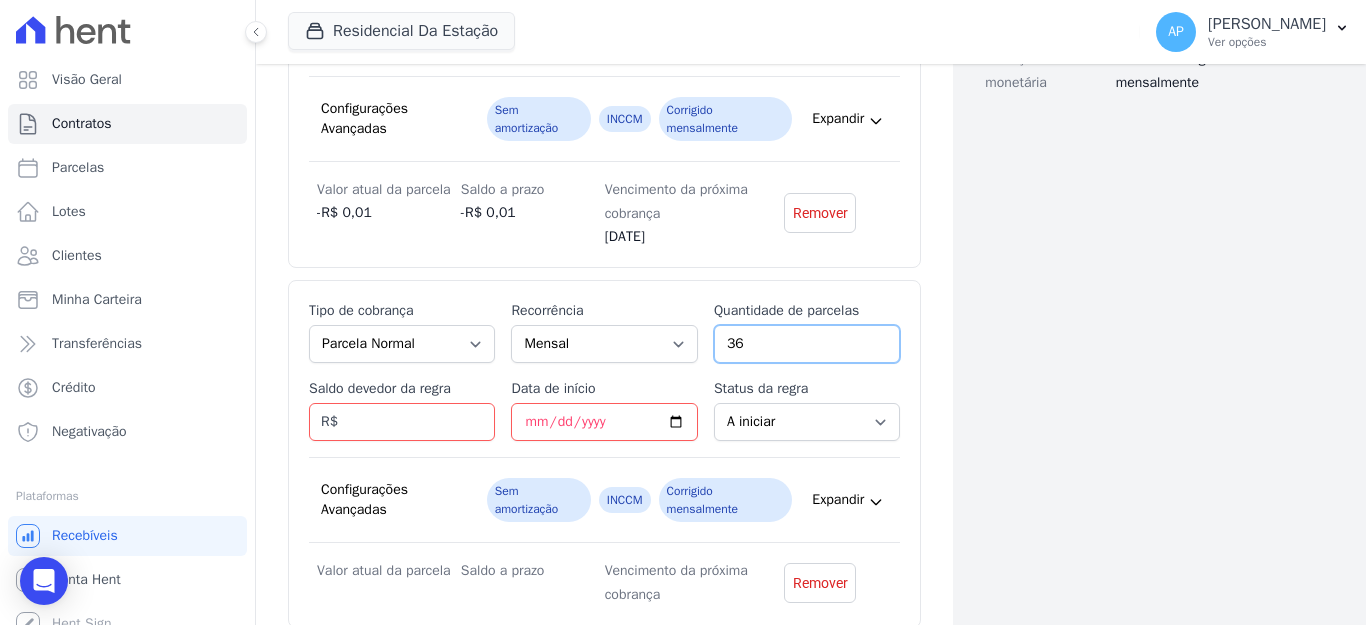 type on "36" 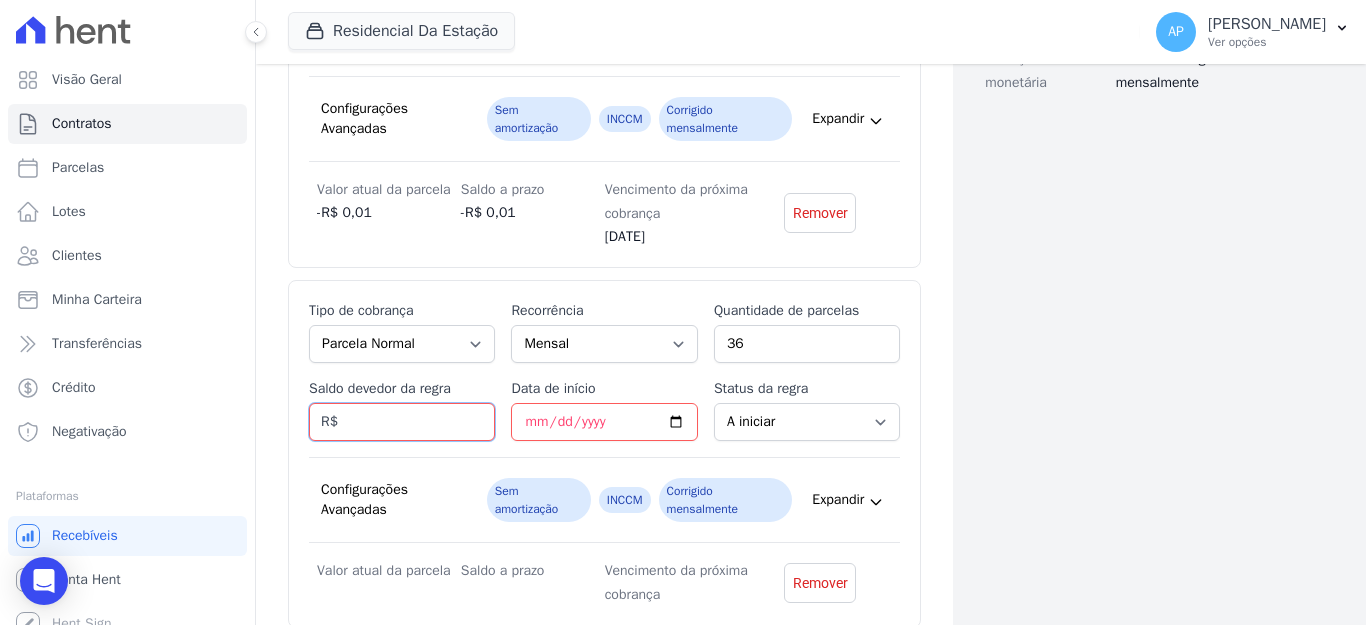 click on "Saldo devedor da regra" at bounding box center (402, 422) 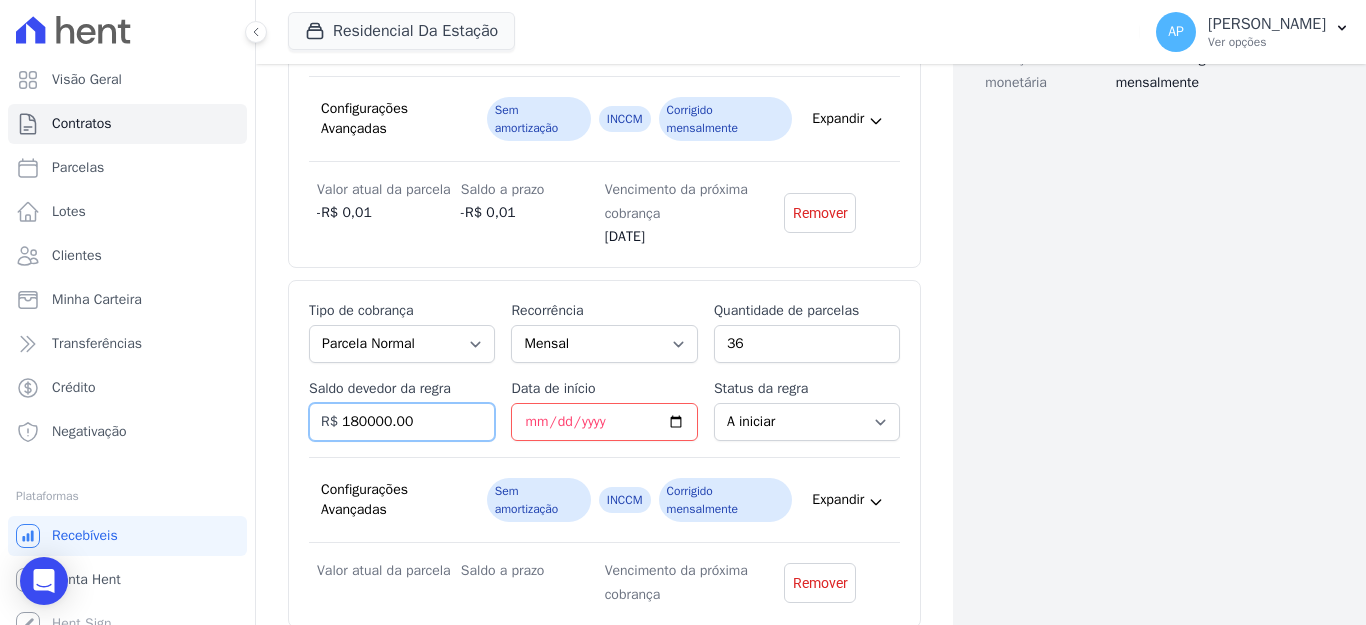click on "180000.00" at bounding box center (402, 422) 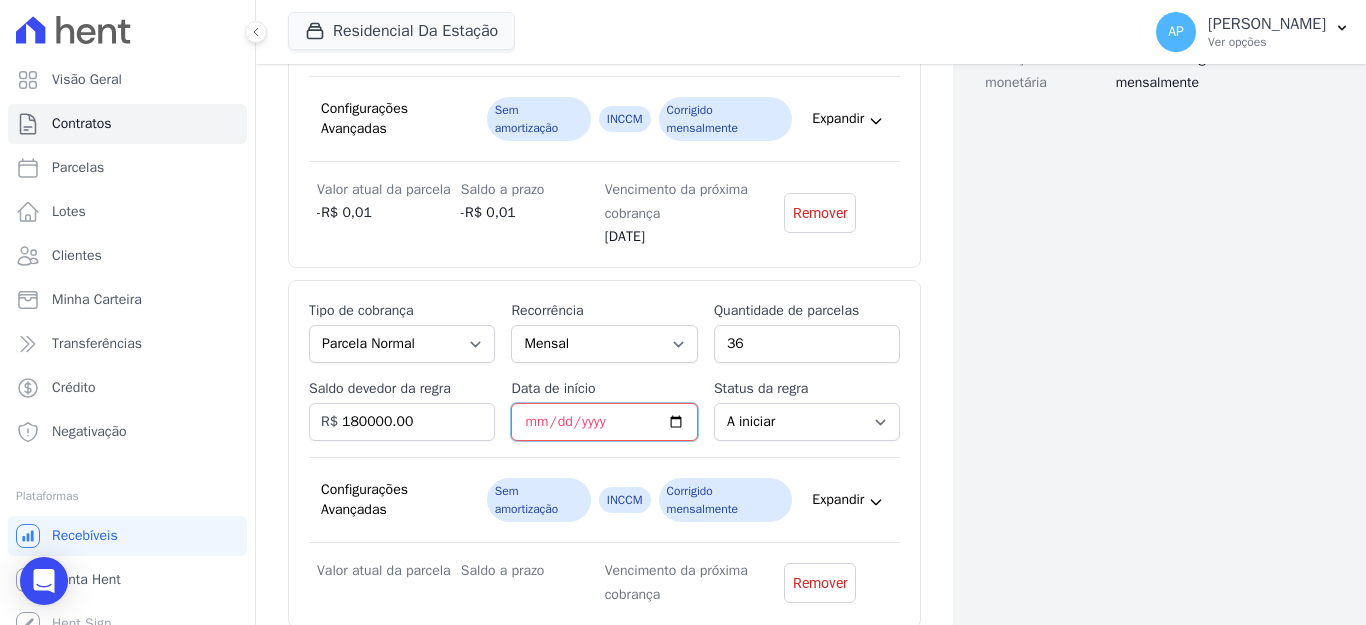click on "Data de início" at bounding box center (604, 422) 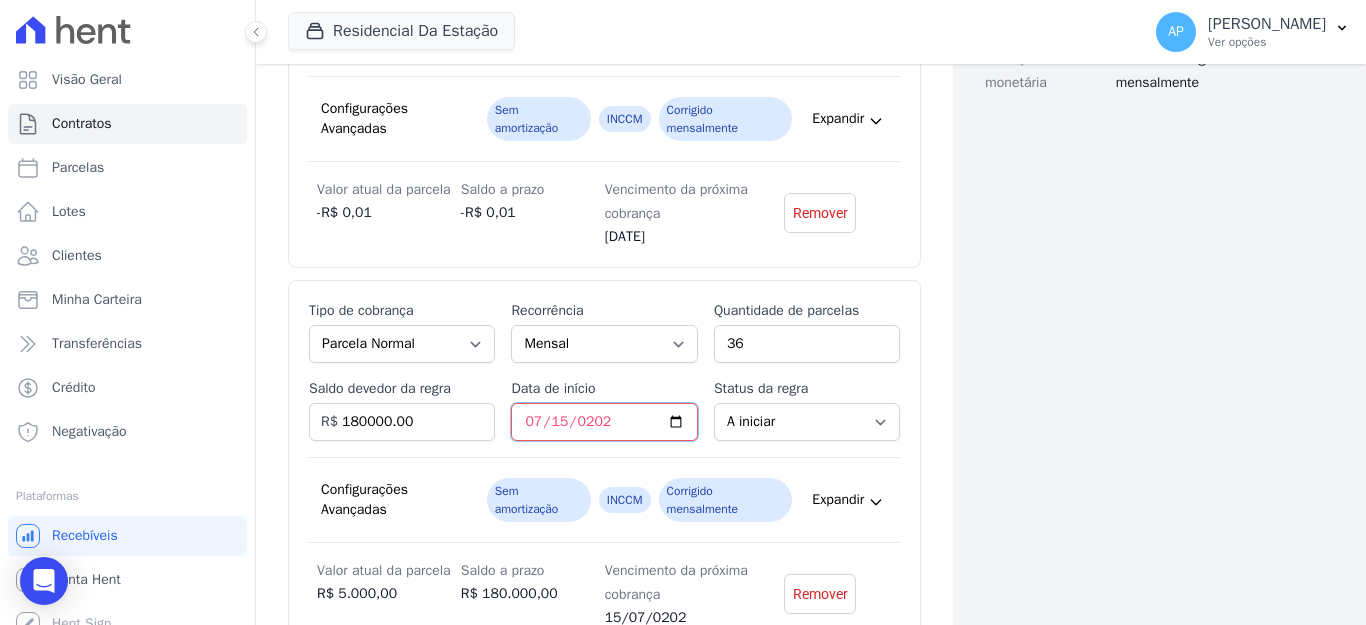type on "2025-07-15" 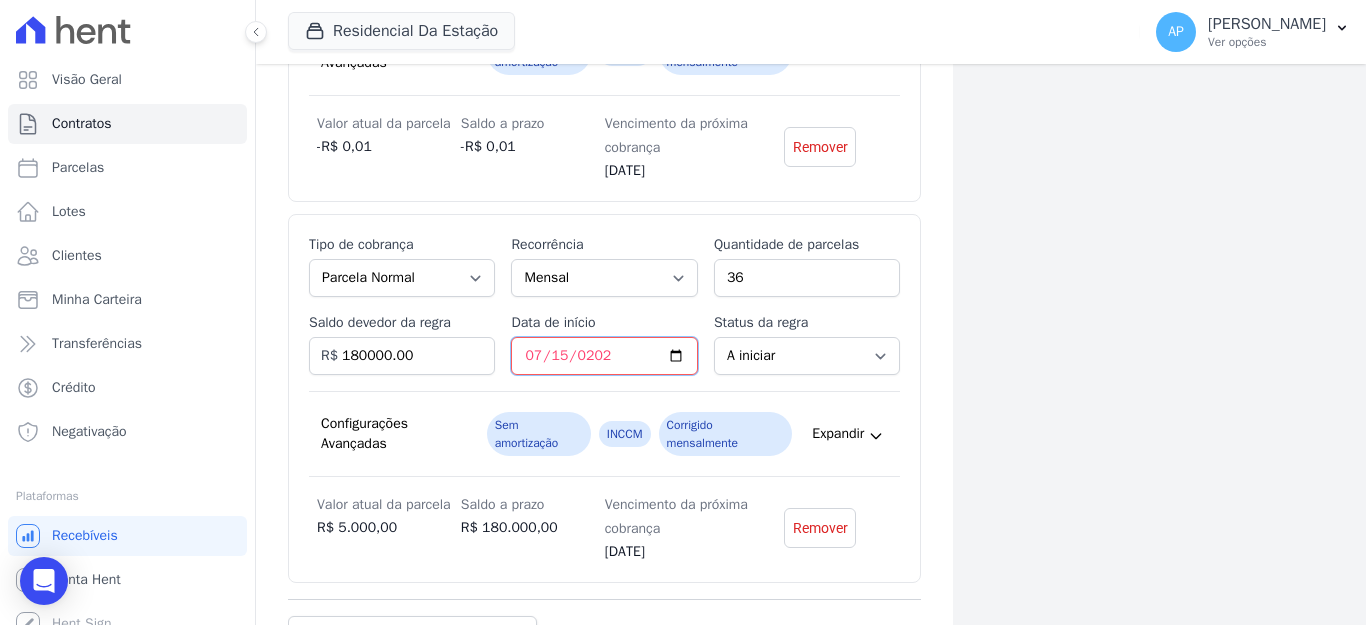 scroll, scrollTop: 828, scrollLeft: 0, axis: vertical 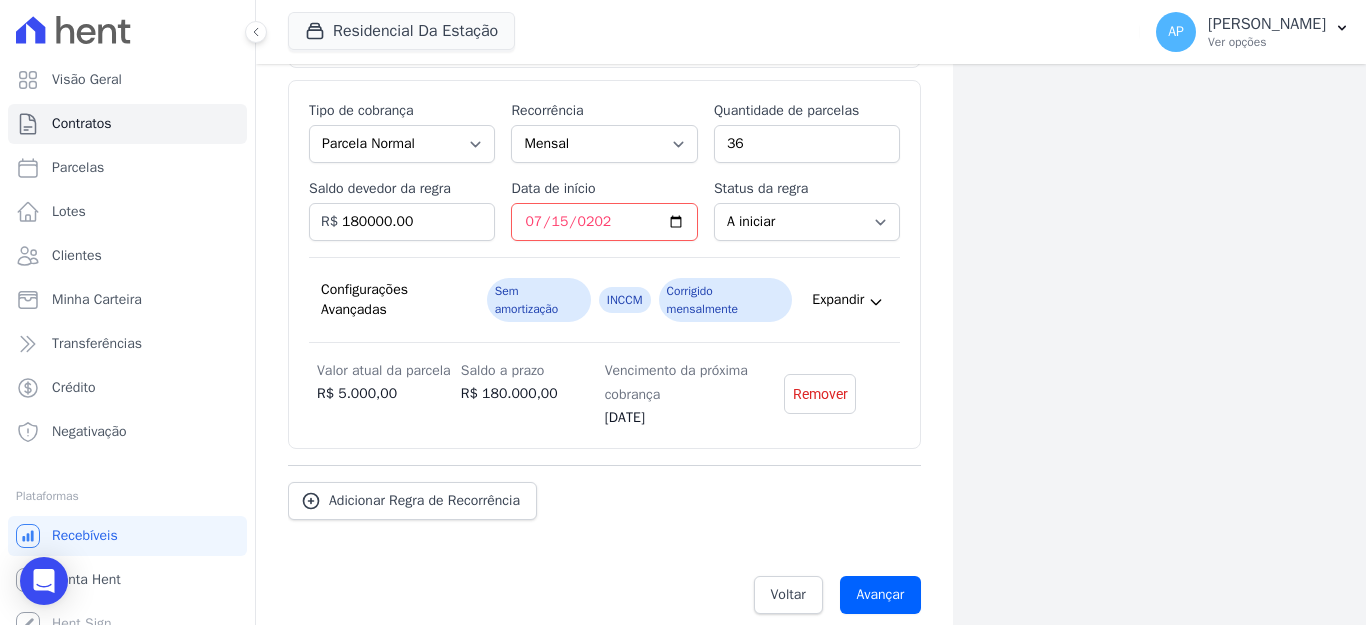 click on "Adicionar Regra de Recorrência" at bounding box center [604, 492] 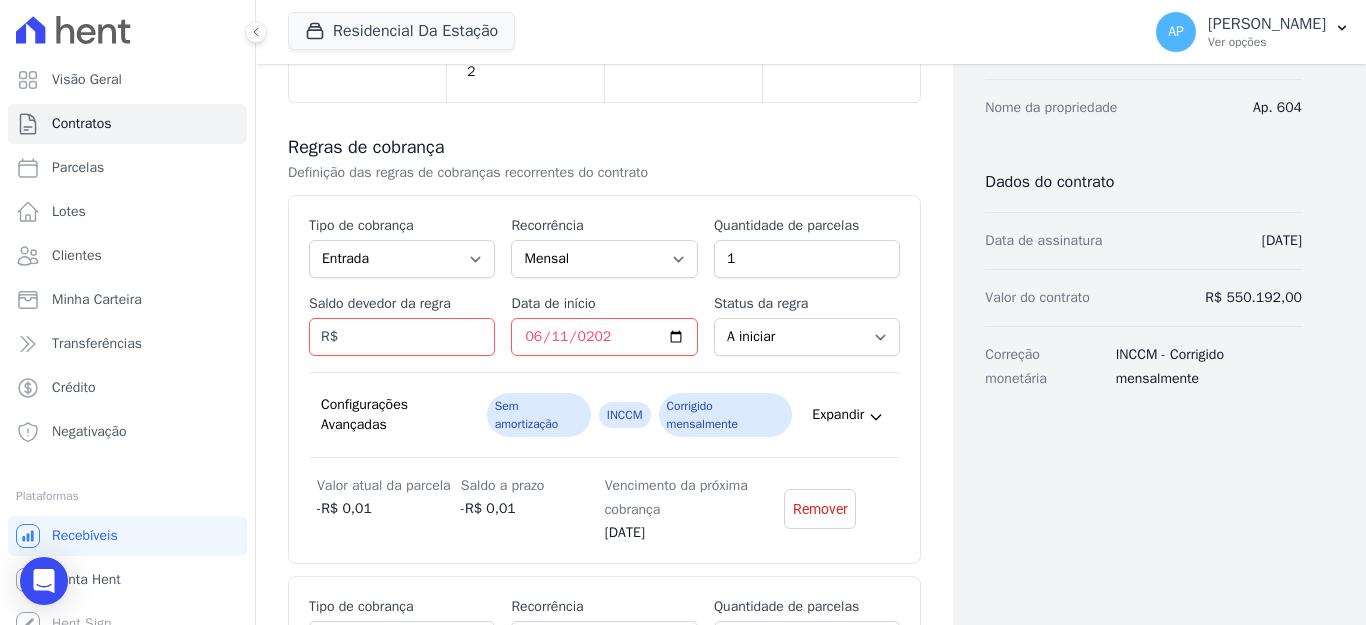 scroll, scrollTop: 328, scrollLeft: 0, axis: vertical 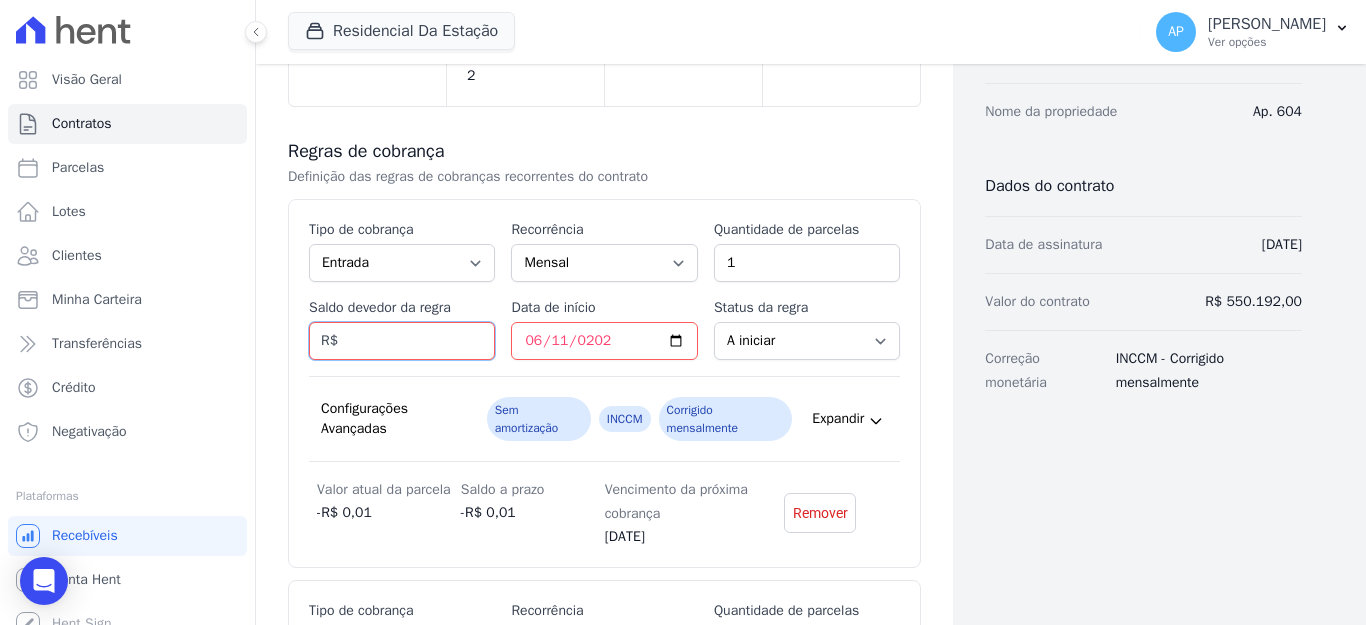 drag, startPoint x: 402, startPoint y: 341, endPoint x: 402, endPoint y: 330, distance: 11 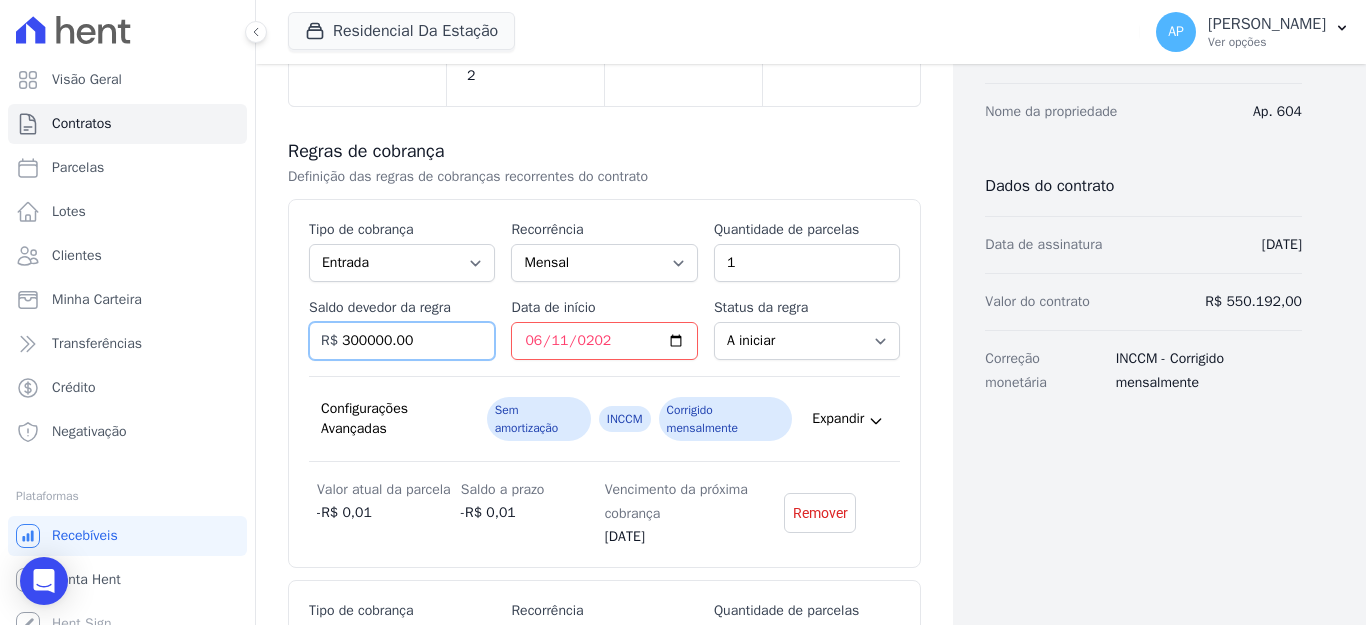 type on "300000.00" 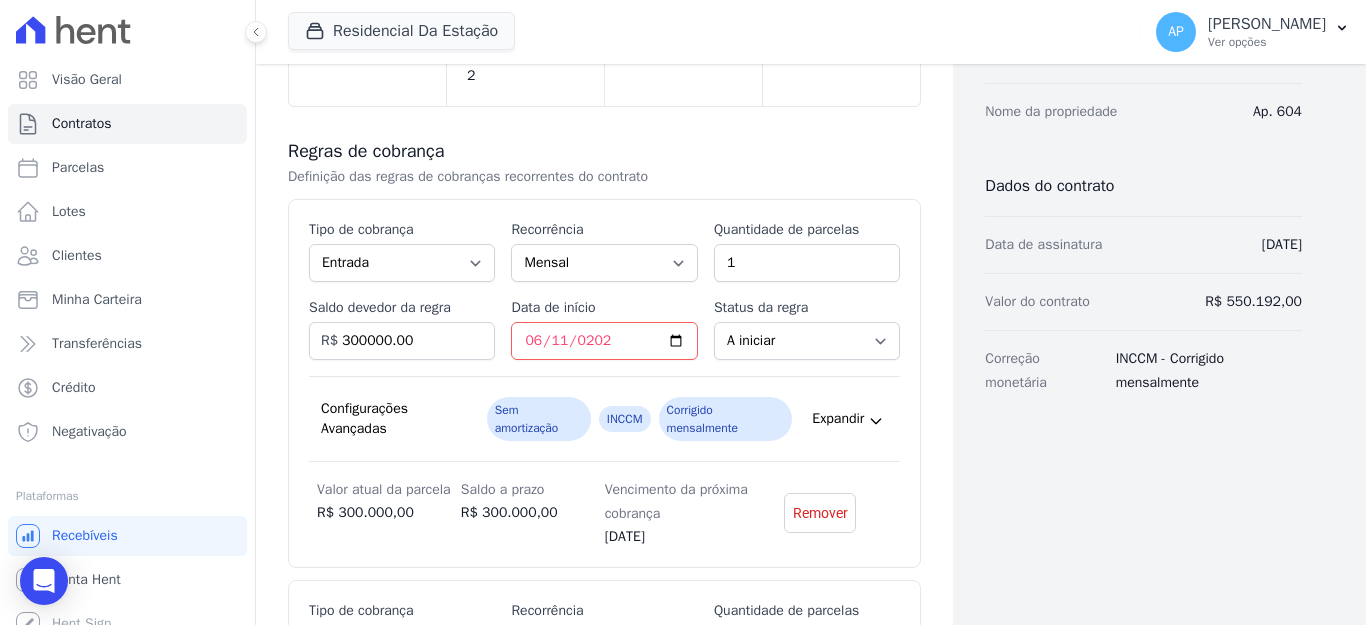 click on "Configurações Avançadas
Sem amortização
INCCM
Corrigido mensalmente
Expandir" at bounding box center [604, 419] 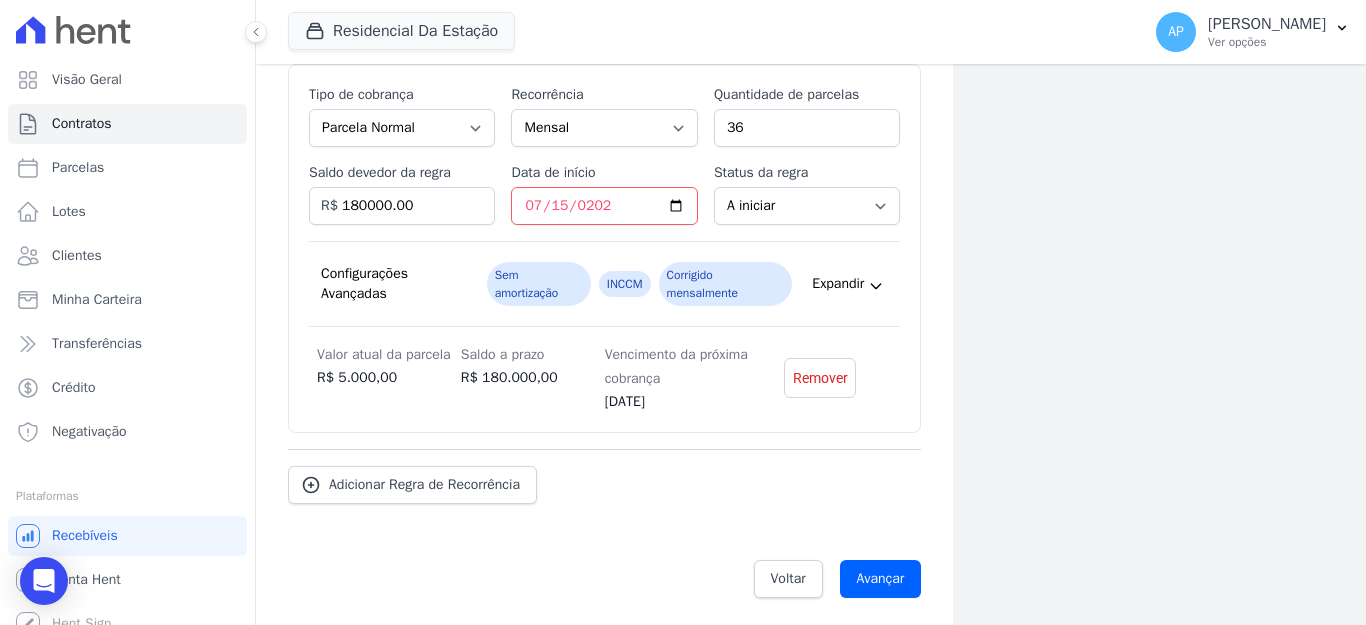 scroll, scrollTop: 849, scrollLeft: 0, axis: vertical 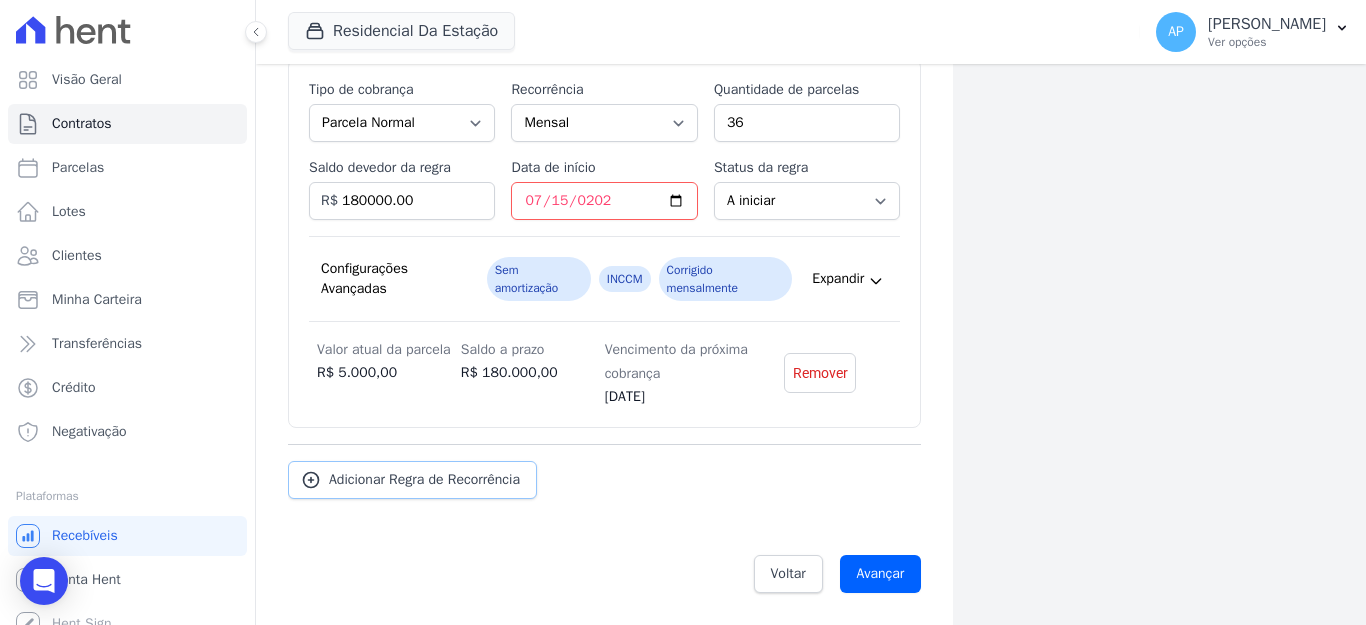 click on "Adicionar Regra de Recorrência" at bounding box center (412, 480) 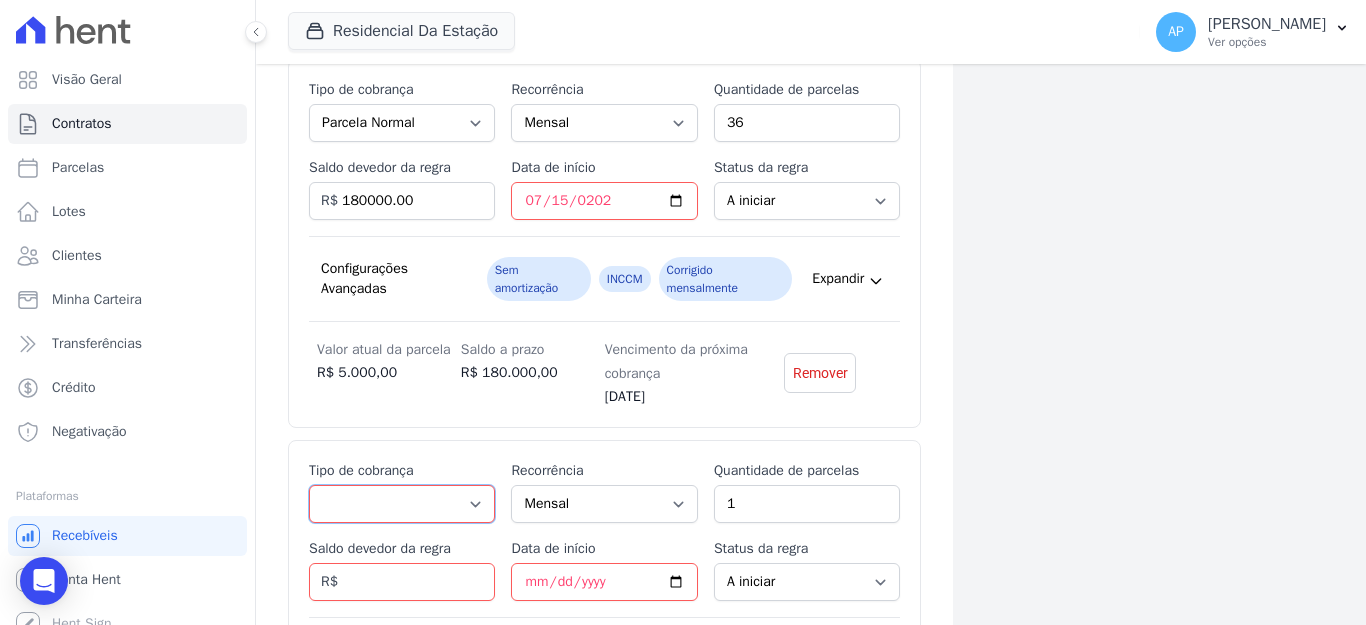 click on "Parcela Normal
Entrada
Sinal
Intercalada
Chaves
Pré-chaves
Pós-chaves
Impostos
Quitação
Outro
Financiamento Bancário" at bounding box center (402, 504) 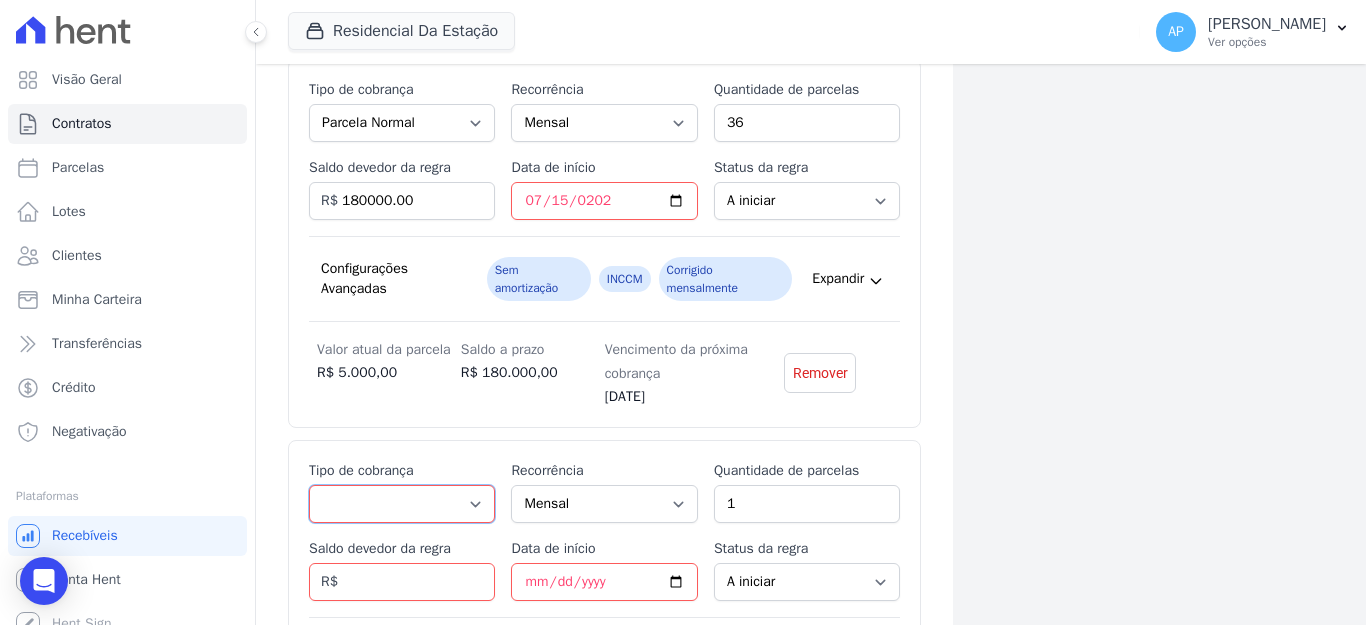 select on "keys" 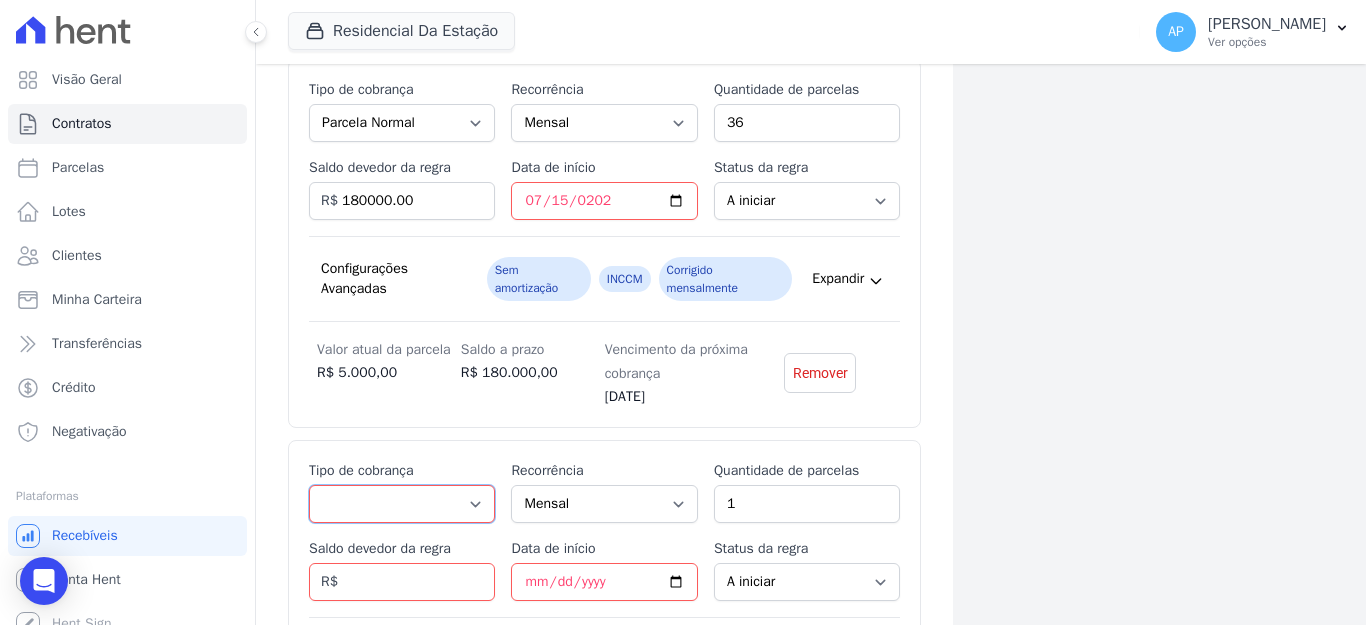 click on "Parcela Normal
Entrada
Sinal
Intercalada
Chaves
Pré-chaves
Pós-chaves
Impostos
Quitação
Outro
Financiamento Bancário" at bounding box center [402, 504] 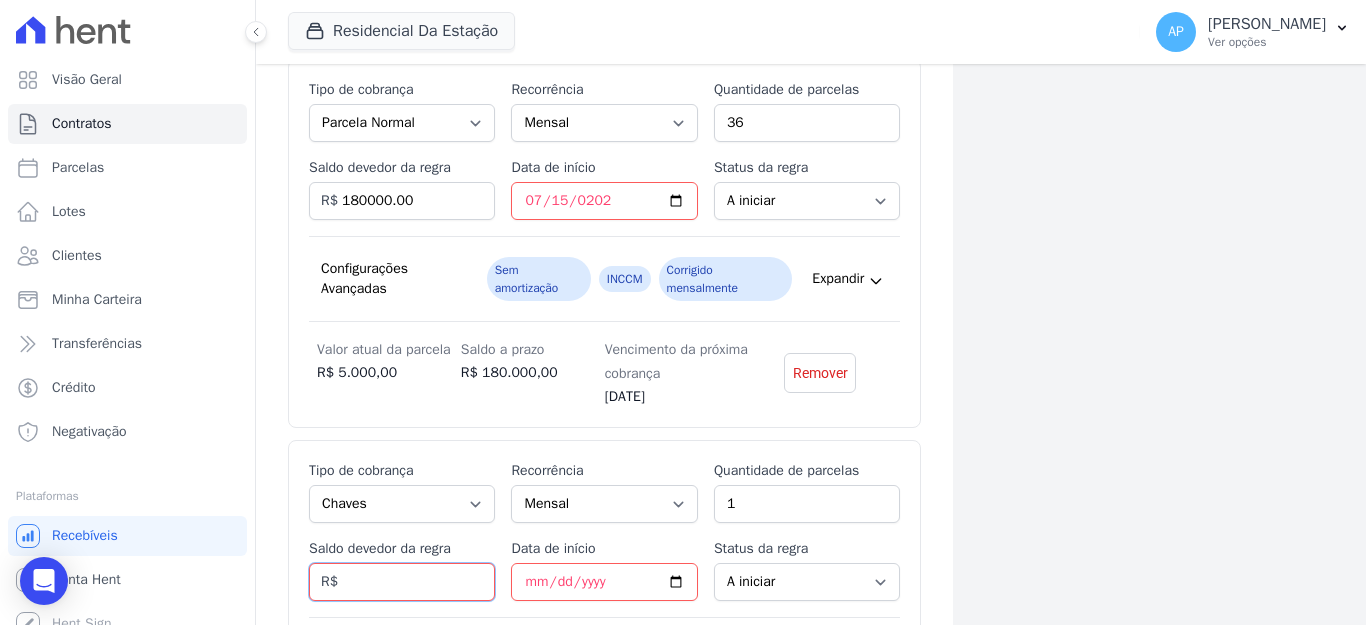 click on "Saldo devedor da regra" at bounding box center [402, 582] 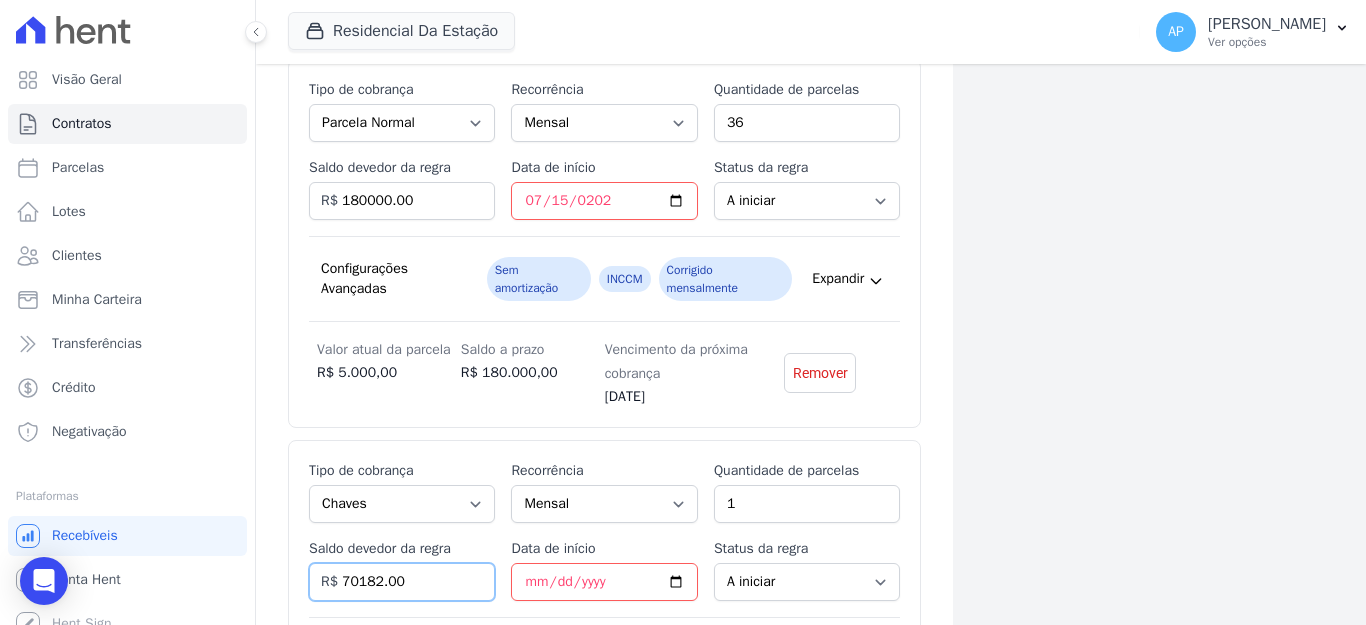 type on "70182.00" 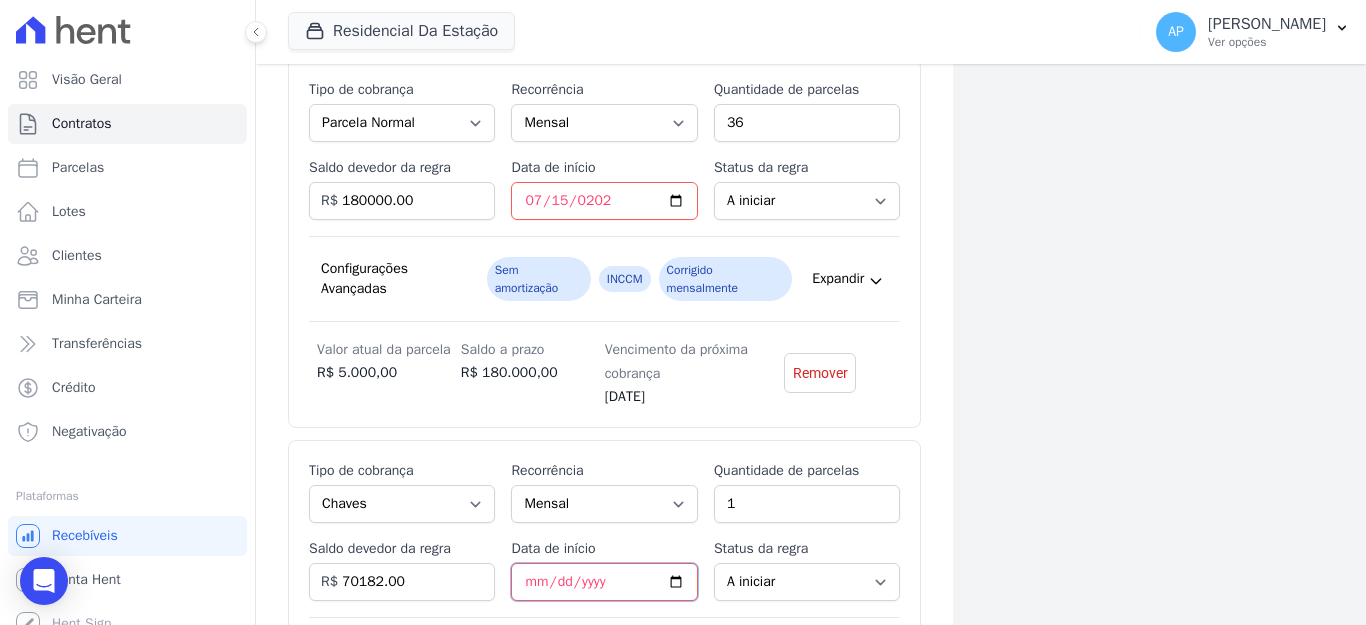 click on "Data de início" at bounding box center [604, 582] 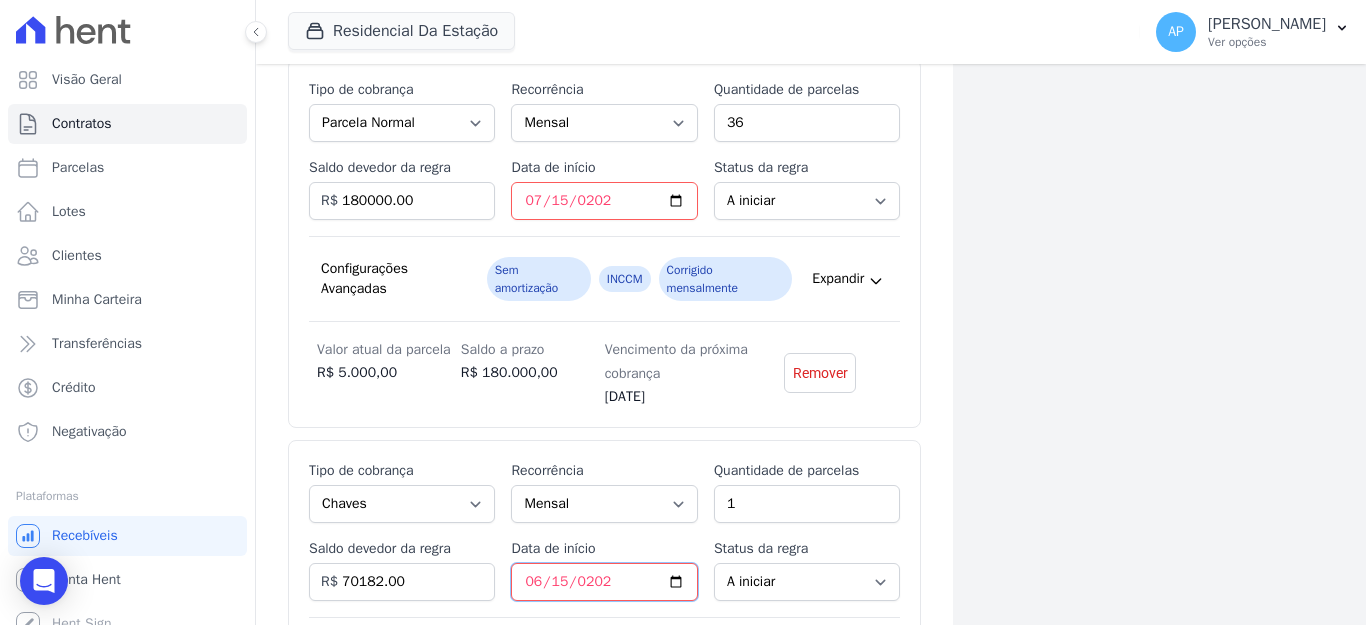 type on "2028-06-15" 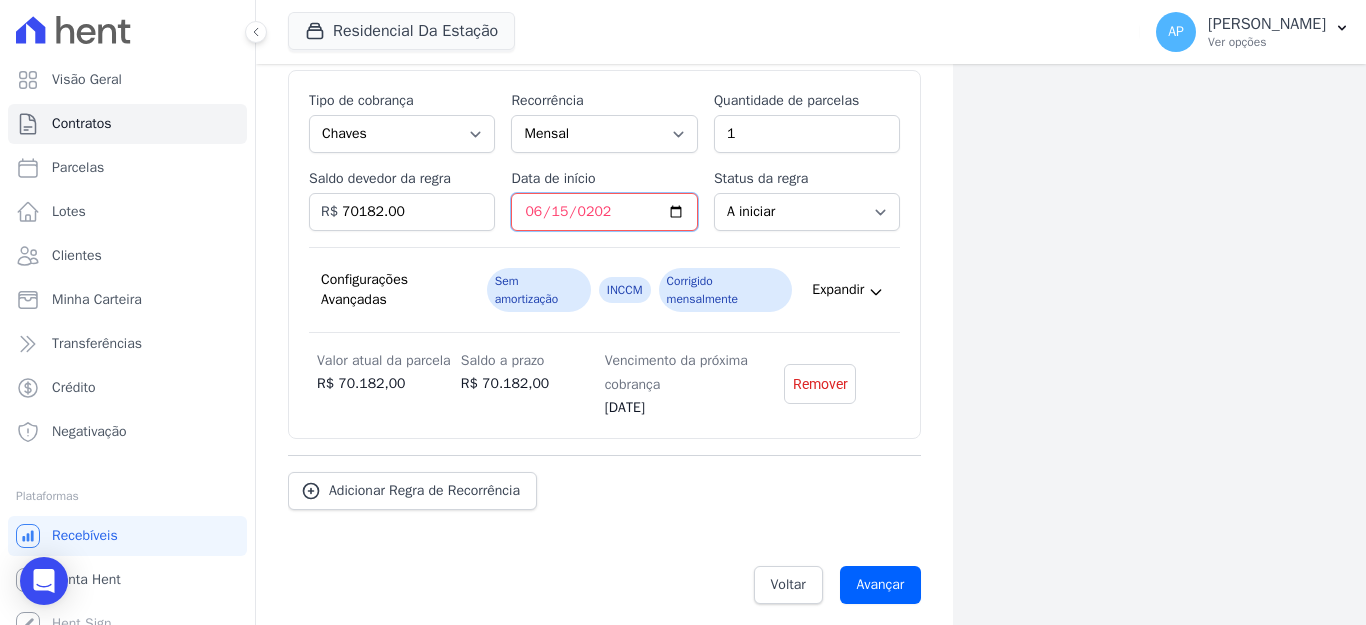 scroll, scrollTop: 1230, scrollLeft: 0, axis: vertical 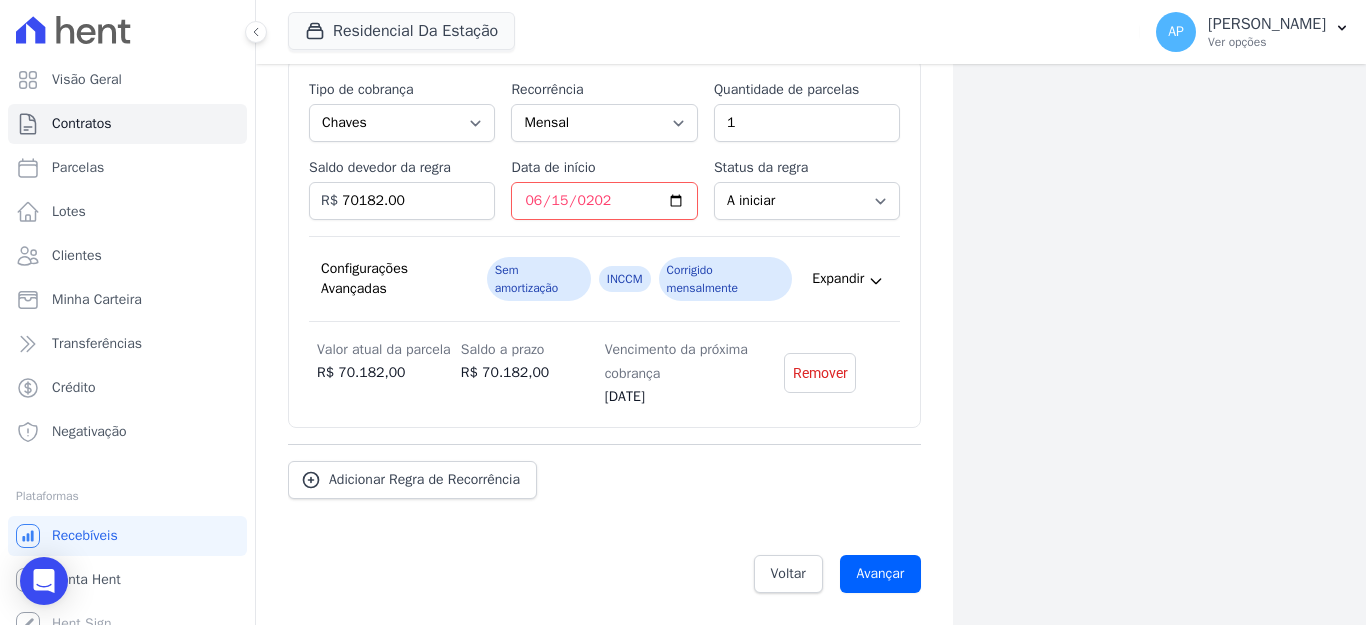 click on "Esse tipo de parcela não entra no saldo devedor do contrato.
Tipo de cobrança
Parcela Normal
Entrada
Sinal
Intercalada
Chaves
Pré-chaves
Pós-chaves
Impostos
Quitação
Outro
Financiamento Bancário
Recorrência
Mensal
Bimestral
Trimestral
Semestral
Anual
Quantidade de parcelas
1
Saldo devedor da regra
70182.00
R$
Data de início
2028-06-15
Status da regra
A iniciar
Em aberto
Quantidade de parcelas pagas
0
Valor atual da parcela
R$
Vencimento da próxima cobrança" at bounding box center [604, 243] 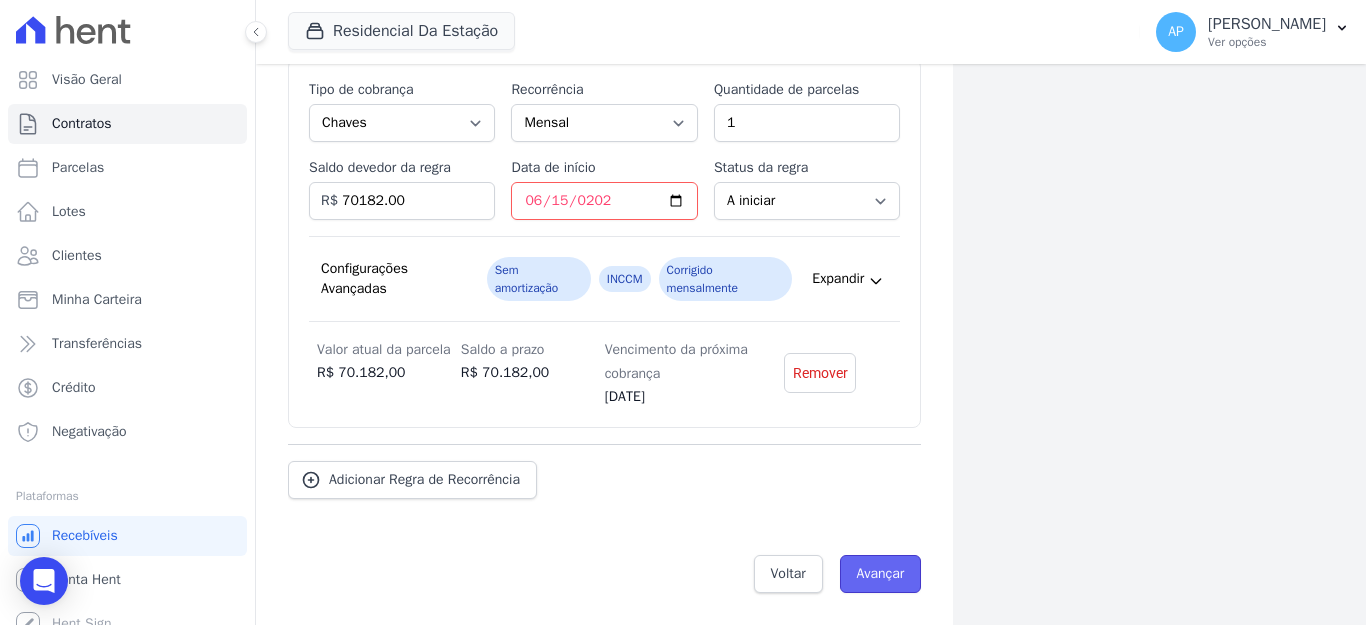 click on "Avançar" at bounding box center [881, 574] 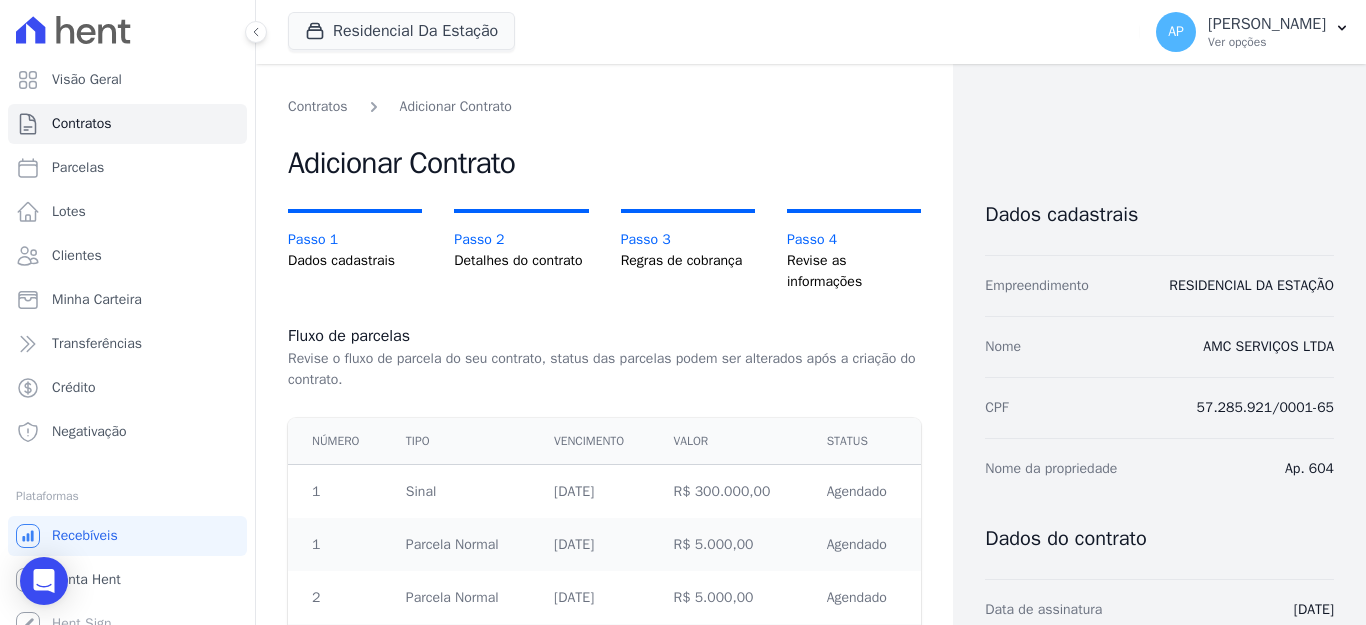 scroll, scrollTop: 0, scrollLeft: 0, axis: both 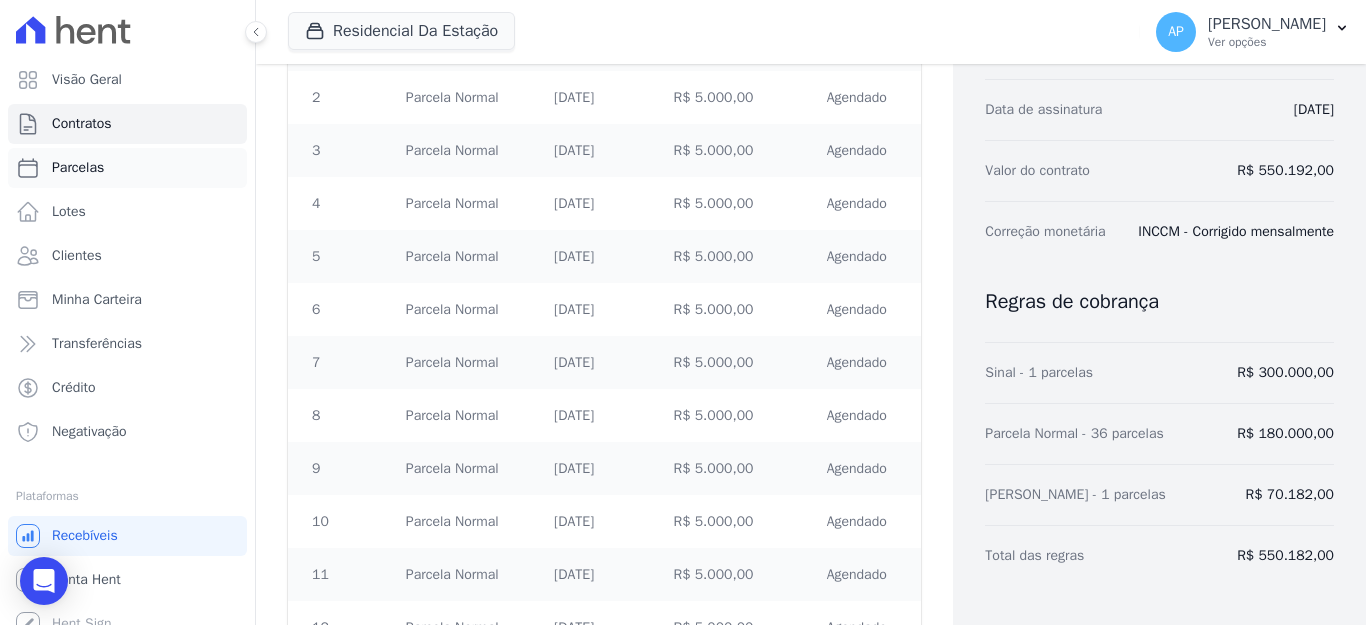 click on "Parcelas" at bounding box center [78, 168] 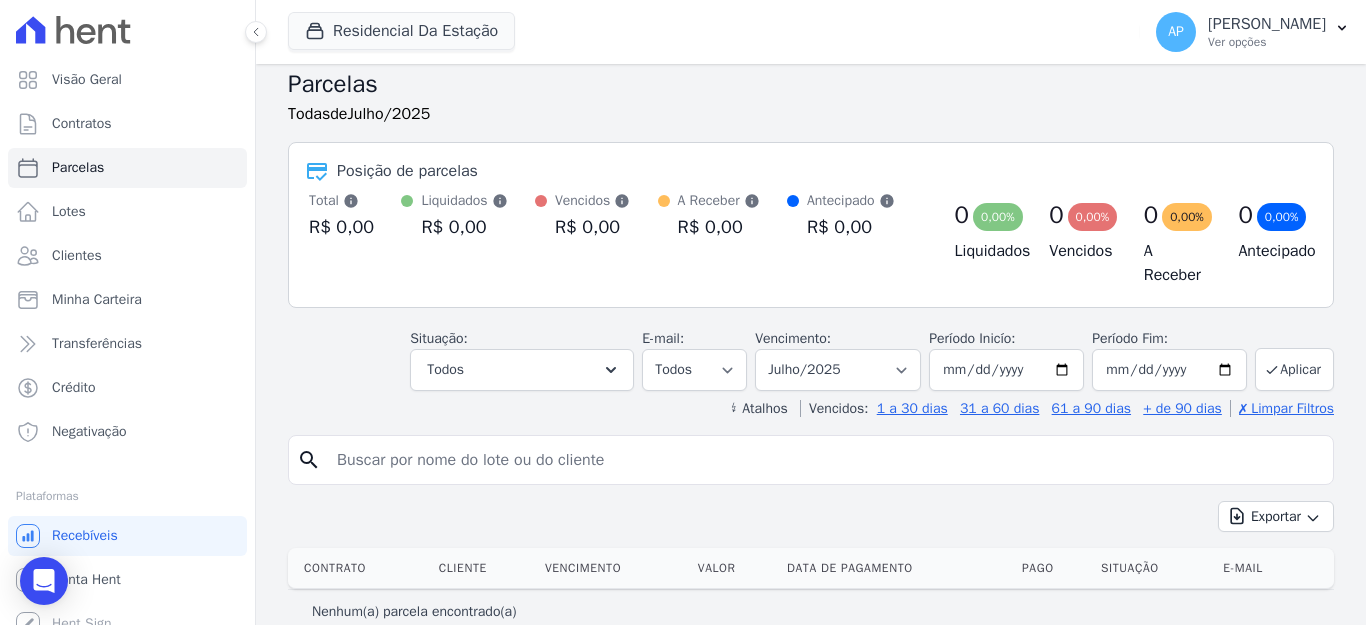scroll, scrollTop: 0, scrollLeft: 0, axis: both 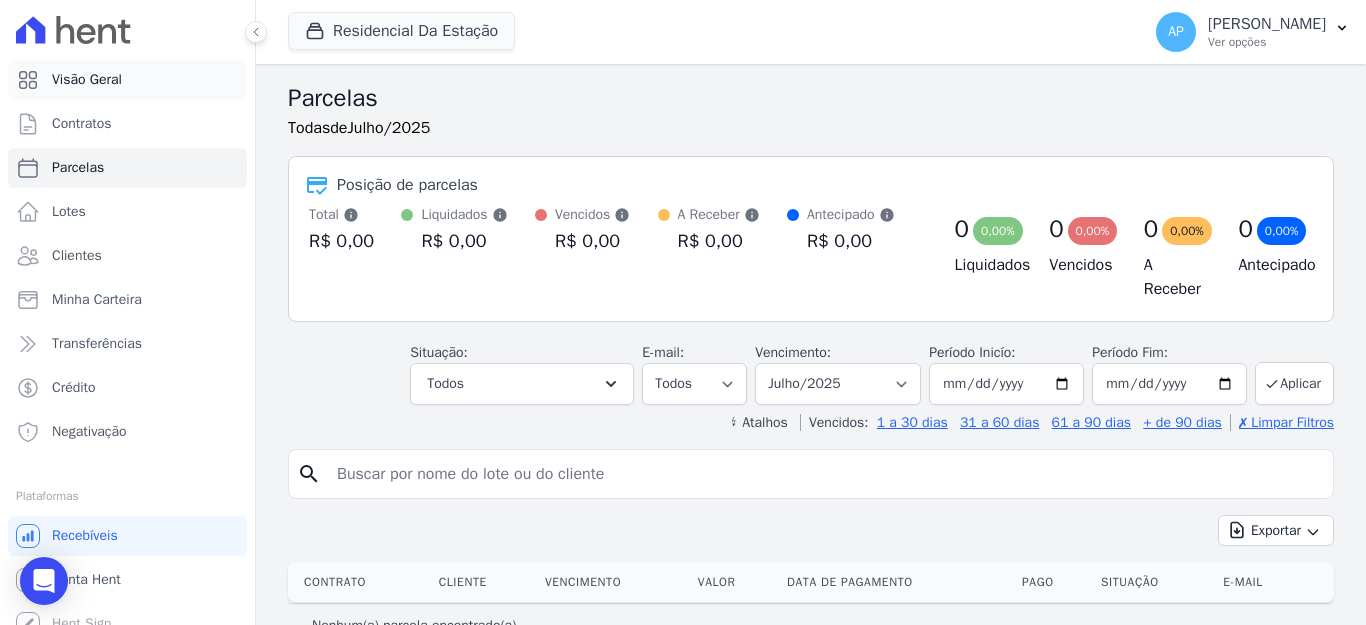 click on "Visão Geral" at bounding box center [87, 80] 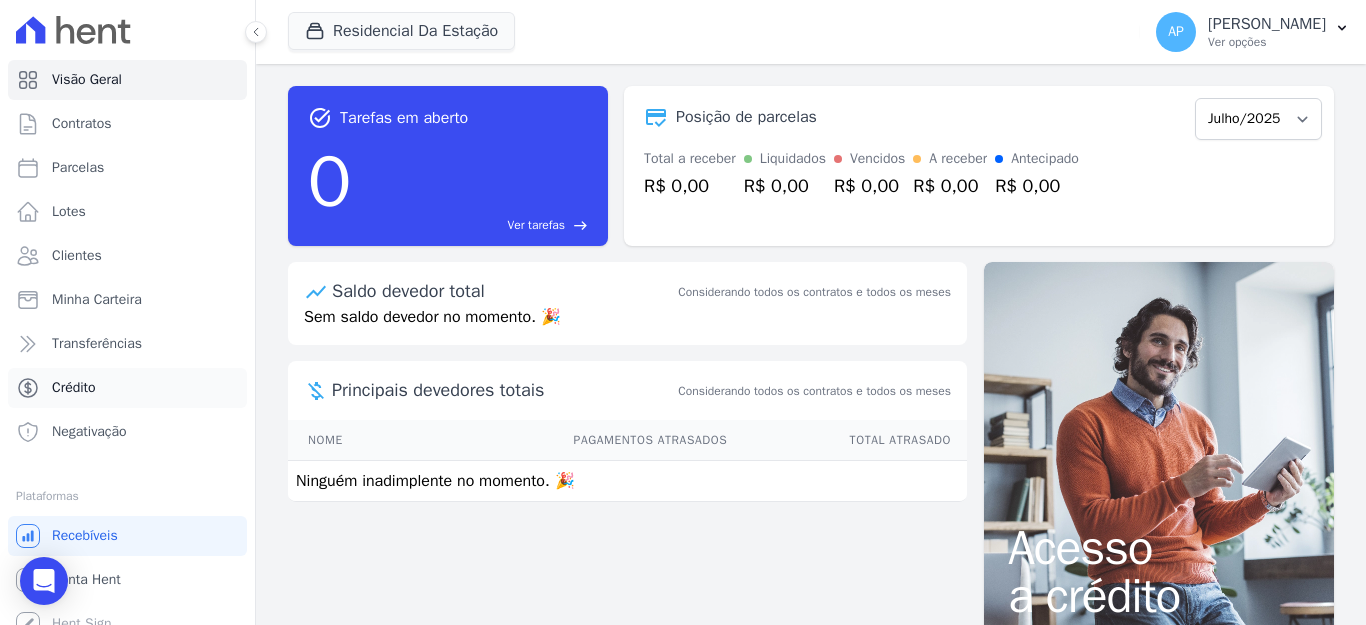 scroll, scrollTop: 0, scrollLeft: 0, axis: both 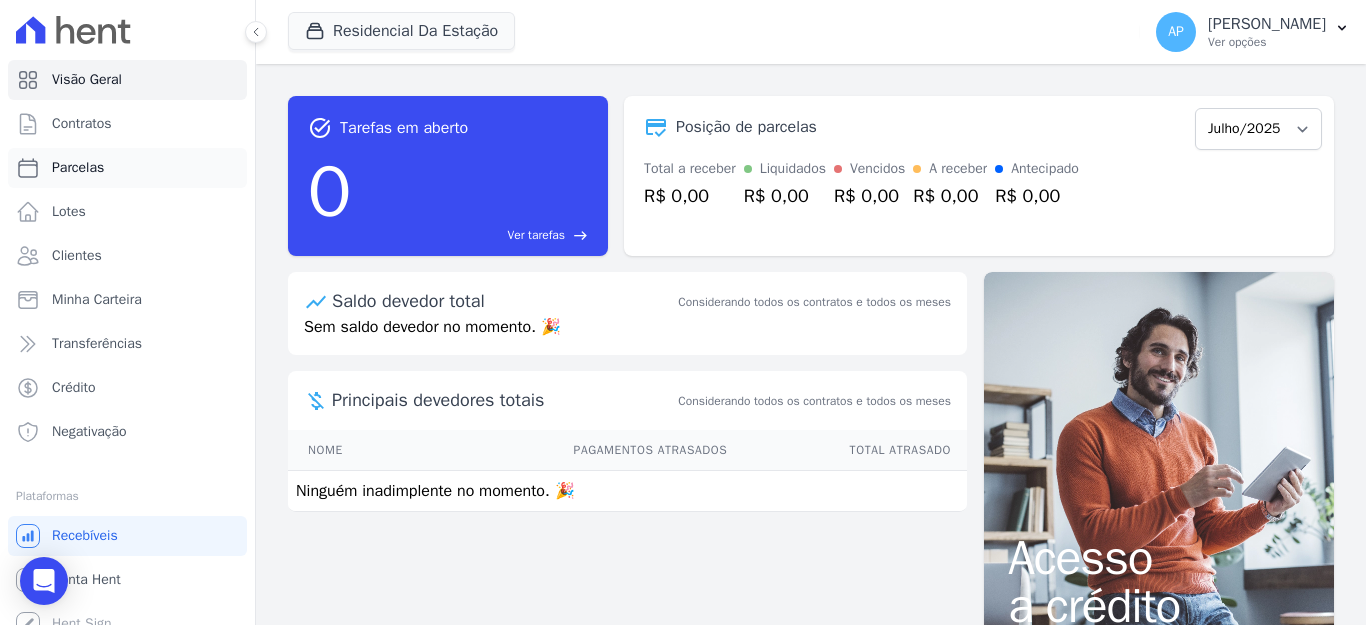 click on "Parcelas" at bounding box center (78, 168) 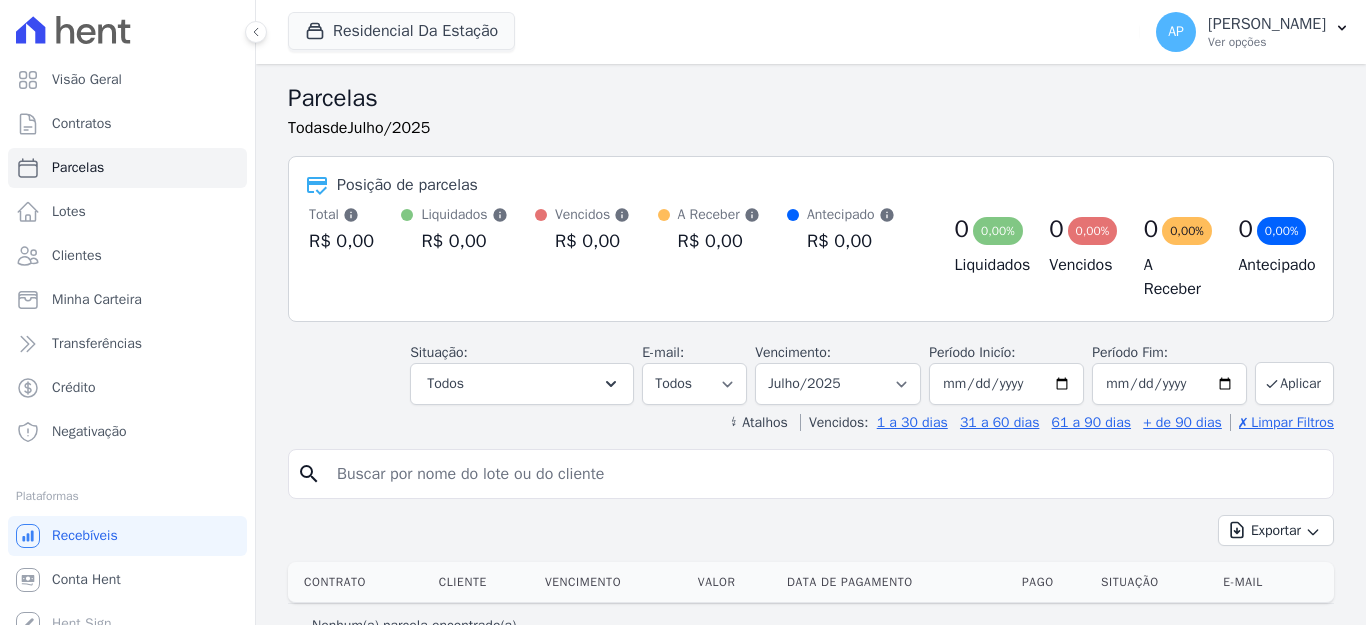 select 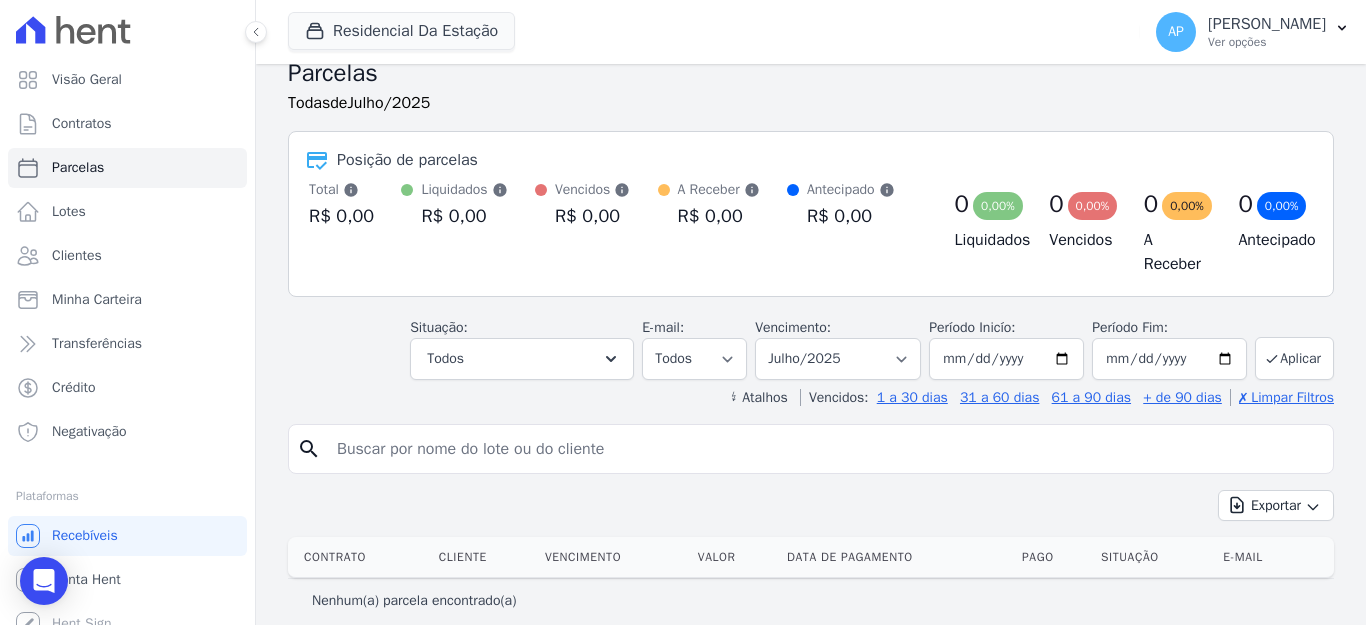 scroll, scrollTop: 39, scrollLeft: 0, axis: vertical 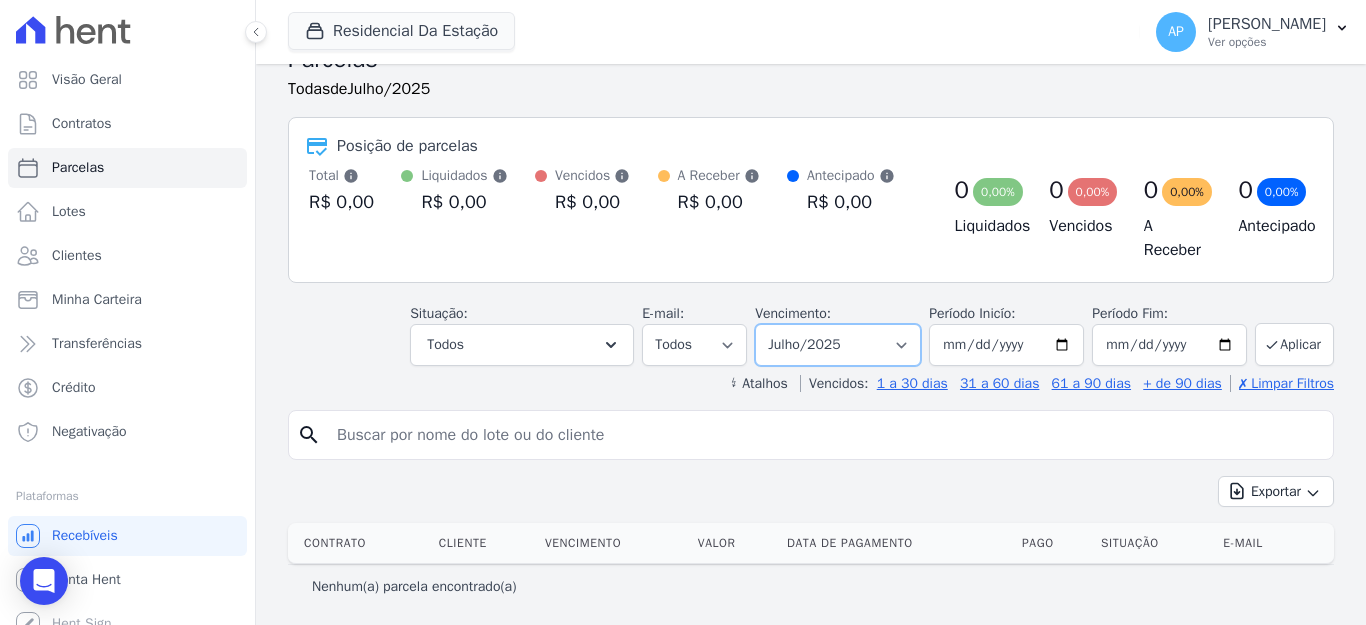 click on "Filtrar por período
────────
Todos os meses
Julho/2025" at bounding box center [838, 345] 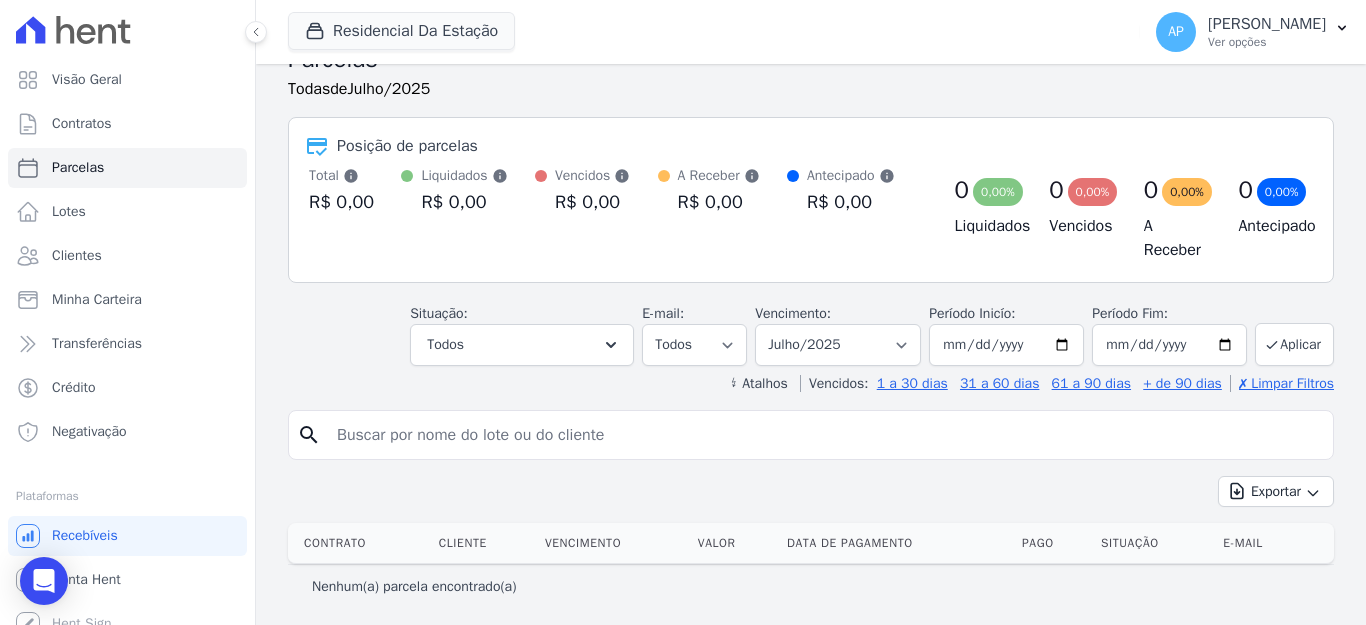 click at bounding box center [825, 435] 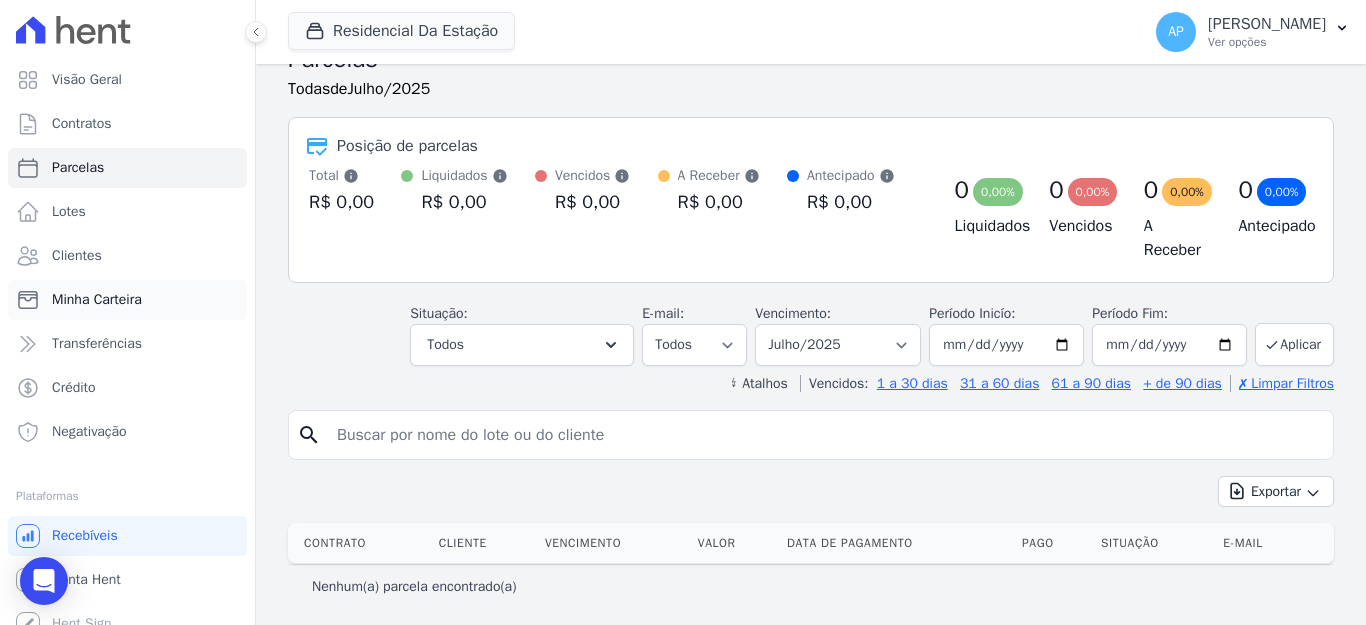 click on "Minha Carteira" at bounding box center [97, 300] 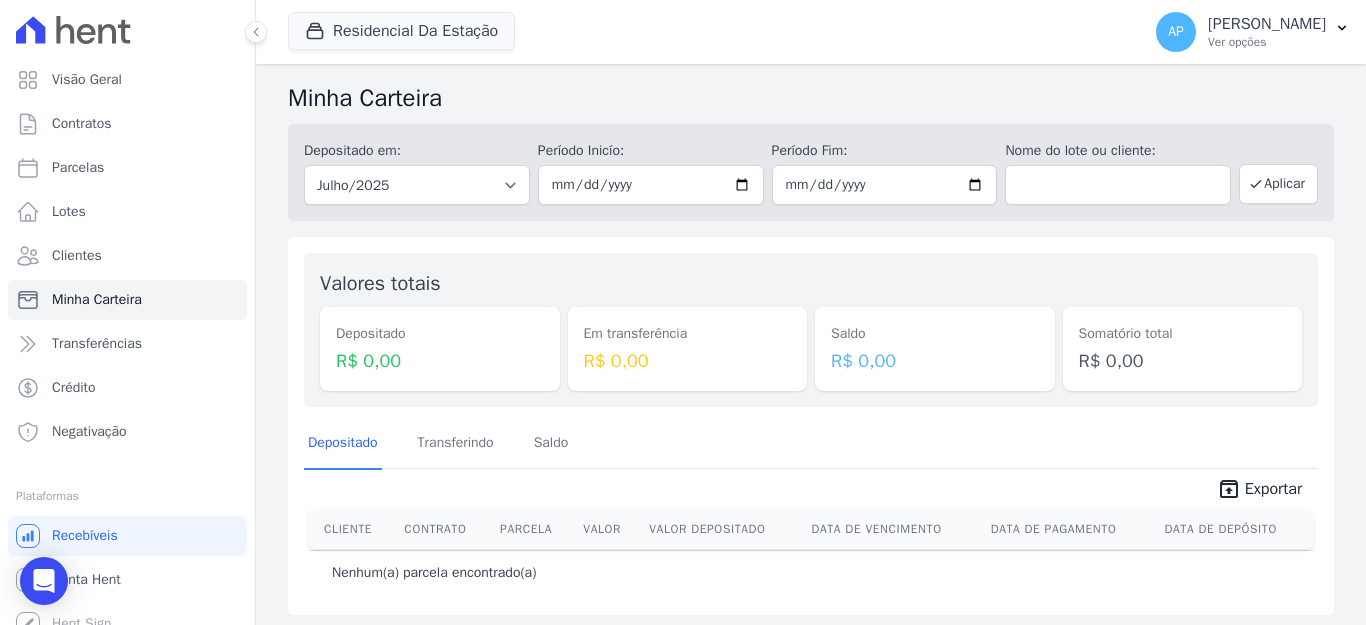 scroll, scrollTop: 6, scrollLeft: 0, axis: vertical 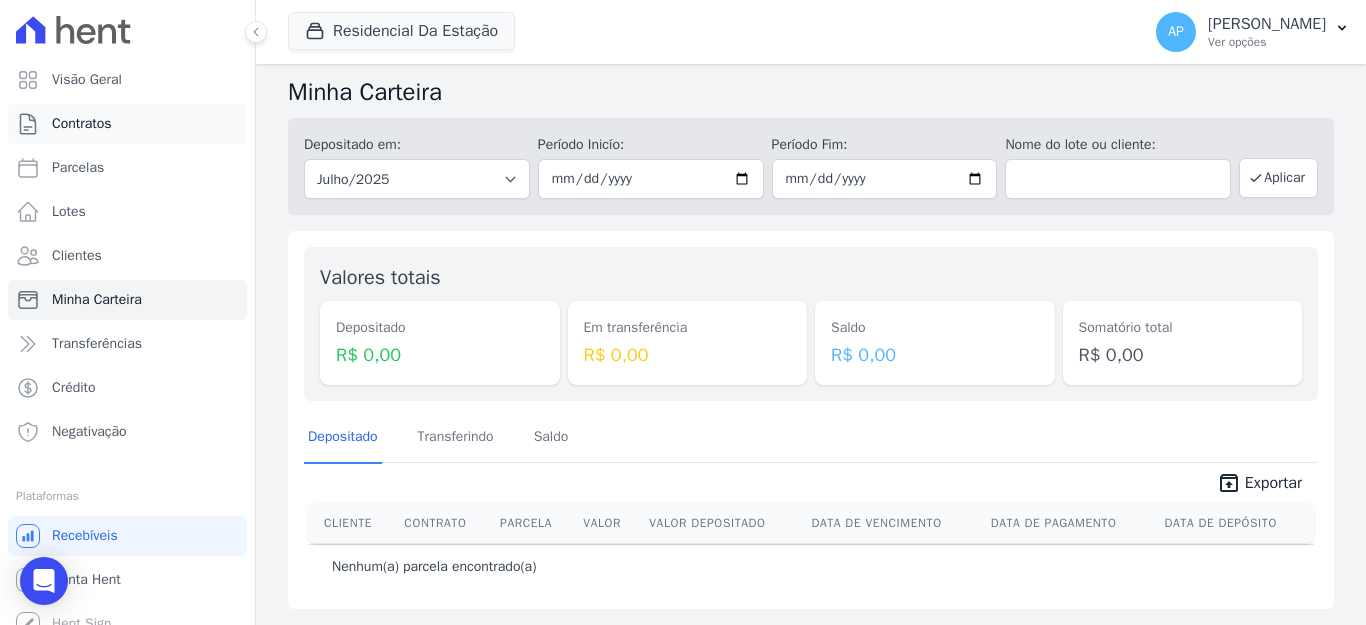 click on "Contratos" at bounding box center (82, 124) 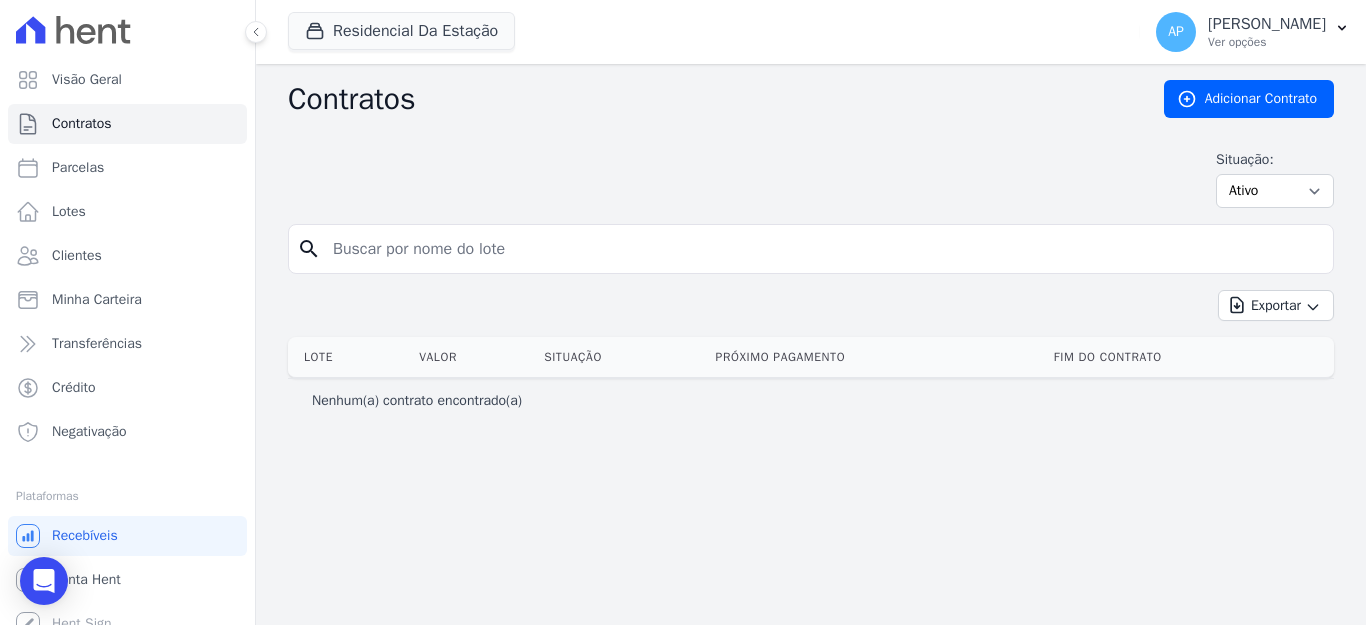 click at bounding box center (823, 249) 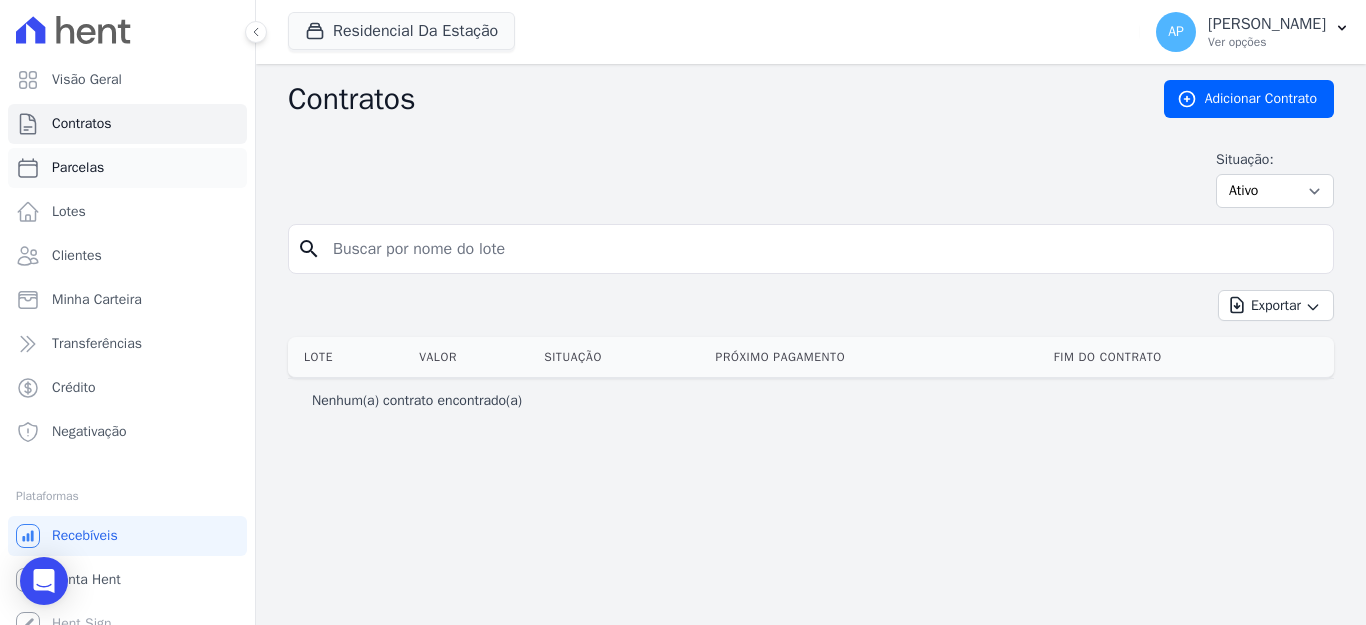 click on "Parcelas" at bounding box center [78, 168] 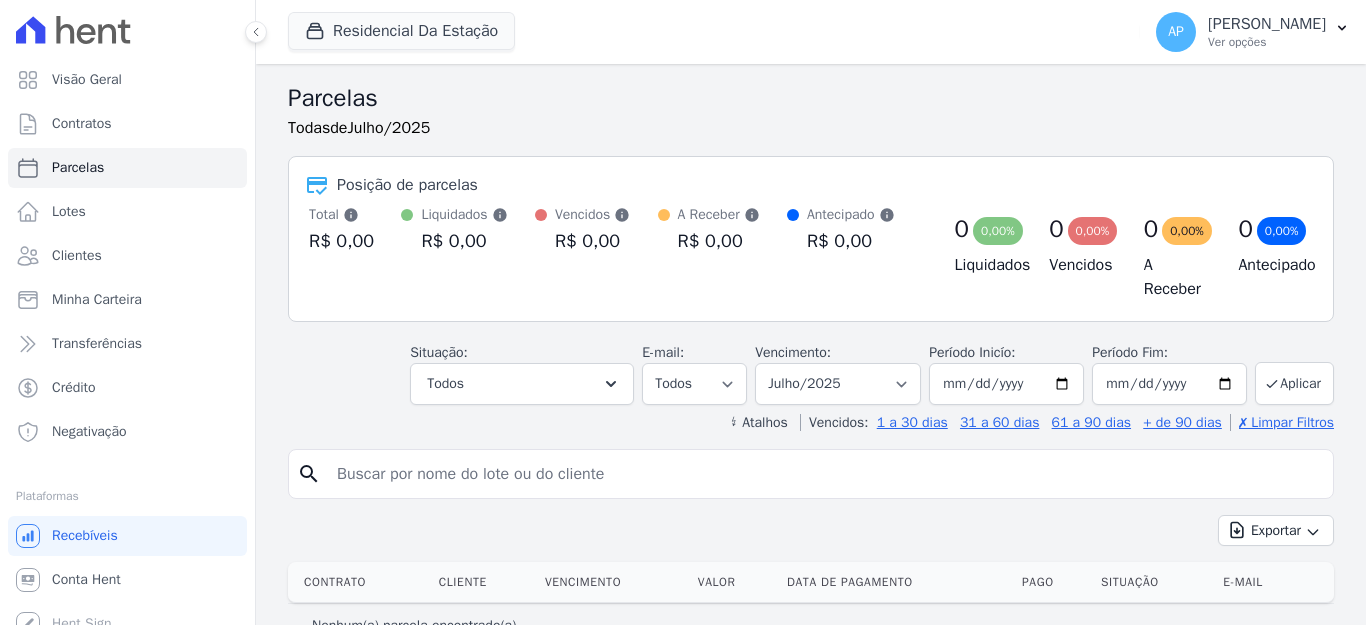 select 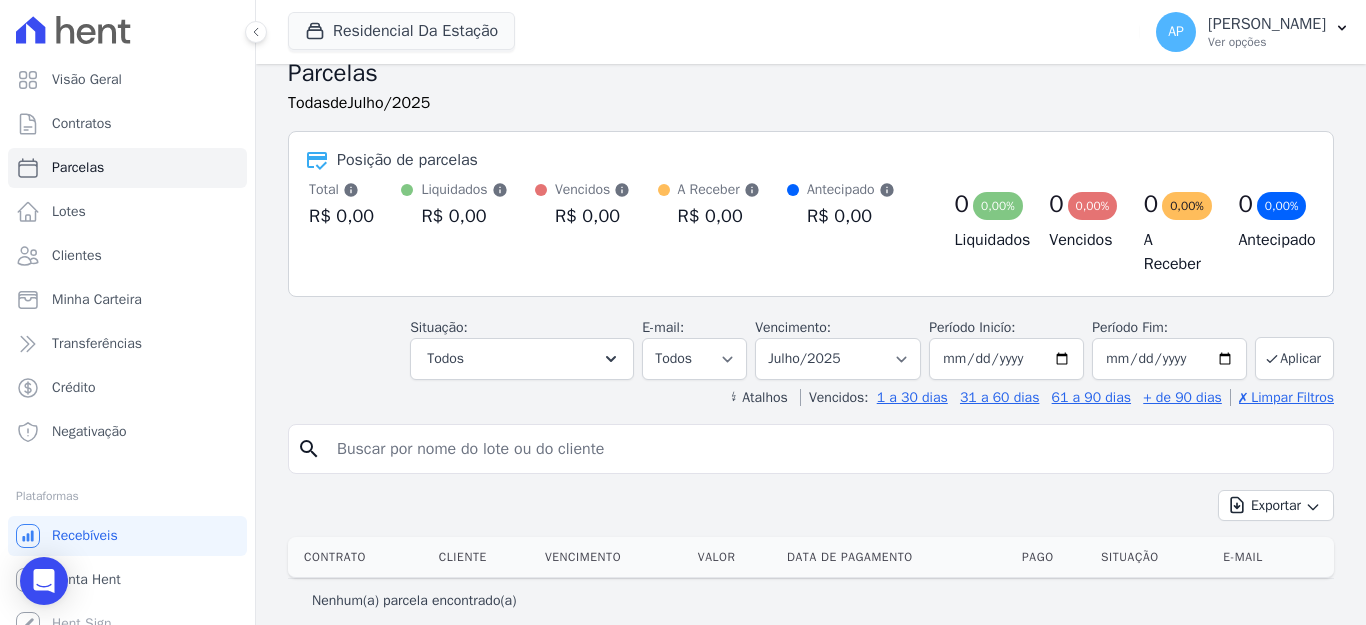 scroll, scrollTop: 39, scrollLeft: 0, axis: vertical 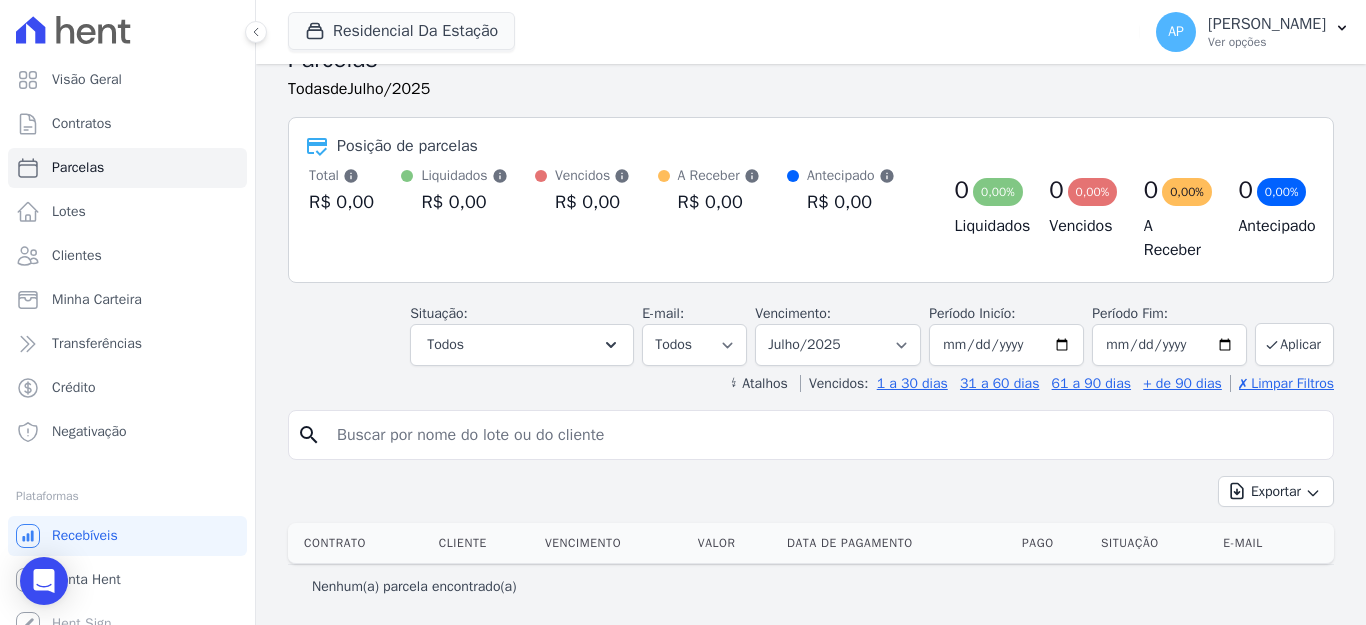 click at bounding box center (825, 435) 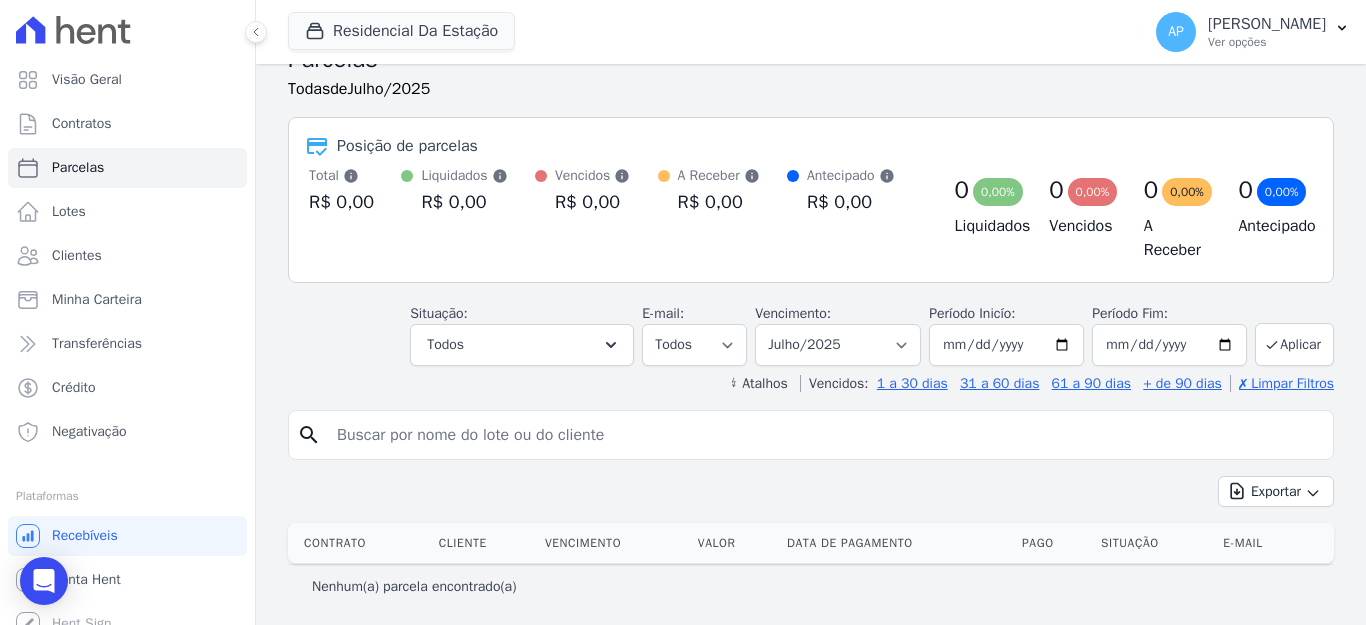 scroll, scrollTop: 0, scrollLeft: 0, axis: both 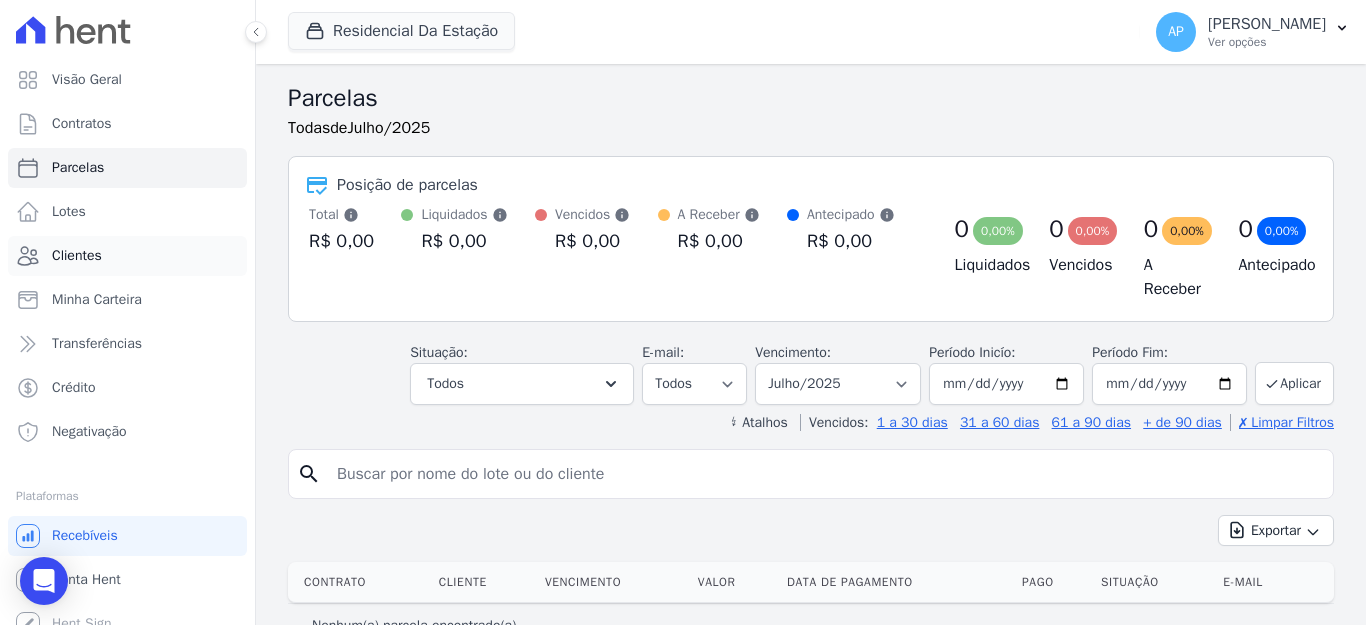click on "Clientes" at bounding box center [77, 256] 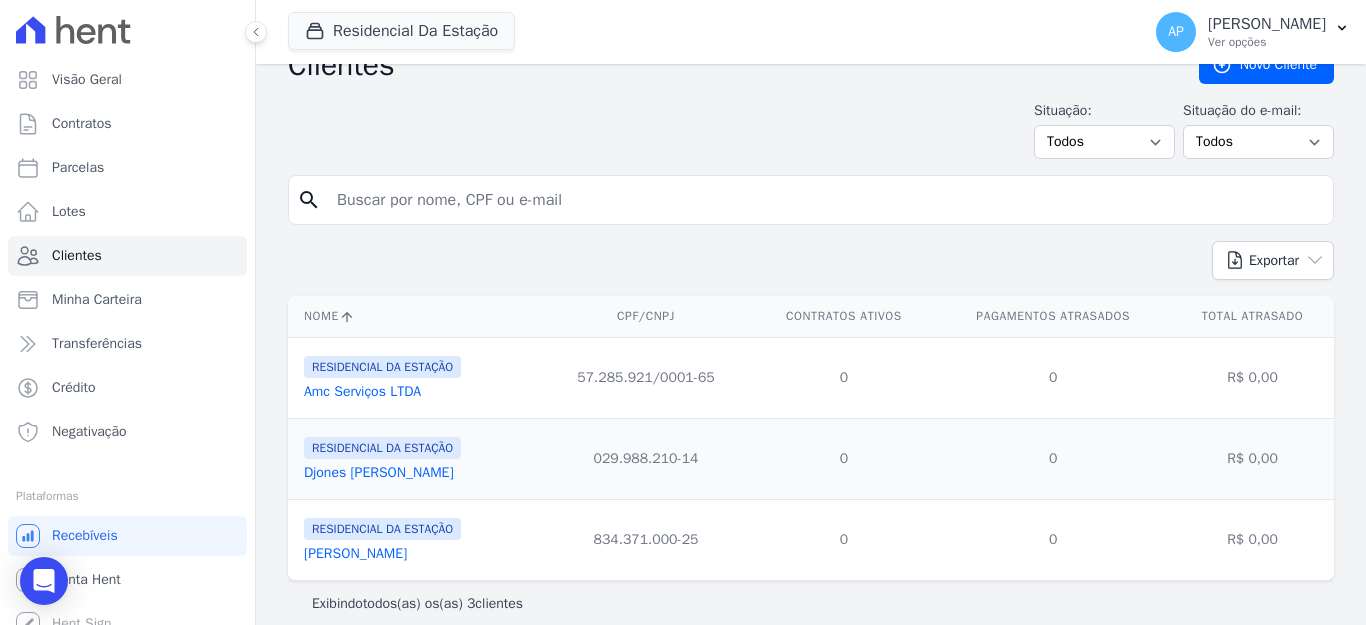 scroll, scrollTop: 52, scrollLeft: 0, axis: vertical 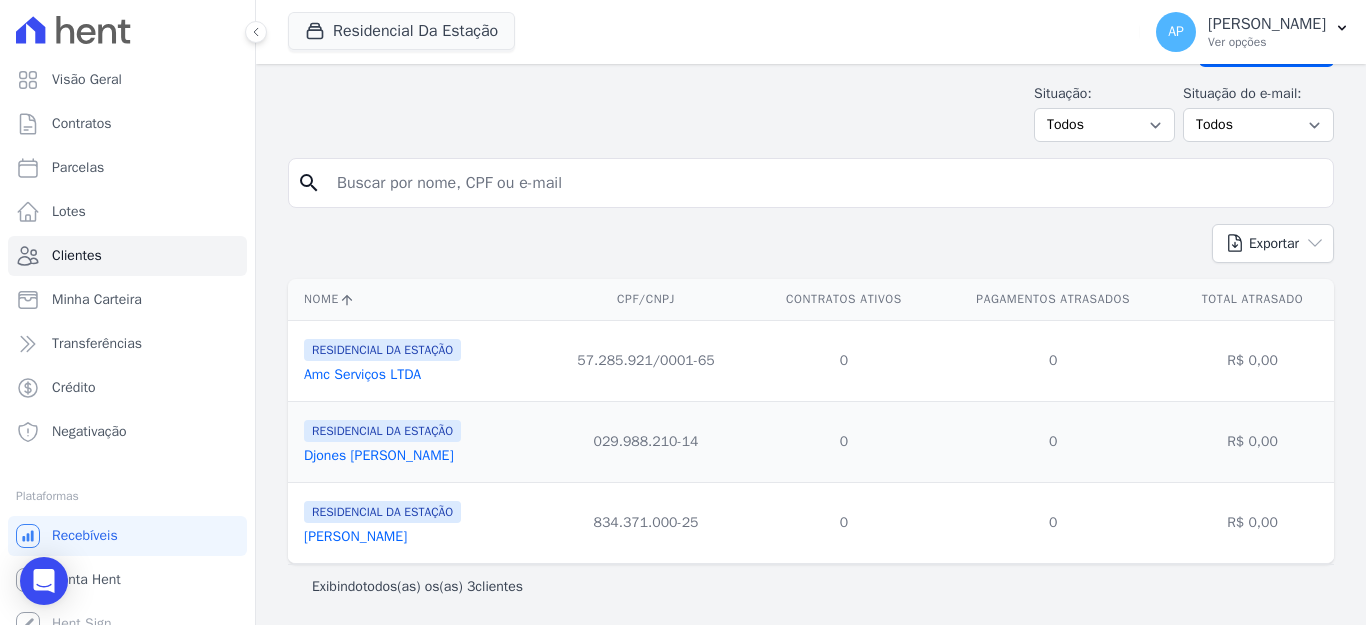 click on "Amc Serviços LTDA" at bounding box center [362, 374] 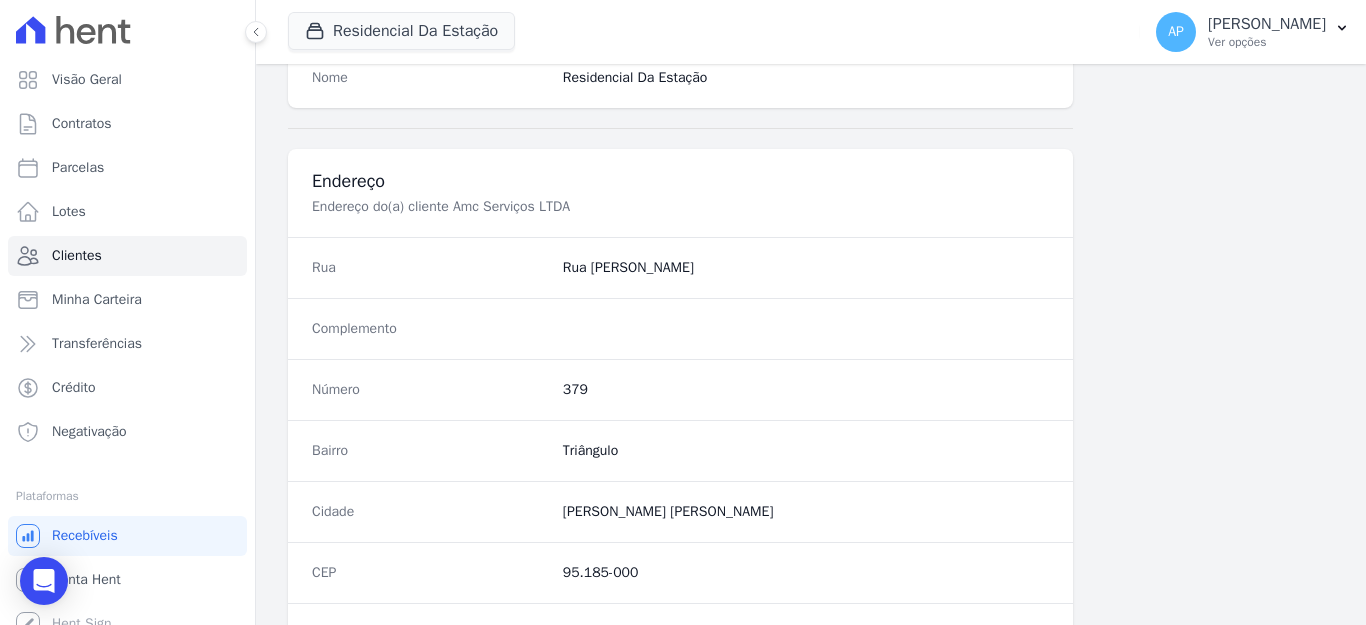 scroll, scrollTop: 800, scrollLeft: 0, axis: vertical 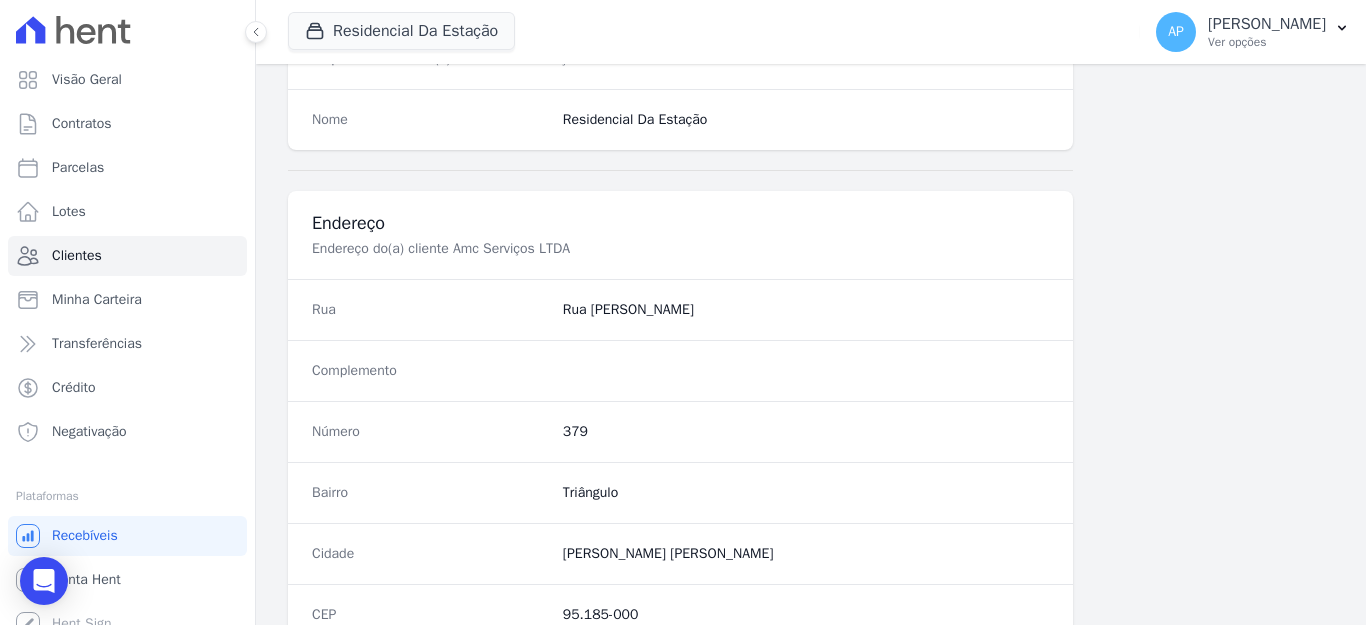 click on "Endereço do(a) cliente Amc Serviços LTDA" at bounding box center (648, 249) 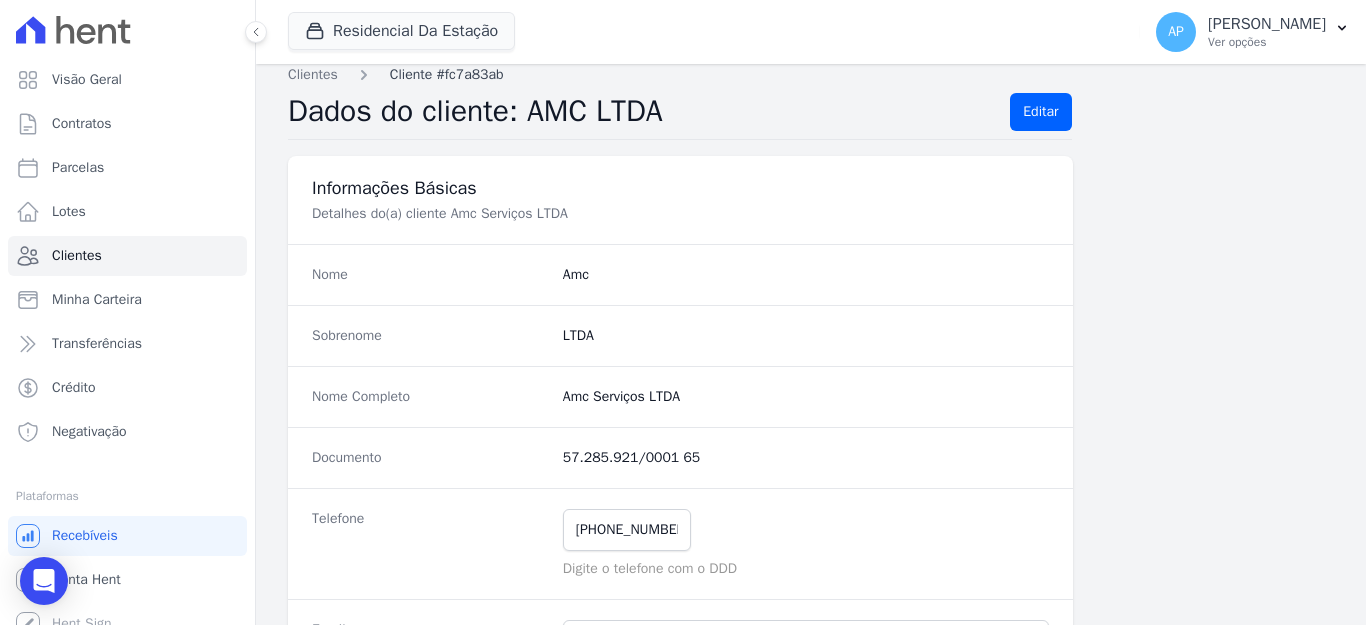 scroll, scrollTop: 0, scrollLeft: 0, axis: both 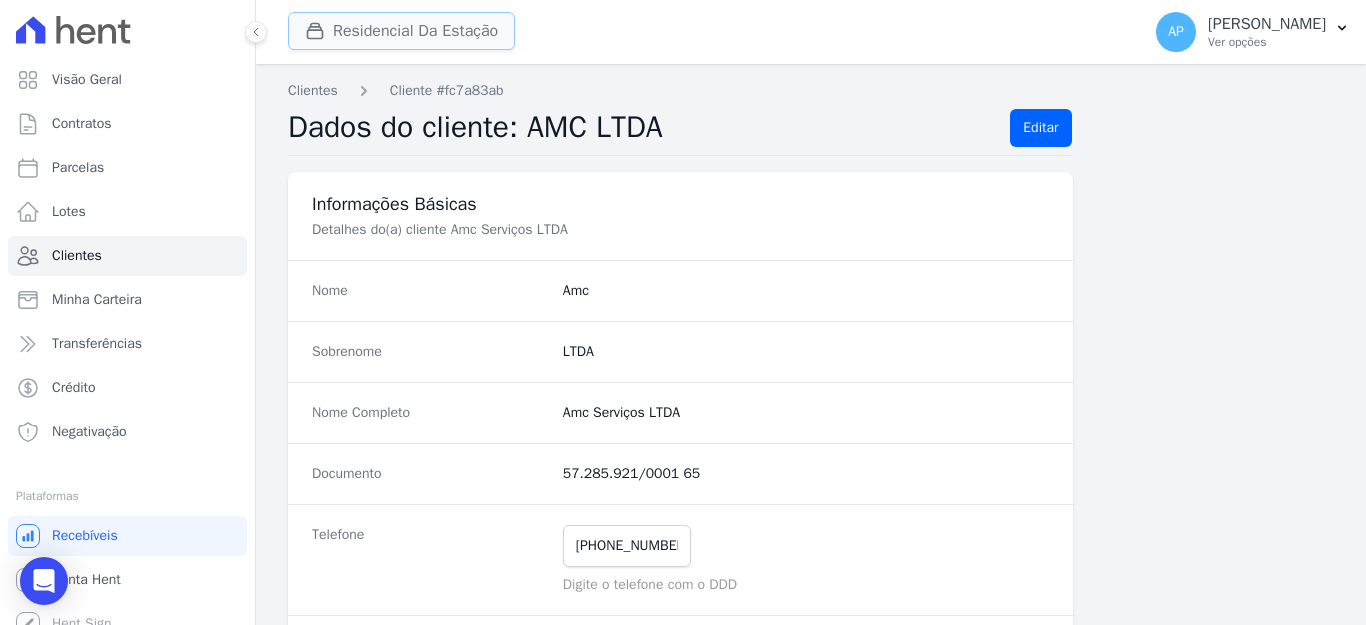 click 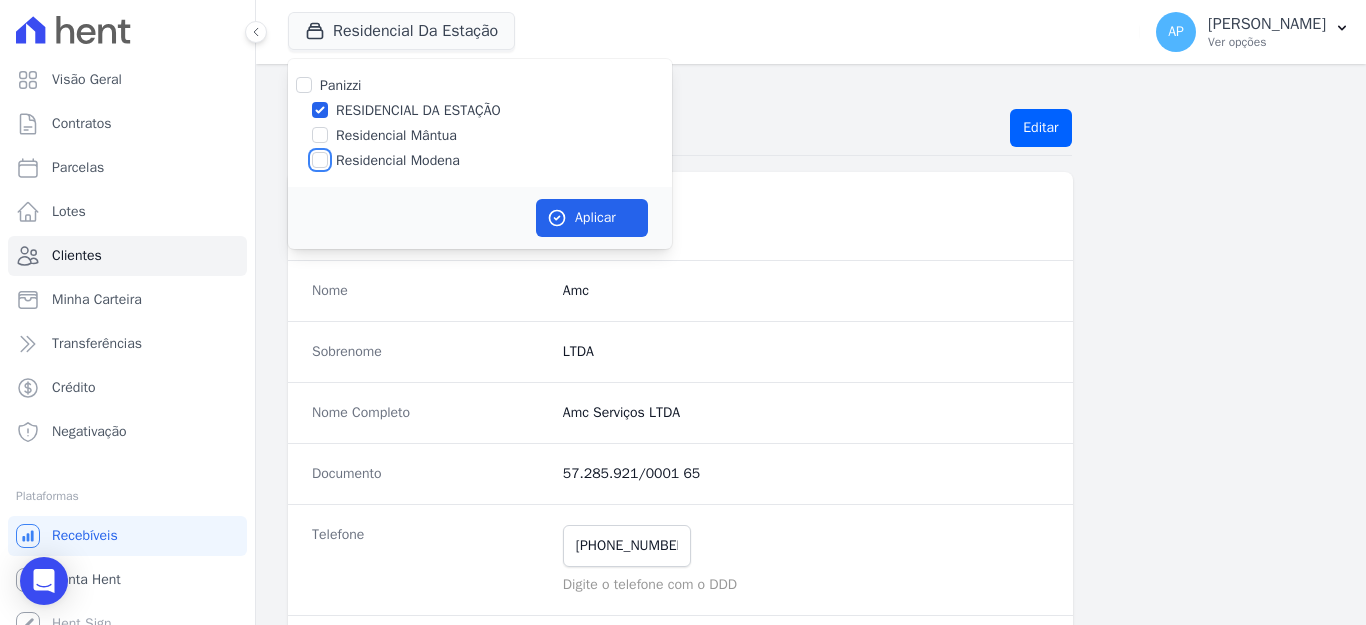 drag, startPoint x: 321, startPoint y: 161, endPoint x: 318, endPoint y: 146, distance: 15.297058 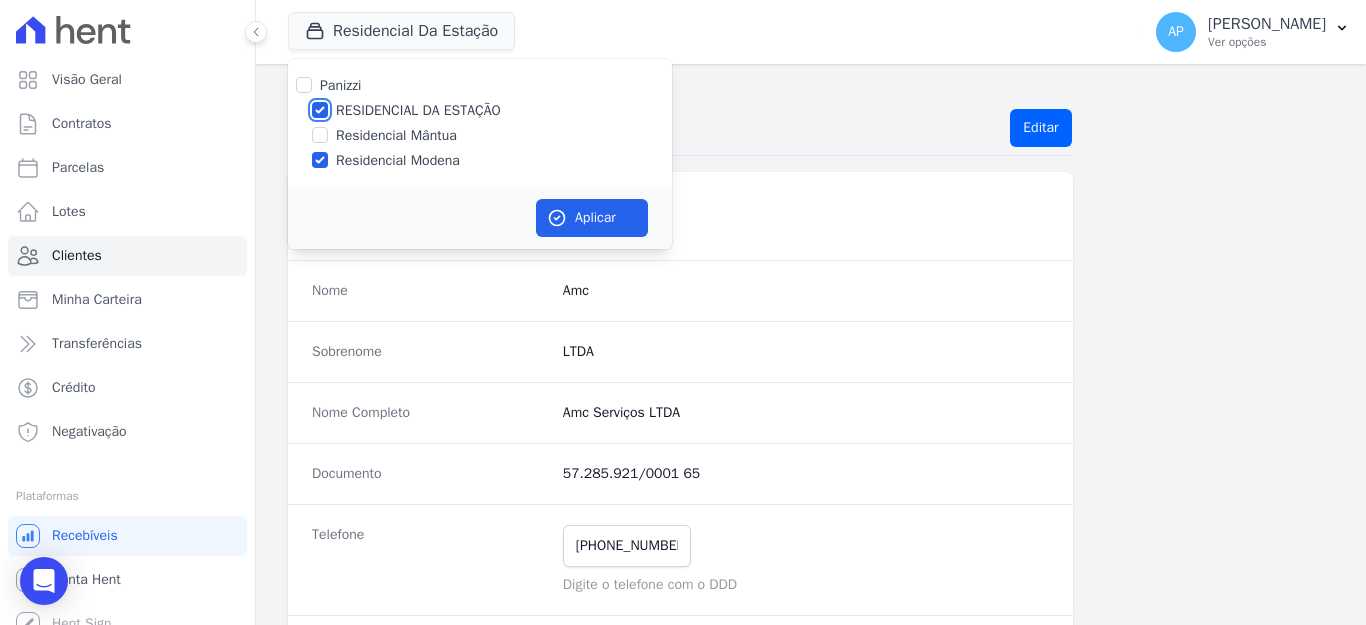 click on "RESIDENCIAL DA ESTAÇÃO" at bounding box center (320, 110) 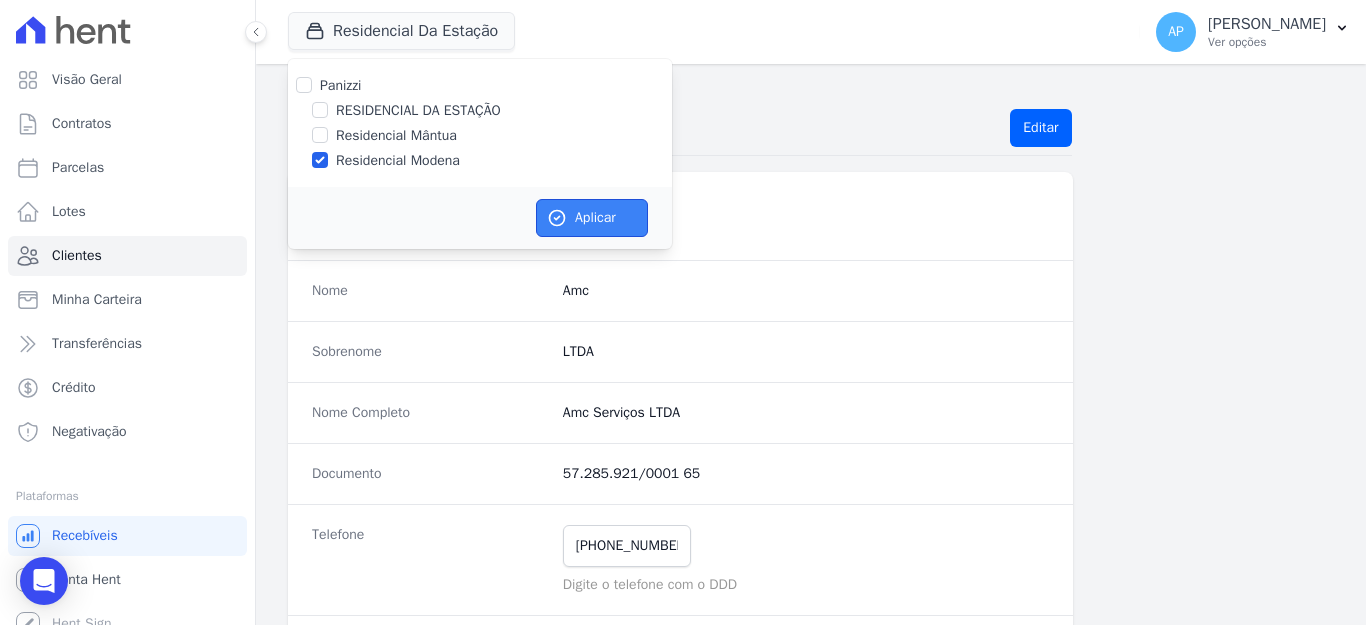 click on "Aplicar" at bounding box center [592, 218] 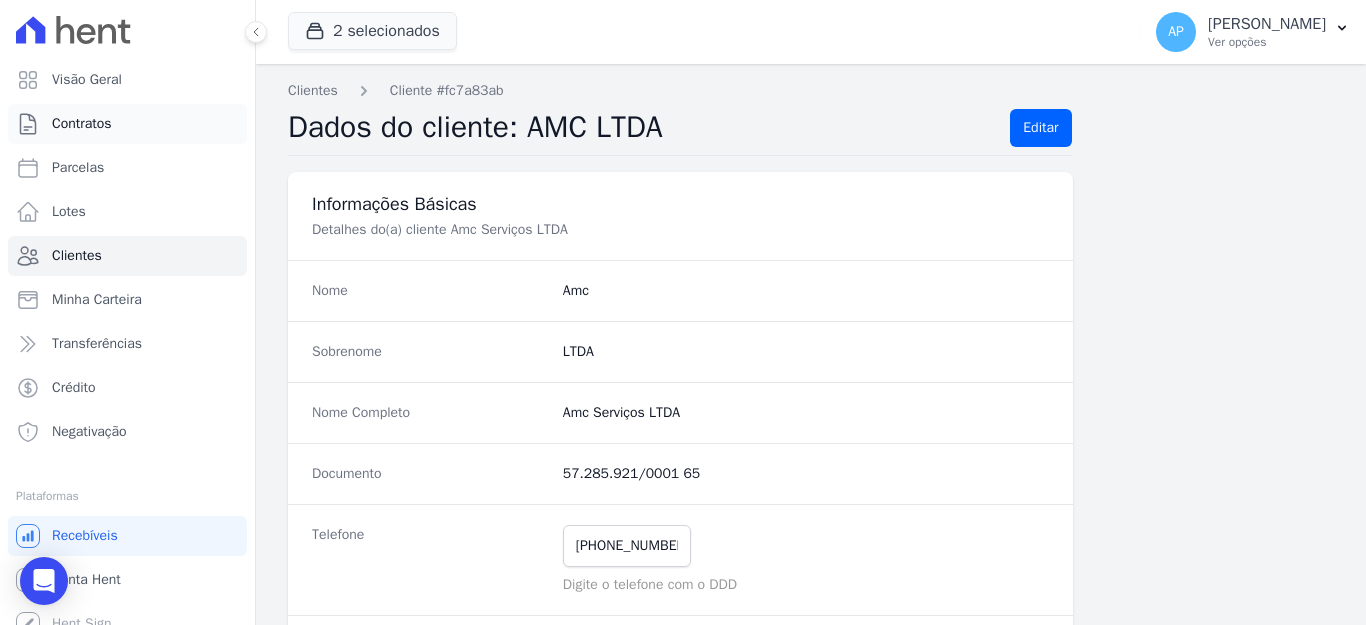 click on "Contratos" at bounding box center (82, 124) 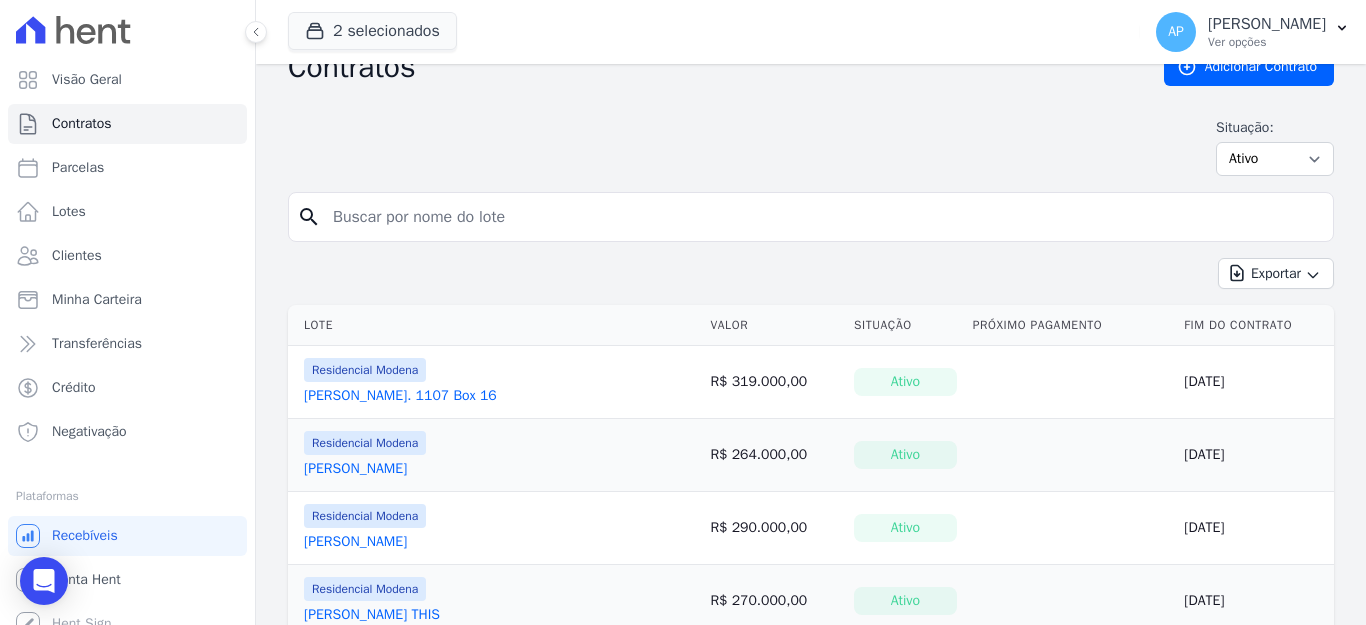 scroll, scrollTop: 0, scrollLeft: 0, axis: both 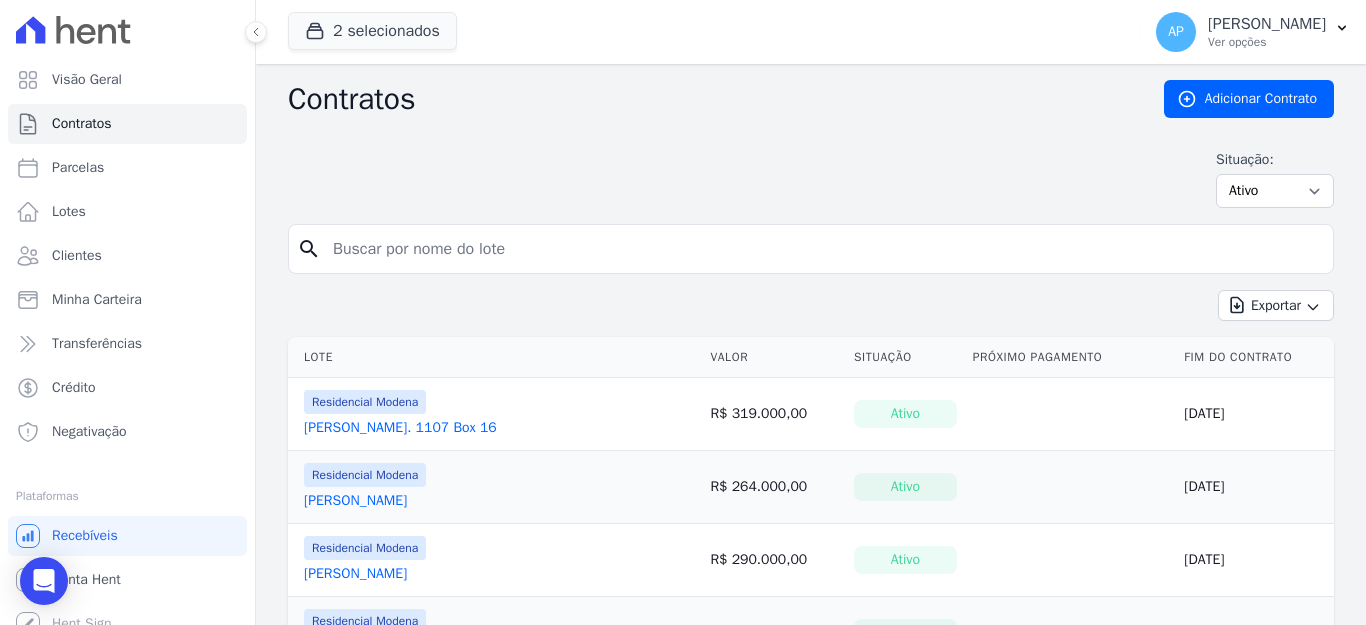 click on "[PERSON_NAME]. 1107 Box 16" at bounding box center [400, 428] 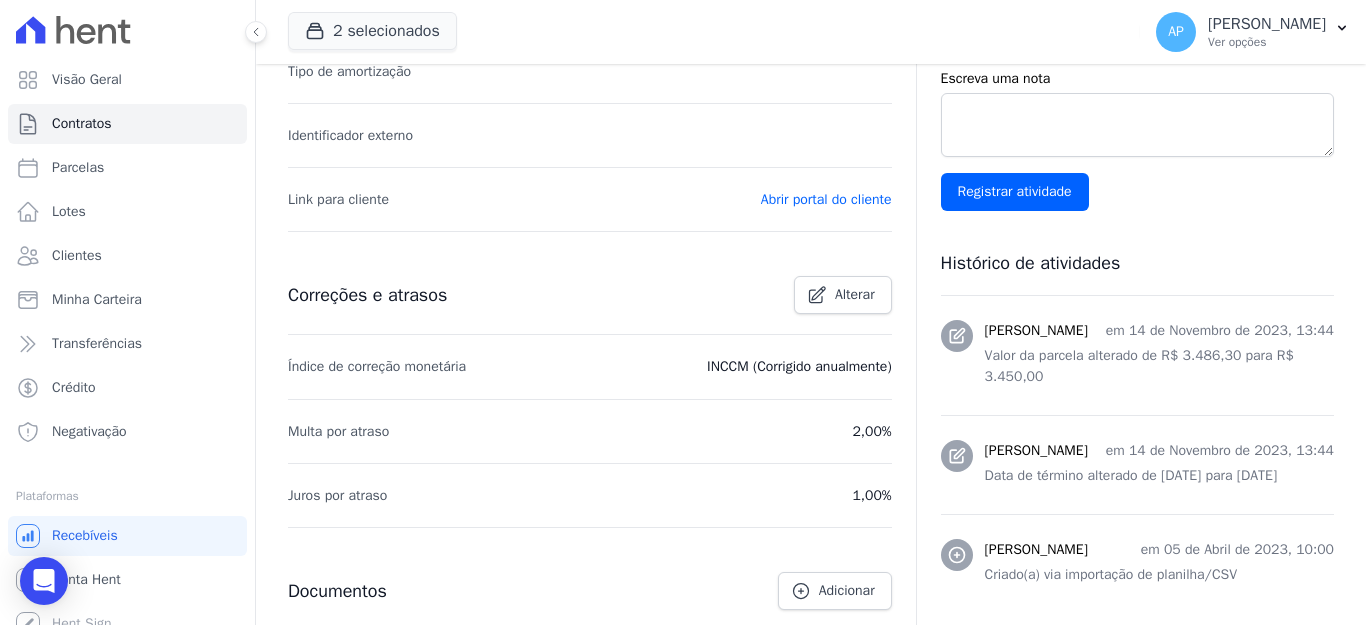 scroll, scrollTop: 786, scrollLeft: 0, axis: vertical 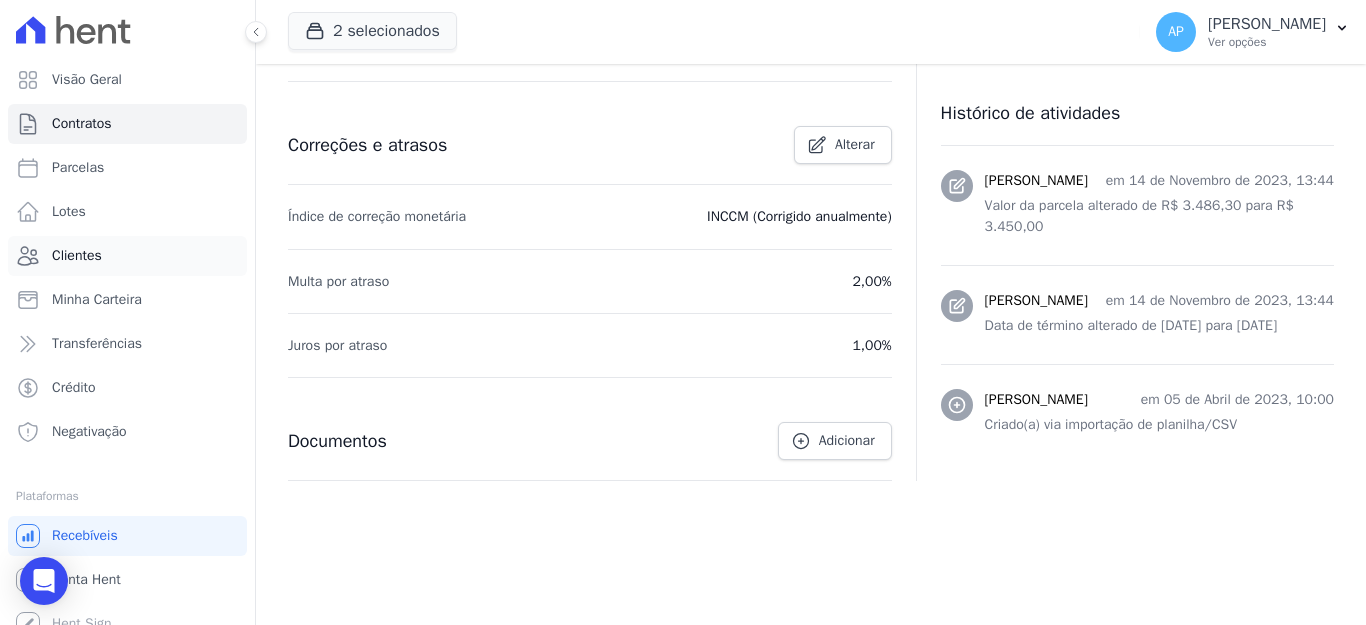 click on "Clientes" at bounding box center (77, 256) 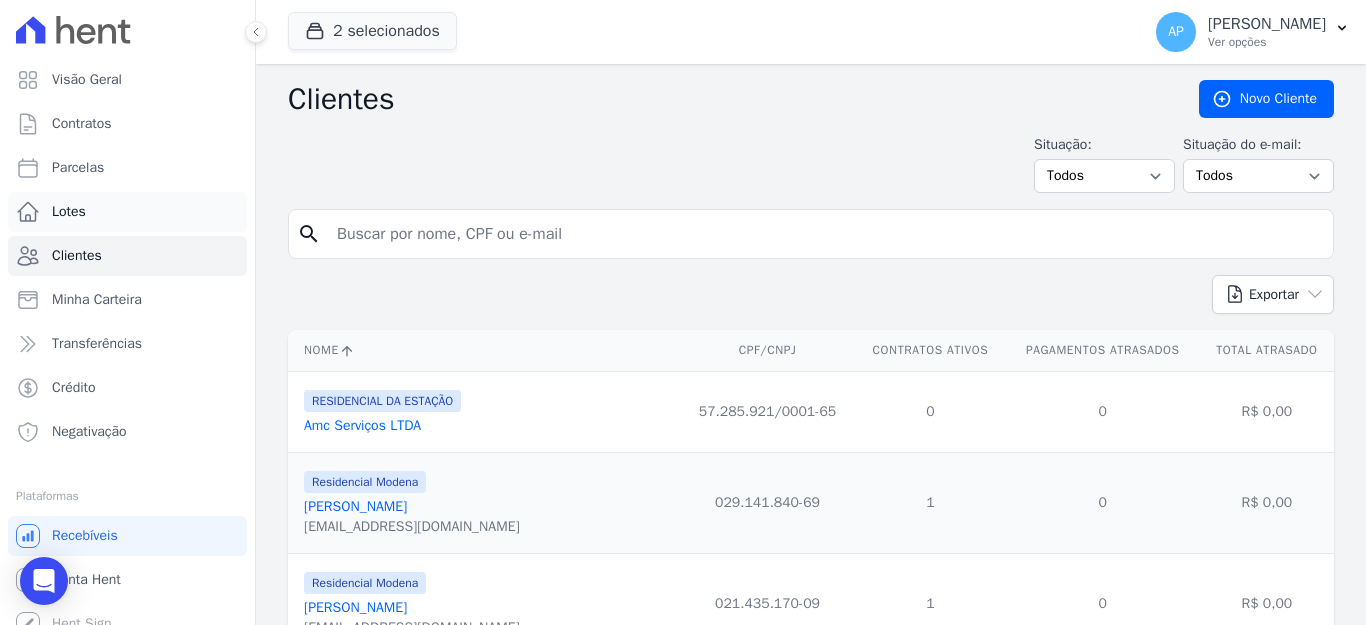 click on "Lotes" at bounding box center [69, 212] 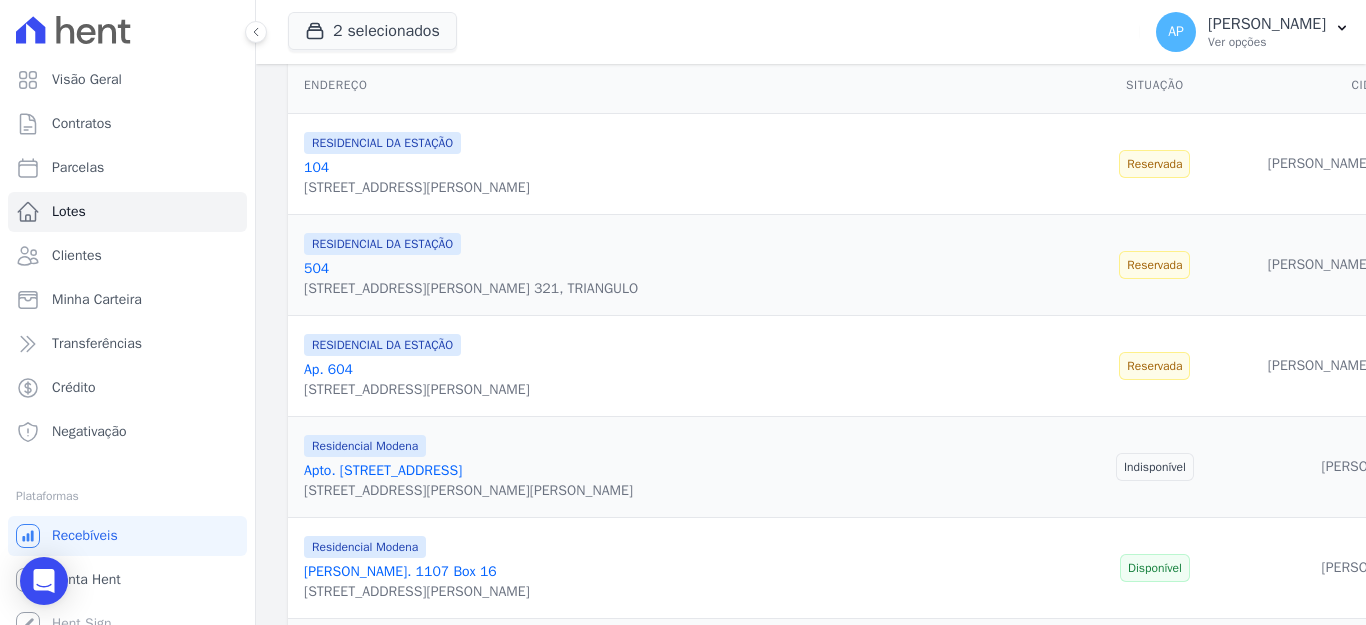 scroll, scrollTop: 300, scrollLeft: 0, axis: vertical 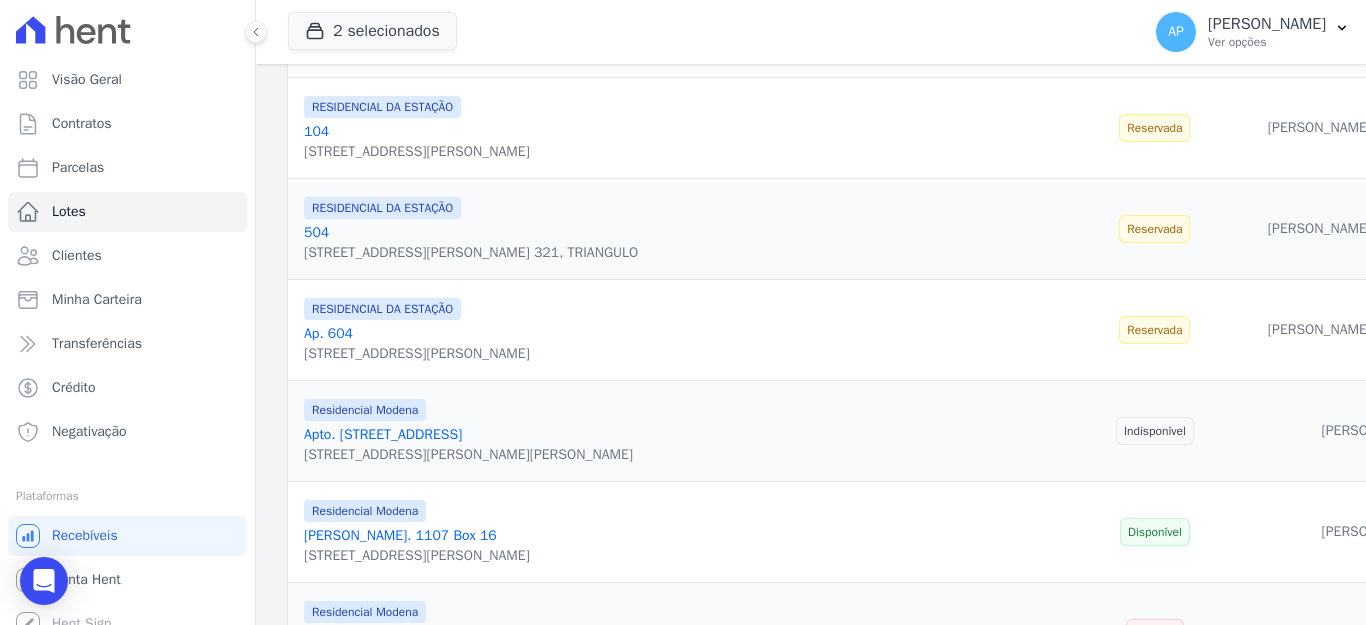 click on "Reservada" at bounding box center [1154, 128] 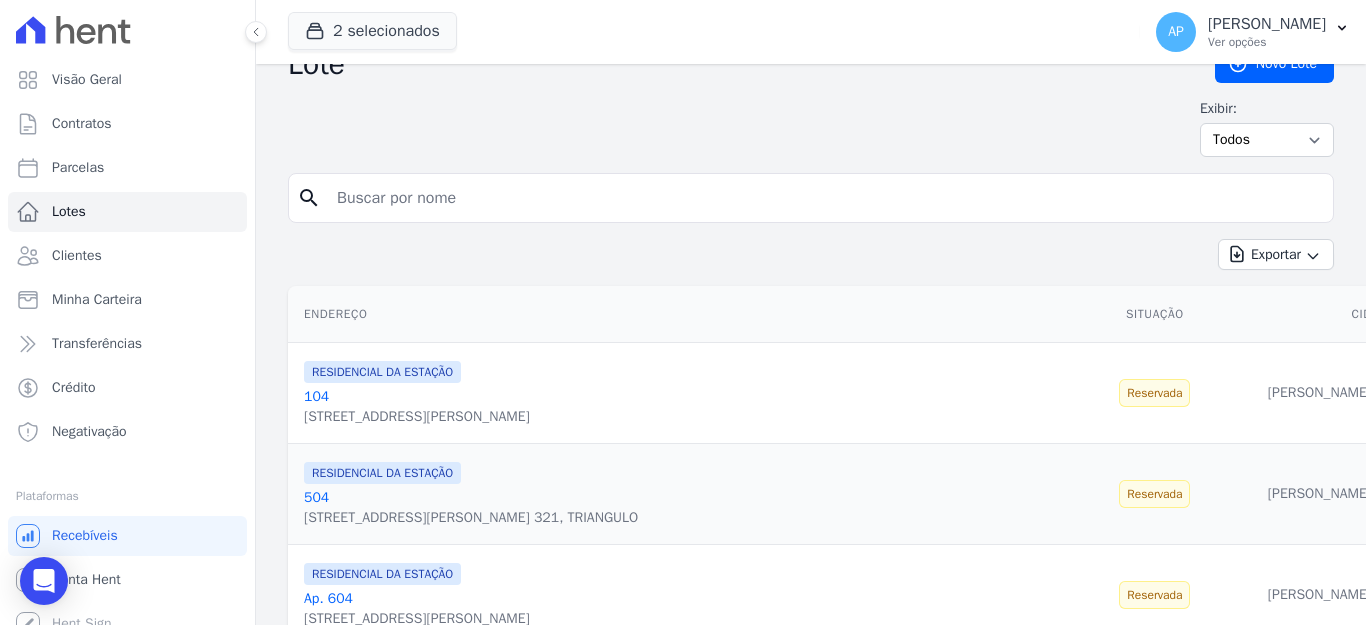 scroll, scrollTop: 0, scrollLeft: 0, axis: both 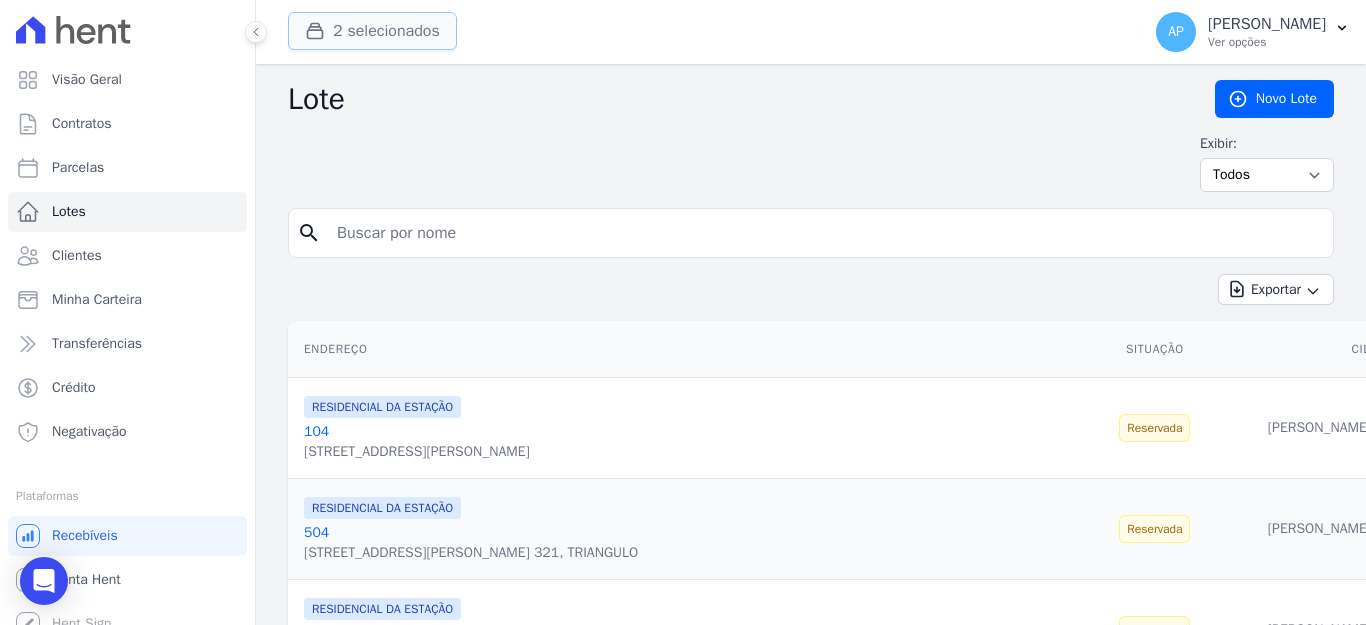 click on "2 selecionados" at bounding box center [372, 31] 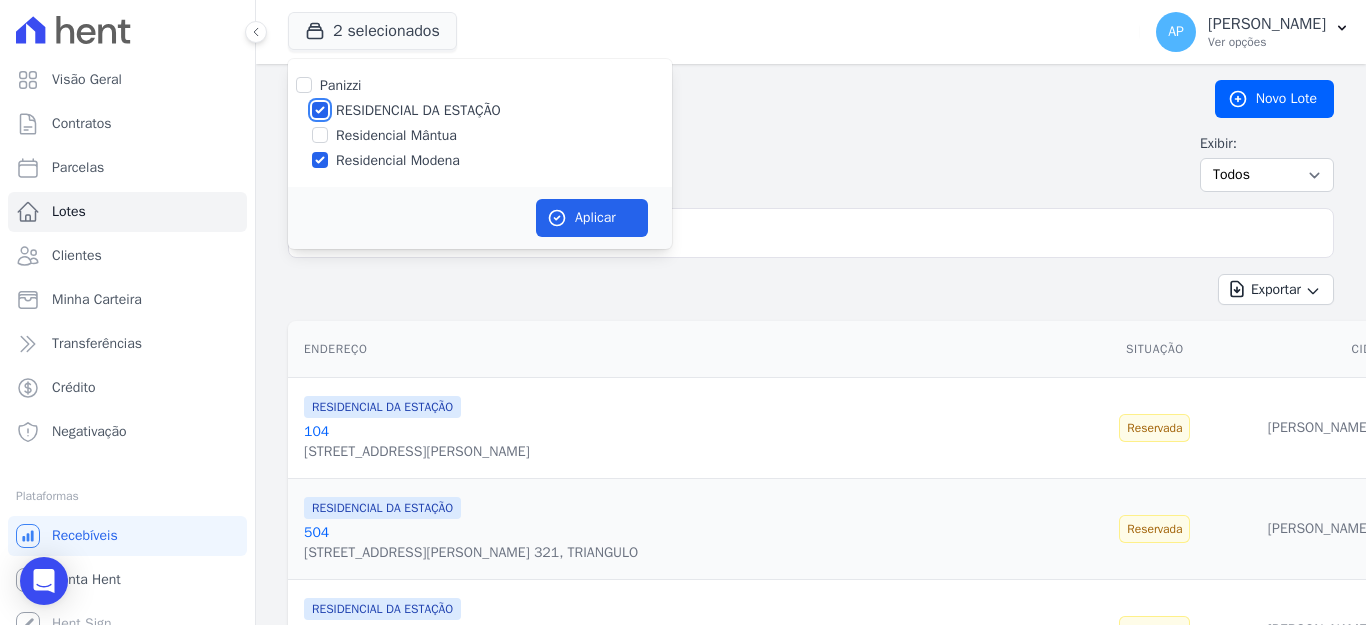 click on "RESIDENCIAL DA ESTAÇÃO" at bounding box center (320, 110) 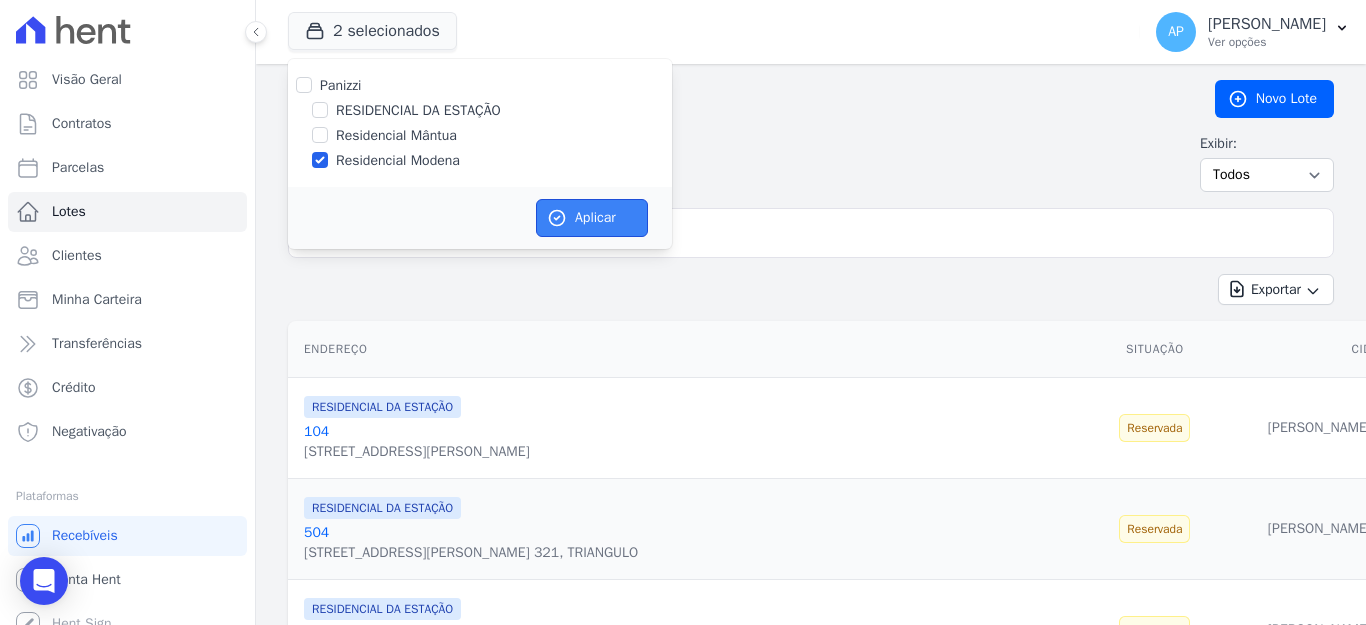 click on "Aplicar" at bounding box center (592, 218) 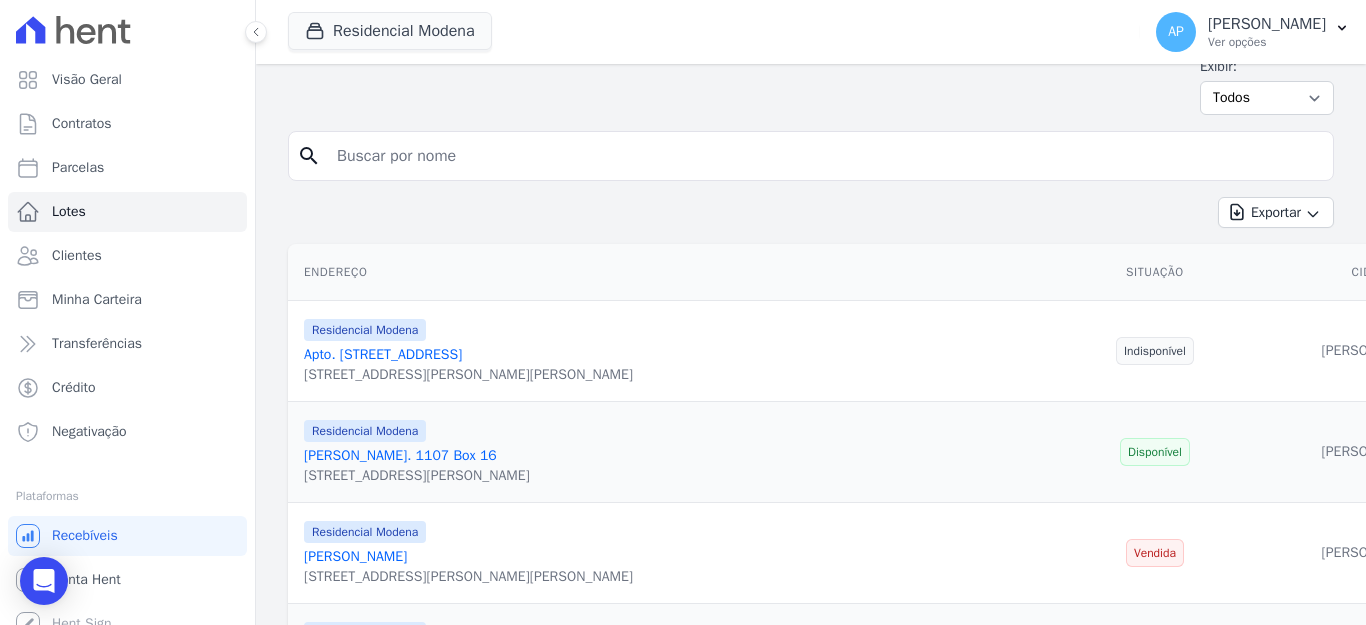 scroll, scrollTop: 0, scrollLeft: 0, axis: both 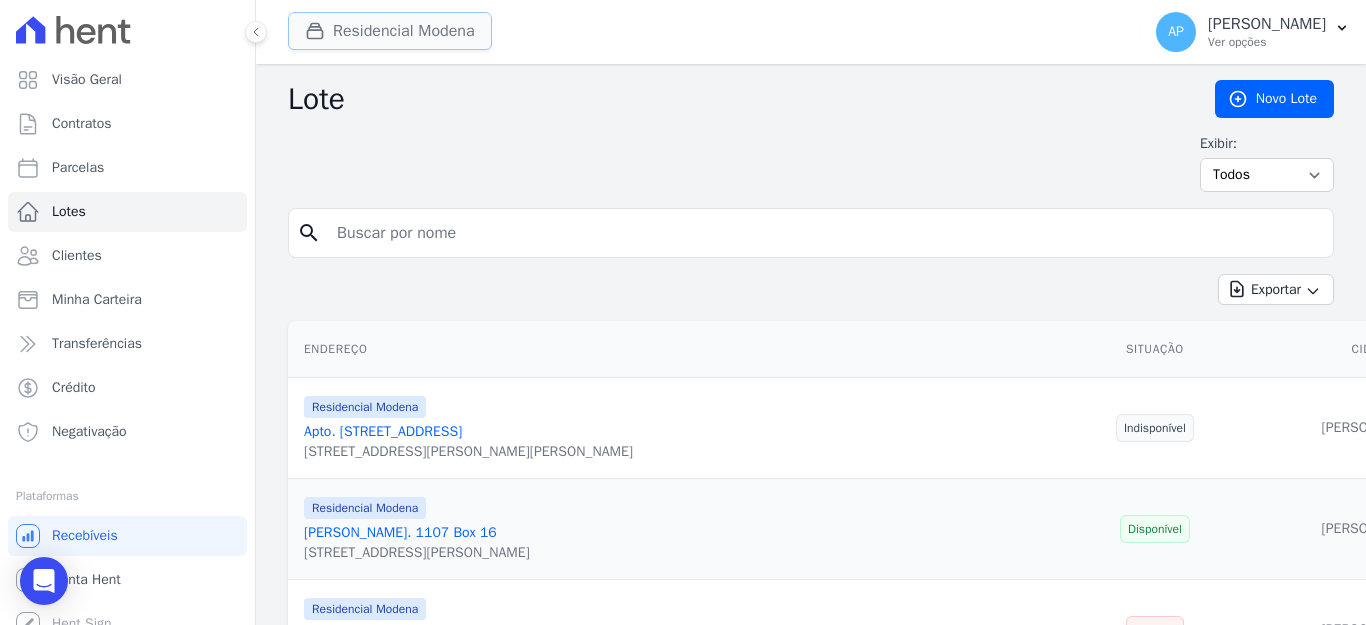 click on "Residencial Modena" at bounding box center [390, 31] 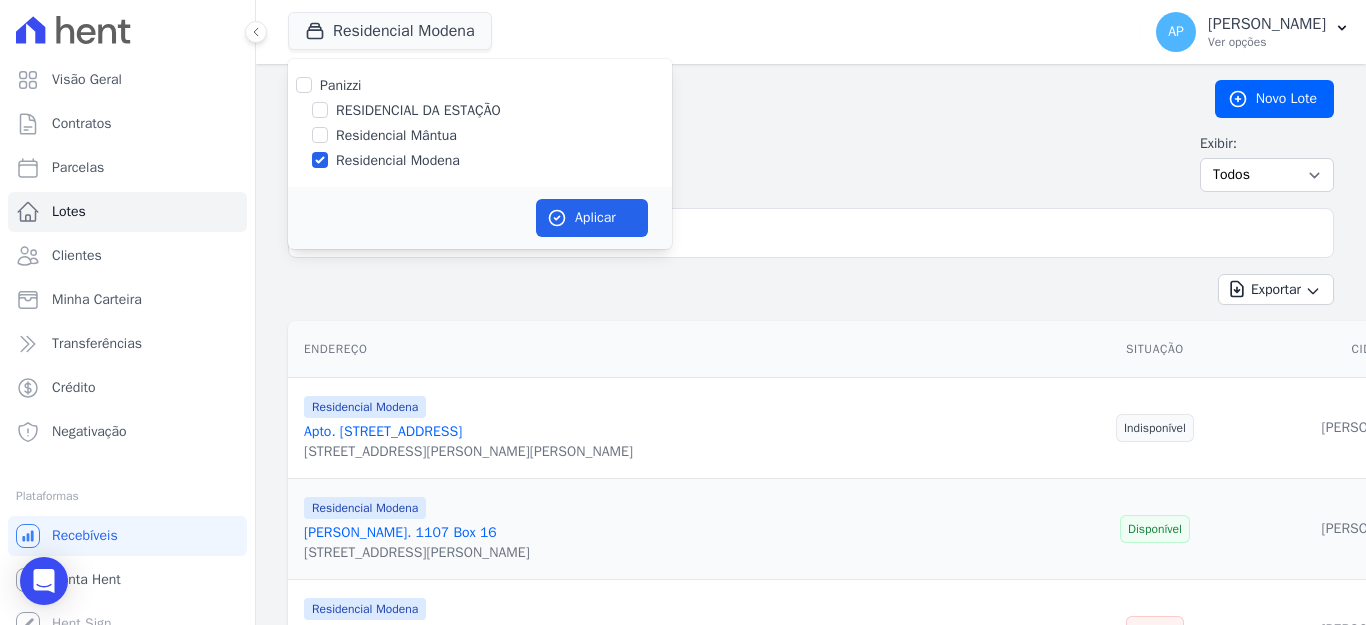 drag, startPoint x: 591, startPoint y: 328, endPoint x: 578, endPoint y: 315, distance: 18.384777 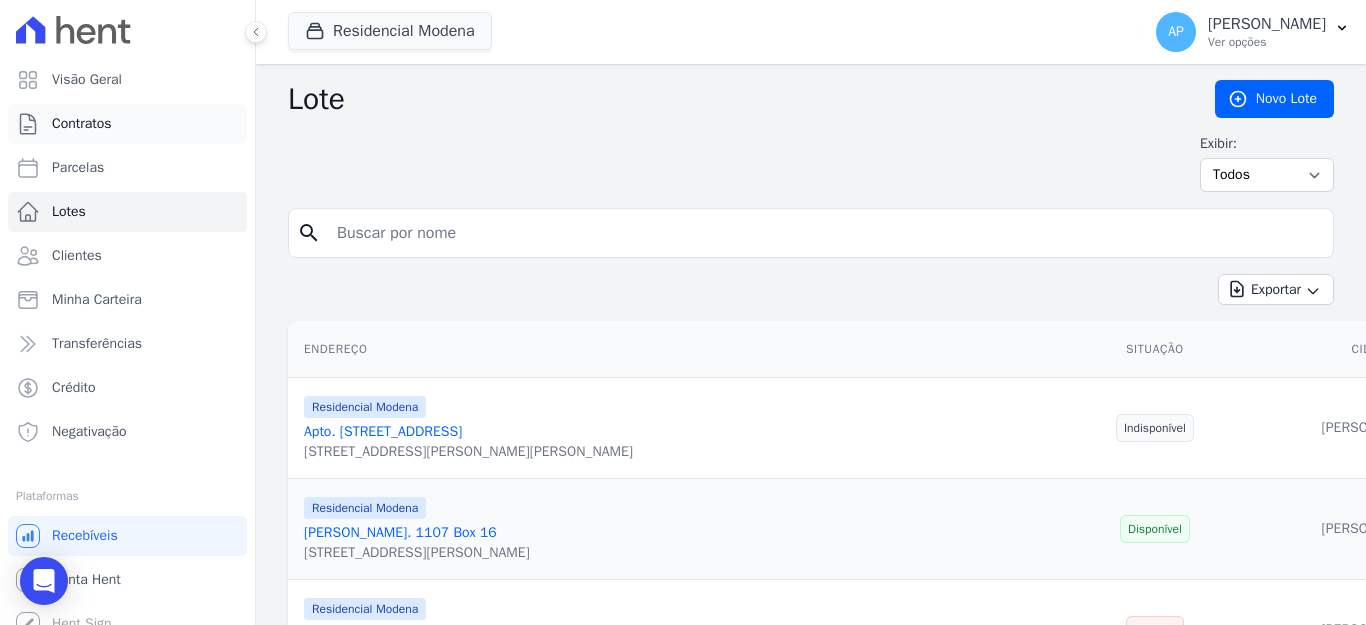 click on "Contratos" at bounding box center (82, 124) 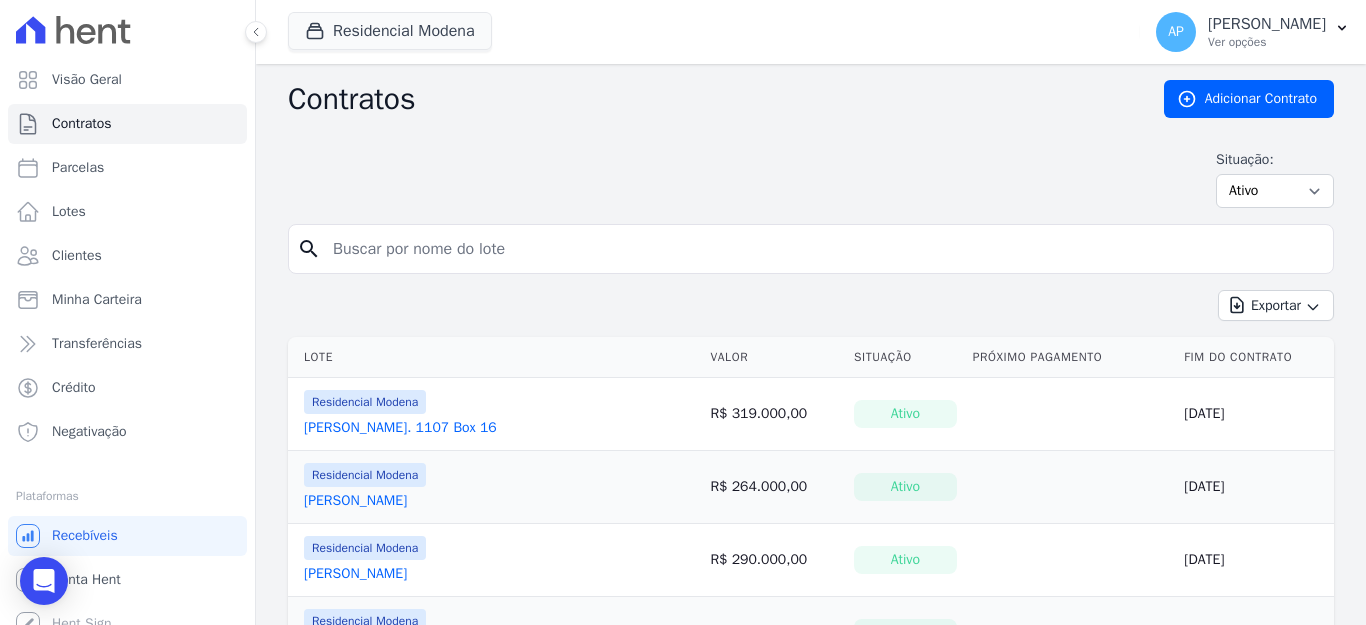 click on "Arthur Grazioli Apto. 1107 Box 16" at bounding box center (400, 428) 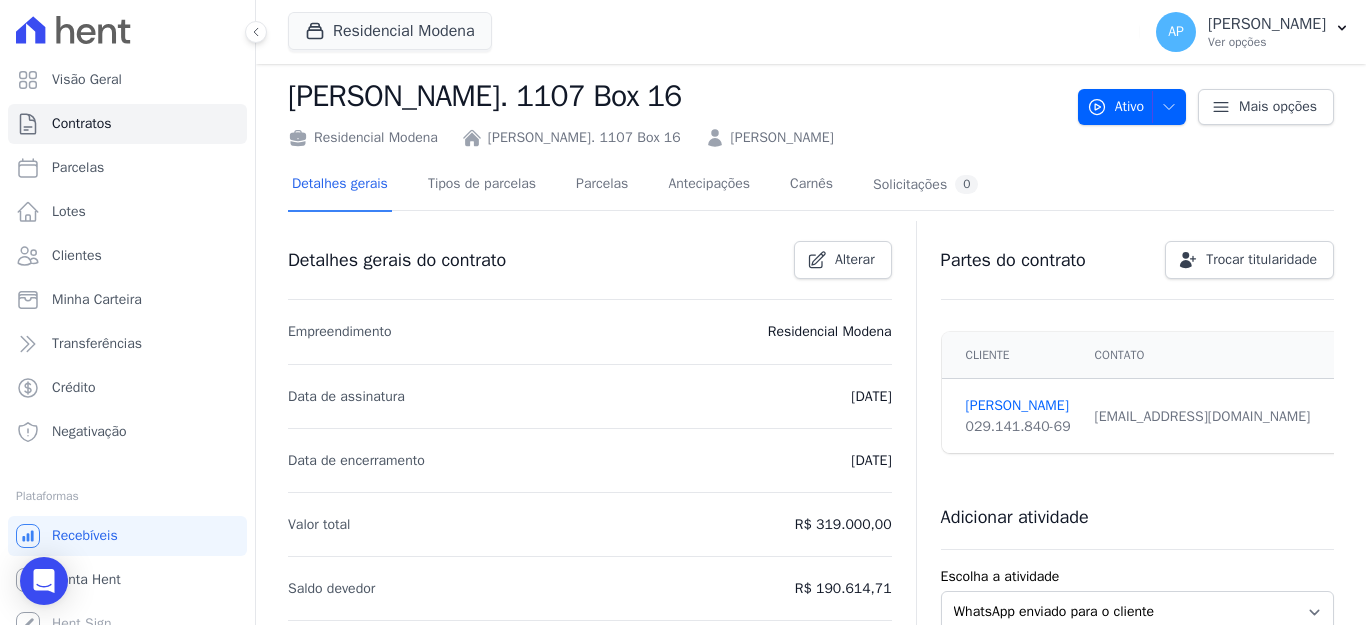 scroll, scrollTop: 0, scrollLeft: 0, axis: both 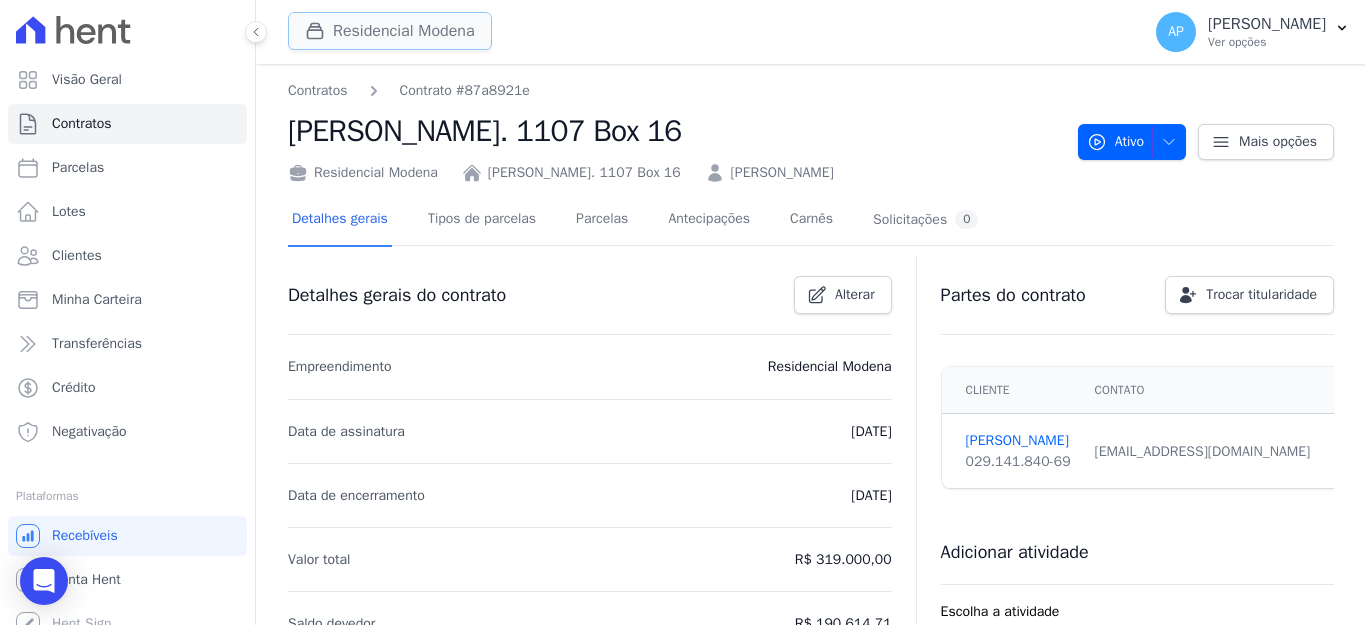 click on "Residencial Modena" at bounding box center (390, 31) 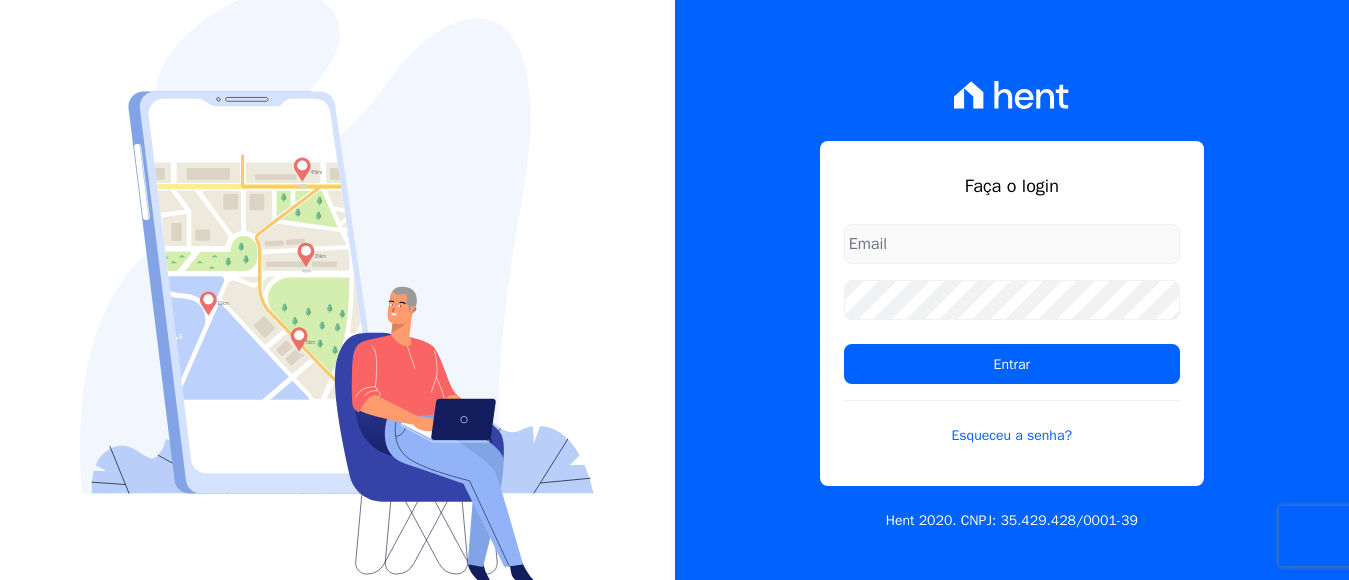 scroll, scrollTop: 0, scrollLeft: 0, axis: both 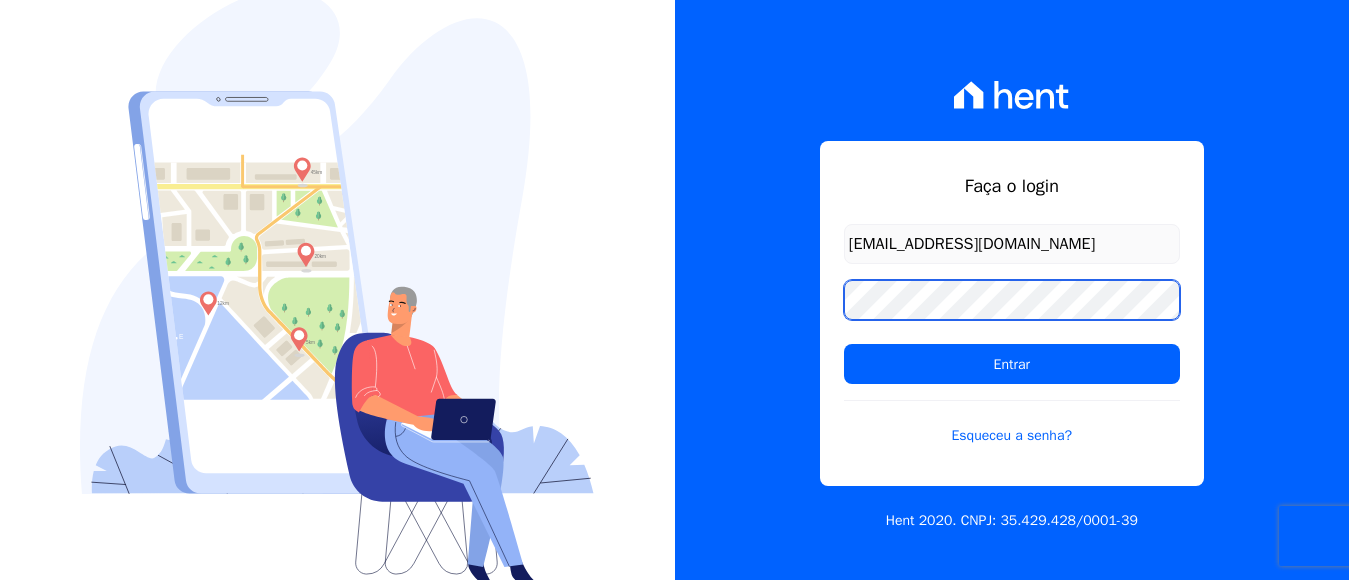 click on "Entrar" at bounding box center [1012, 364] 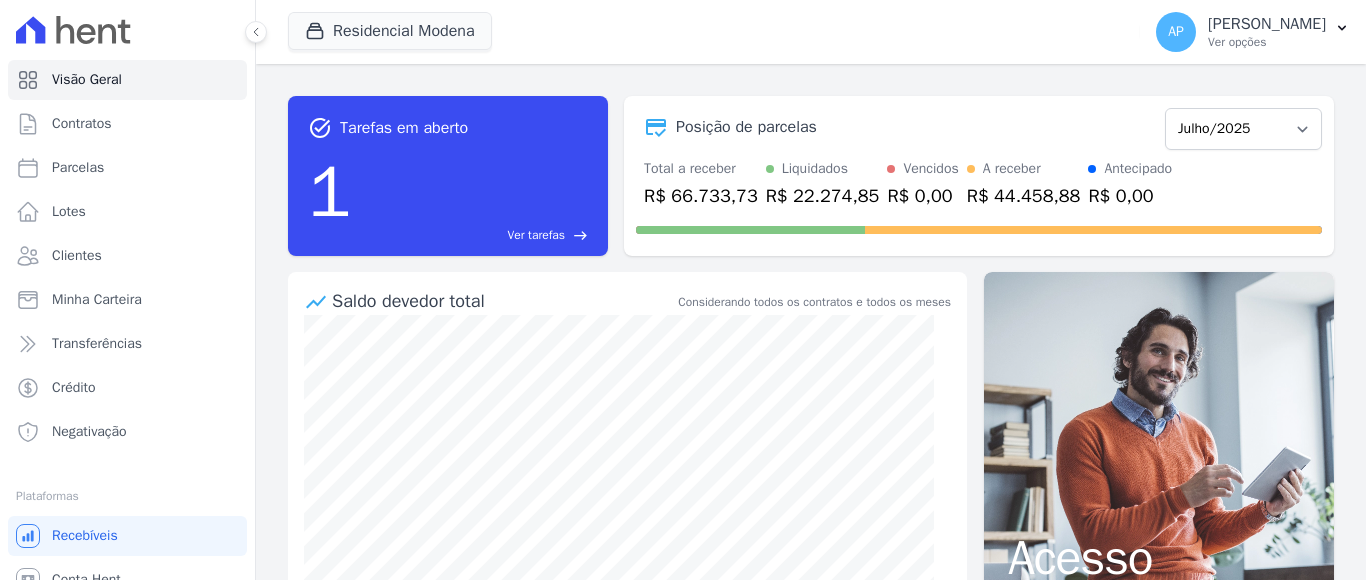 scroll, scrollTop: 0, scrollLeft: 0, axis: both 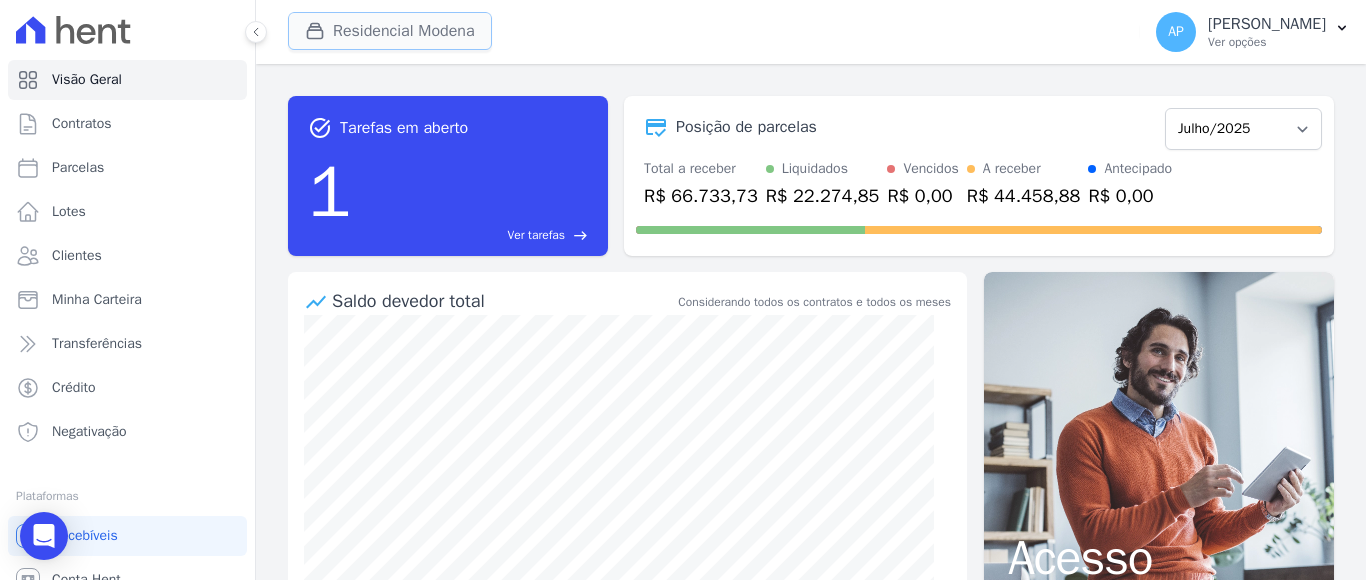 click on "Residencial Modena" at bounding box center [390, 31] 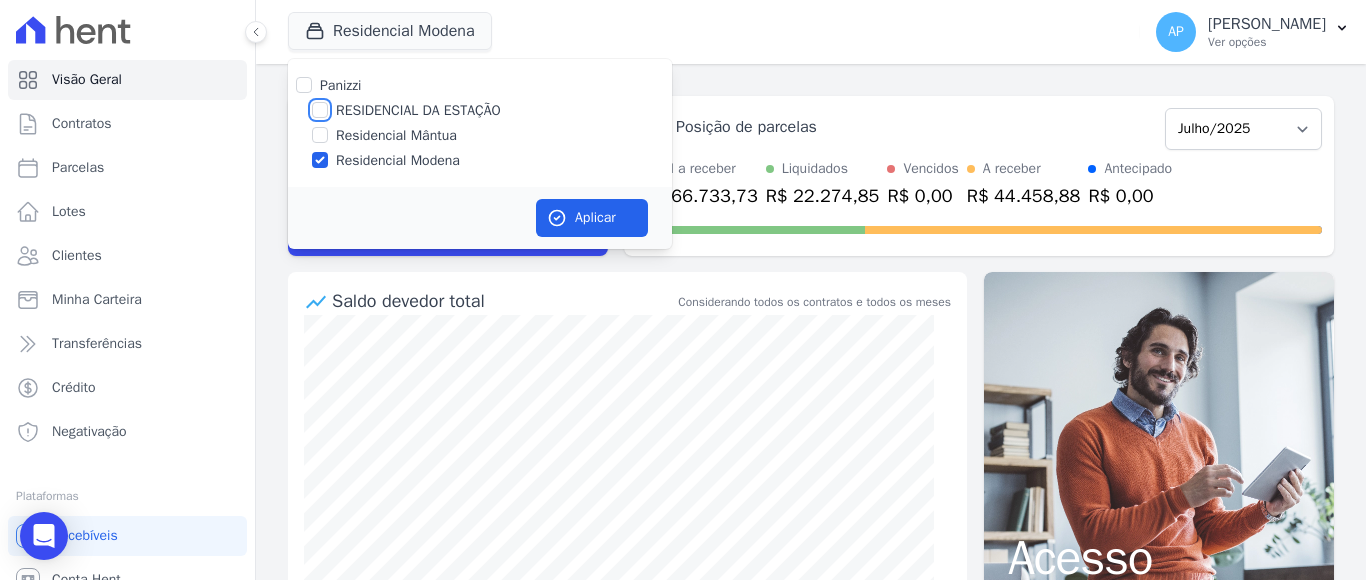 click on "RESIDENCIAL DA ESTAÇÃO" at bounding box center (320, 110) 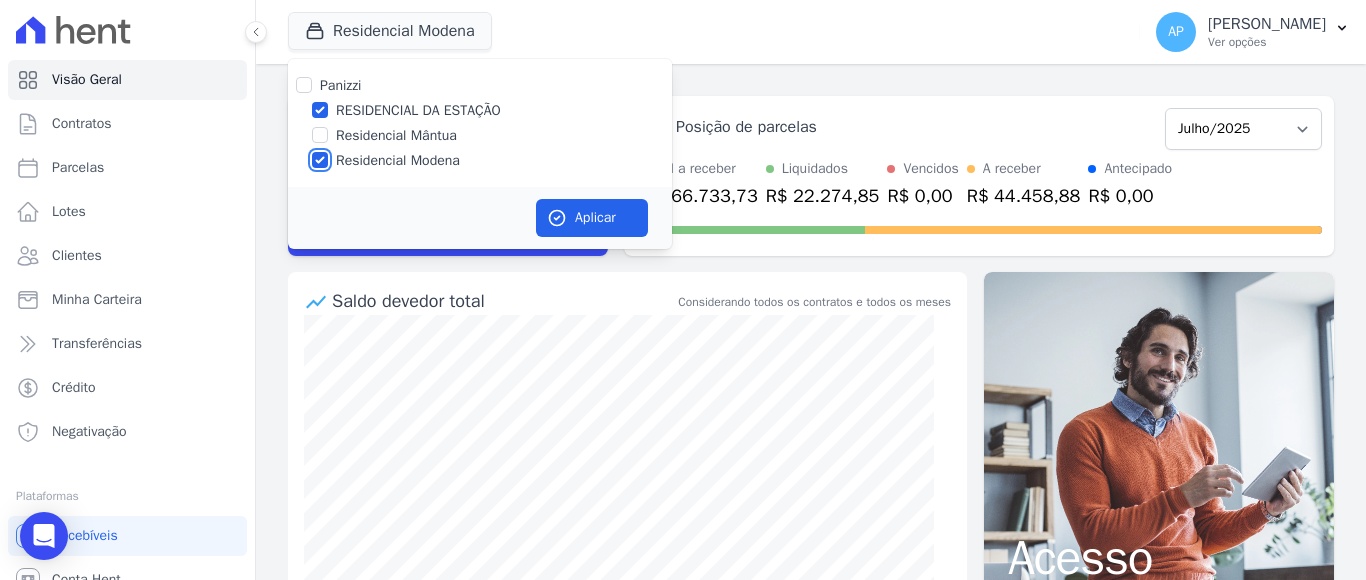 click on "Residencial Modena" at bounding box center (320, 160) 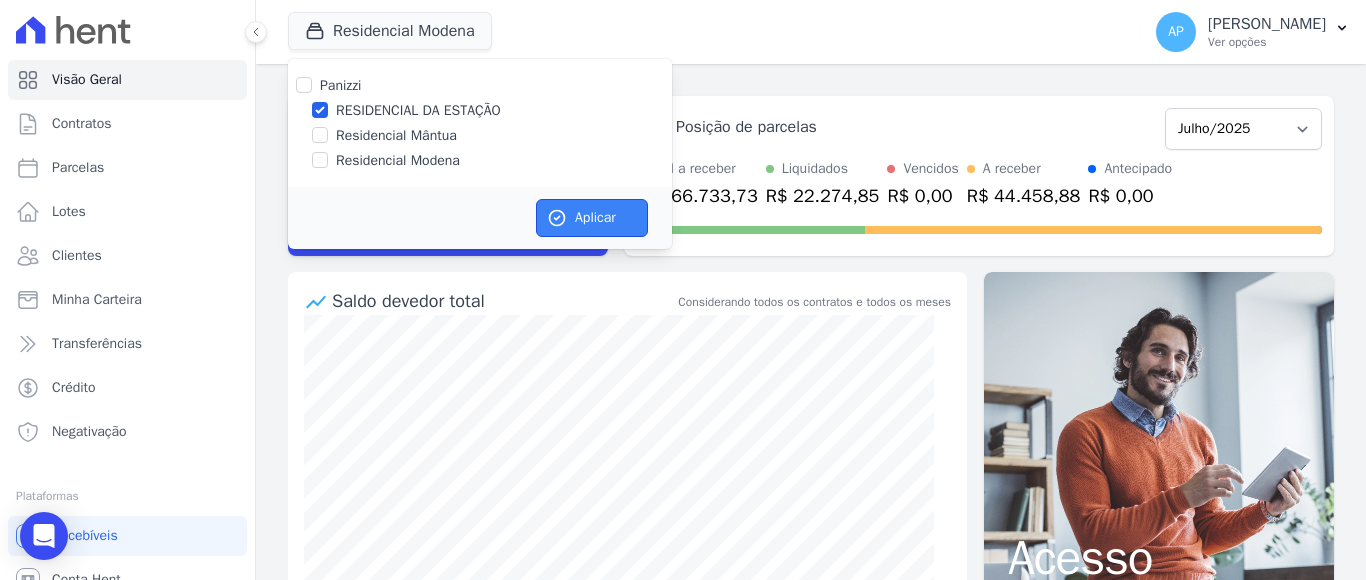 click on "Aplicar" at bounding box center (592, 218) 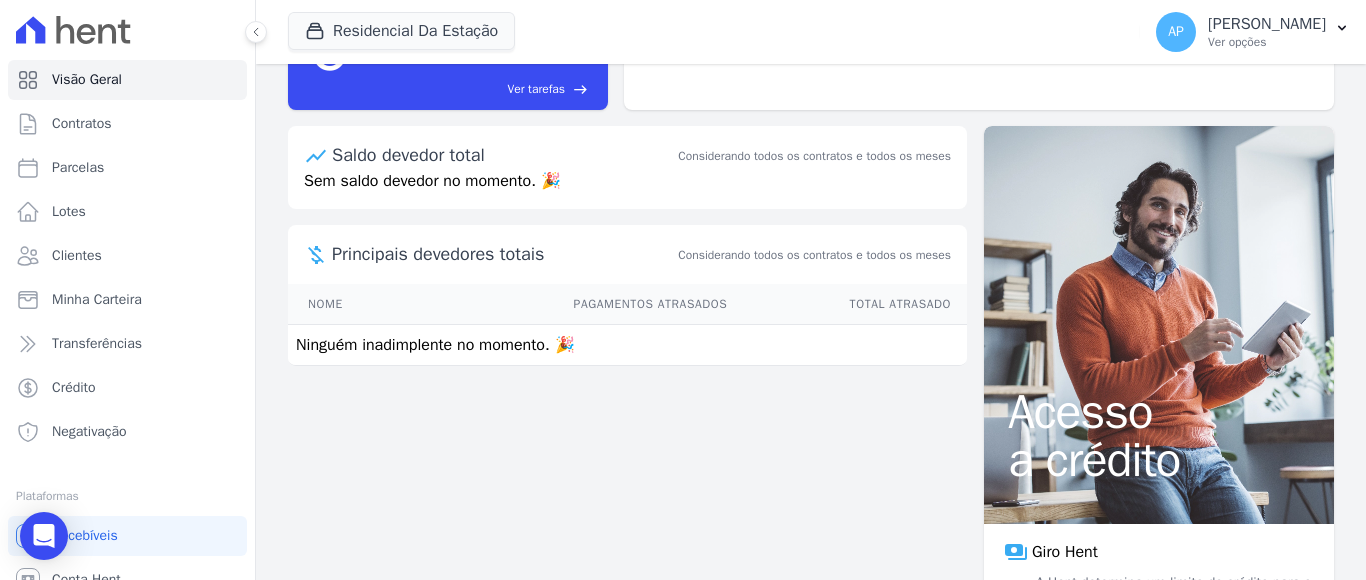 scroll, scrollTop: 0, scrollLeft: 0, axis: both 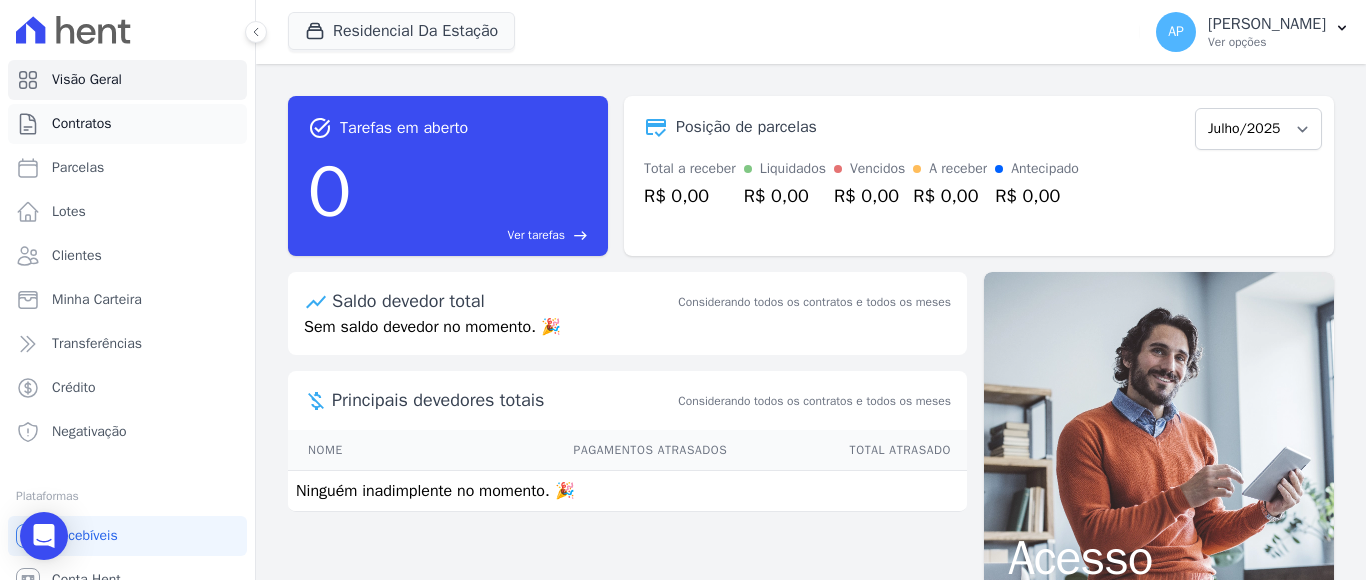 click on "Contratos" at bounding box center [82, 124] 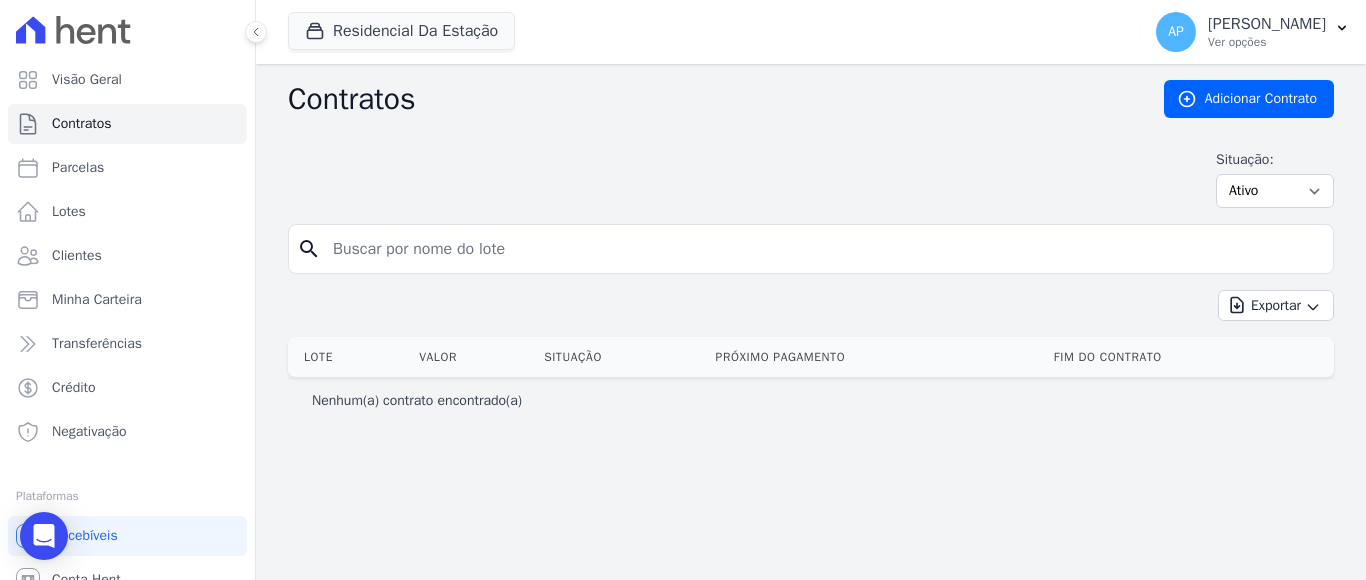 click at bounding box center [823, 249] 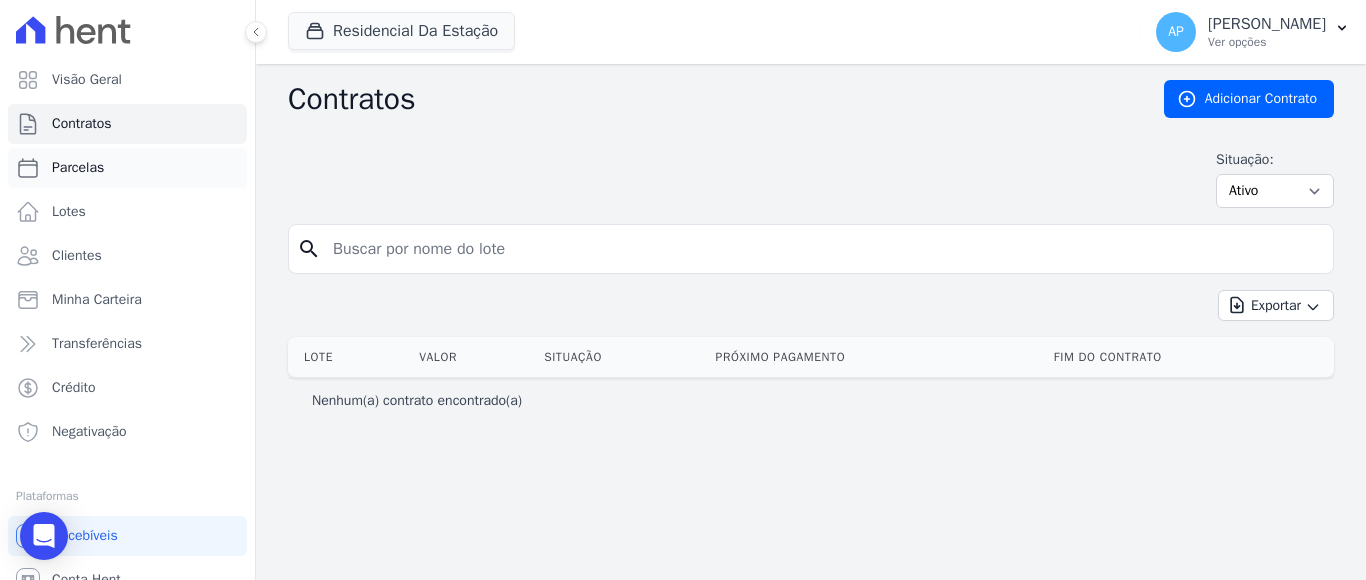 click at bounding box center [823, 249] 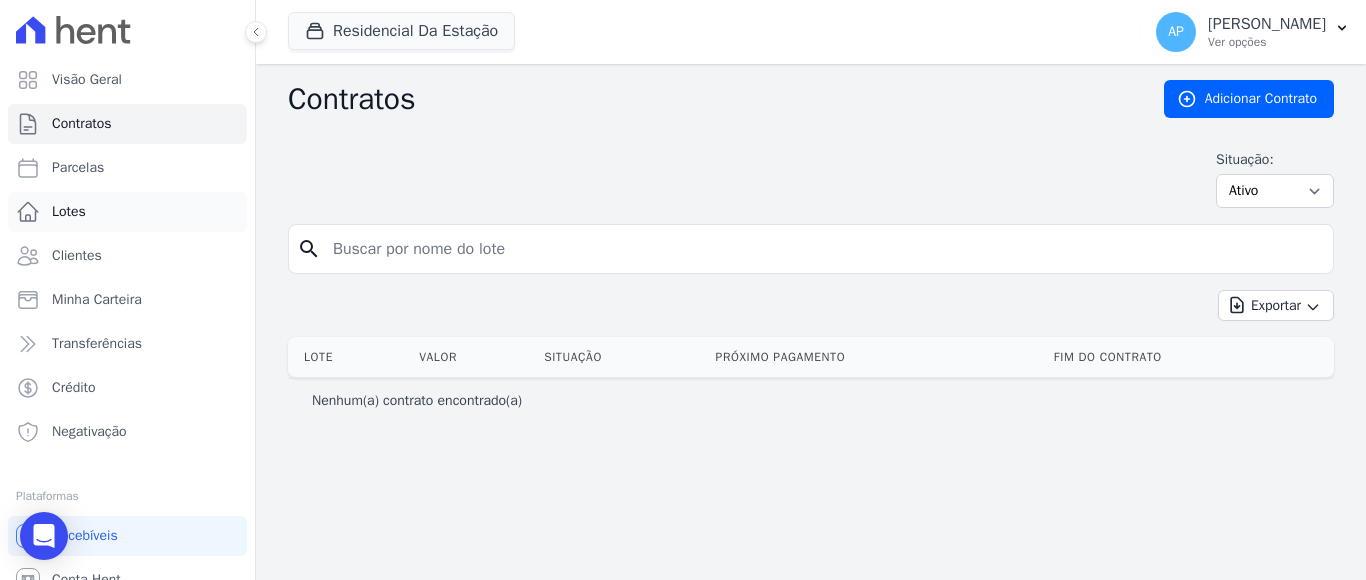 click on "Lotes" at bounding box center [69, 212] 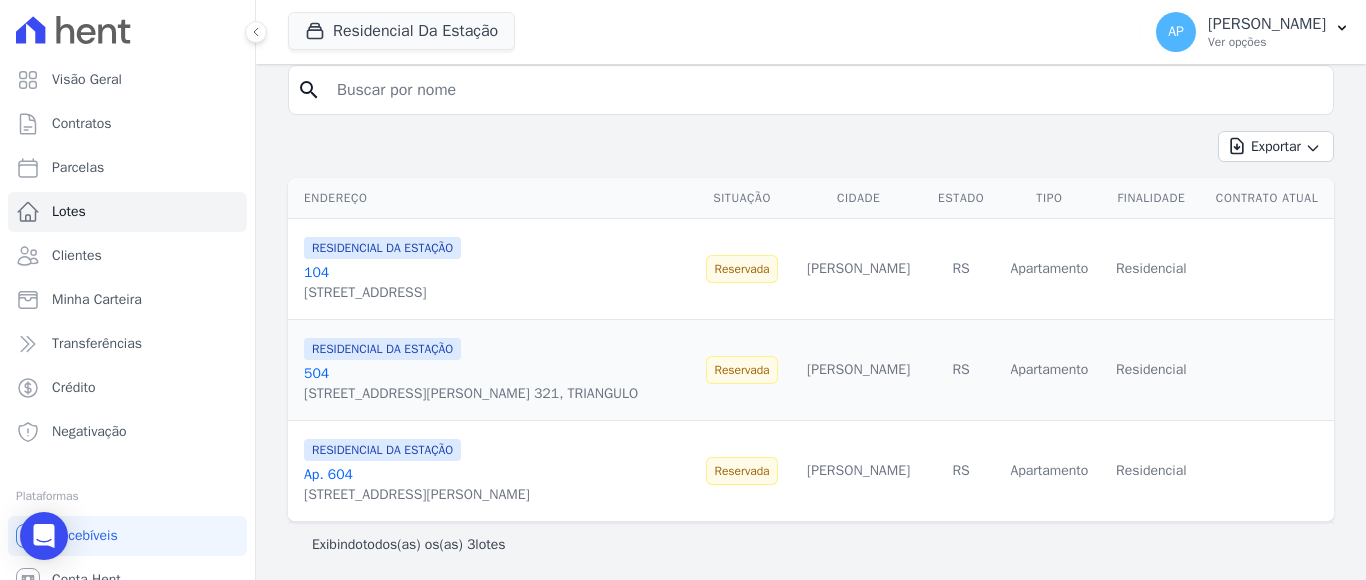 scroll, scrollTop: 146, scrollLeft: 0, axis: vertical 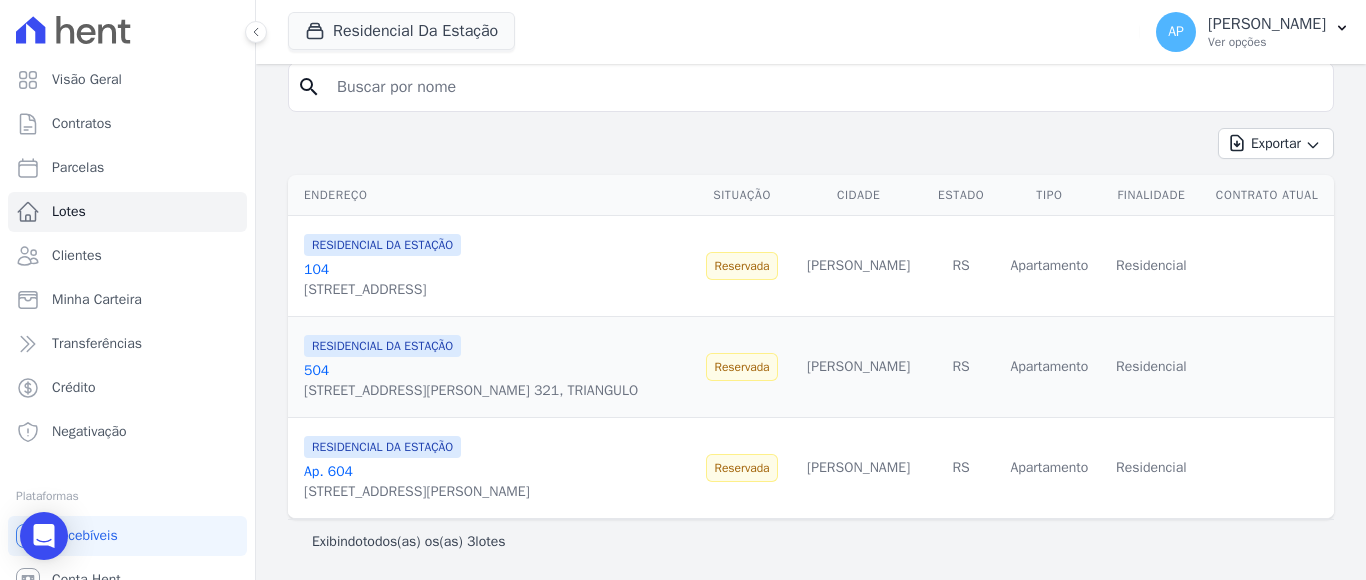 click on "RESIDENCIAL DA ESTAÇÃO" at bounding box center (382, 245) 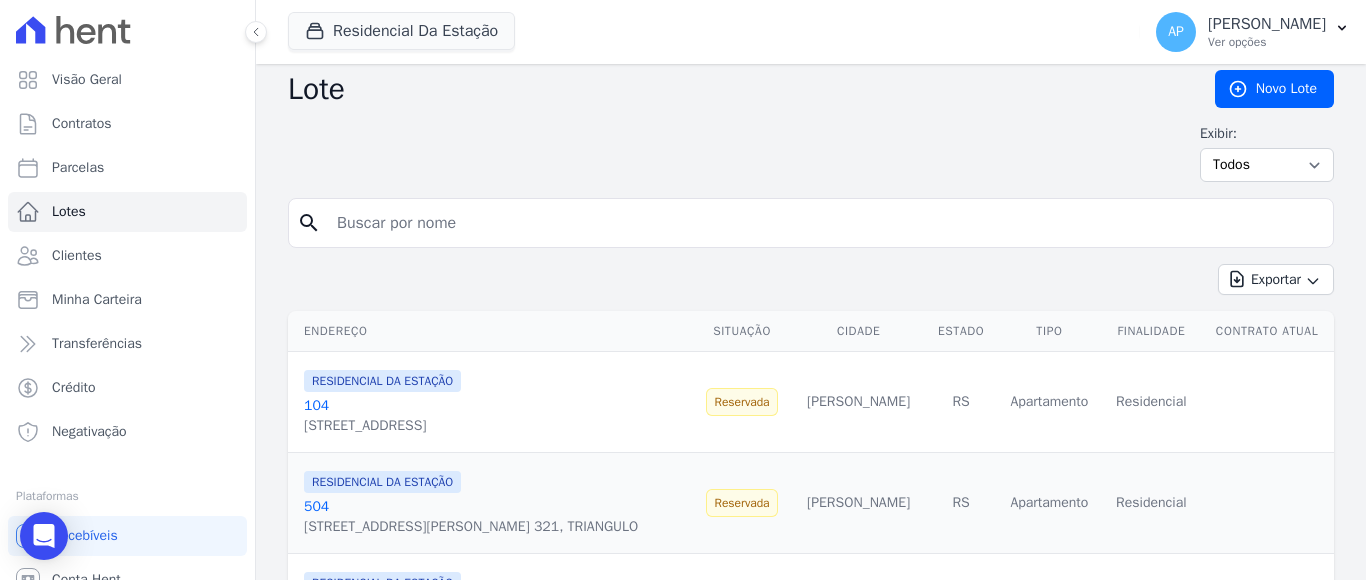 scroll, scrollTop: 0, scrollLeft: 0, axis: both 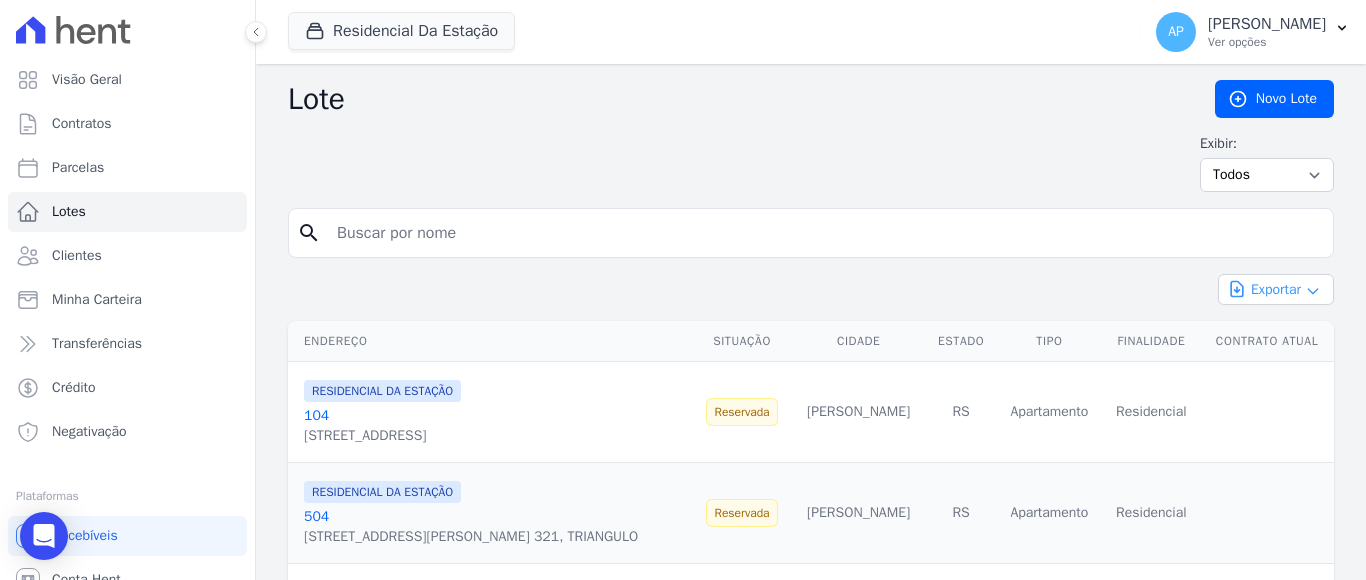 click on "Exportar" at bounding box center (1276, 289) 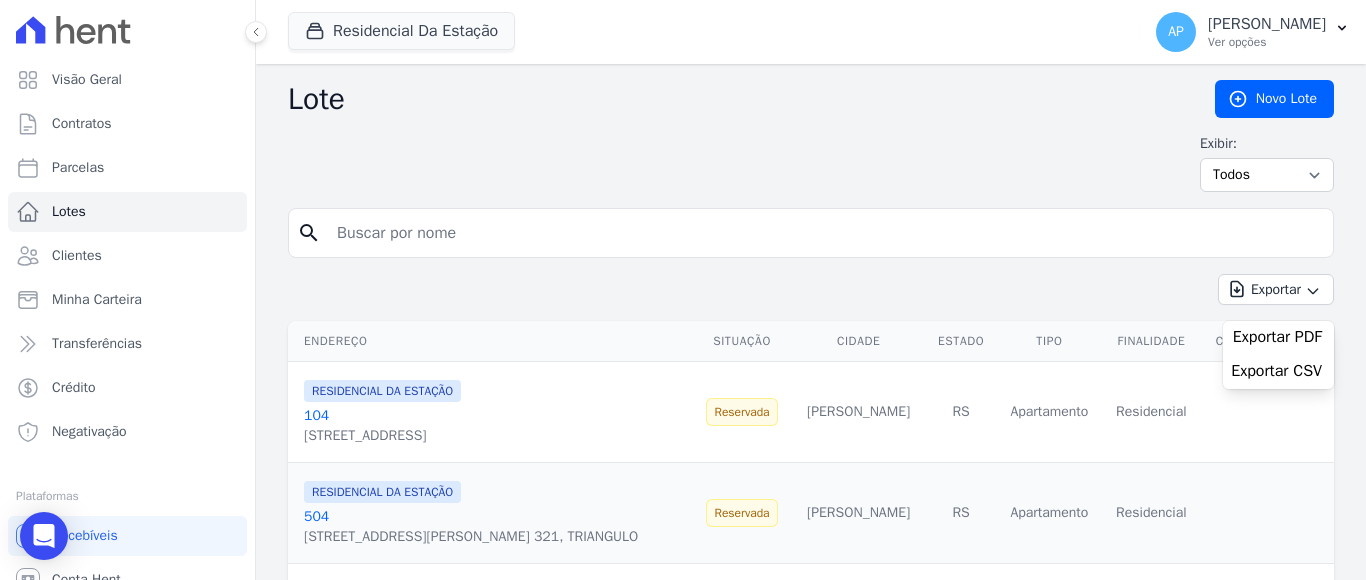 click on "Exportar
Exportar PDF
Exportar CSV" at bounding box center [811, 297] 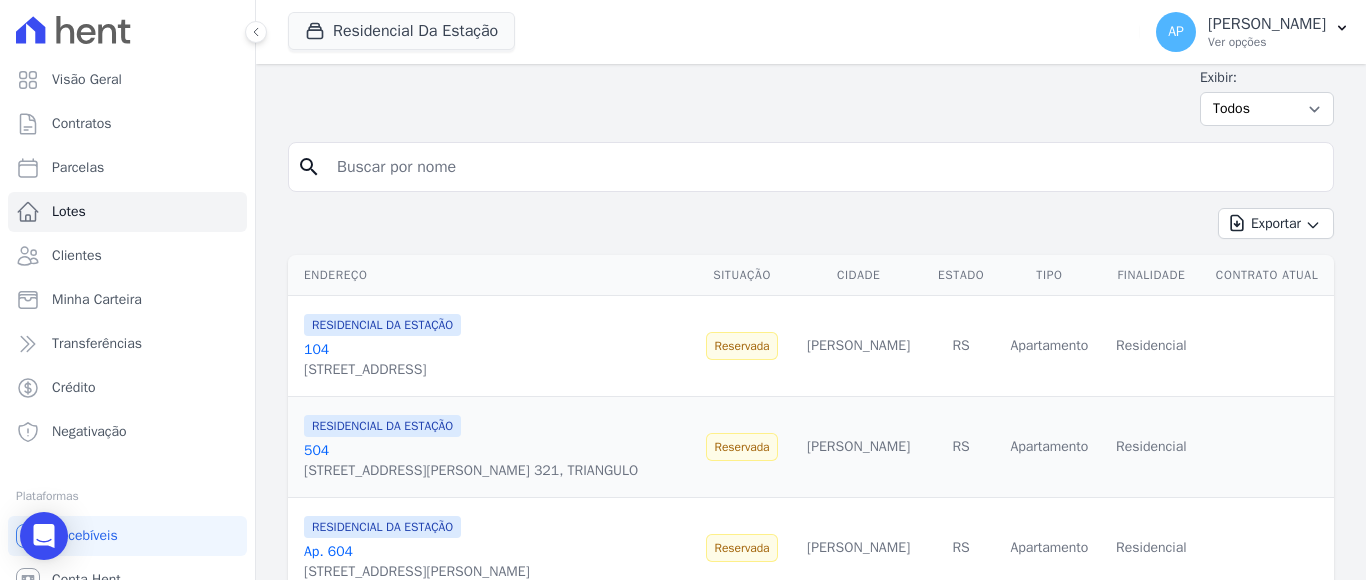 scroll, scrollTop: 146, scrollLeft: 0, axis: vertical 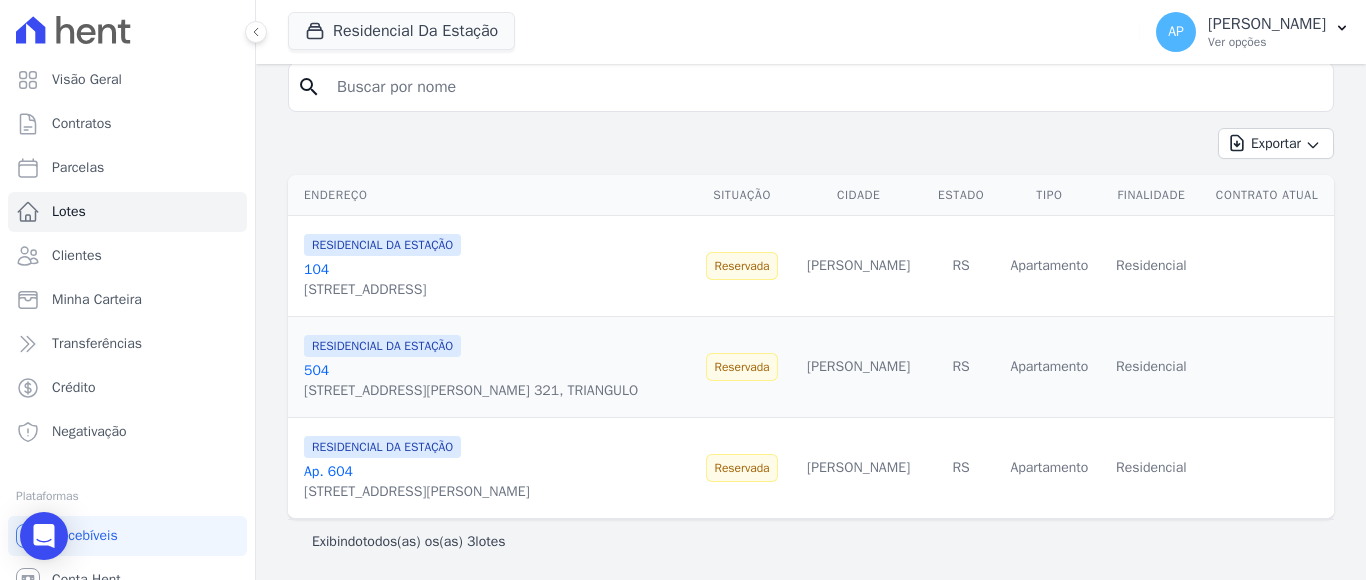 click on "Ap. 604" at bounding box center (328, 471) 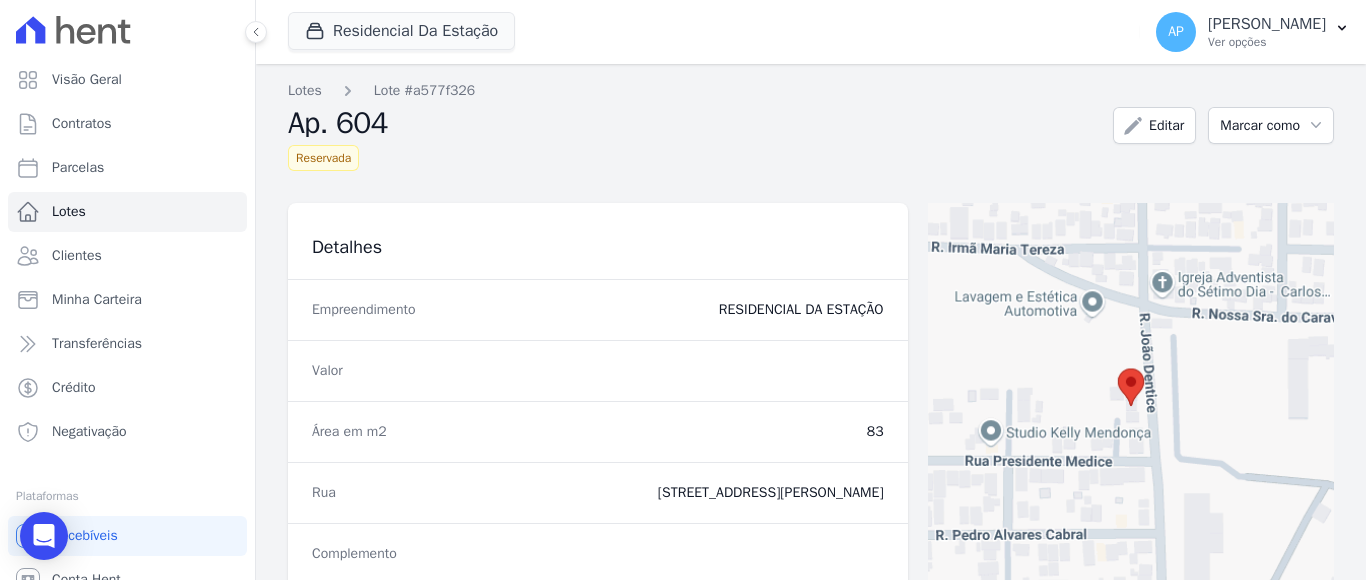click on "Rua
Rua joão Dentice, 379" at bounding box center (598, 492) 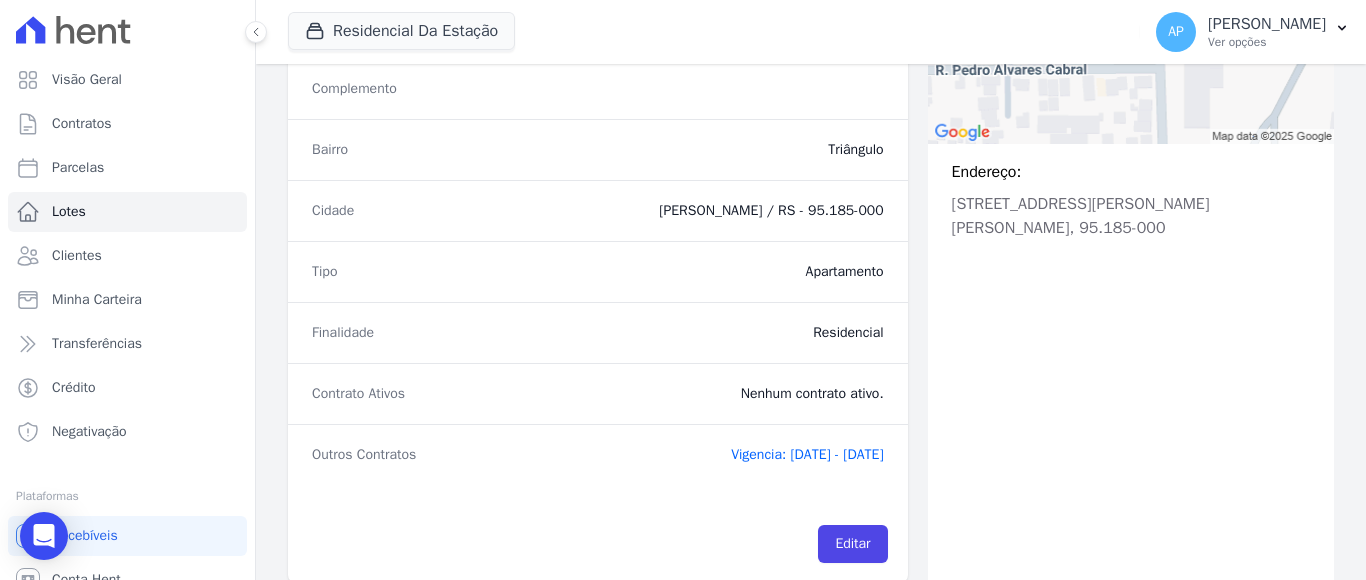 scroll, scrollTop: 500, scrollLeft: 0, axis: vertical 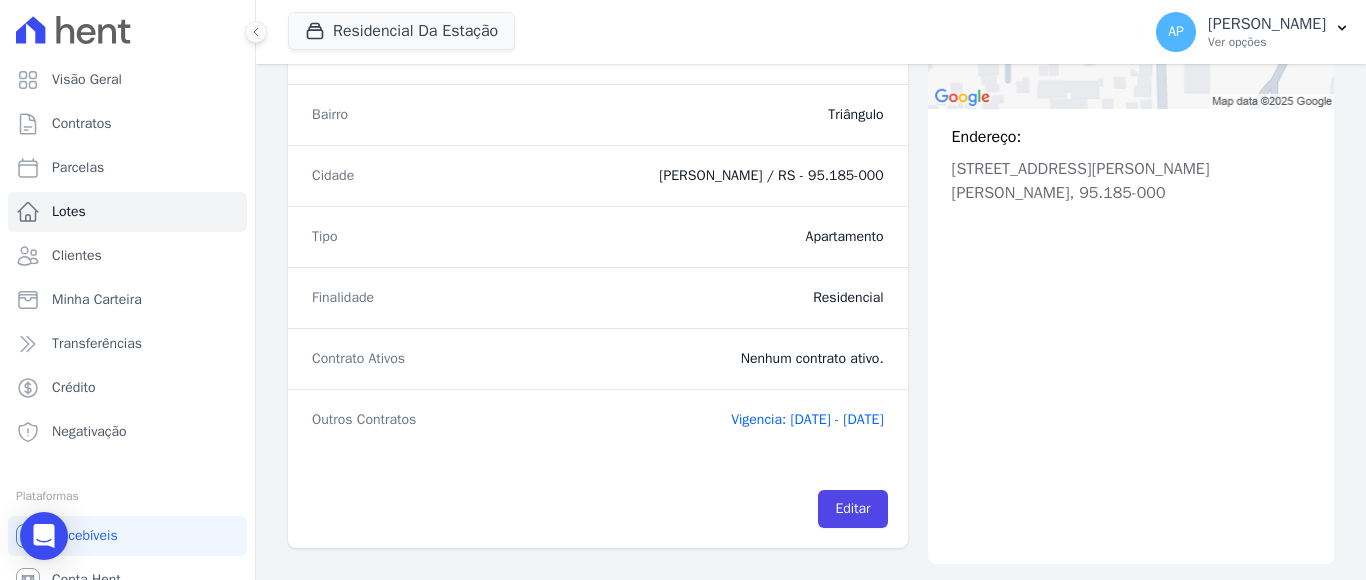 click on "Nenhum contrato ativo." at bounding box center (696, 359) 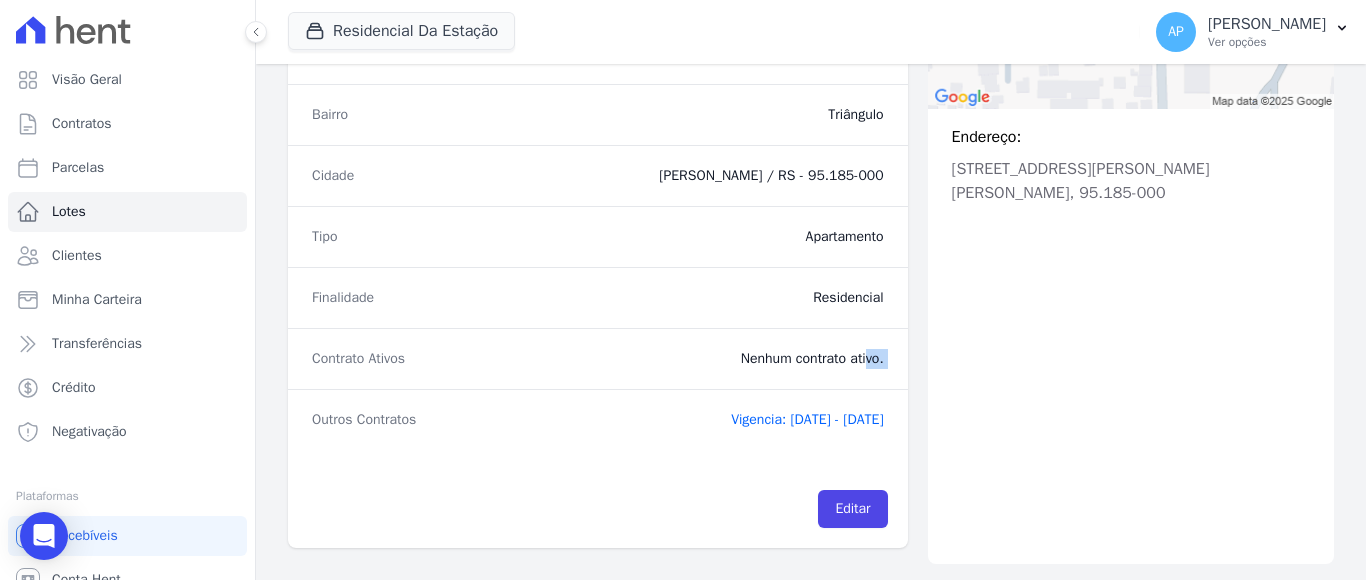click on "Nenhum contrato ativo." at bounding box center [696, 359] 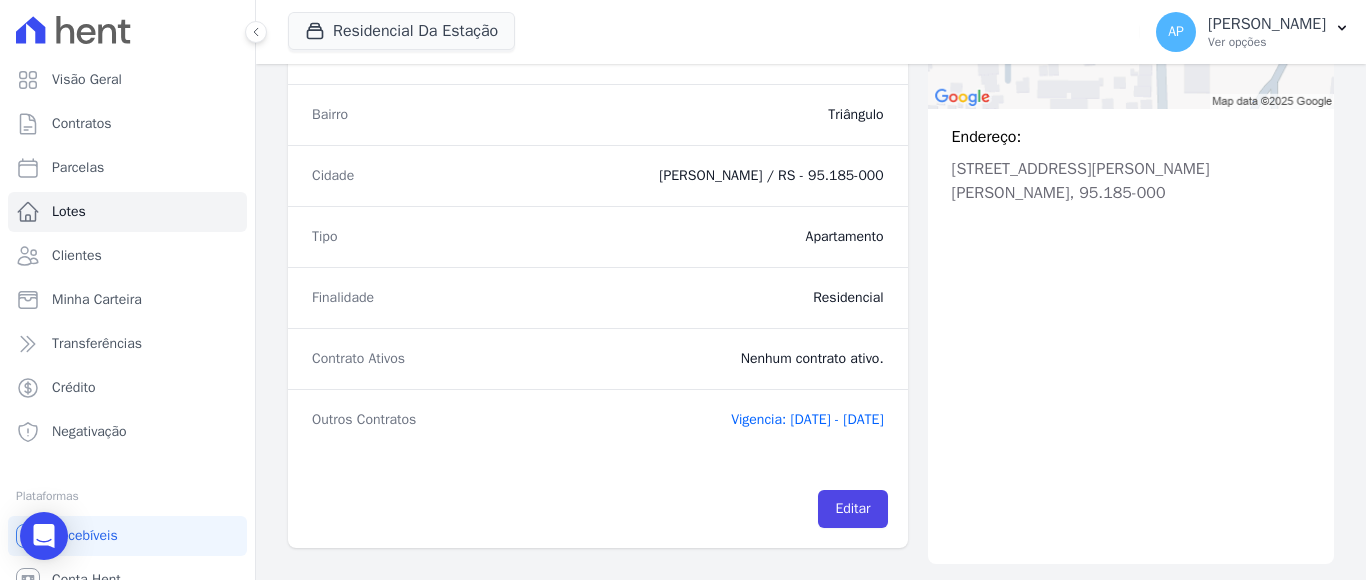 click on "Finalidade
Residencial" at bounding box center [598, 297] 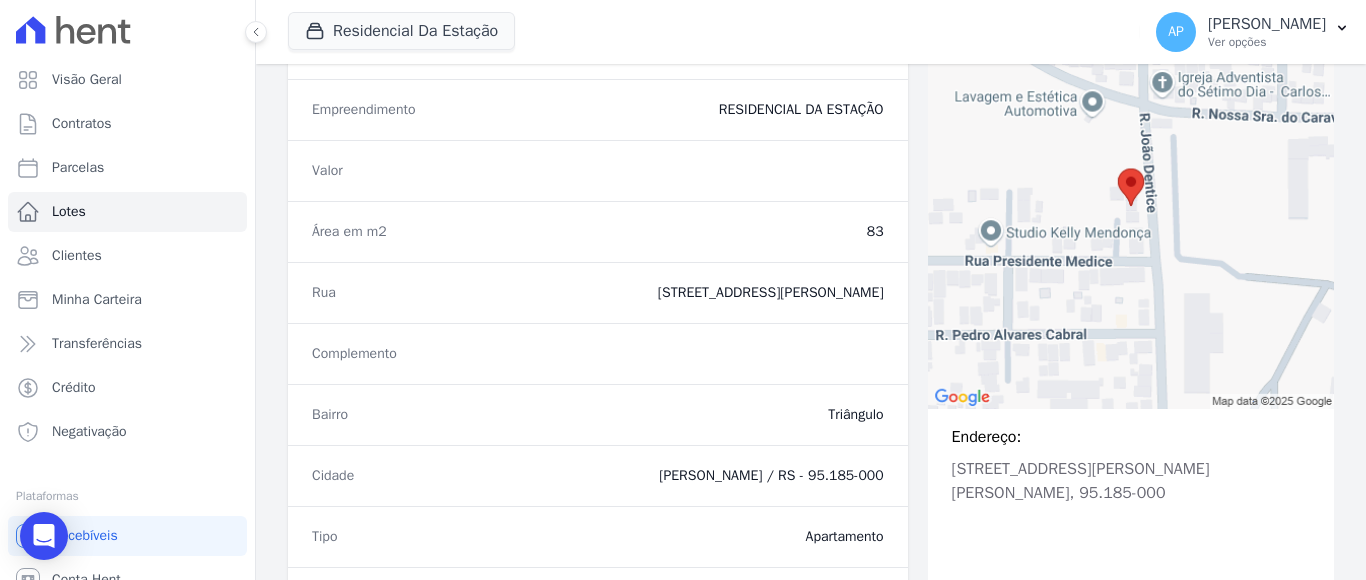 scroll, scrollTop: 0, scrollLeft: 0, axis: both 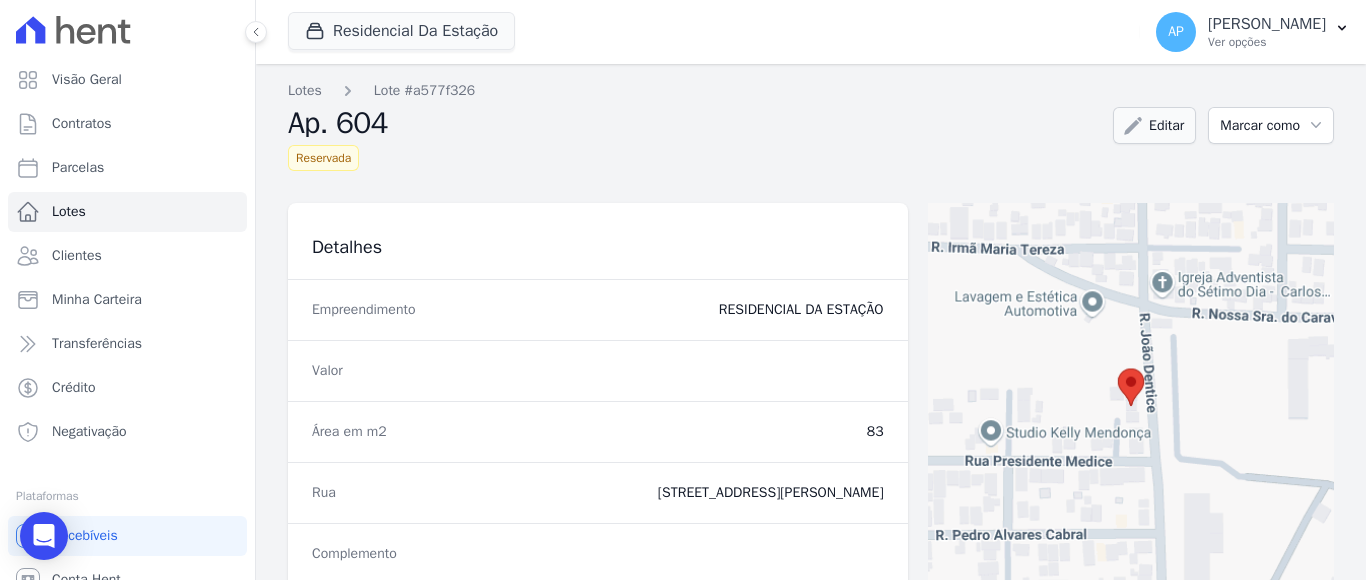 click on "Editar" at bounding box center (1154, 125) 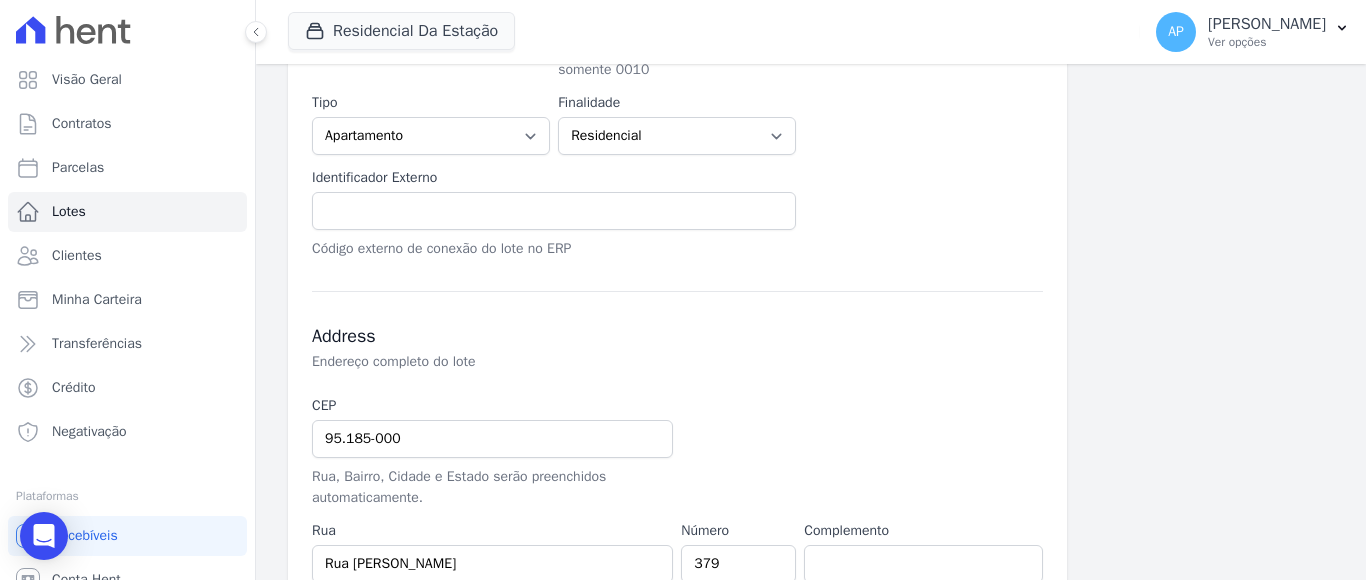 scroll, scrollTop: 700, scrollLeft: 0, axis: vertical 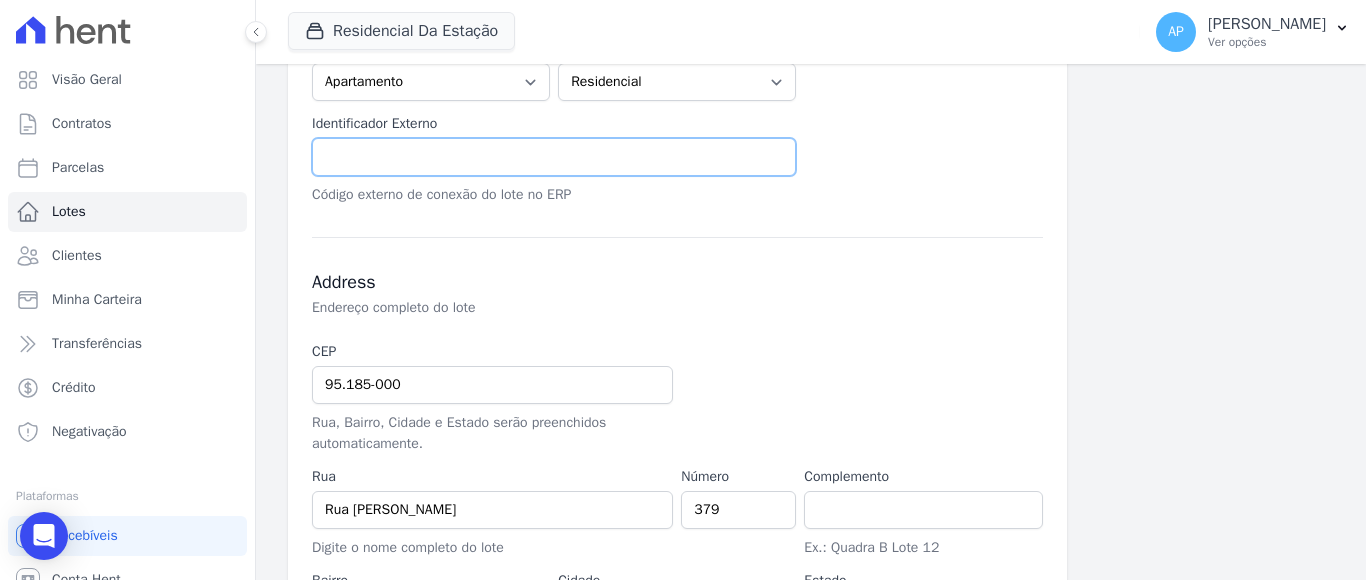 click at bounding box center (554, 157) 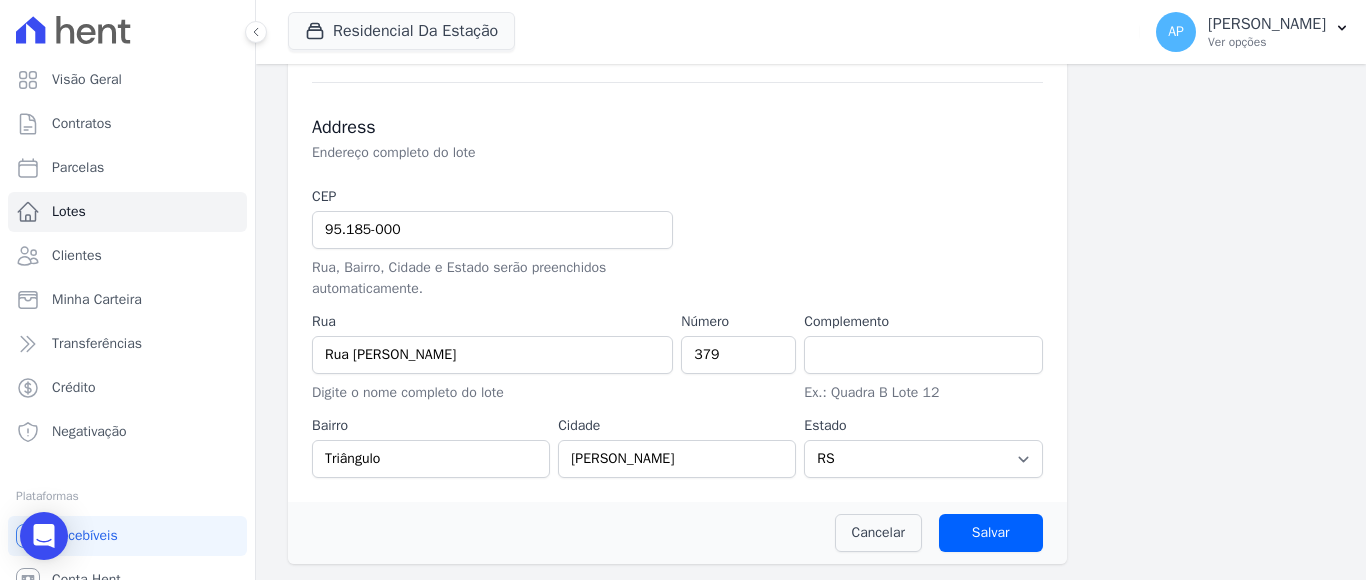 scroll, scrollTop: 783, scrollLeft: 0, axis: vertical 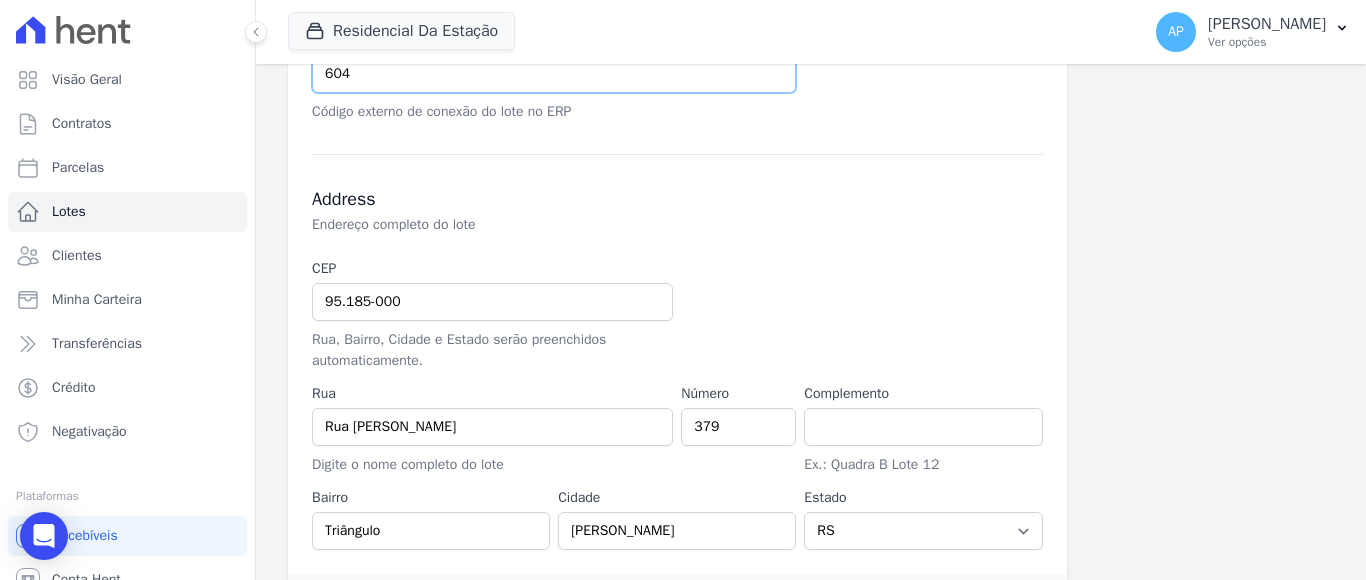 type on "604" 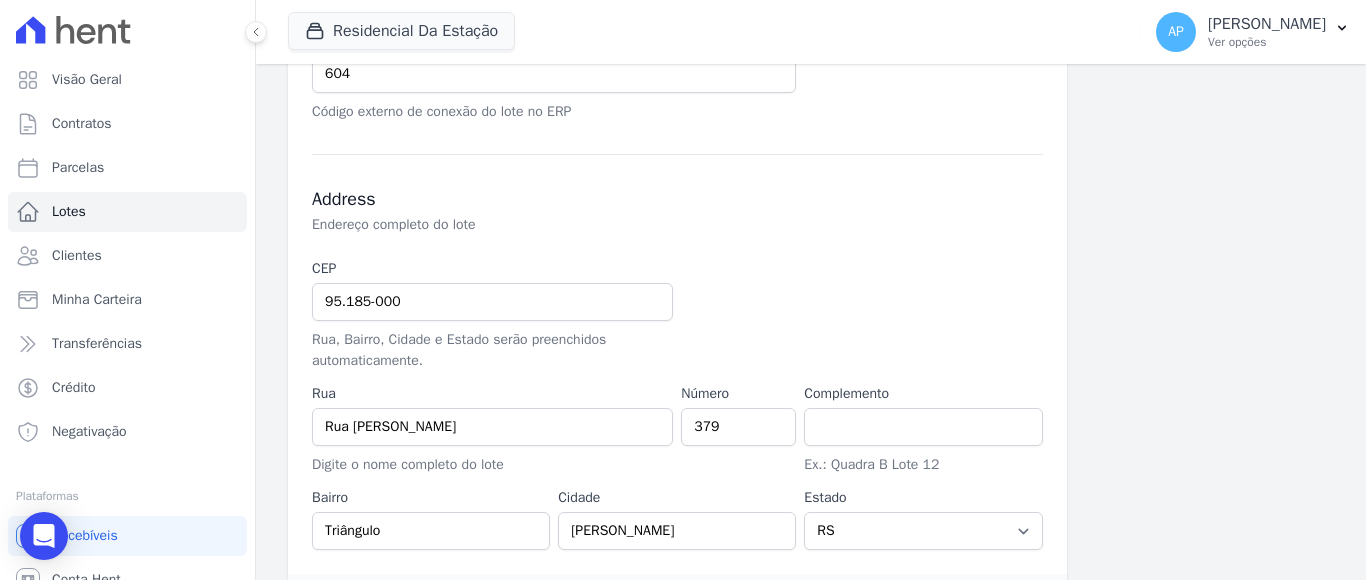click on "Address
Endereço completo do lote
CEP
95.185-000
Rua, Bairro, Cidade e Estado serão preenchidos automaticamente.
Rua
Rua joão Dentice
Digite o nome completo do lote
Número
379
Complemento
Ex.: Quadra B Lote 12
Bairro
Triângulo
Cidade
Carlos Barbosa
Estado
Selecione um
AC
AL
AP
AM
BA
CE
DF
ES
GO" at bounding box center (677, 352) 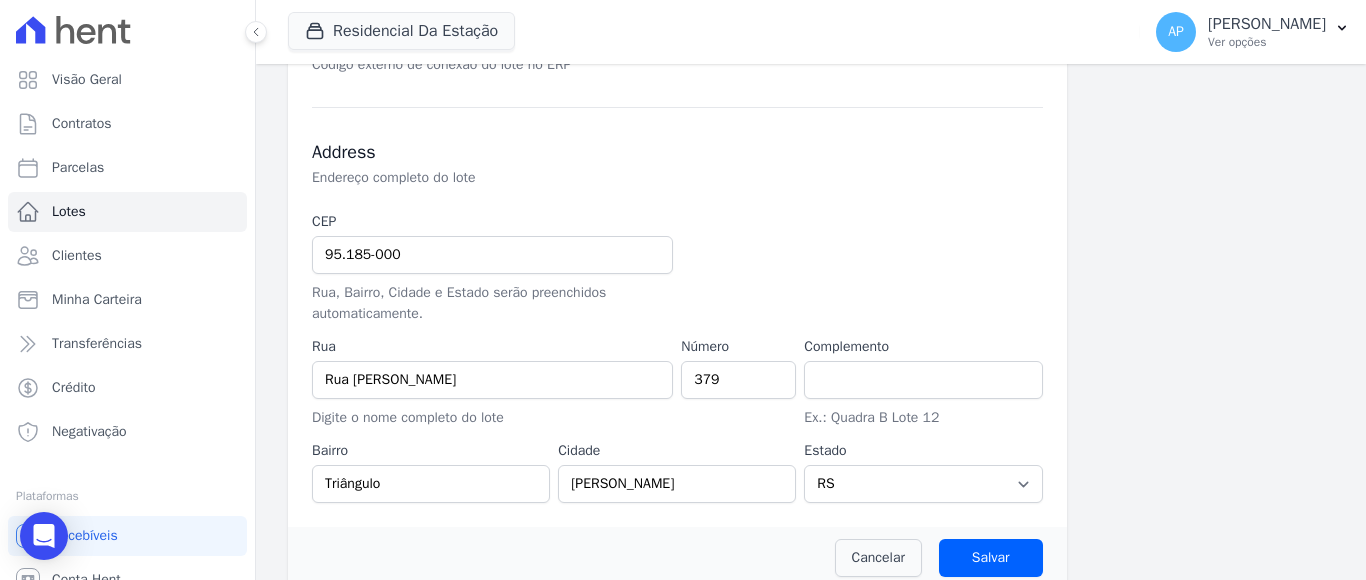 scroll, scrollTop: 855, scrollLeft: 0, axis: vertical 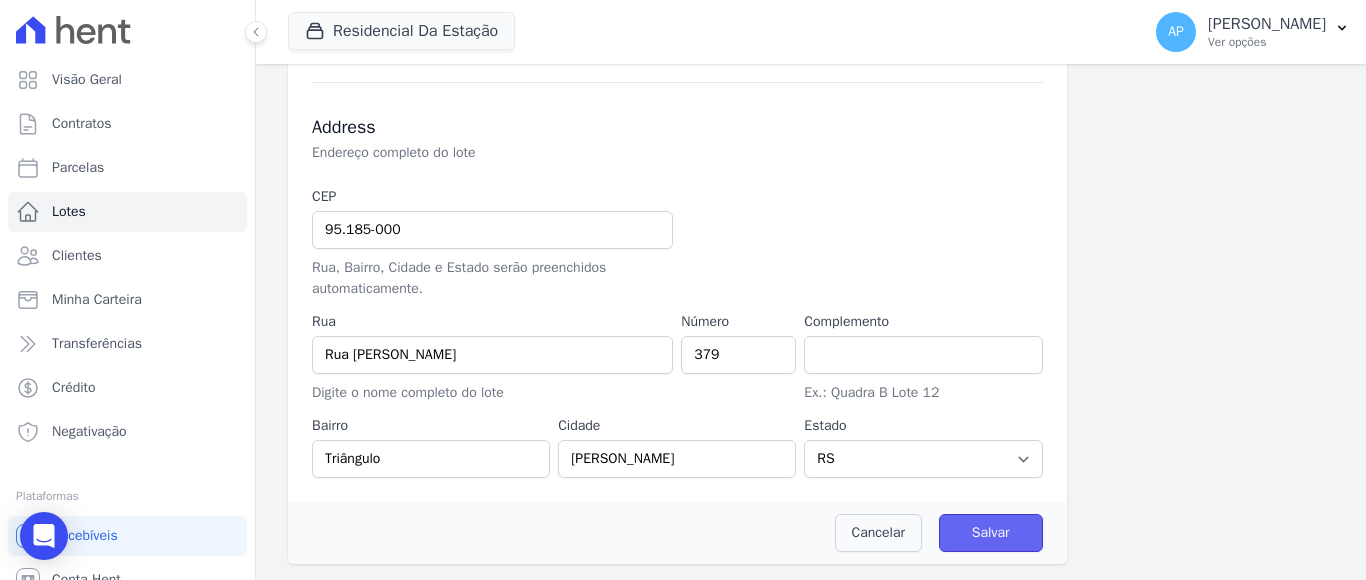 click on "Salvar" at bounding box center [991, 533] 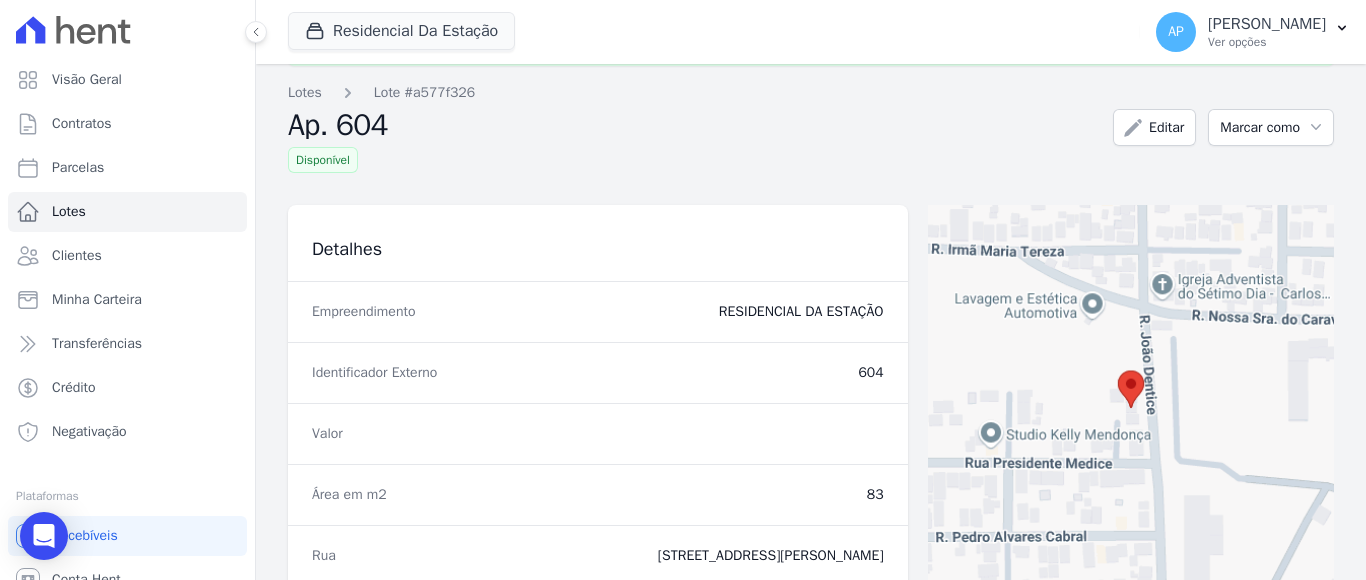 scroll, scrollTop: 0, scrollLeft: 0, axis: both 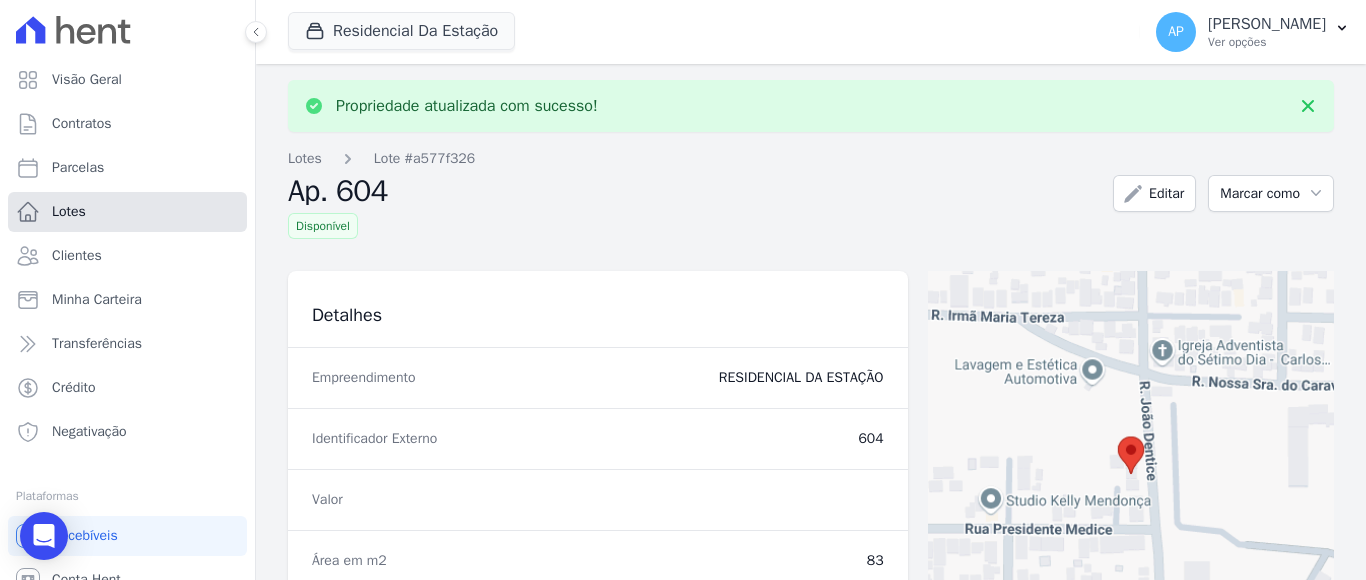 click on "Lotes" at bounding box center [127, 212] 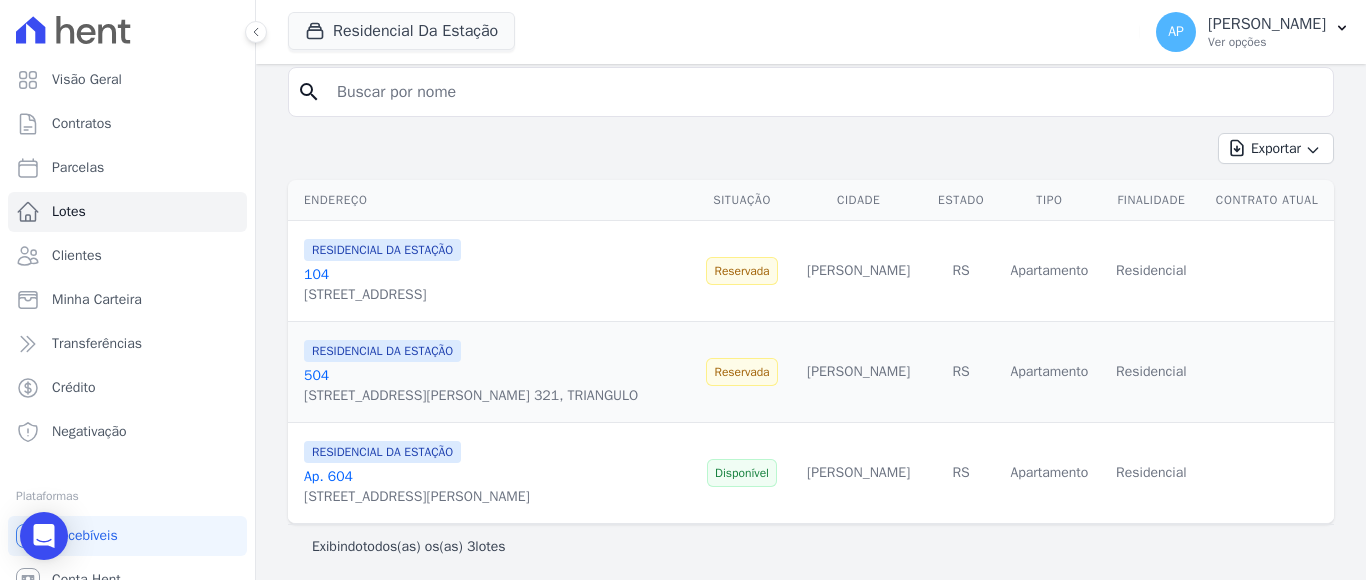 scroll, scrollTop: 146, scrollLeft: 0, axis: vertical 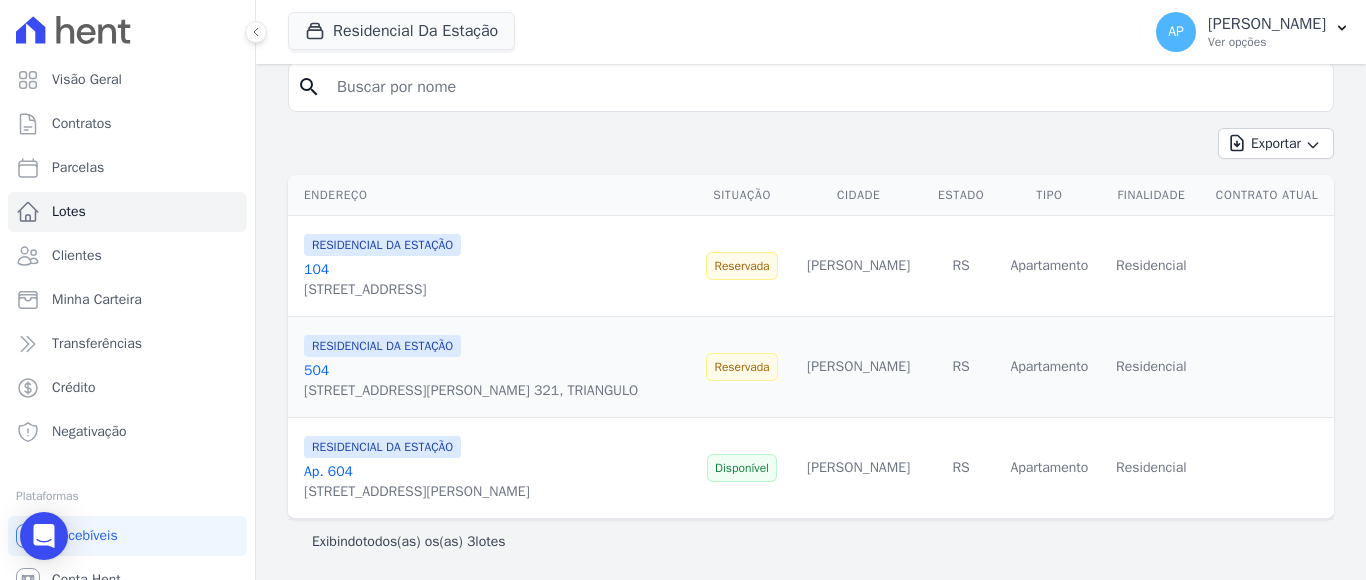 click on "504" at bounding box center (316, 370) 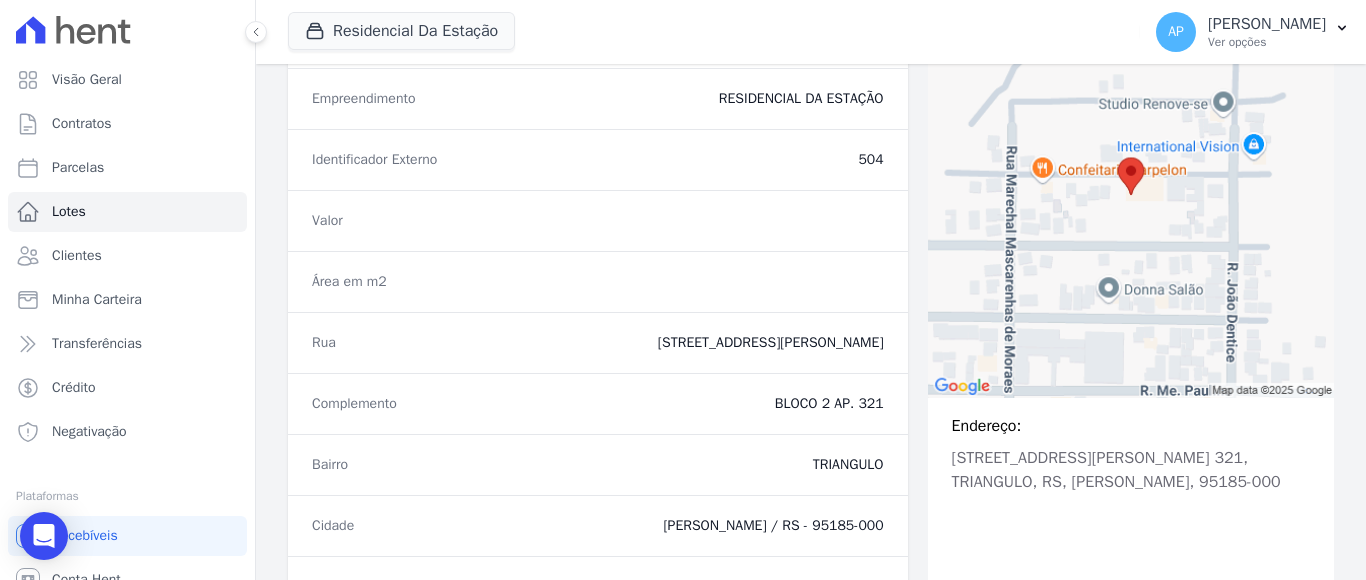 scroll, scrollTop: 0, scrollLeft: 0, axis: both 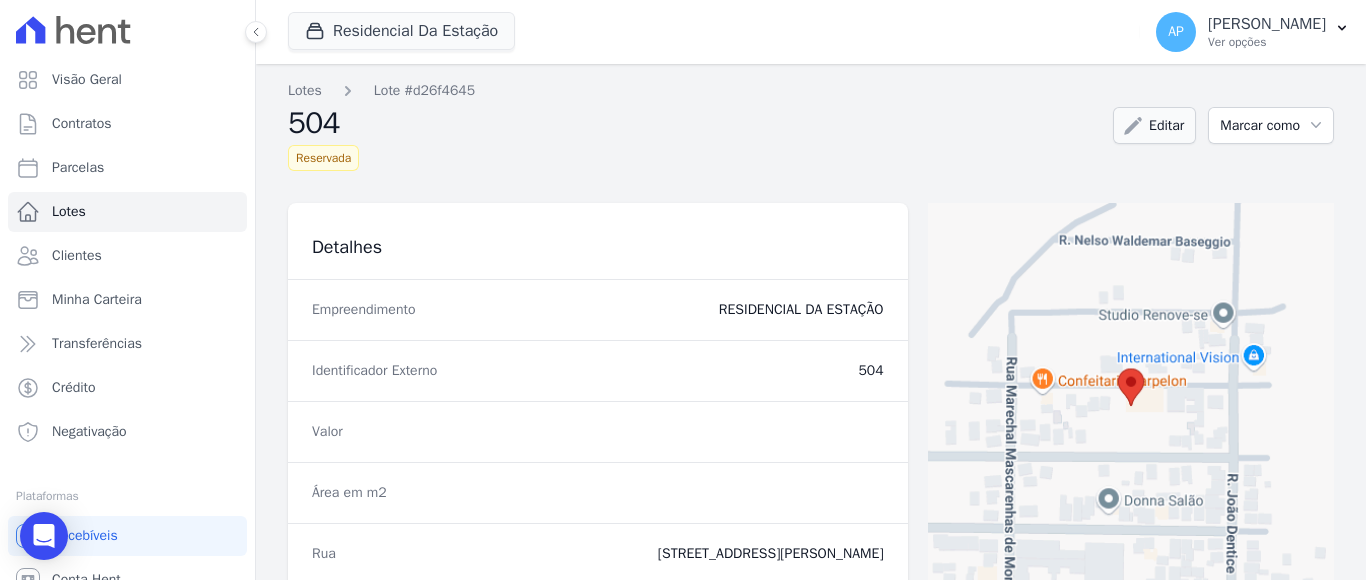 click on "Editar" at bounding box center [1154, 125] 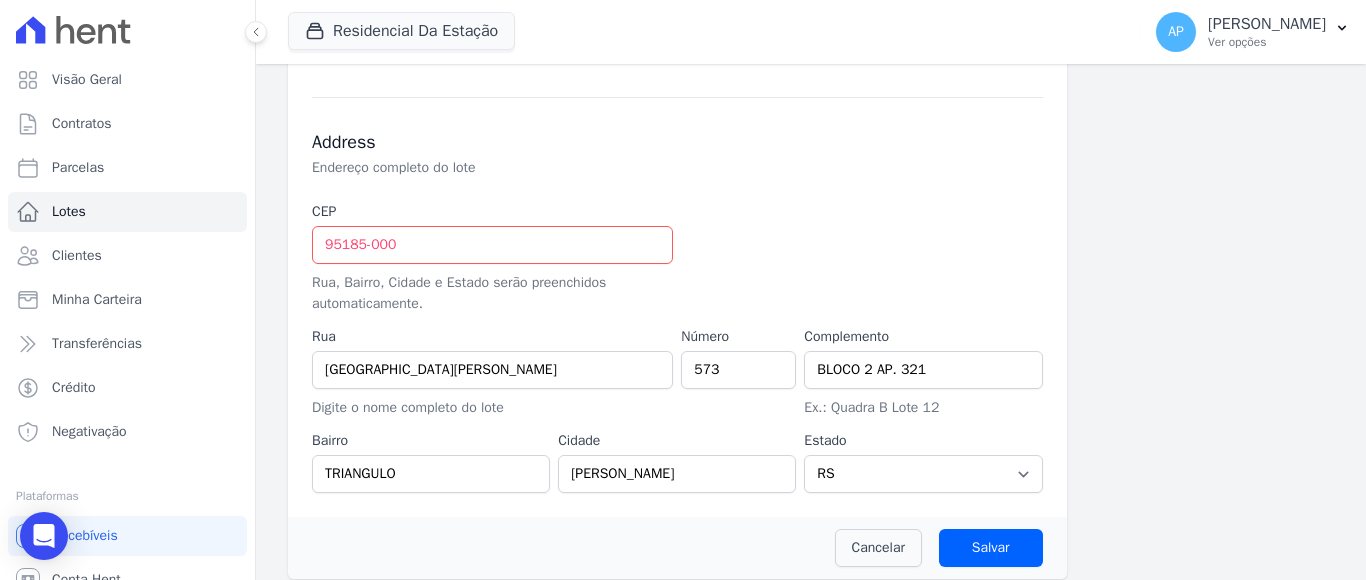 scroll, scrollTop: 855, scrollLeft: 0, axis: vertical 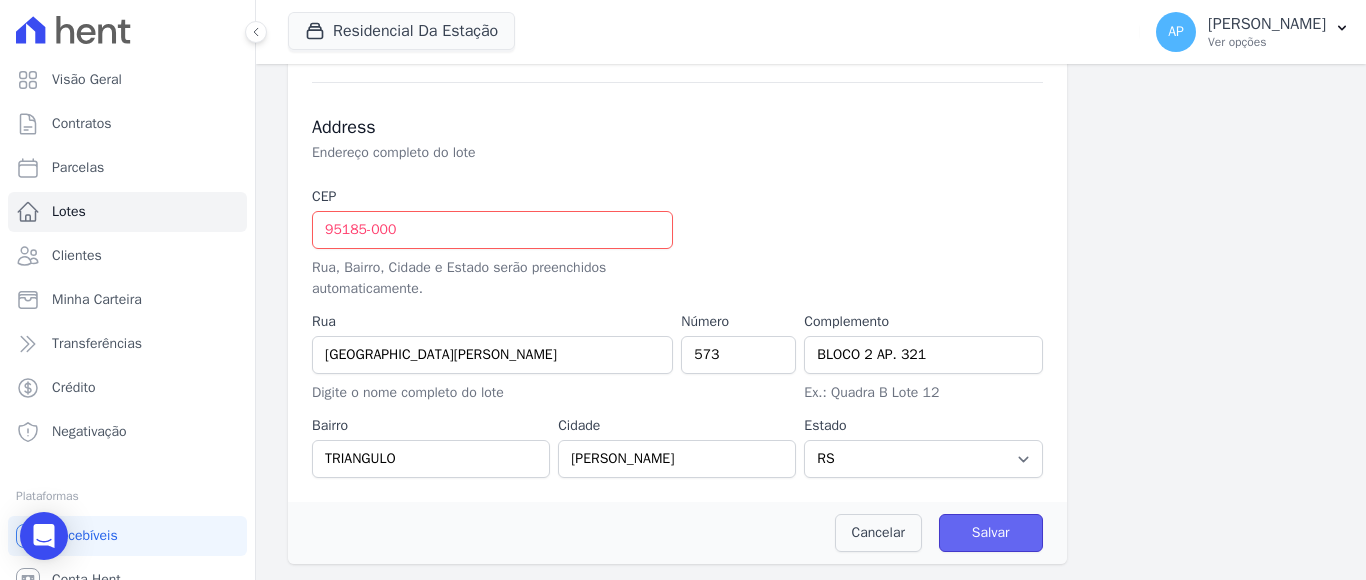 click on "Salvar" at bounding box center [991, 533] 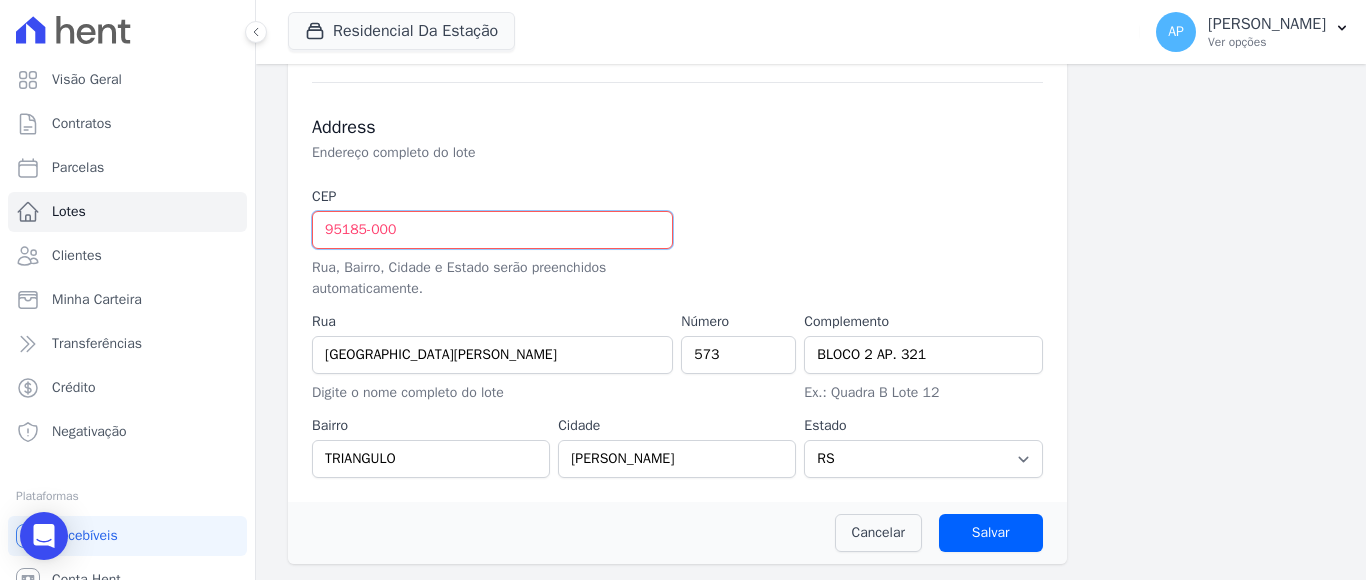 click on "95185-000" at bounding box center [492, 230] 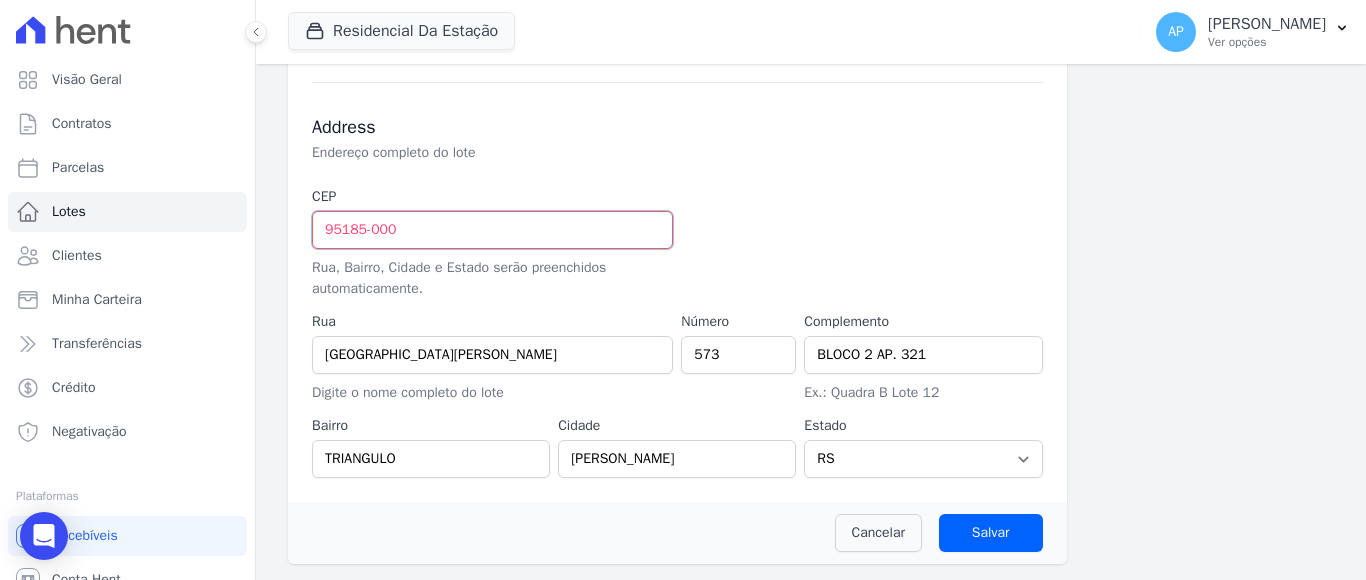 type on "95.185-000" 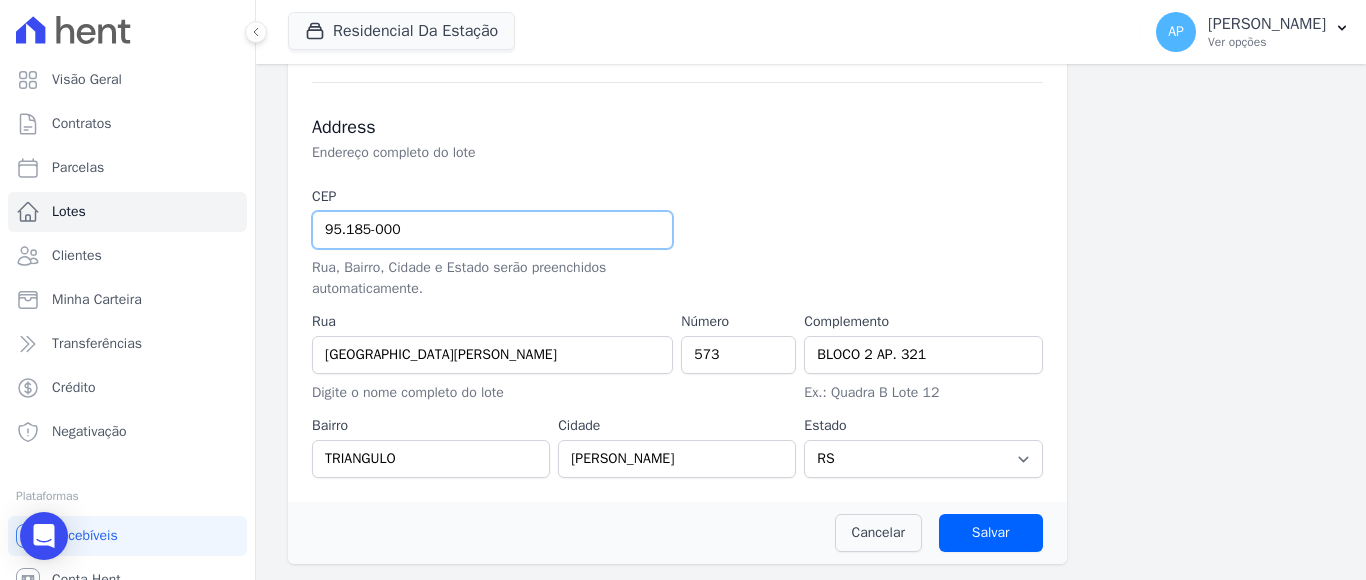 type 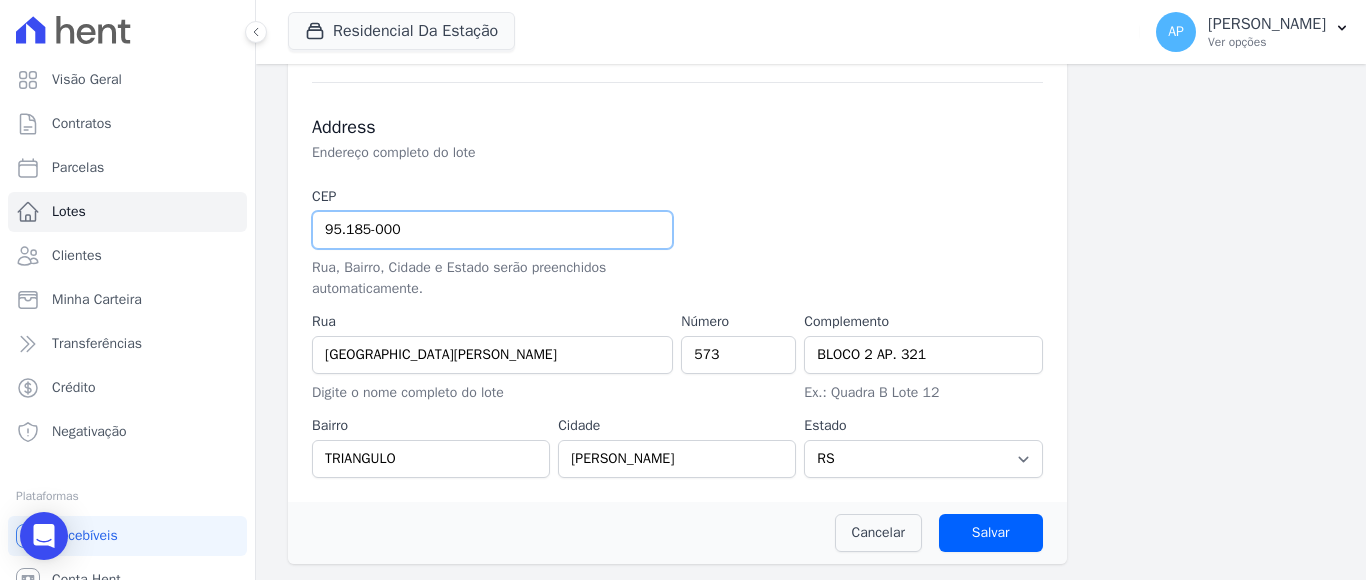 type 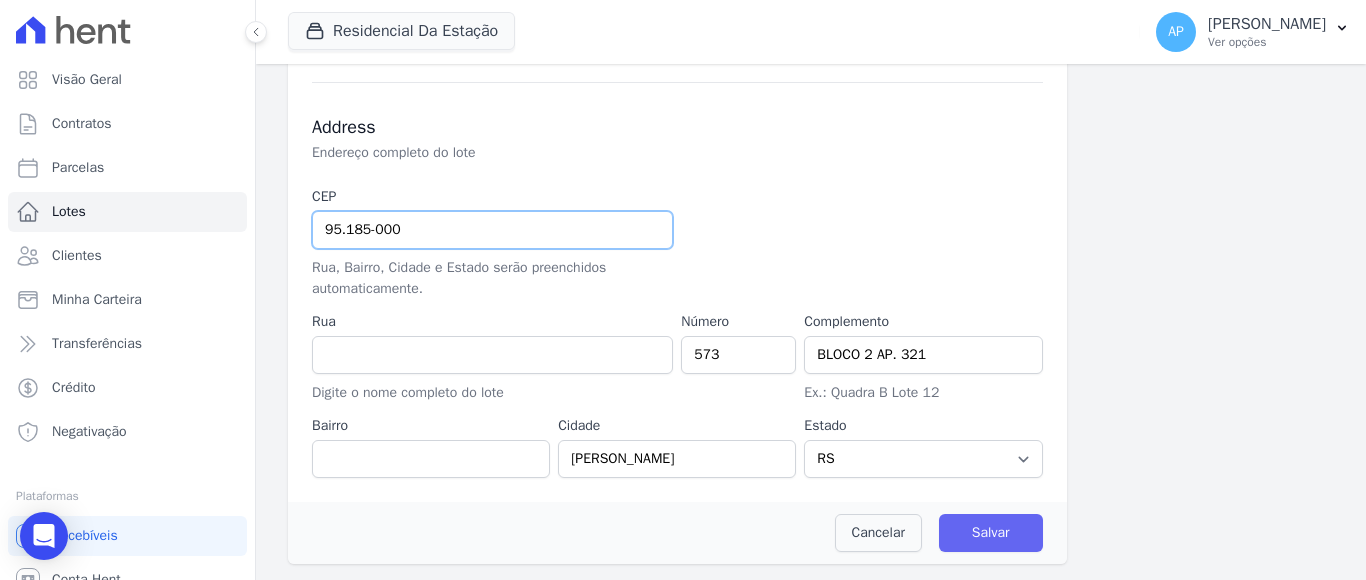 type on "95.185-000" 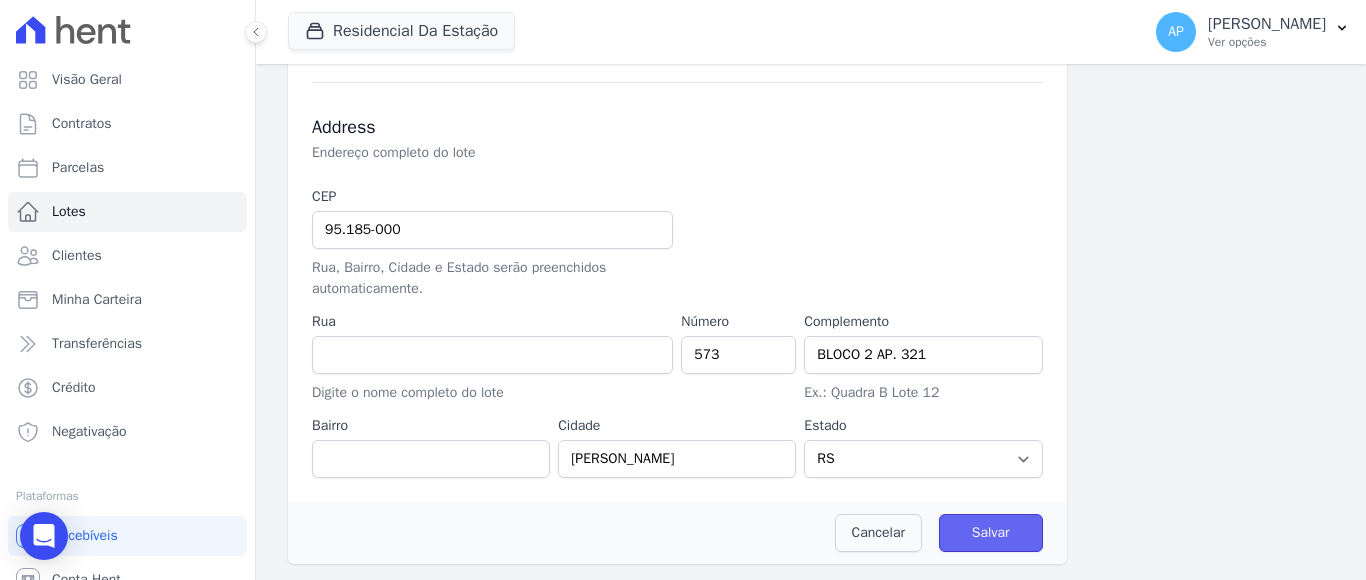 click on "Salvar" at bounding box center (991, 533) 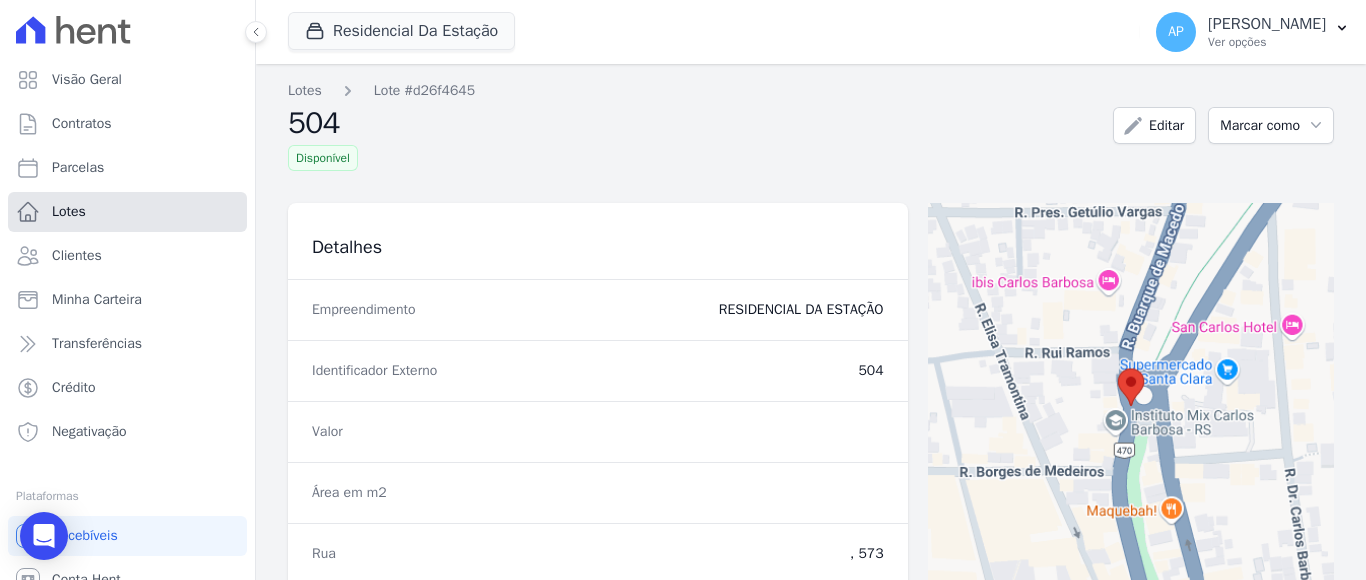 click on "Lotes" at bounding box center (127, 212) 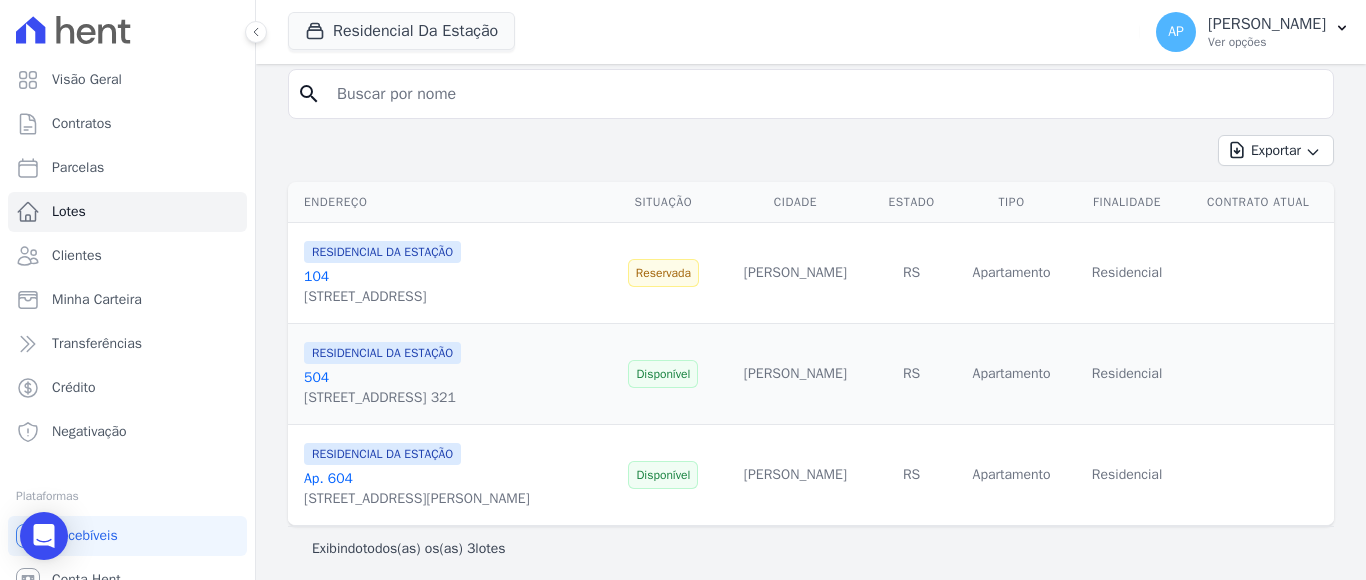 scroll, scrollTop: 146, scrollLeft: 0, axis: vertical 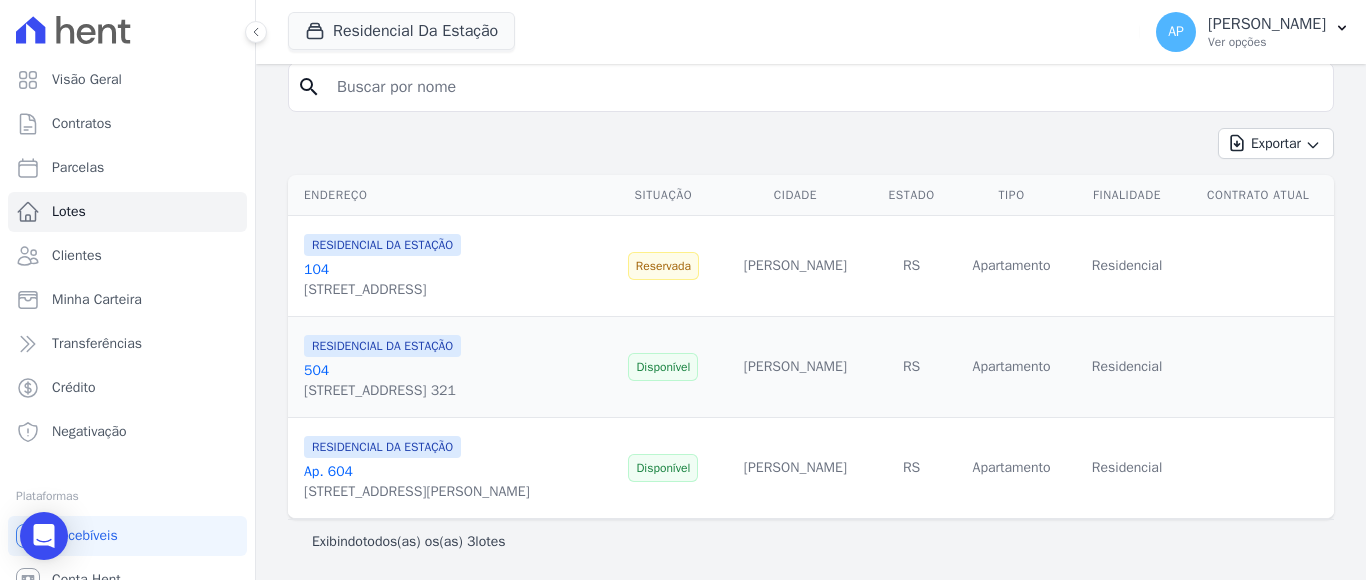 click on "104" at bounding box center [316, 269] 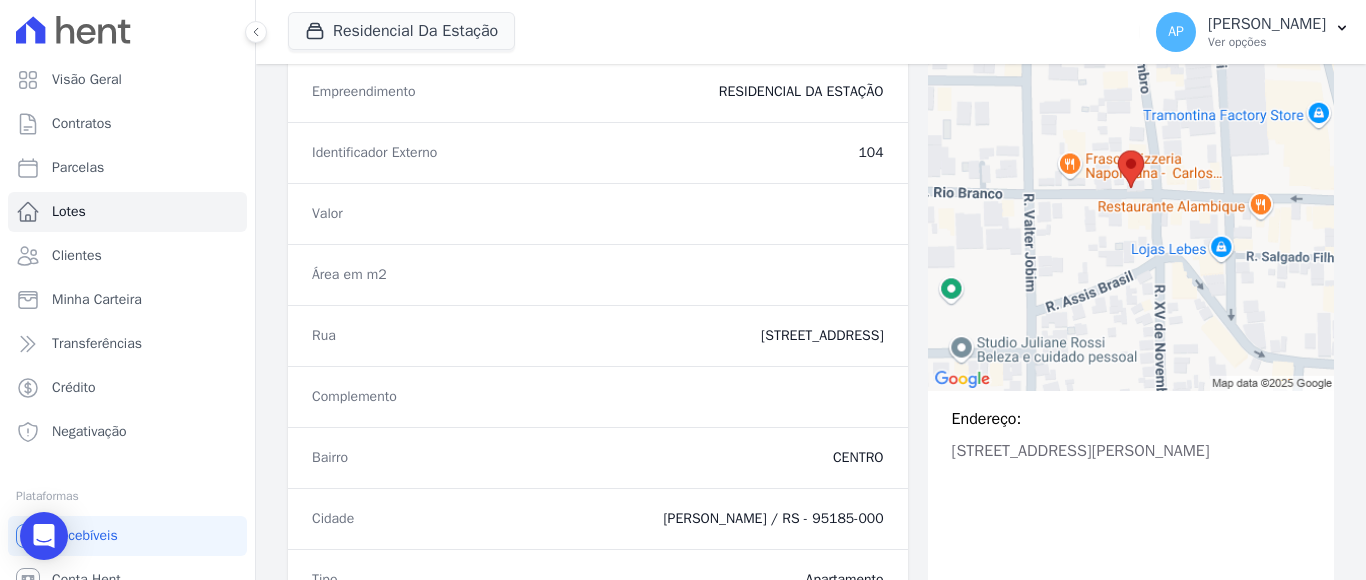 scroll, scrollTop: 0, scrollLeft: 0, axis: both 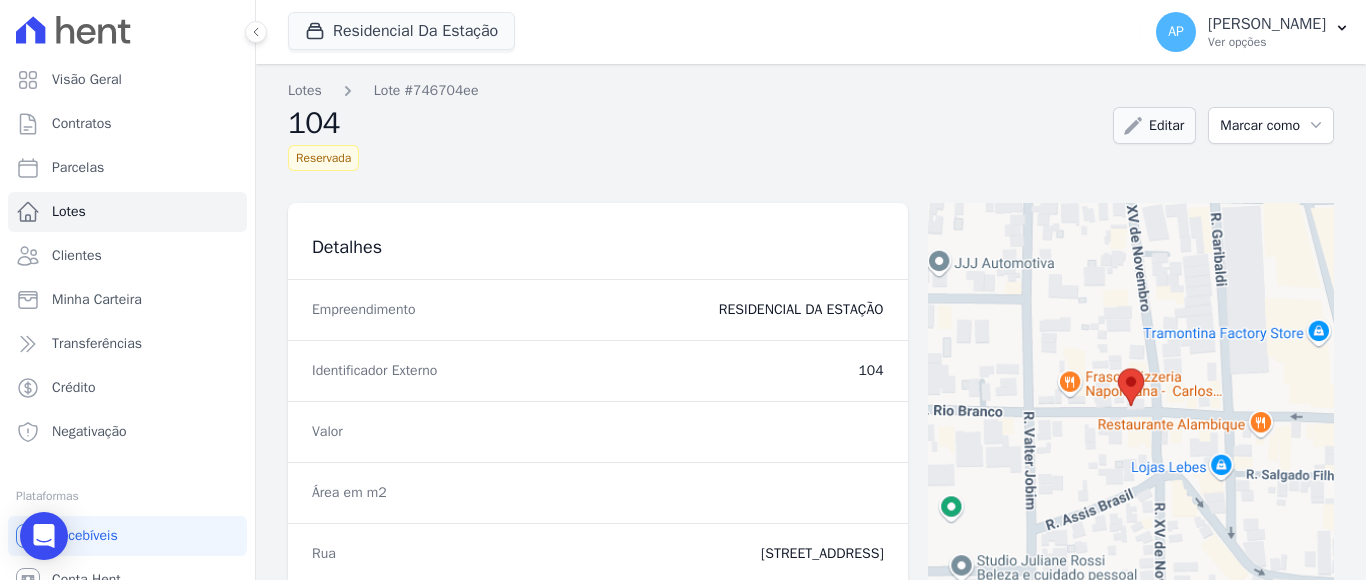 click on "Editar" at bounding box center [1154, 125] 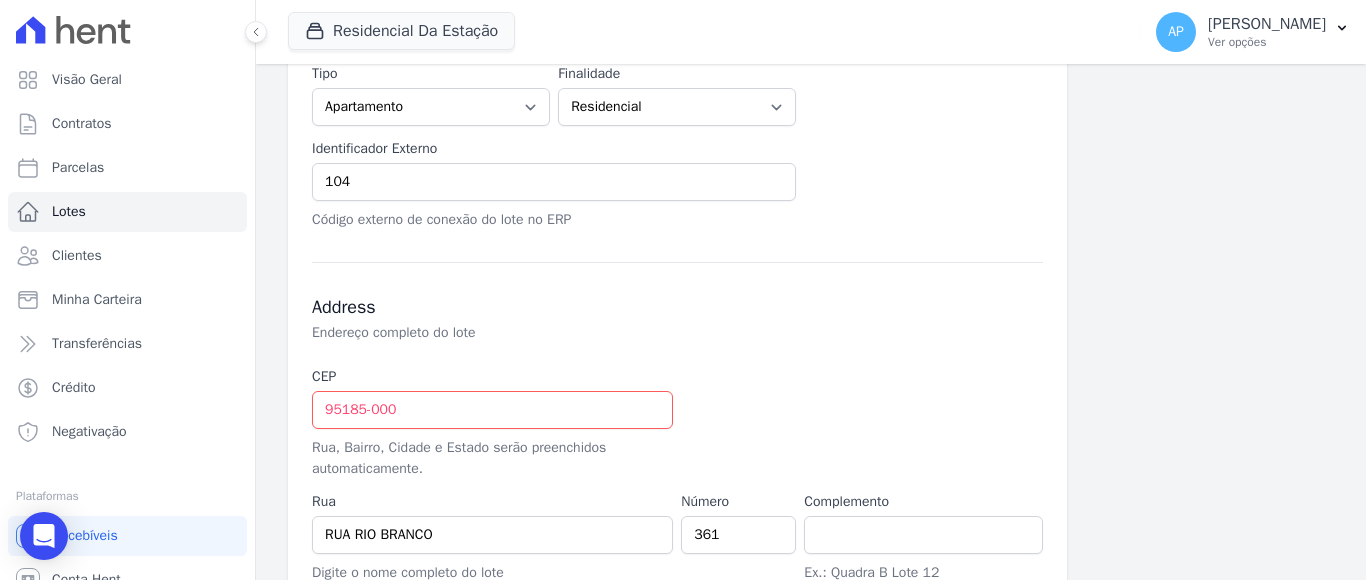 scroll, scrollTop: 700, scrollLeft: 0, axis: vertical 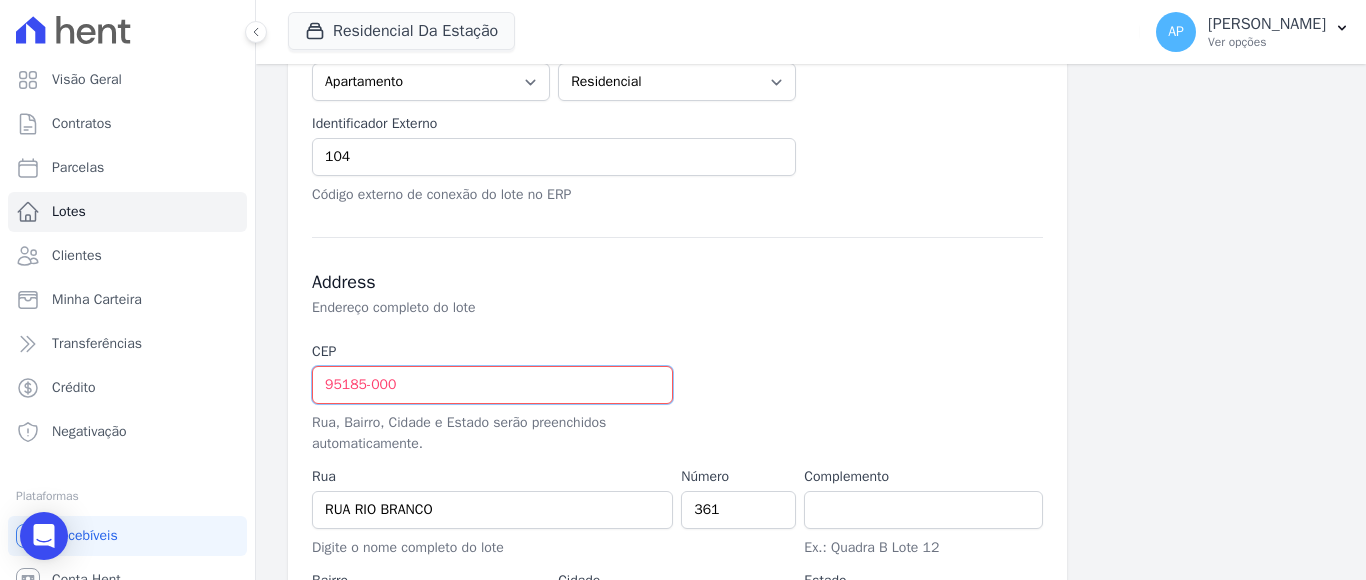 click on "95185-000" at bounding box center (492, 385) 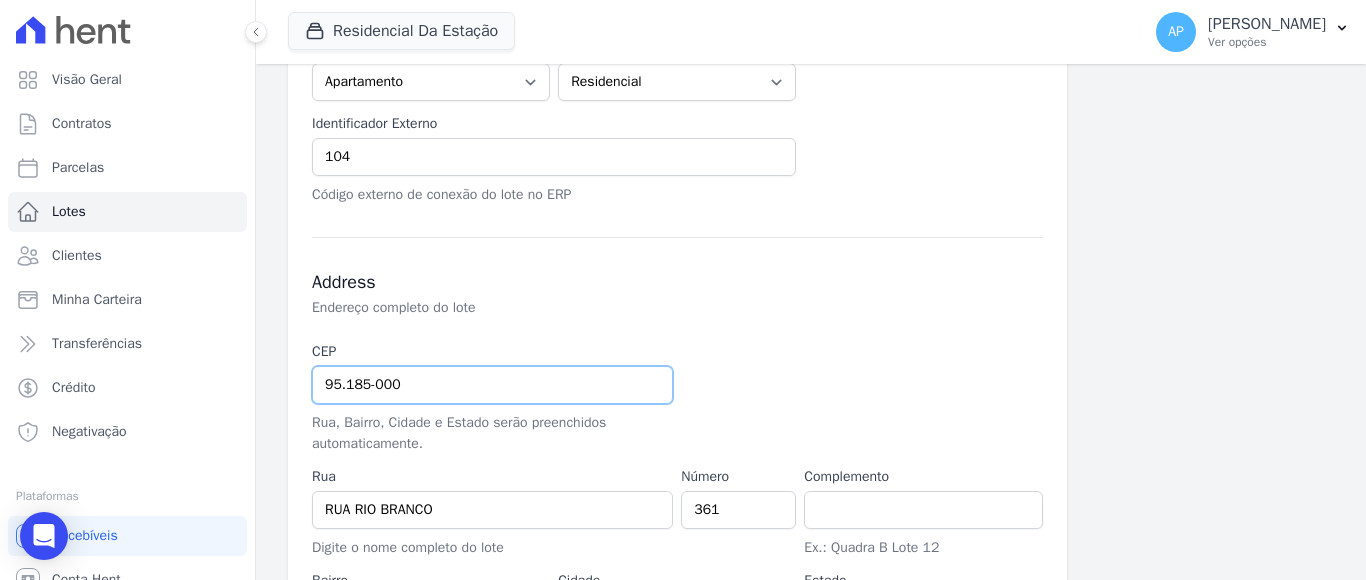 type on "95.185-000" 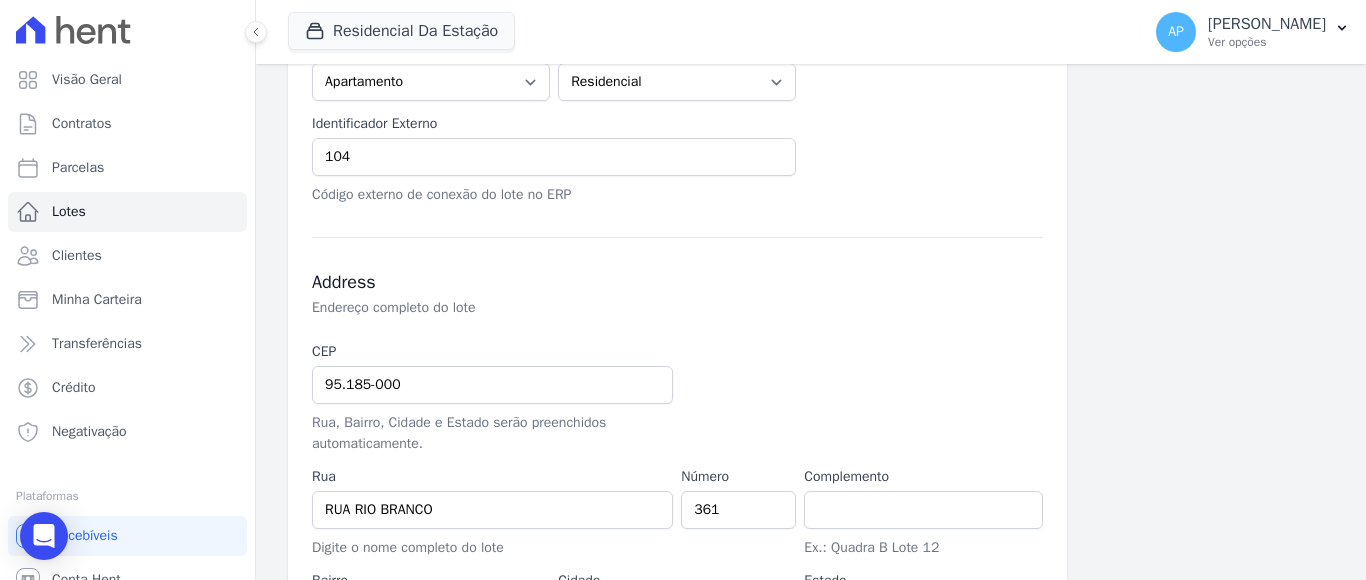 click on "Address
Endereço completo do lote
CEP
95.185-000
Rua, Bairro, Cidade e Estado serão preenchidos automaticamente.
Rua
RUA RIO BRANCO
Digite o nome completo do lote
Número
361
Complemento
Ex.: Quadra B Lote 12
Bairro
CENTRO
Cidade
CARLOS BARBOSA
Estado
Selecione um
AC
AL
AP
AM
BA
CE
DF
ES
GO
MA" at bounding box center [677, 435] 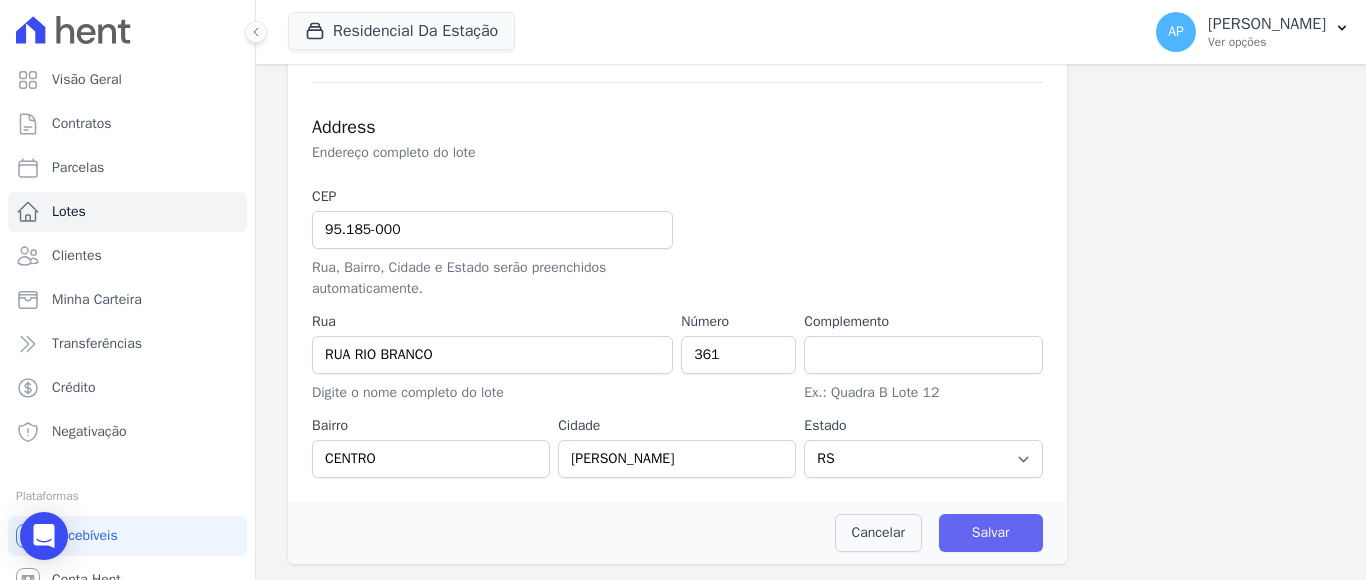 type 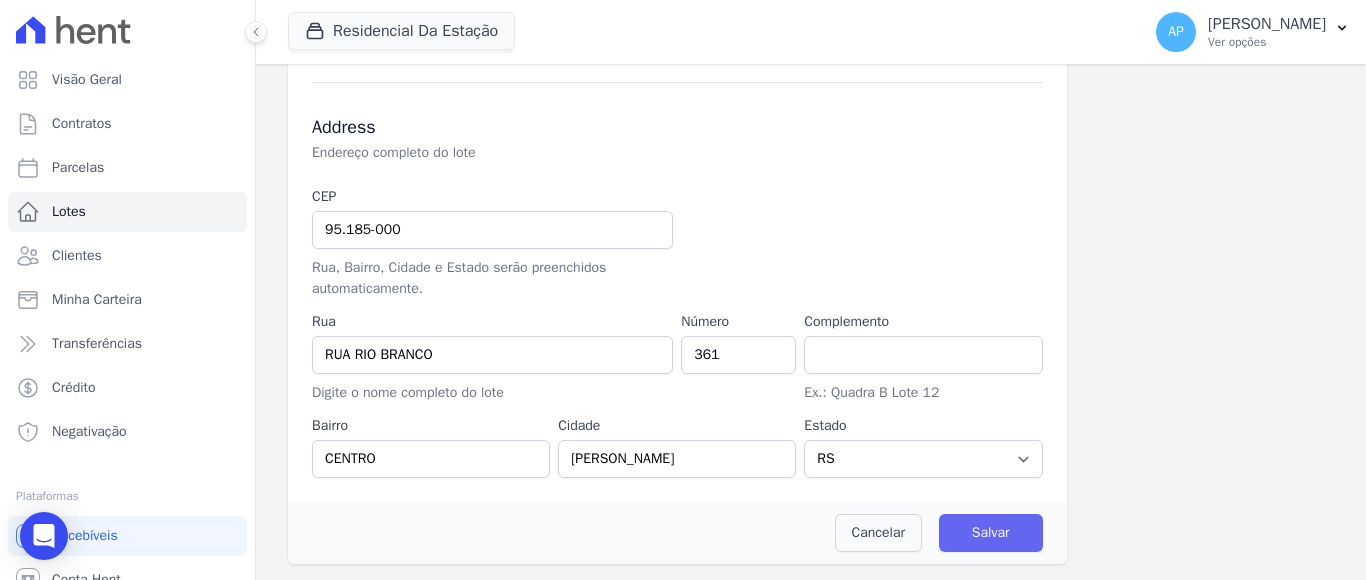 type 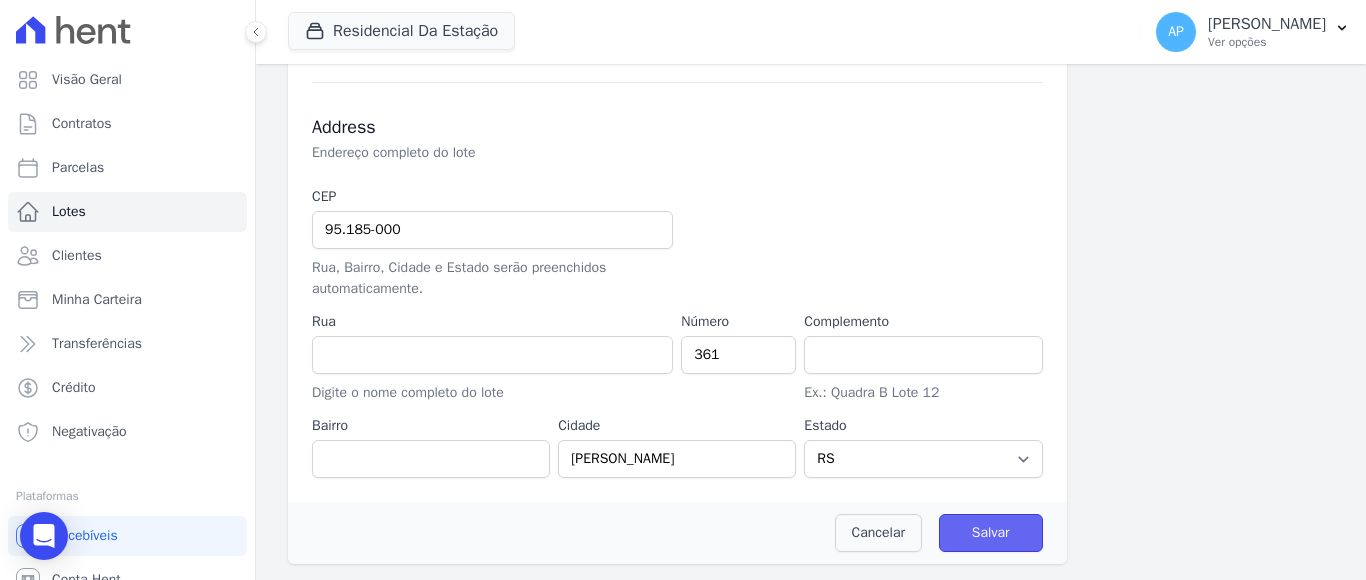 click on "Salvar" at bounding box center (991, 533) 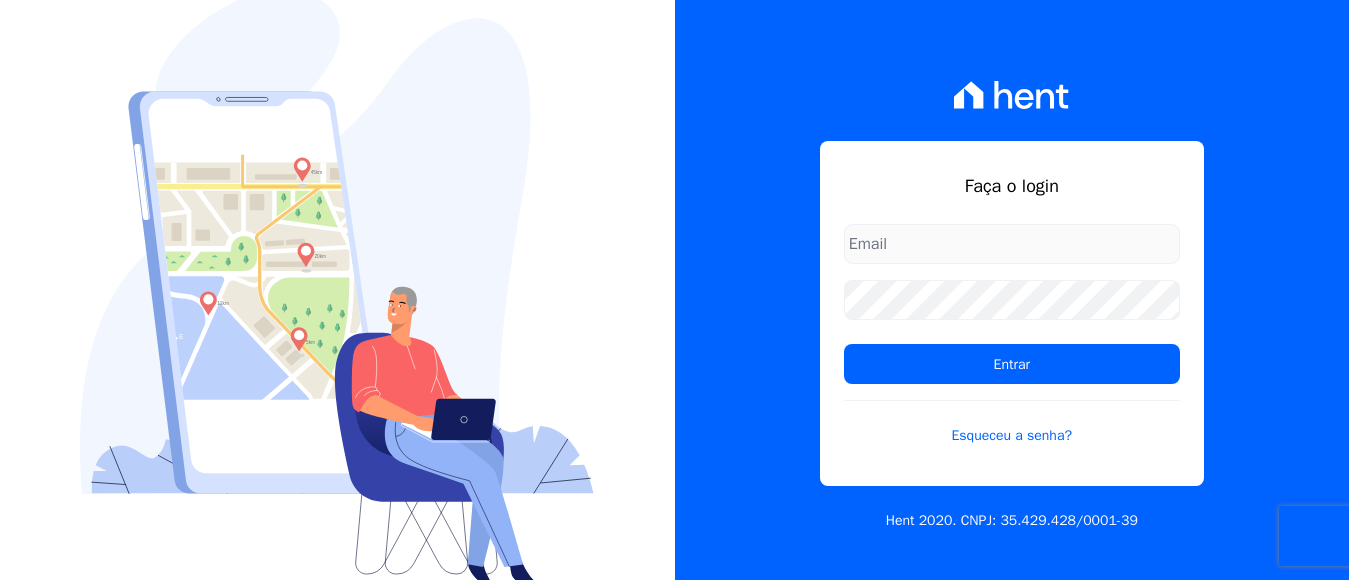 scroll, scrollTop: 0, scrollLeft: 0, axis: both 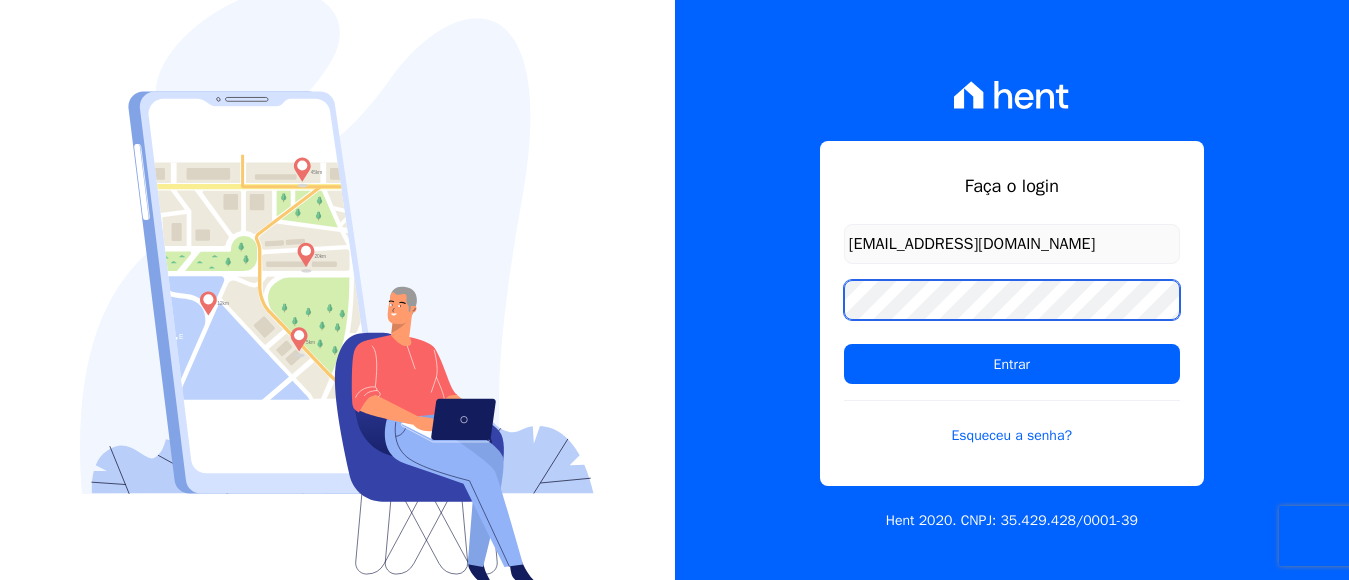 click on "Entrar" at bounding box center (1012, 364) 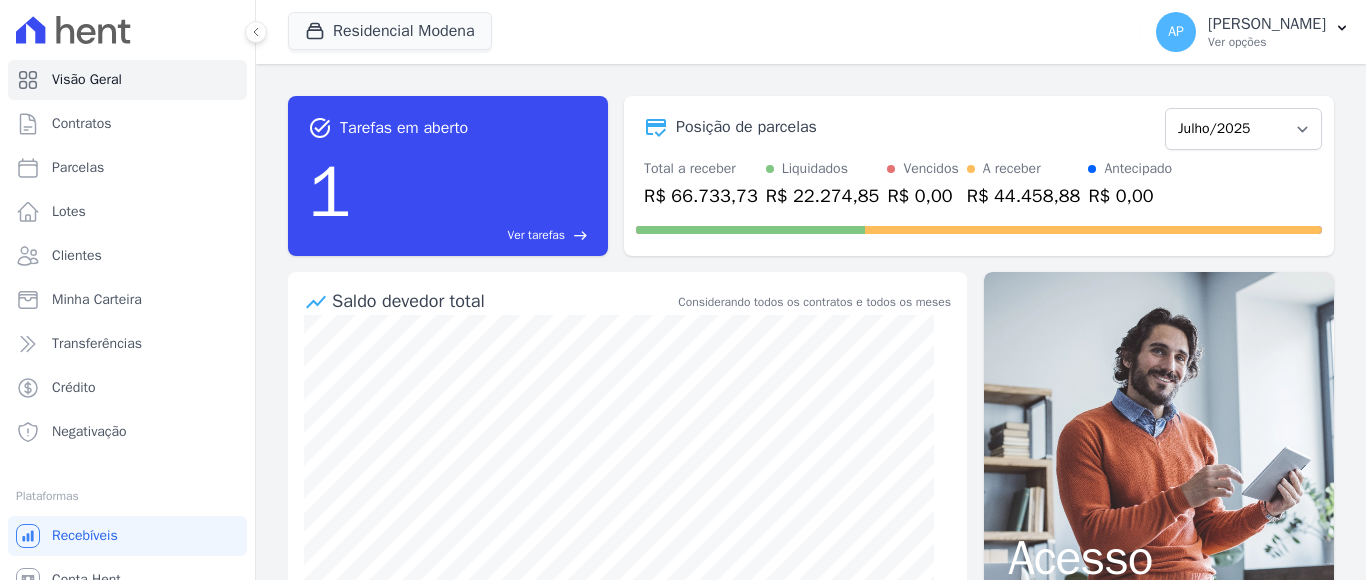 scroll, scrollTop: 0, scrollLeft: 0, axis: both 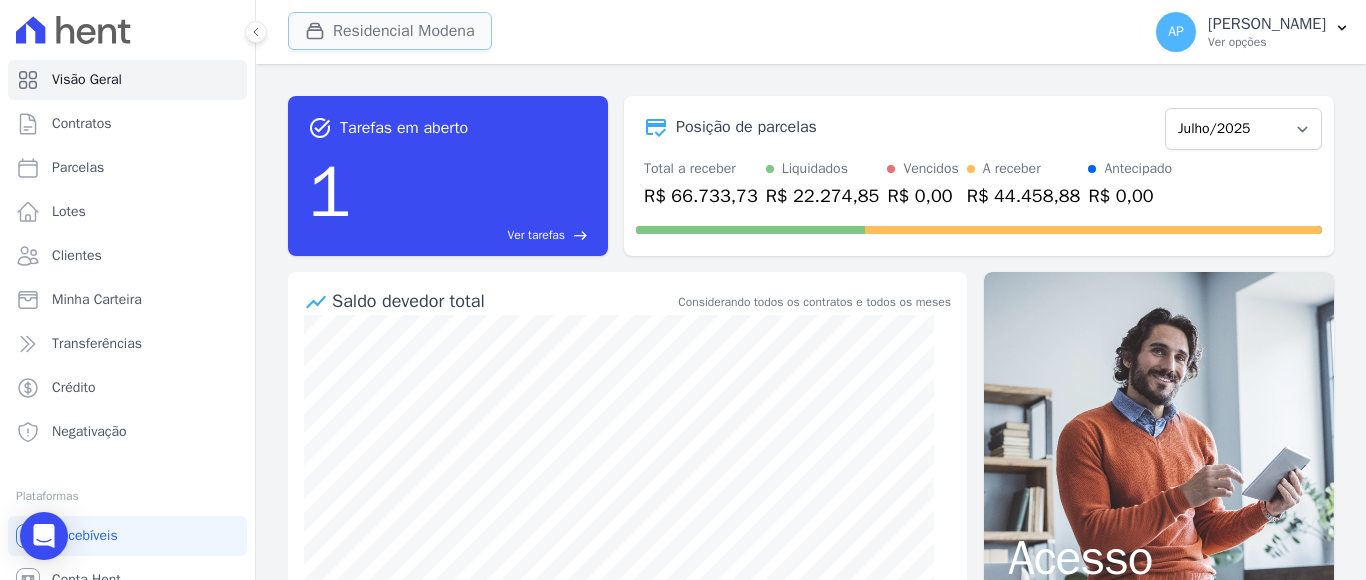 click on "Residencial Modena" at bounding box center [390, 31] 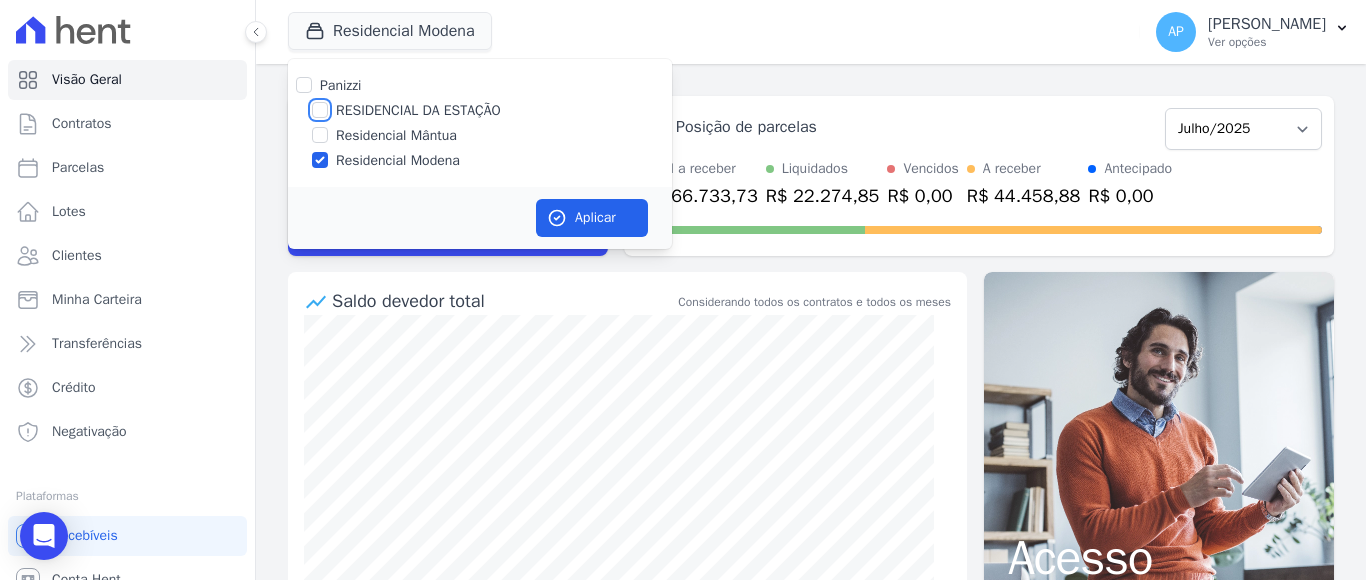 click on "RESIDENCIAL DA ESTAÇÃO" at bounding box center [320, 110] 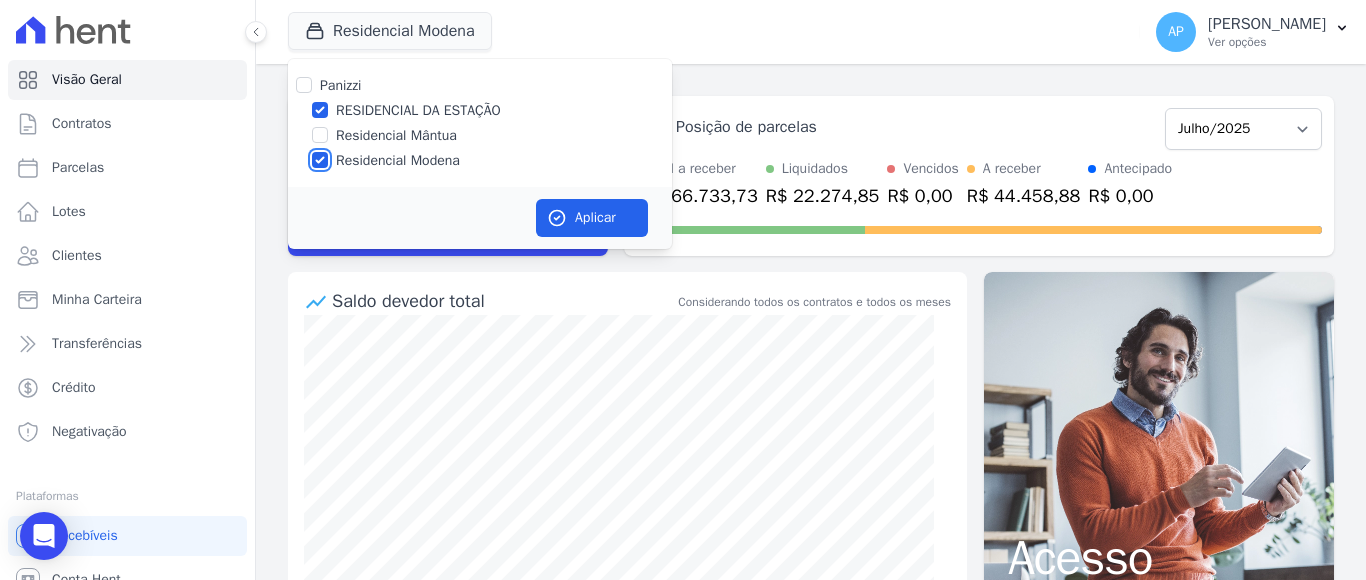 click on "Residencial Modena" at bounding box center (320, 160) 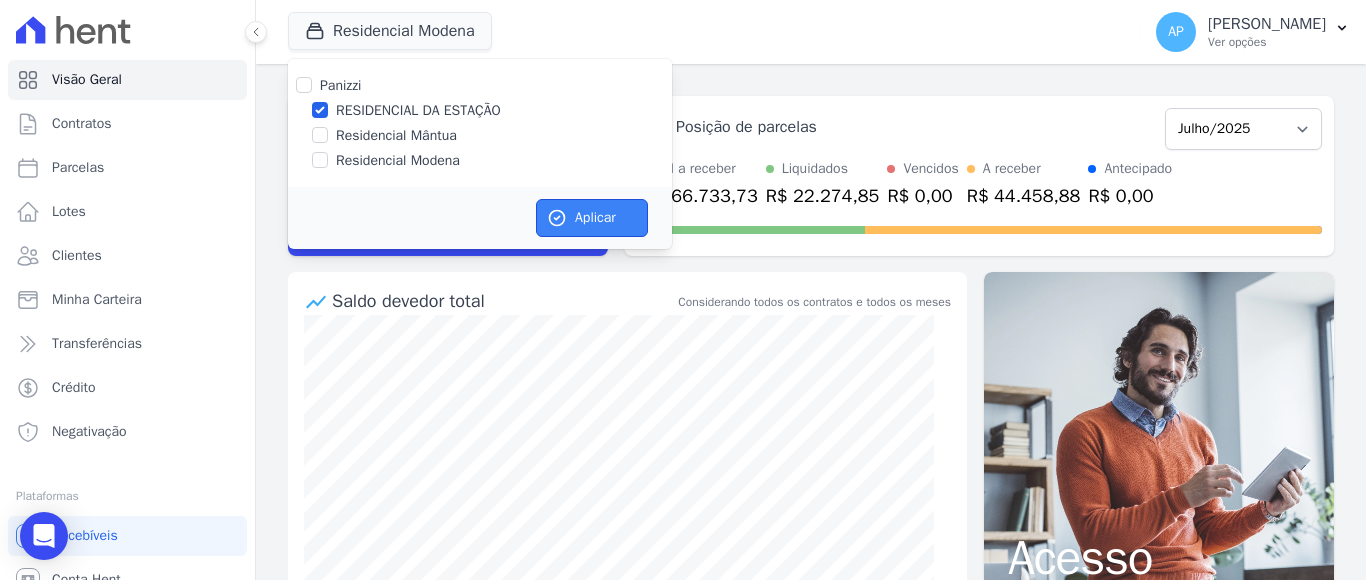 click on "Aplicar" at bounding box center [592, 218] 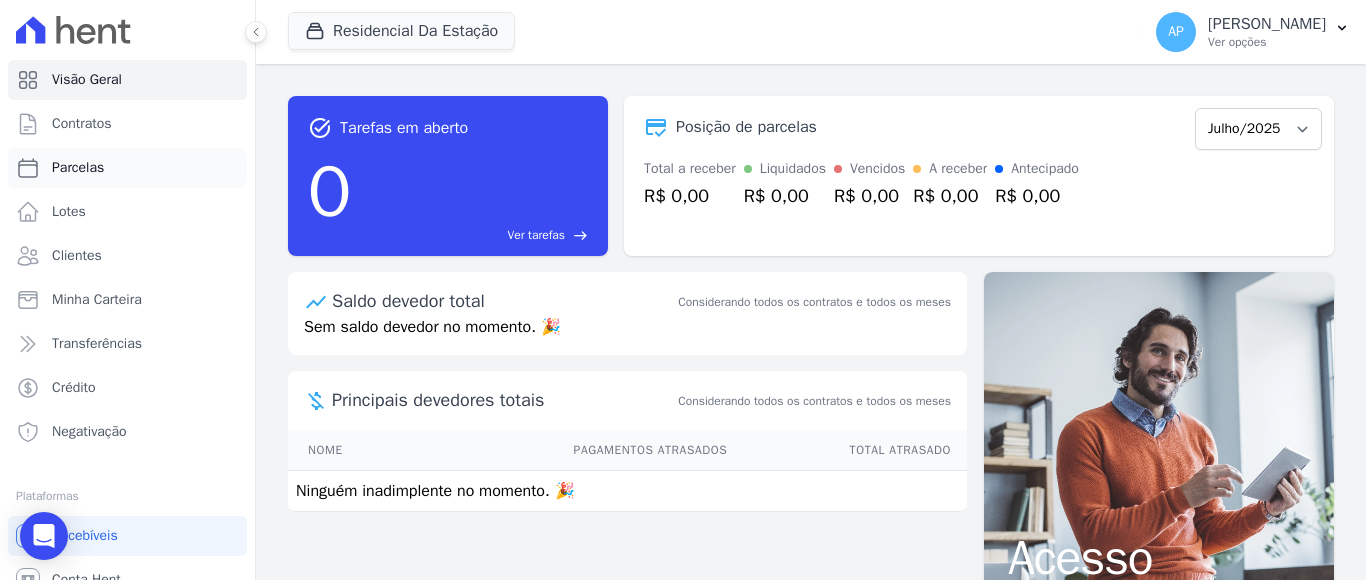 click on "Parcelas" at bounding box center (78, 168) 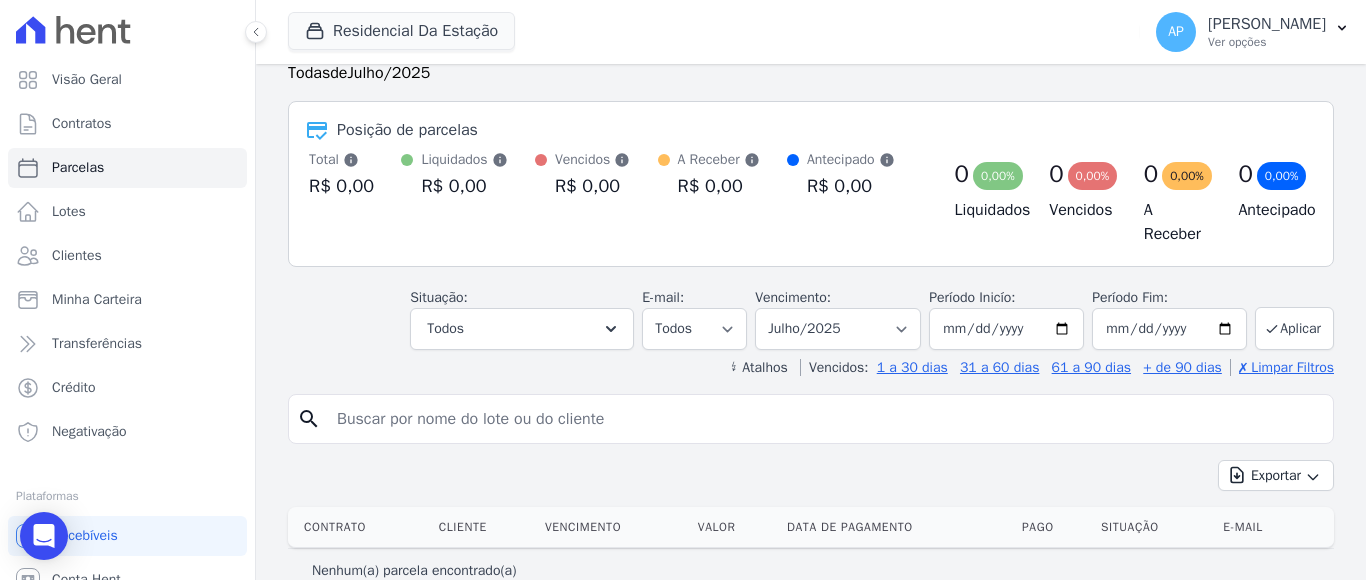 scroll, scrollTop: 84, scrollLeft: 0, axis: vertical 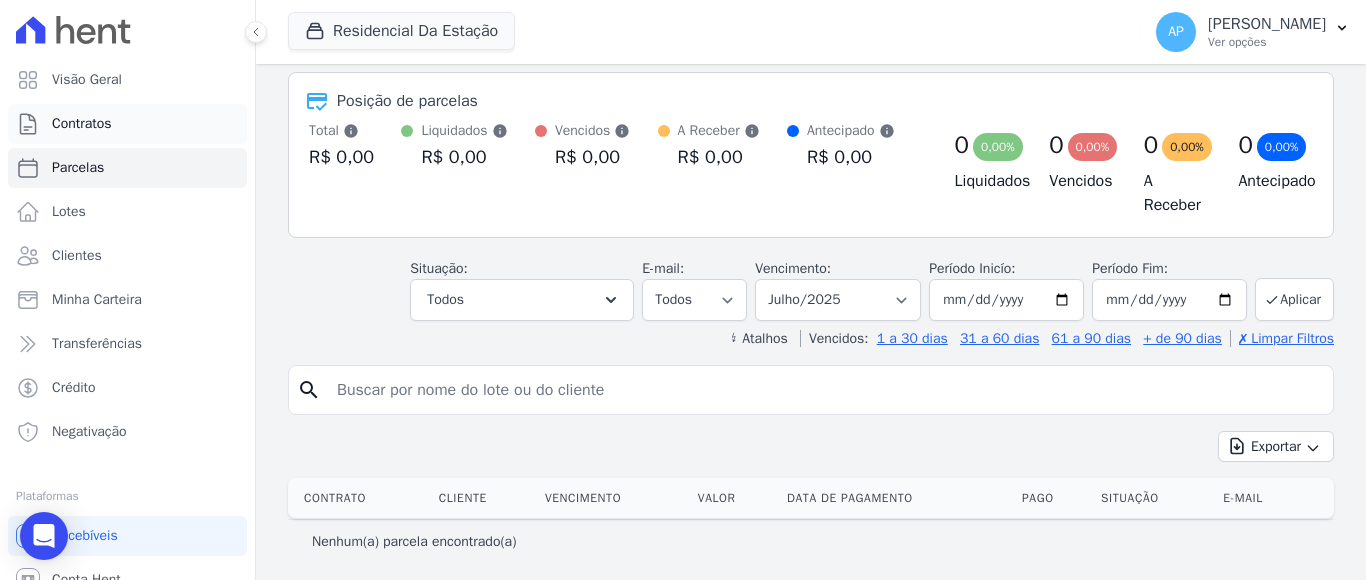 click on "Contratos" at bounding box center [82, 124] 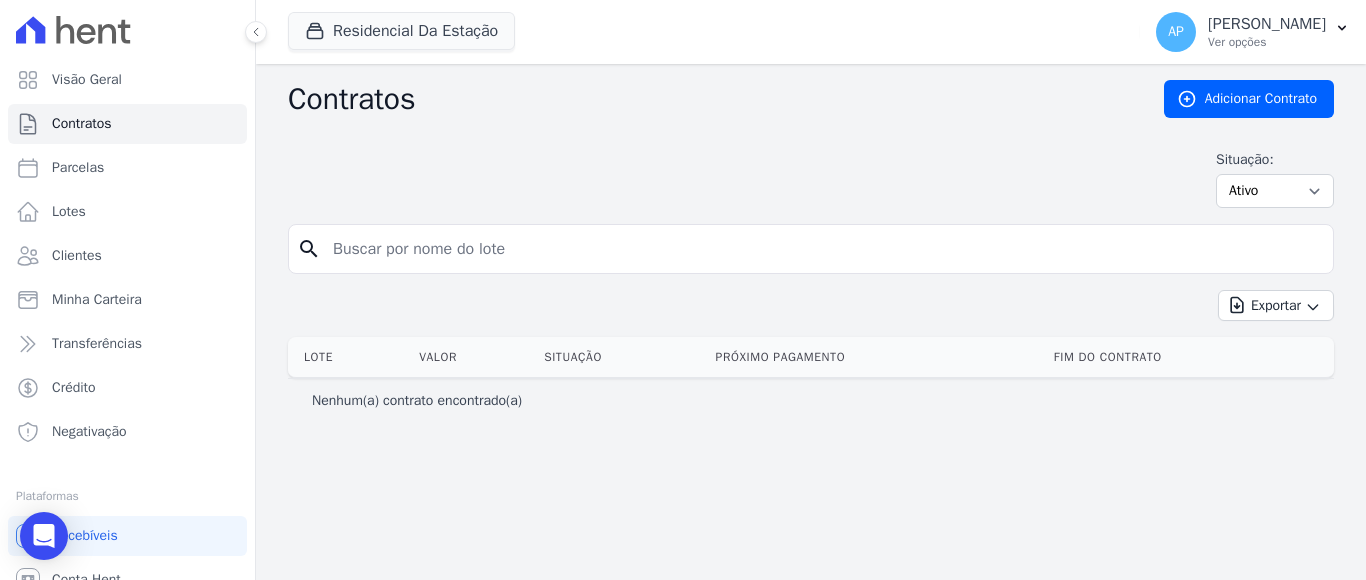 click at bounding box center (823, 249) 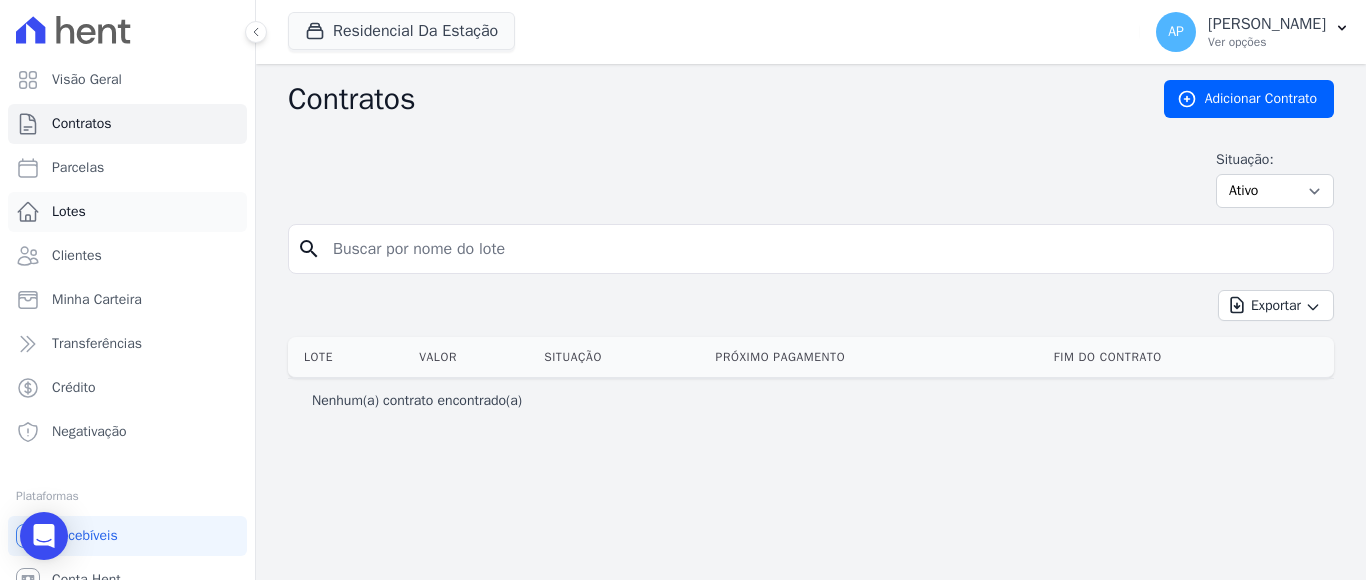 click on "Lotes" at bounding box center (69, 212) 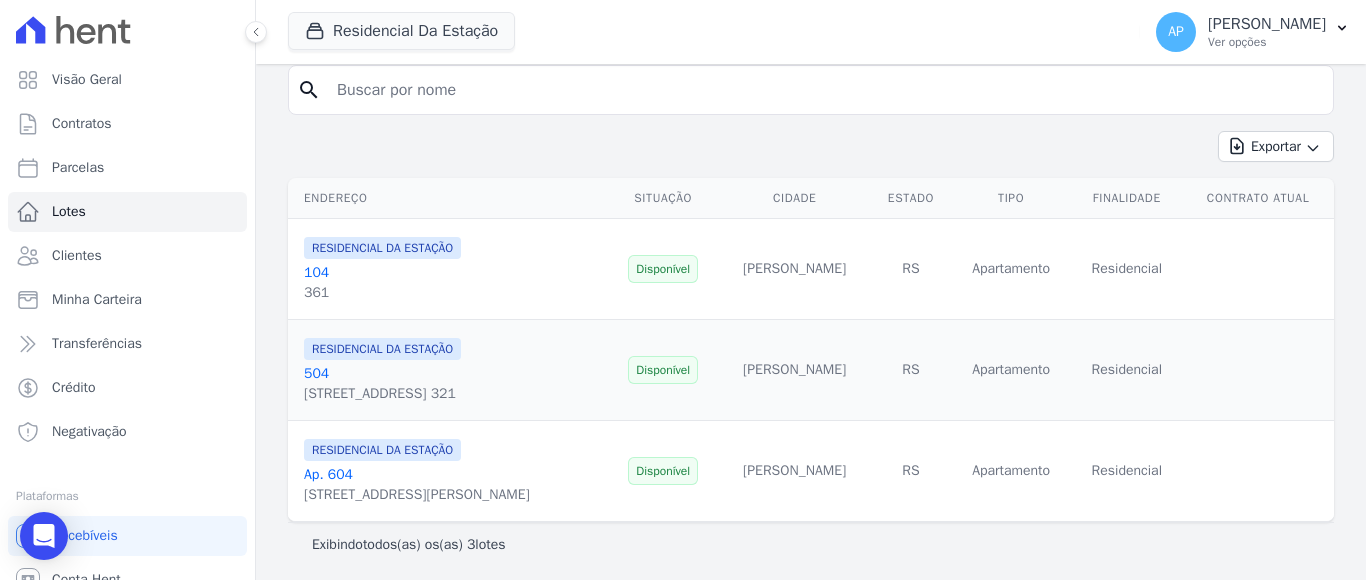 scroll, scrollTop: 146, scrollLeft: 0, axis: vertical 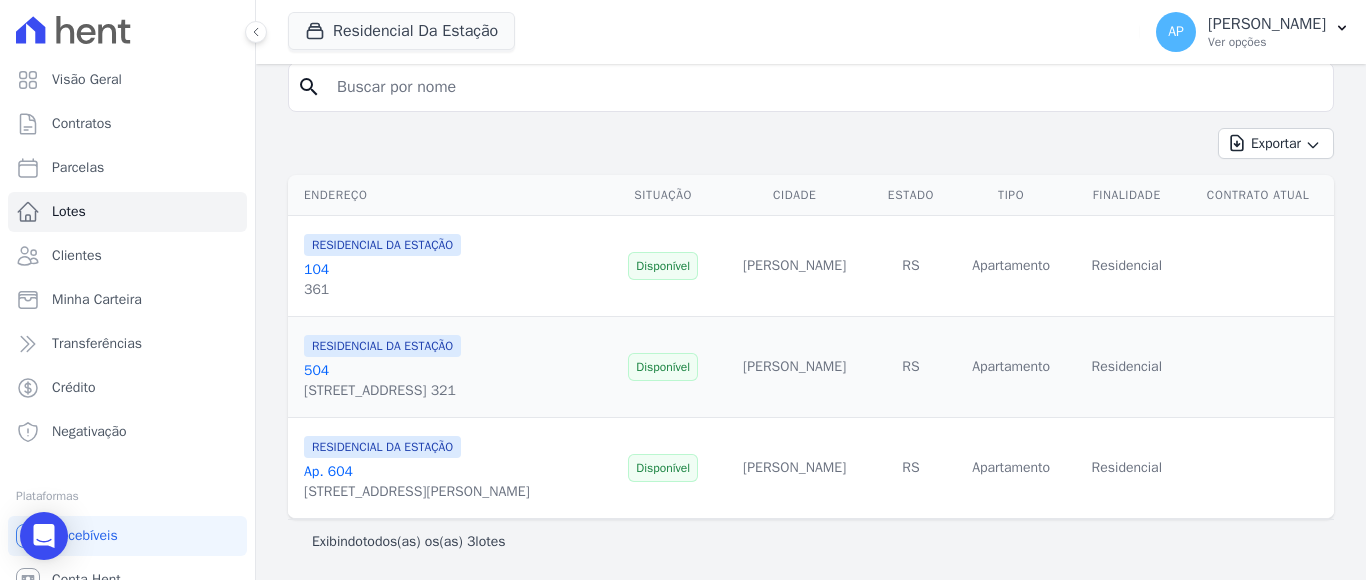 click on "[STREET_ADDRESS][PERSON_NAME]" at bounding box center (417, 492) 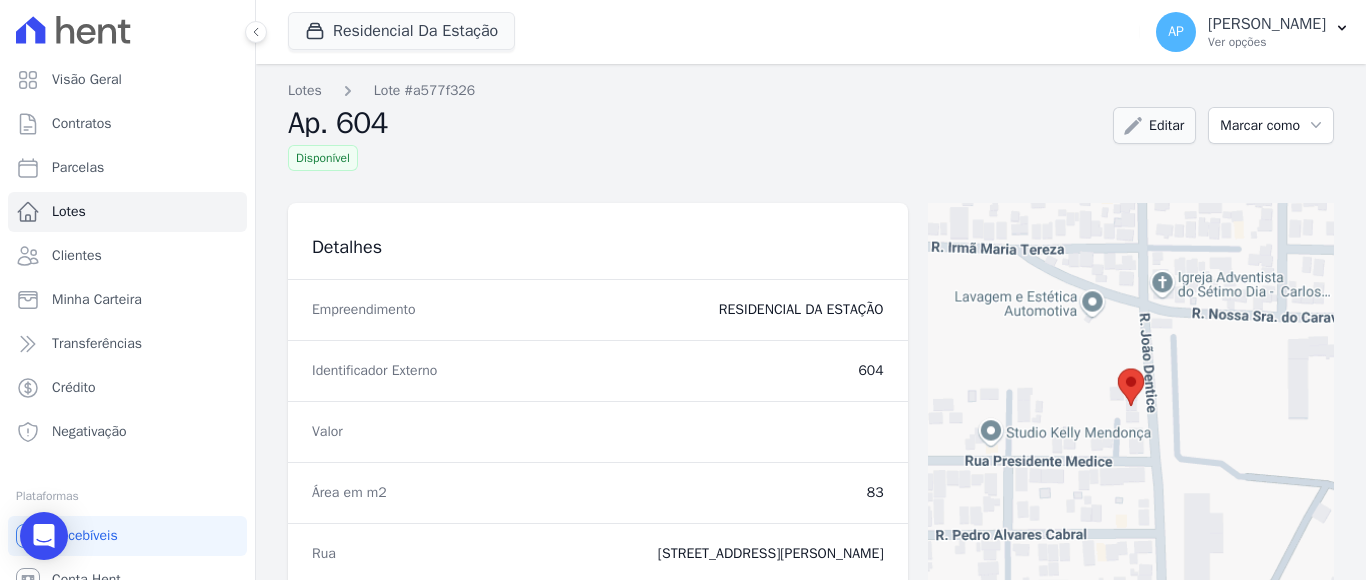 click on "Editar" at bounding box center [1154, 125] 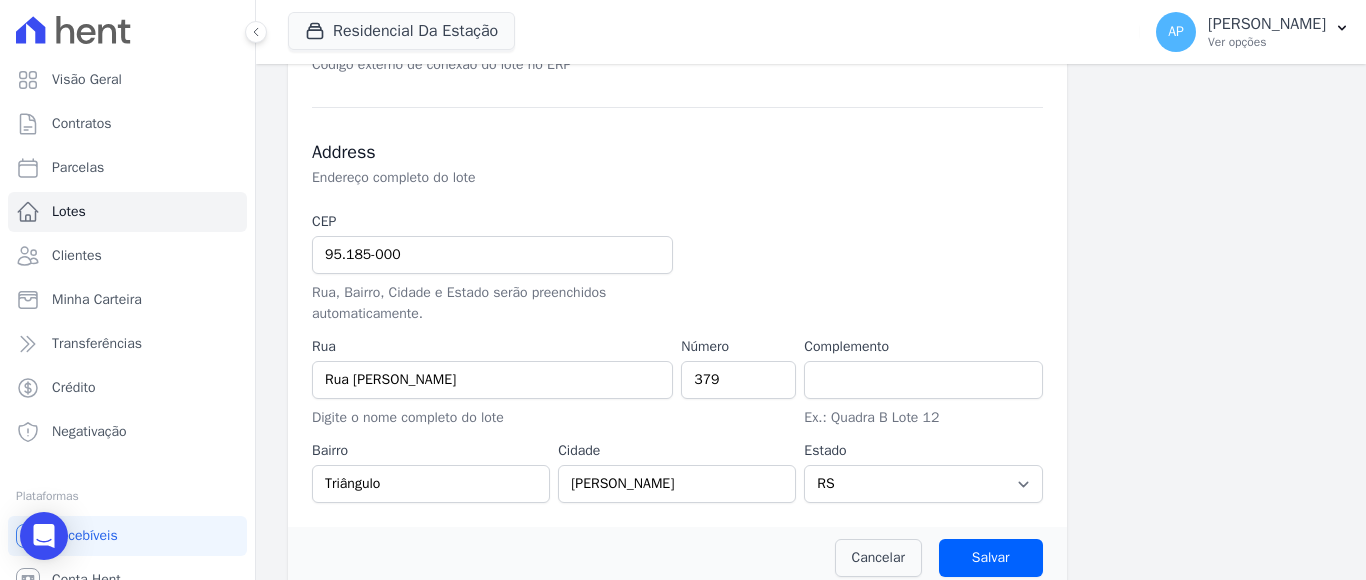 scroll, scrollTop: 855, scrollLeft: 0, axis: vertical 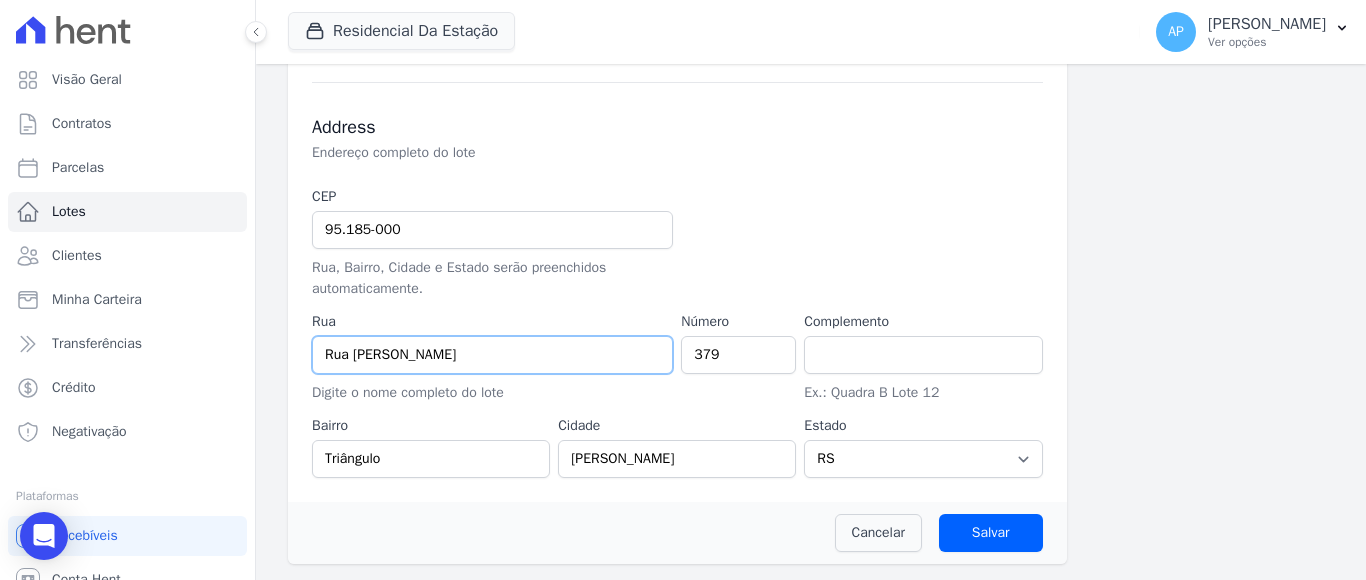 click on "Rua [PERSON_NAME]" at bounding box center (492, 355) 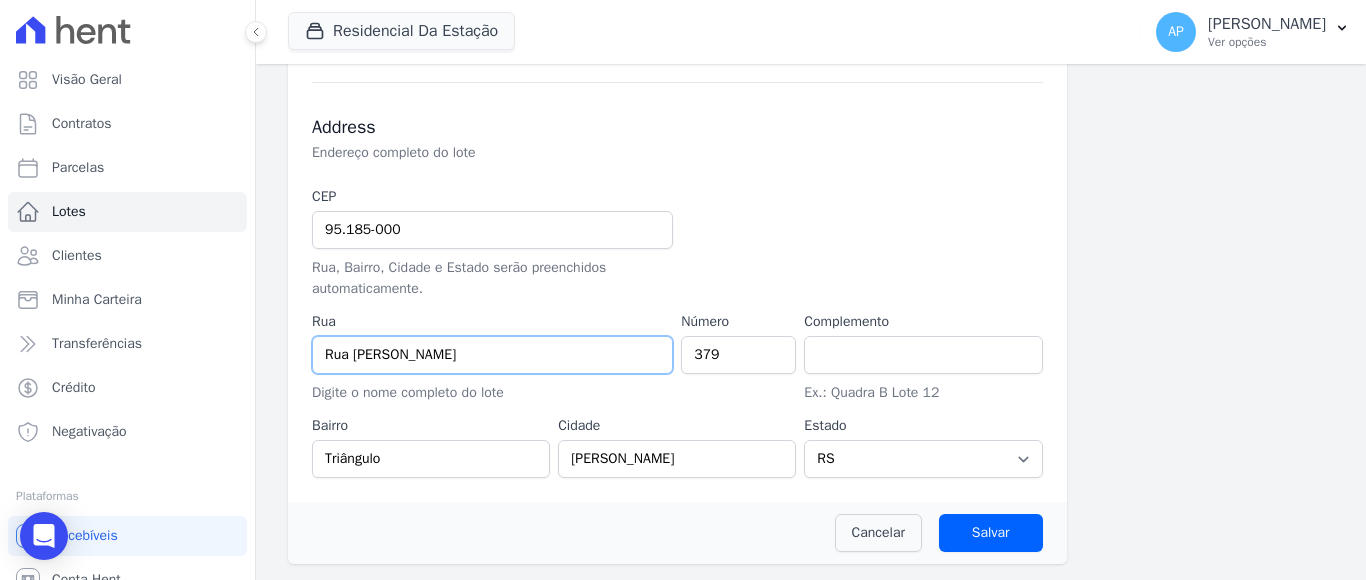 click on "Rua [PERSON_NAME]" at bounding box center (492, 355) 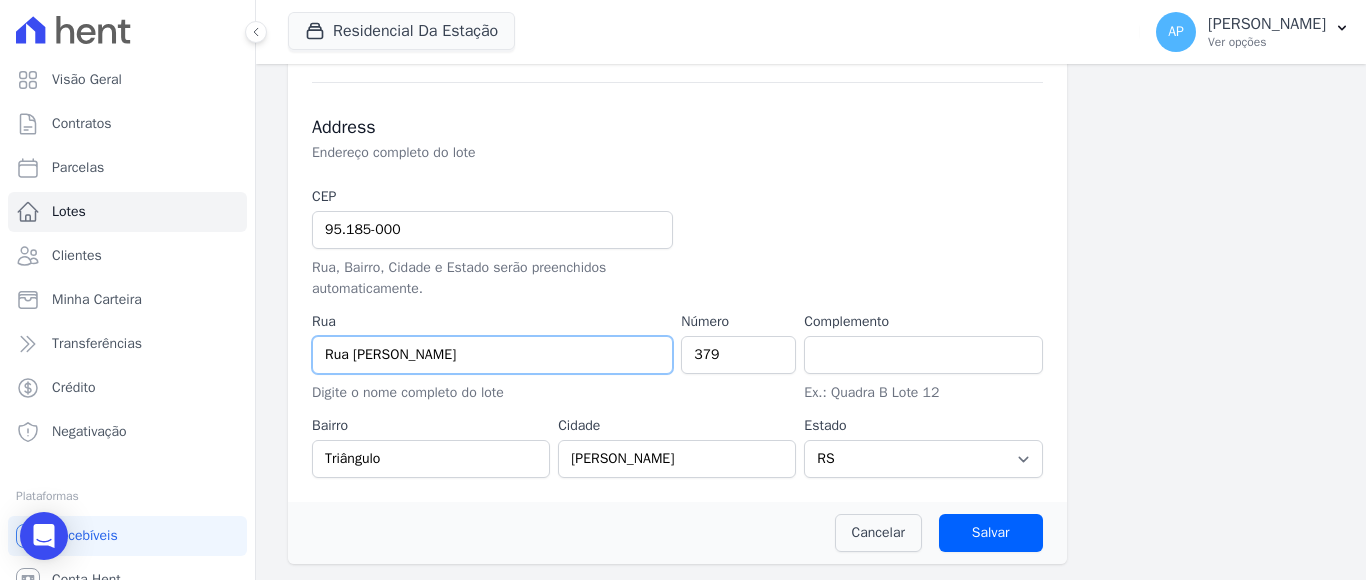 click on "Rua [PERSON_NAME]" at bounding box center (492, 355) 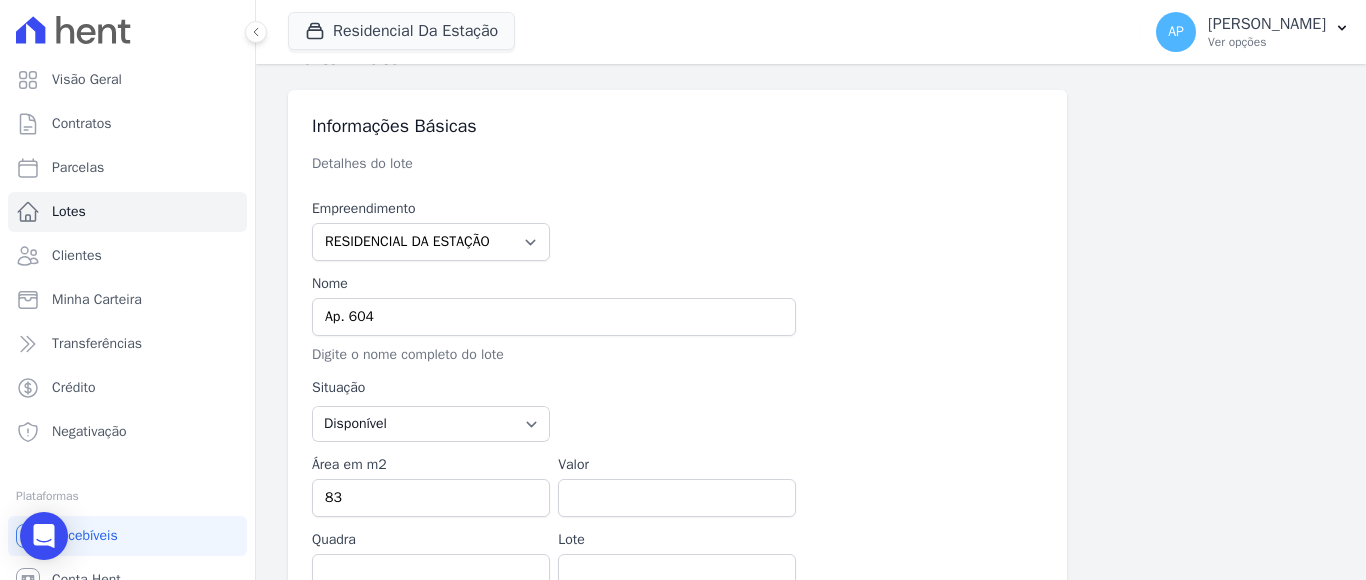 scroll, scrollTop: 0, scrollLeft: 0, axis: both 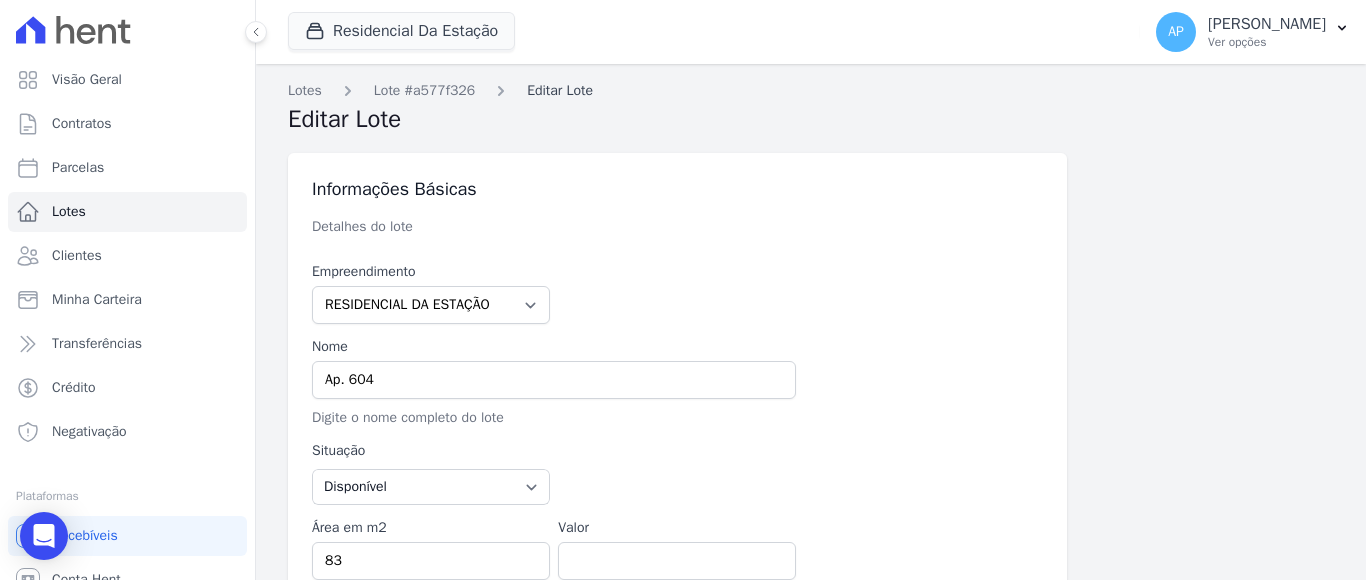 click on "Editar Lote" at bounding box center [560, 90] 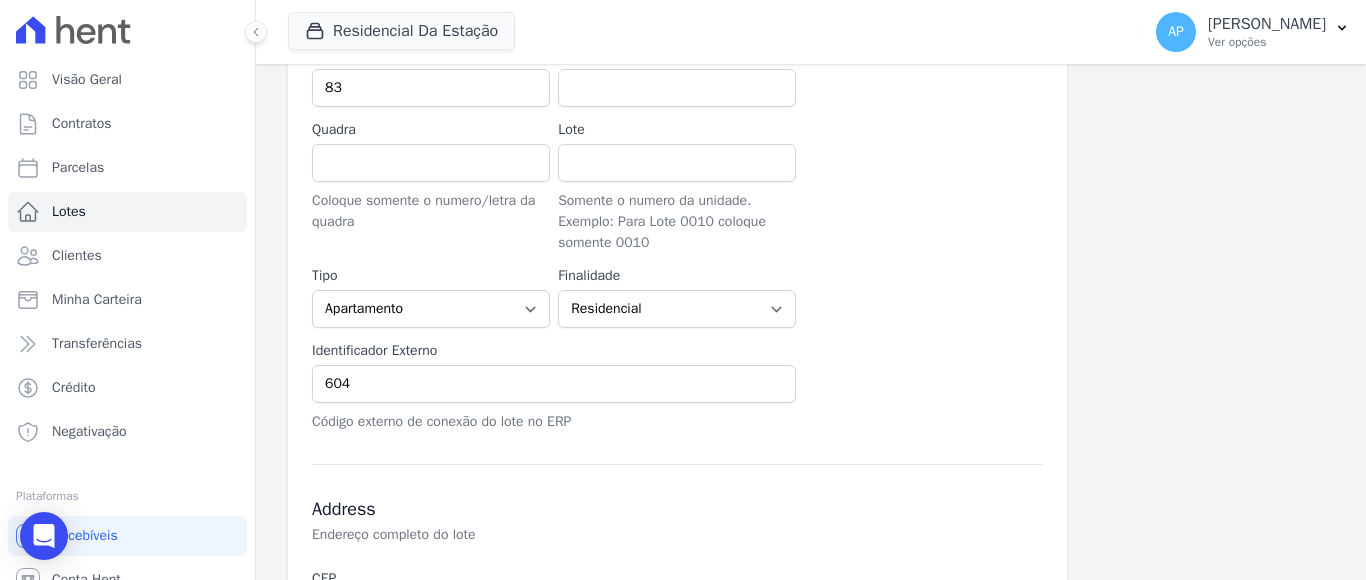 scroll, scrollTop: 855, scrollLeft: 0, axis: vertical 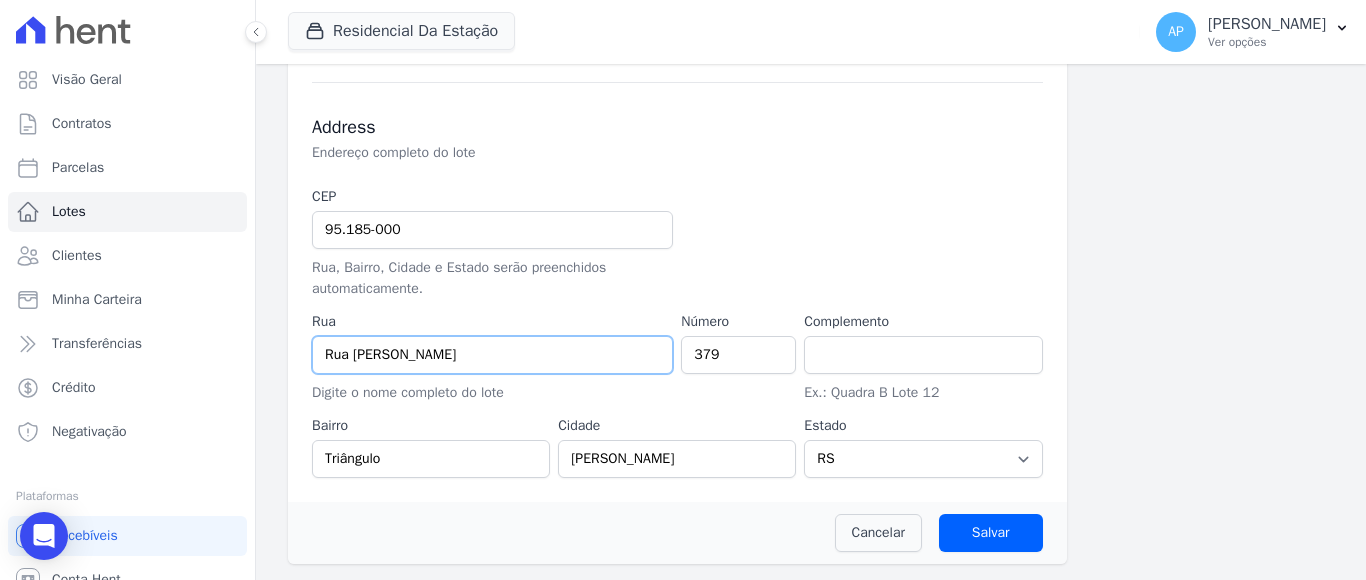 click on "Rua [PERSON_NAME]" at bounding box center [492, 355] 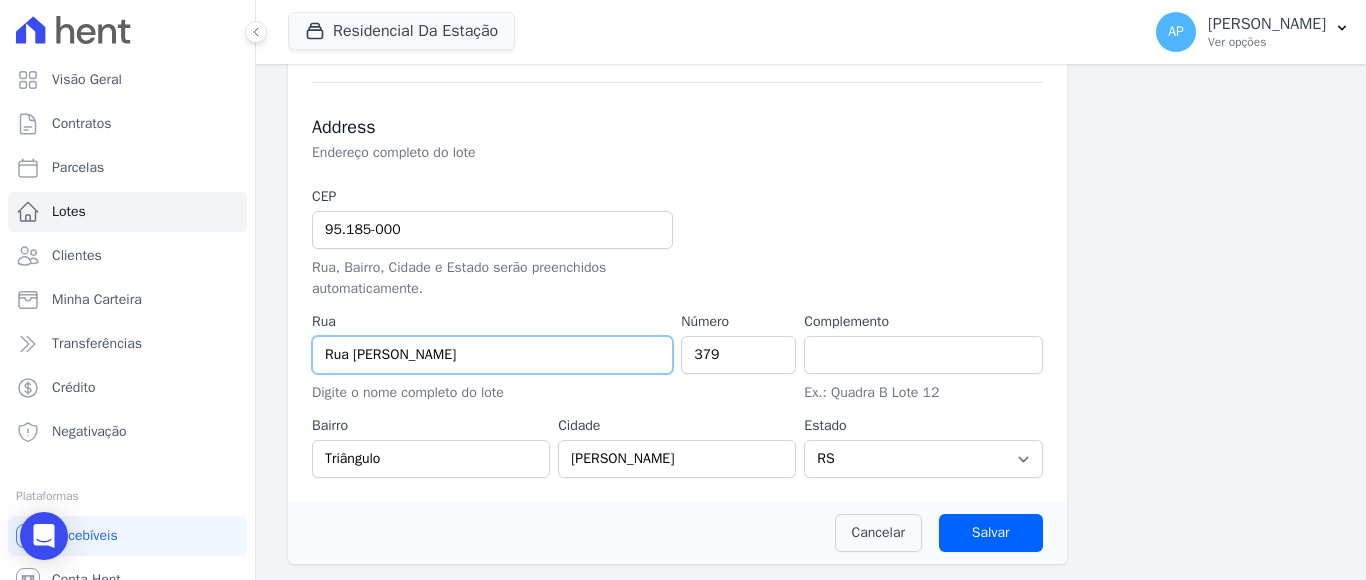 click on "Rua [PERSON_NAME]" at bounding box center (492, 355) 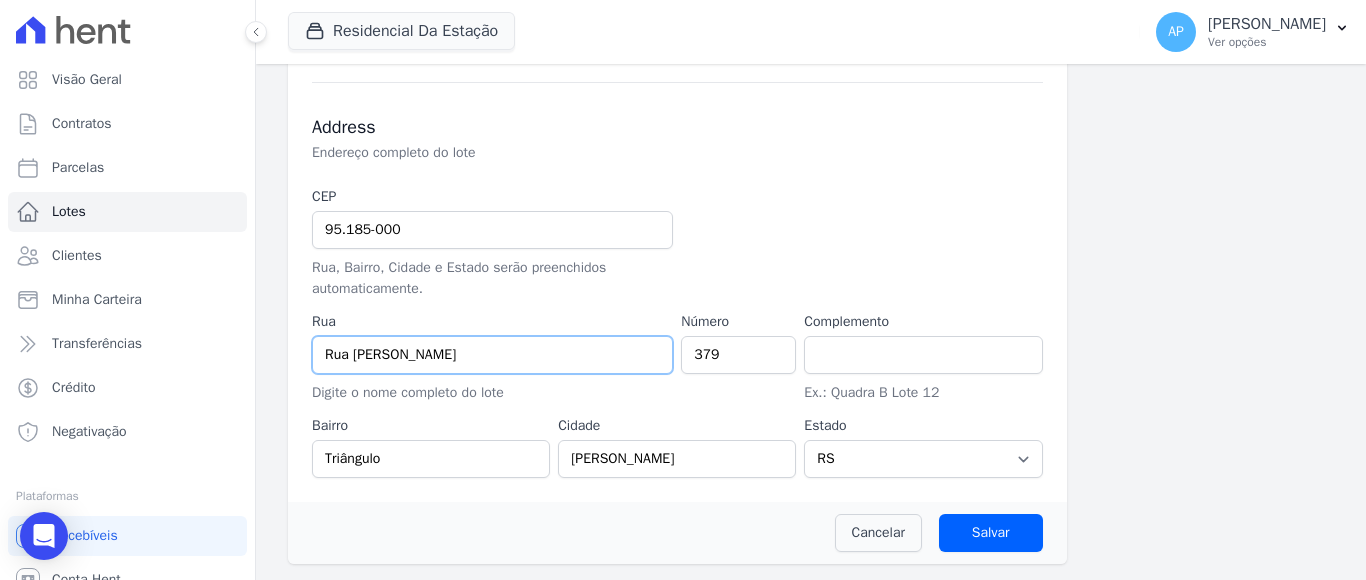 click on "Rua [PERSON_NAME]" at bounding box center [492, 355] 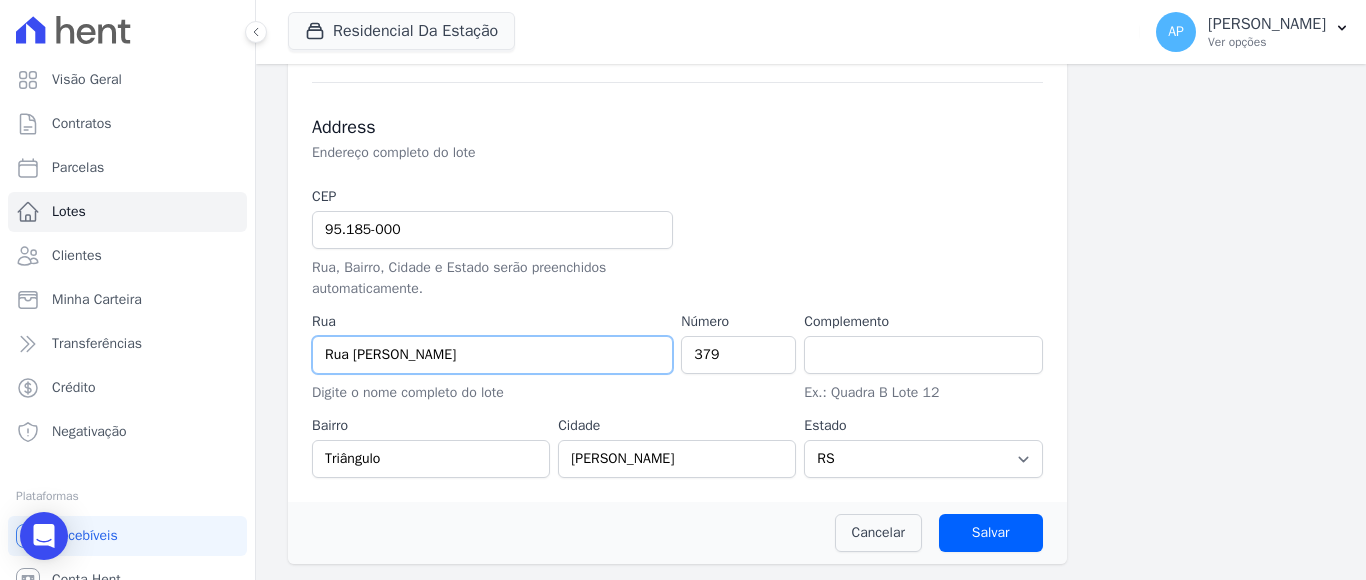 click on "Rua [PERSON_NAME]" at bounding box center (492, 355) 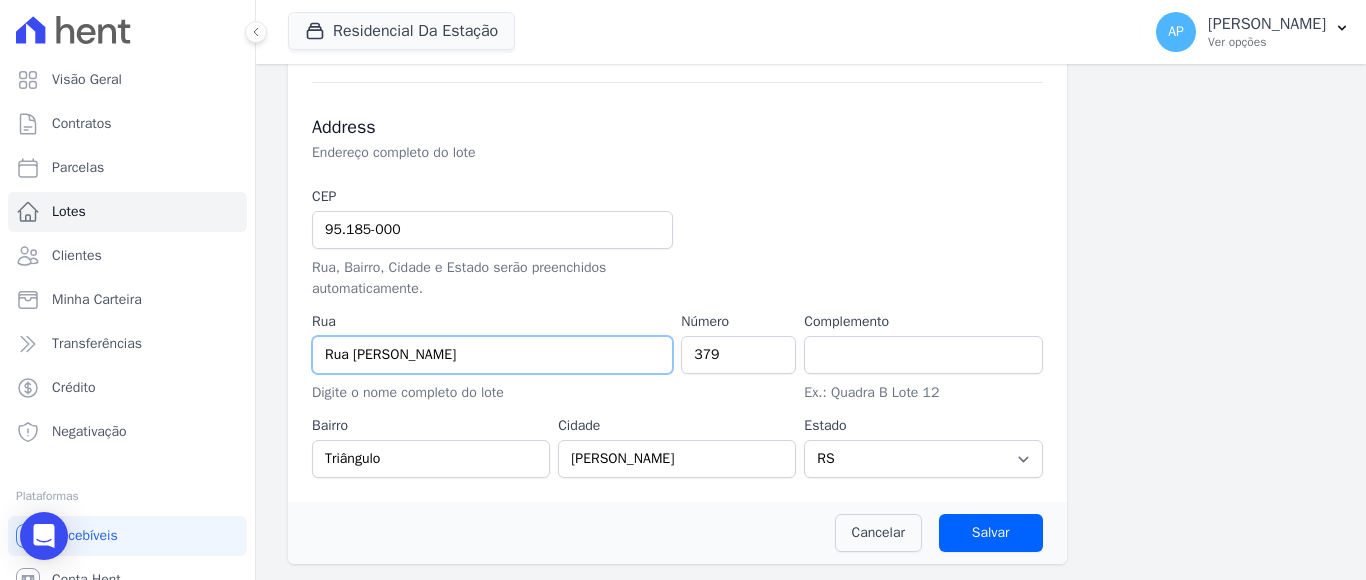 click on "Rua [PERSON_NAME]" at bounding box center (492, 355) 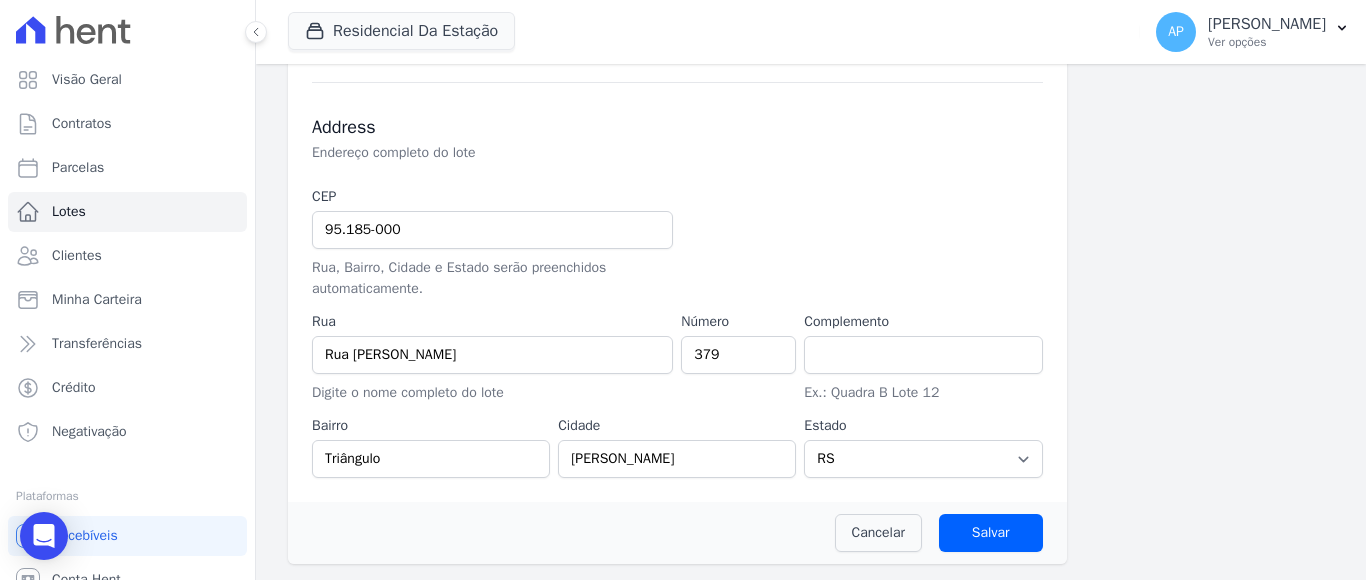 click at bounding box center (800, 243) 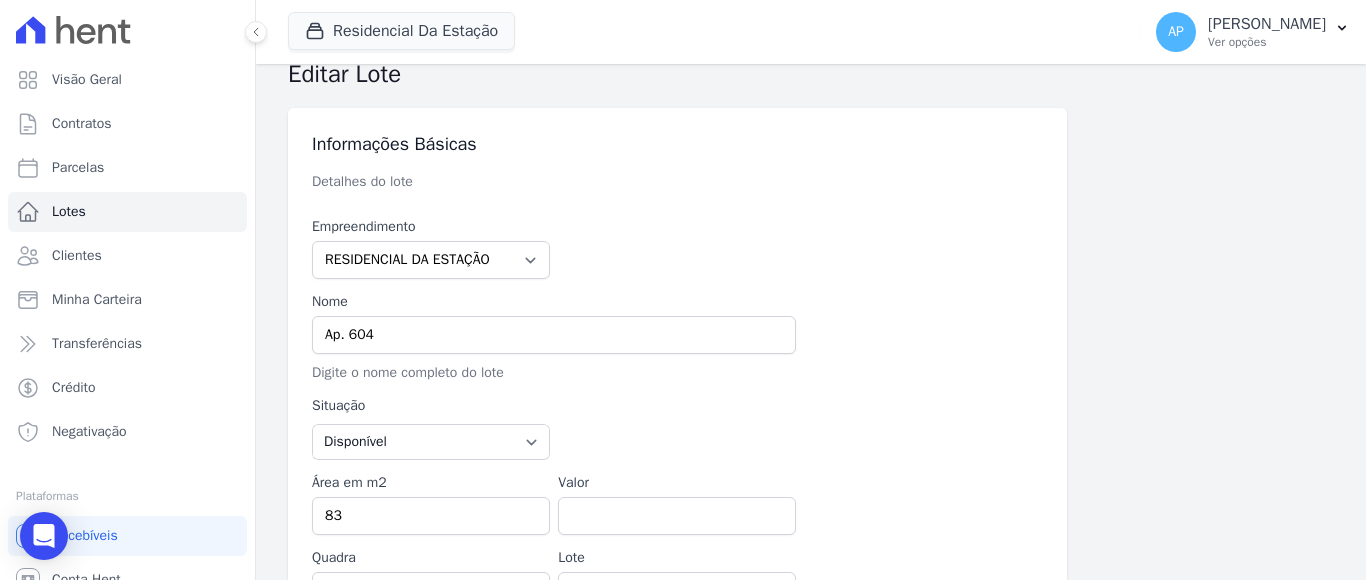 scroll, scrollTop: 0, scrollLeft: 0, axis: both 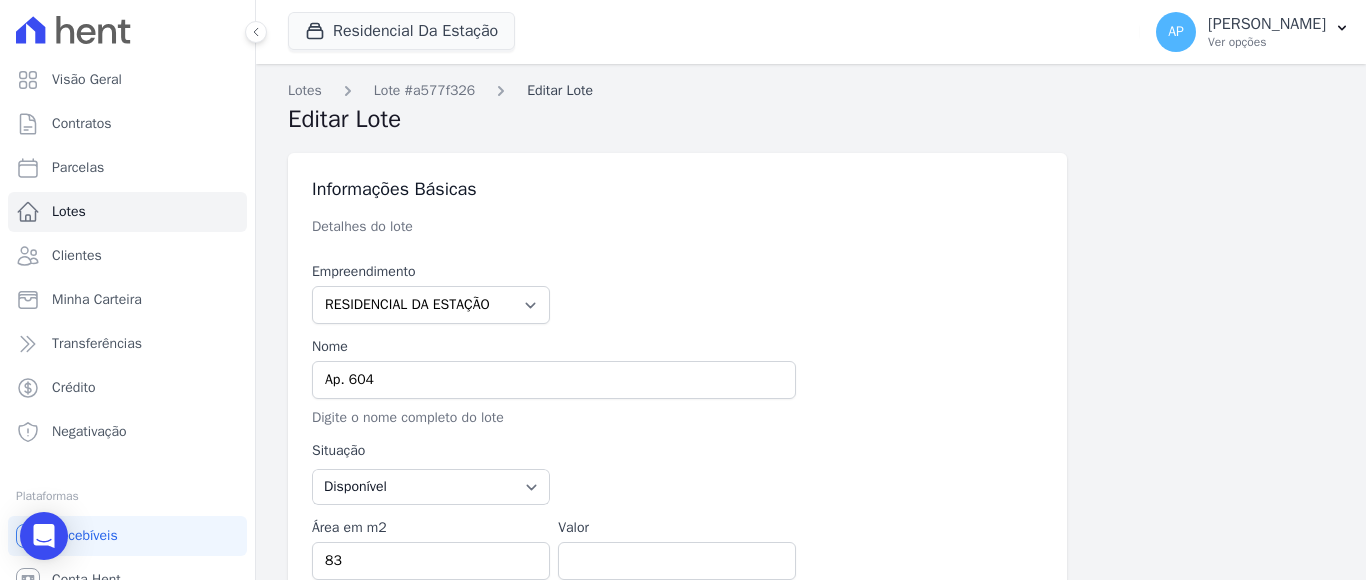 click on "Editar Lote" at bounding box center [560, 90] 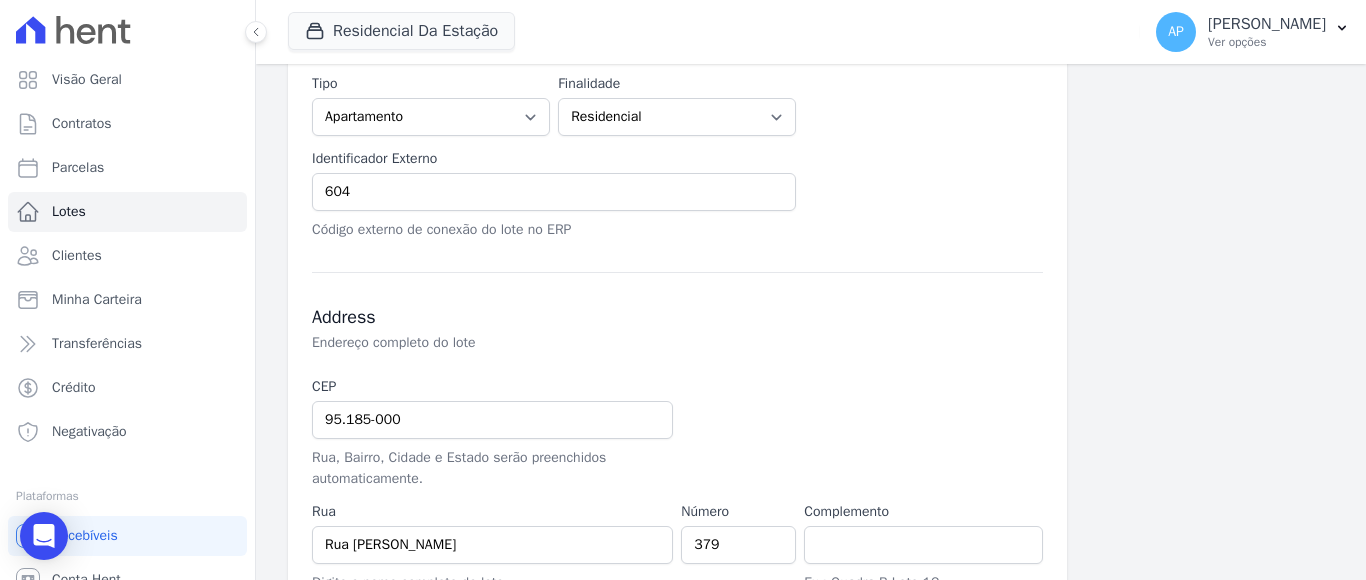 scroll, scrollTop: 700, scrollLeft: 0, axis: vertical 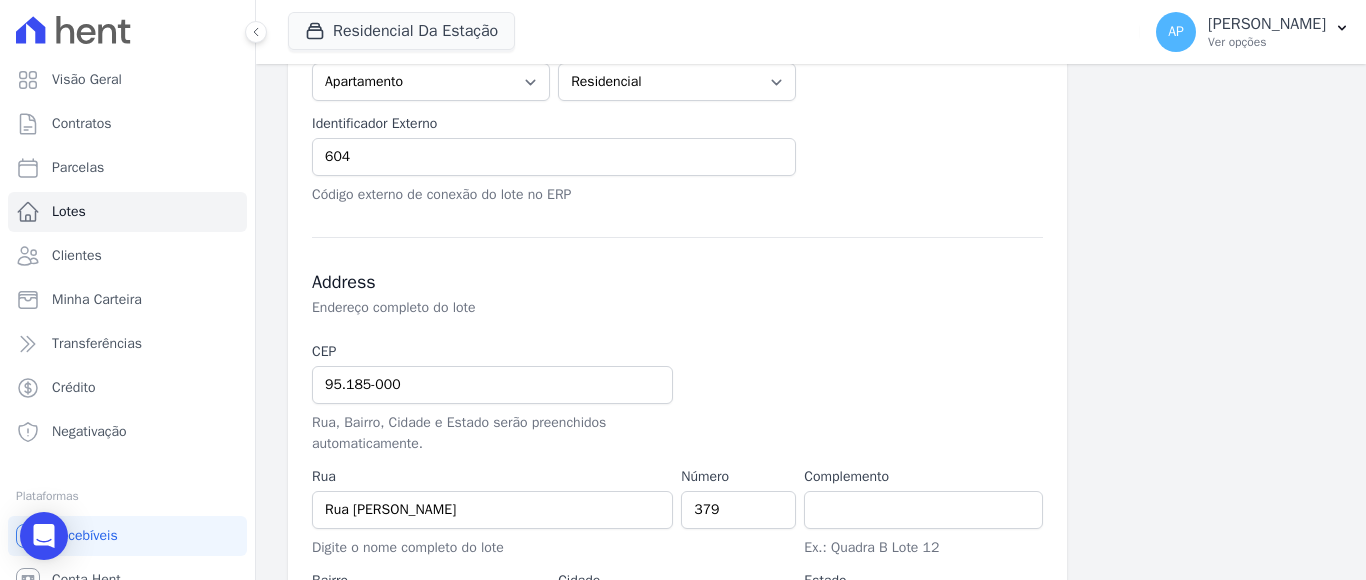 click on "Endereço completo do lote" at bounding box center (648, 308) 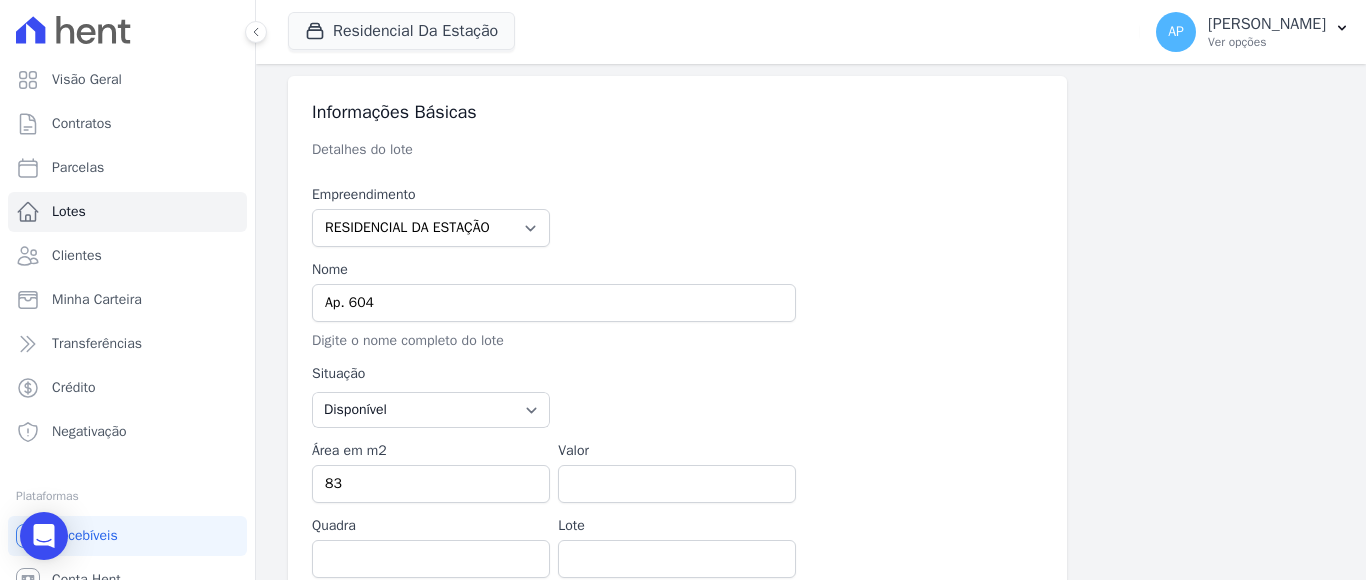 scroll, scrollTop: 0, scrollLeft: 0, axis: both 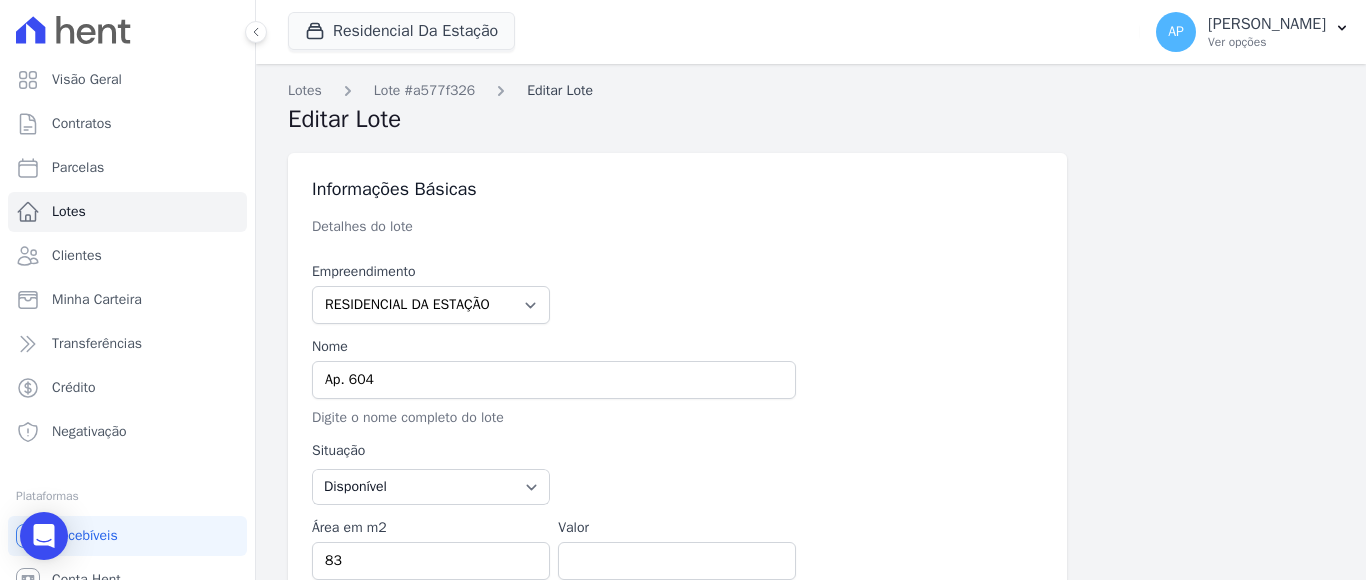 click on "Editar Lote" at bounding box center [560, 90] 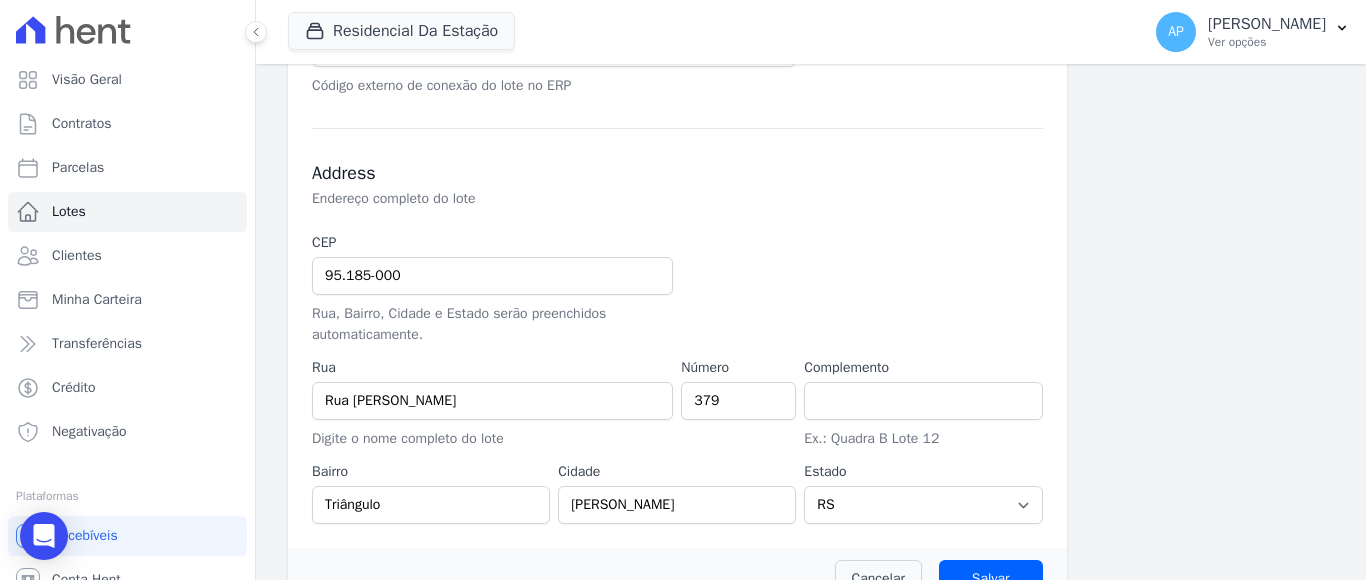 scroll, scrollTop: 855, scrollLeft: 0, axis: vertical 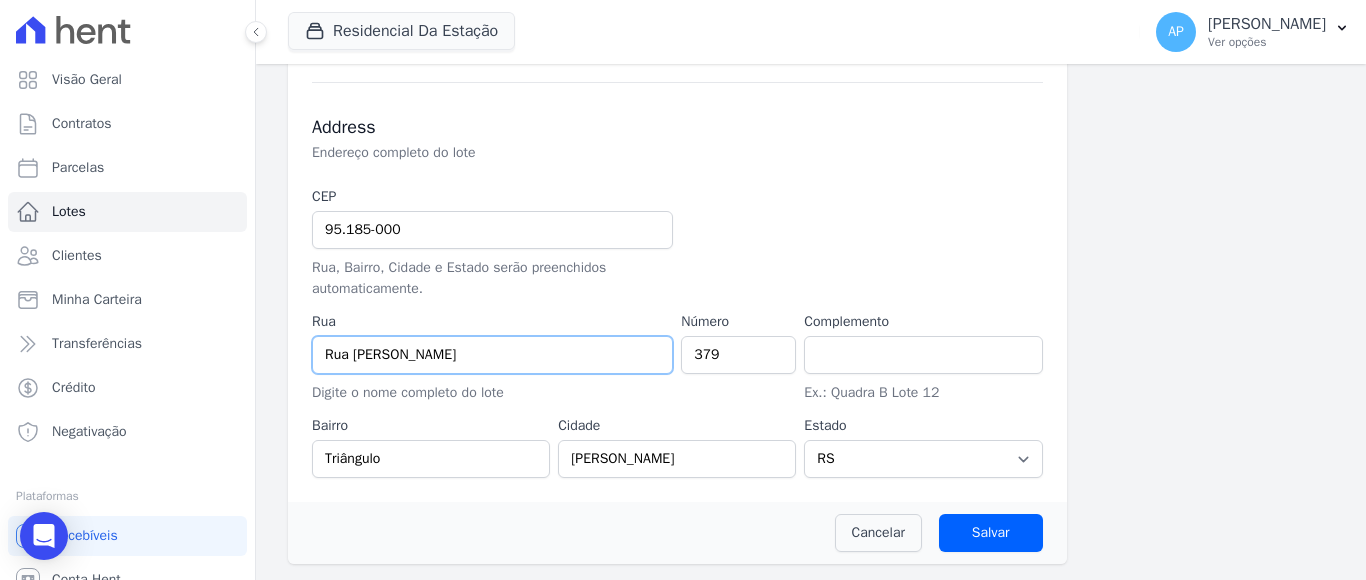 click on "Rua [PERSON_NAME]" at bounding box center [492, 355] 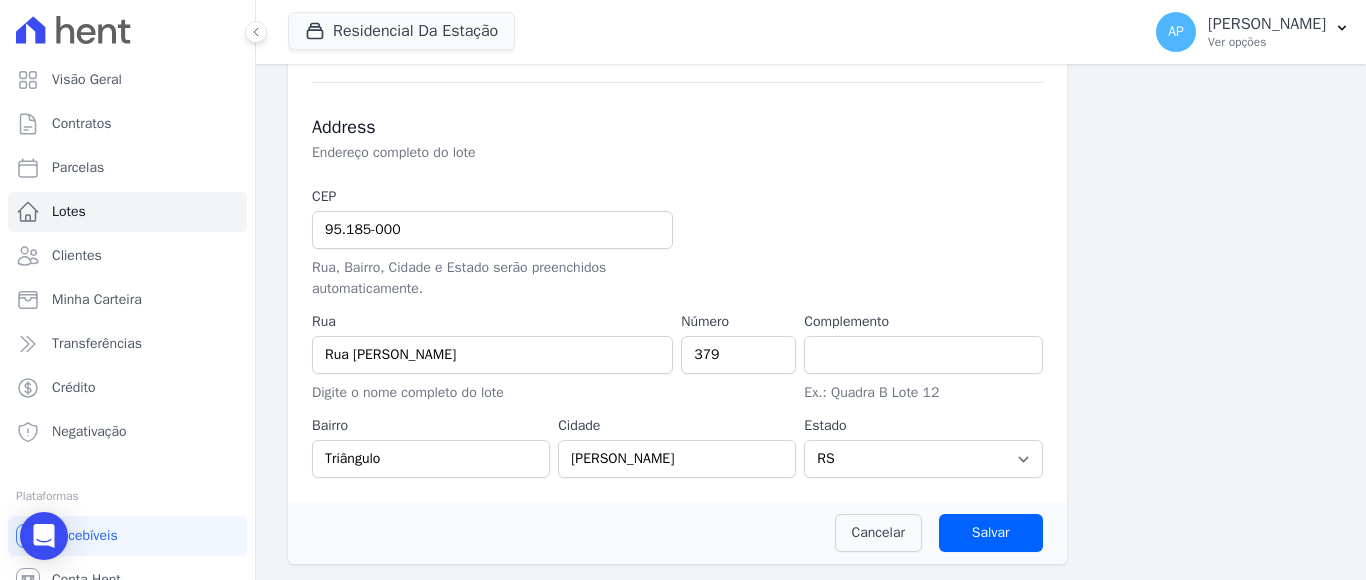 drag, startPoint x: 810, startPoint y: 212, endPoint x: 823, endPoint y: 212, distance: 13 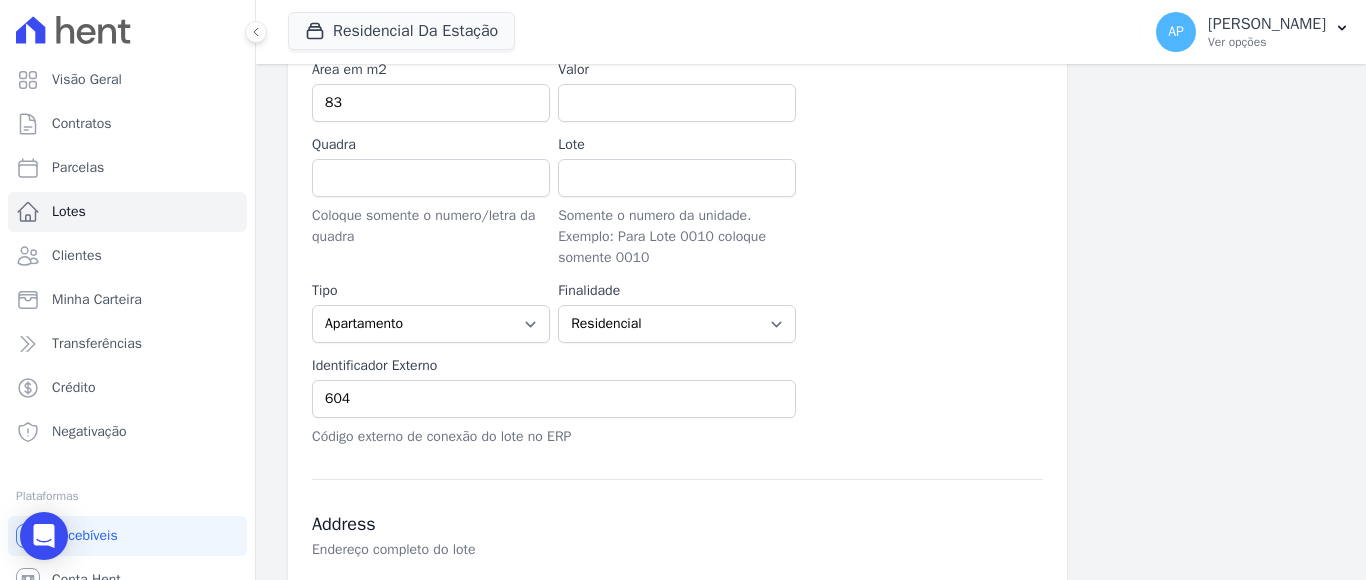 scroll, scrollTop: 455, scrollLeft: 0, axis: vertical 